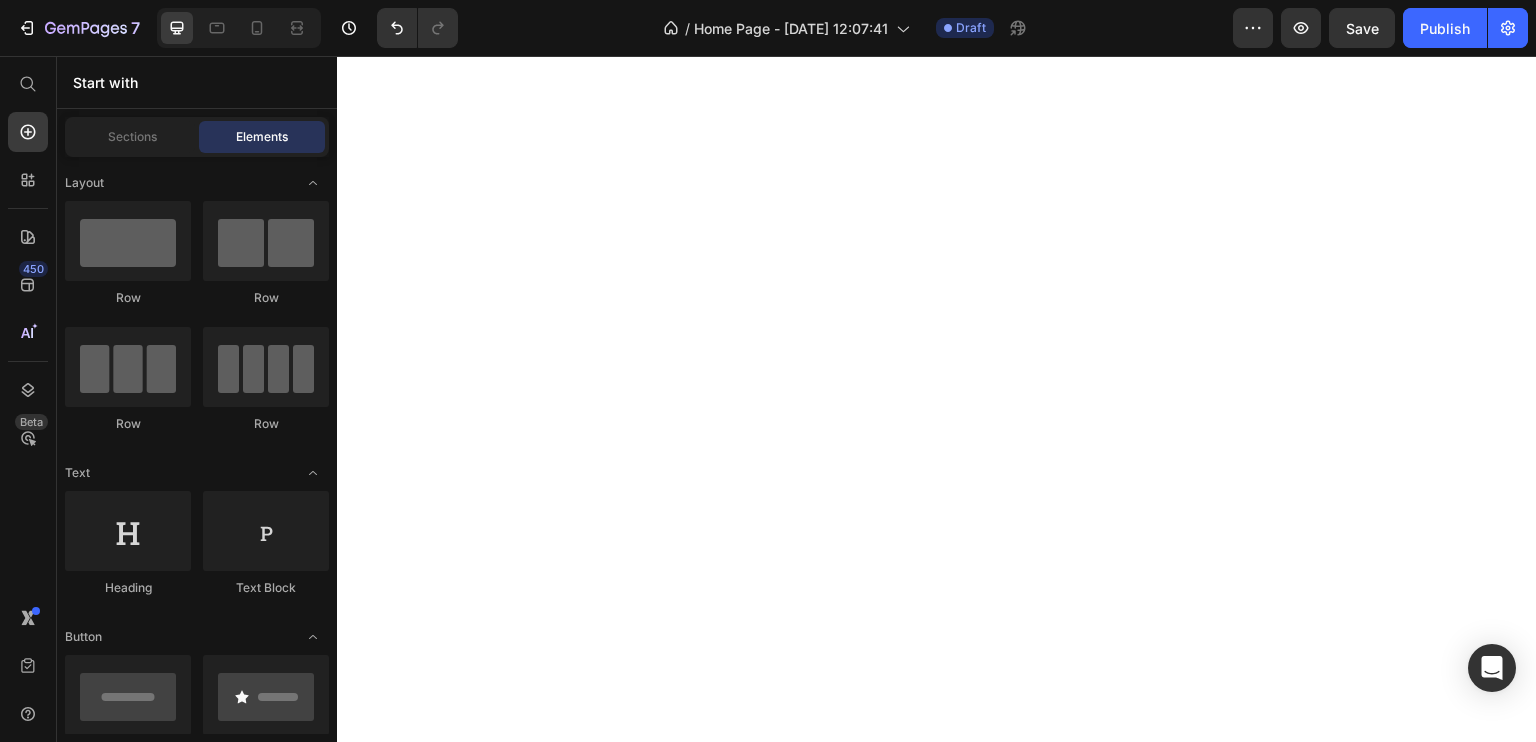 scroll, scrollTop: 0, scrollLeft: 0, axis: both 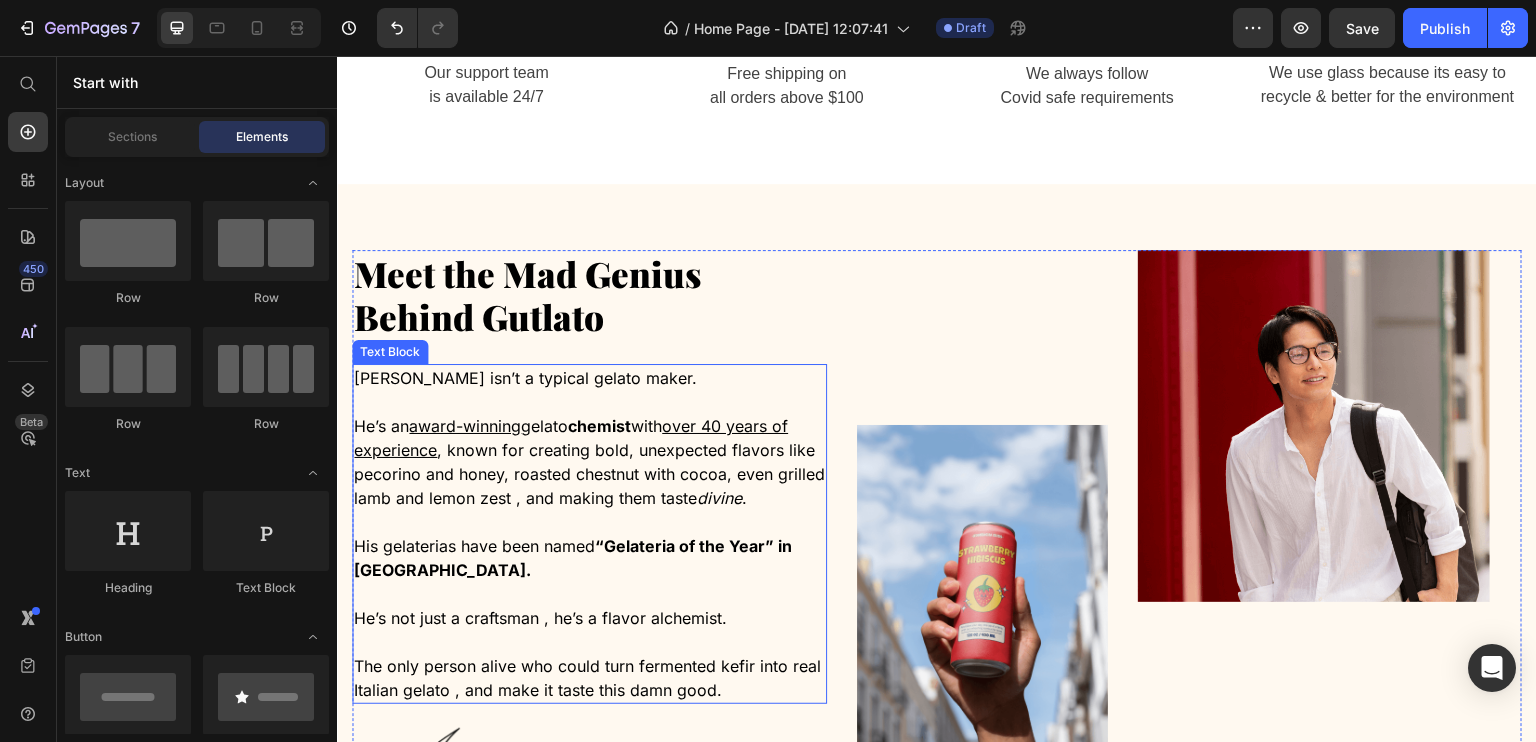 click on "Nino isn’t a typical gelato maker." at bounding box center (525, 378) 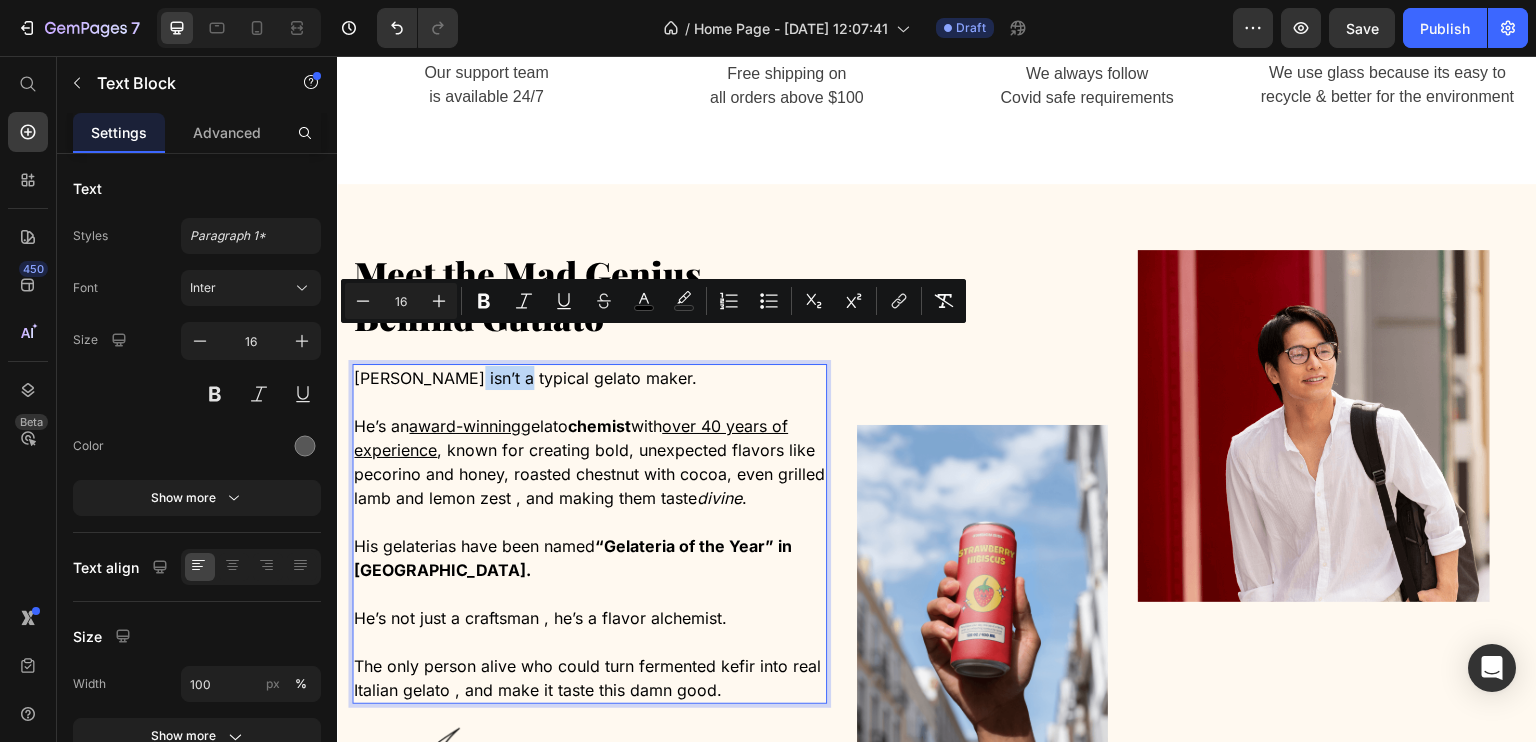 click on "Nino isn’t a typical gelato maker." at bounding box center (525, 378) 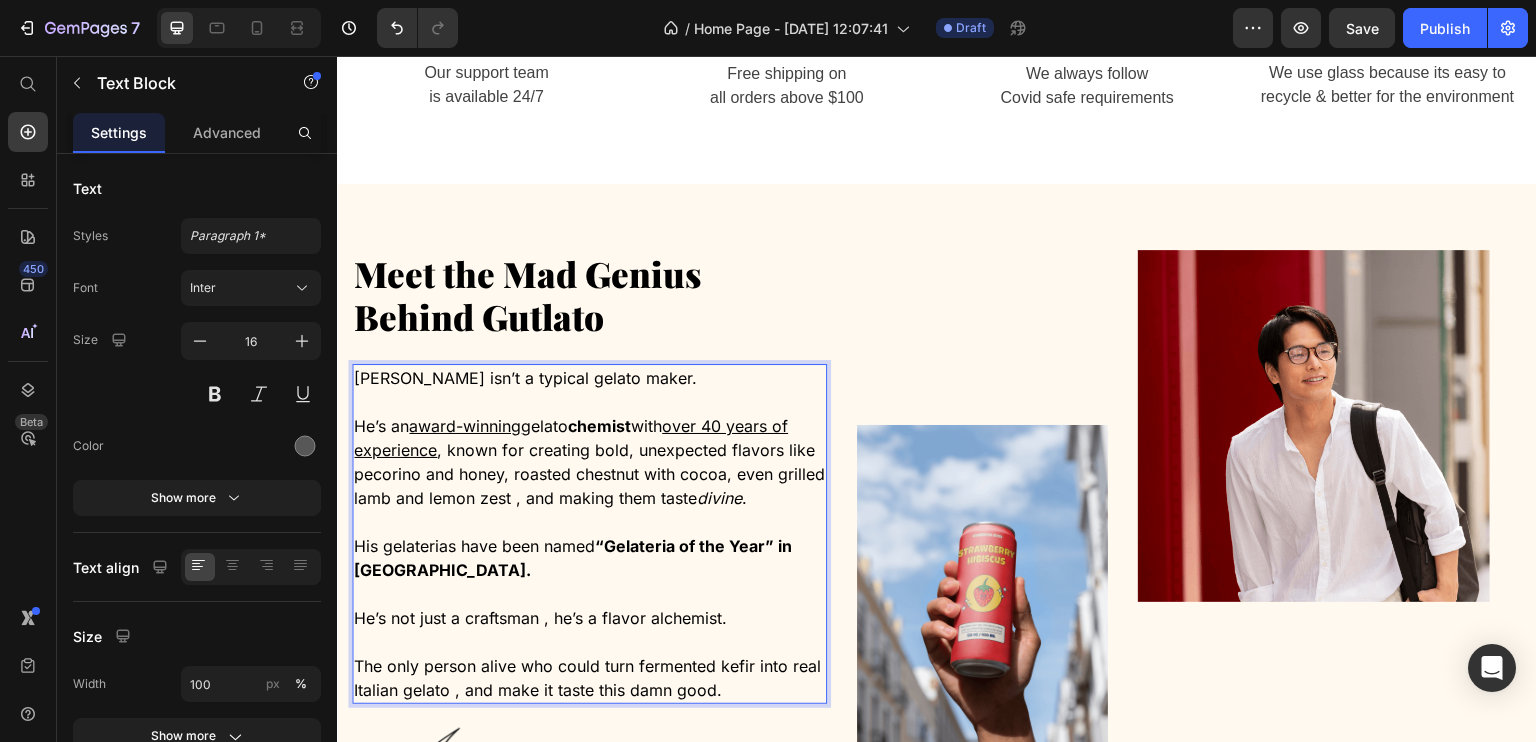 click on "Nino isn’t a typical gelato maker." at bounding box center (525, 378) 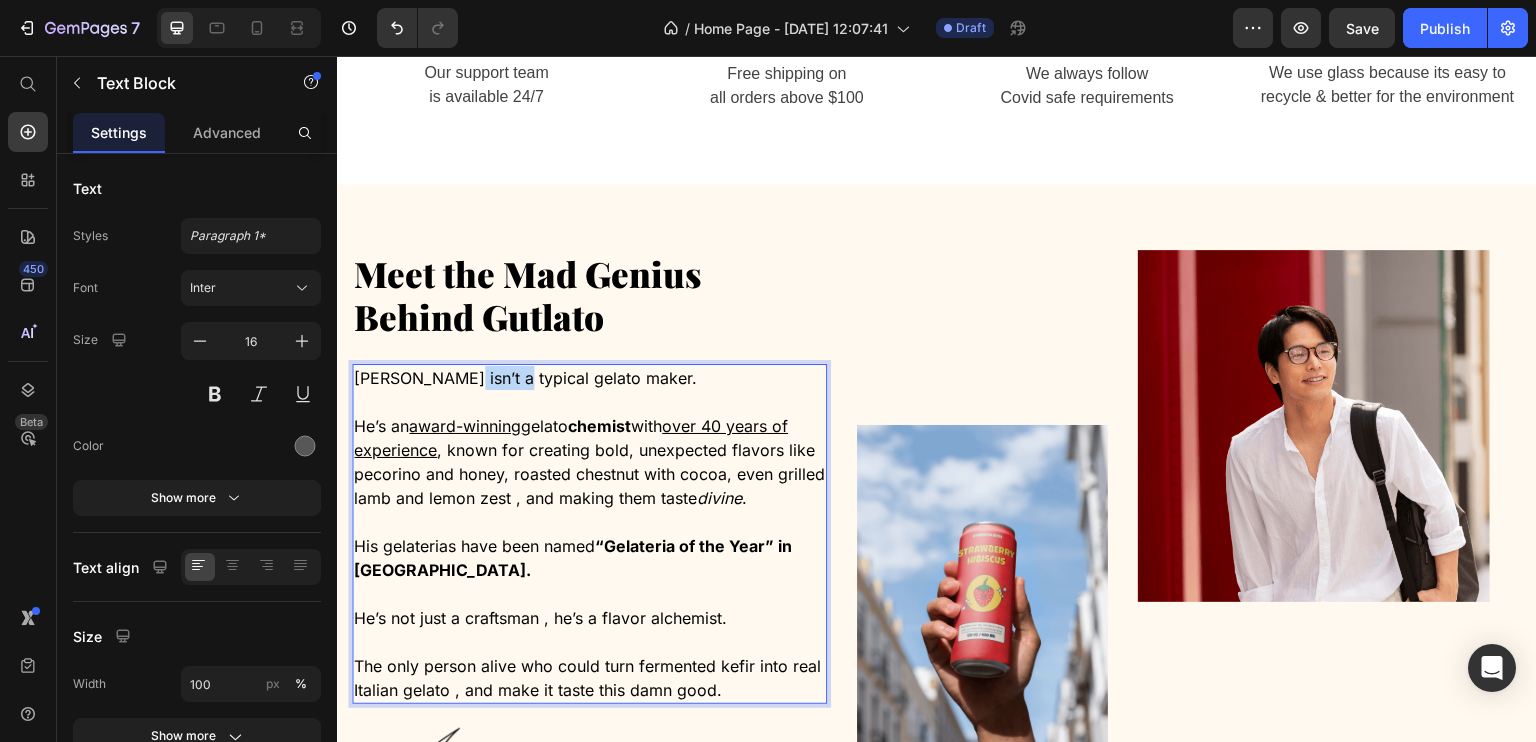 click on "Nino isn’t a typical gelato maker." at bounding box center [525, 378] 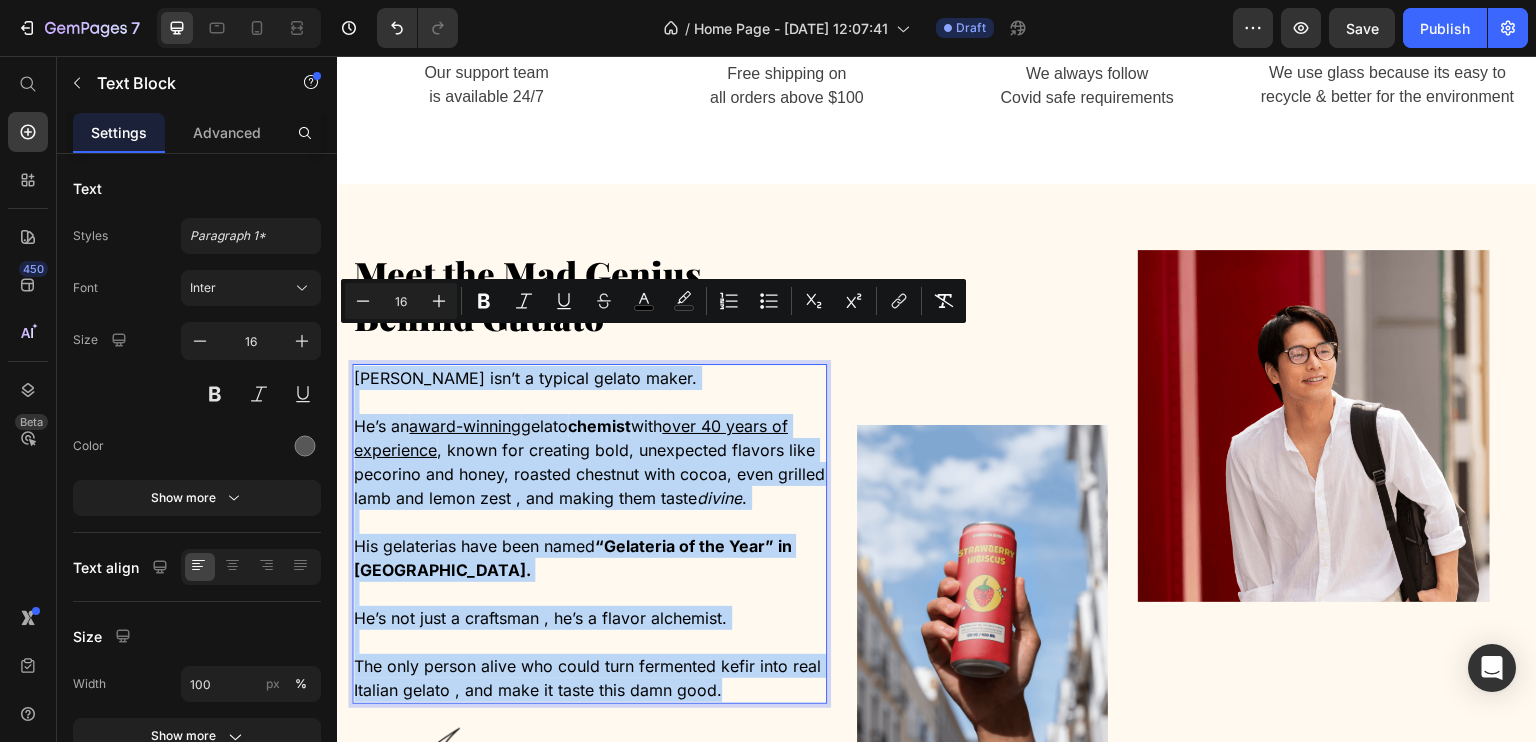 copy on "Nino isn’t a typical gelato maker. He’s an  award-winning  gelato  chemist  with  over 40 years of experience , known for creating bold, unexpected flavors like pecorino and honey, roasted chestnut with cocoa, even grilled lamb and lemon zest , and making them taste  divine . His gelaterias have been named  “Gelateria of the Year” in Italy. He’s not just a craftsman , he’s a flavor alchemist. The only person alive who could turn fermented kefir into real Italian gelato , and make it taste this damn good." 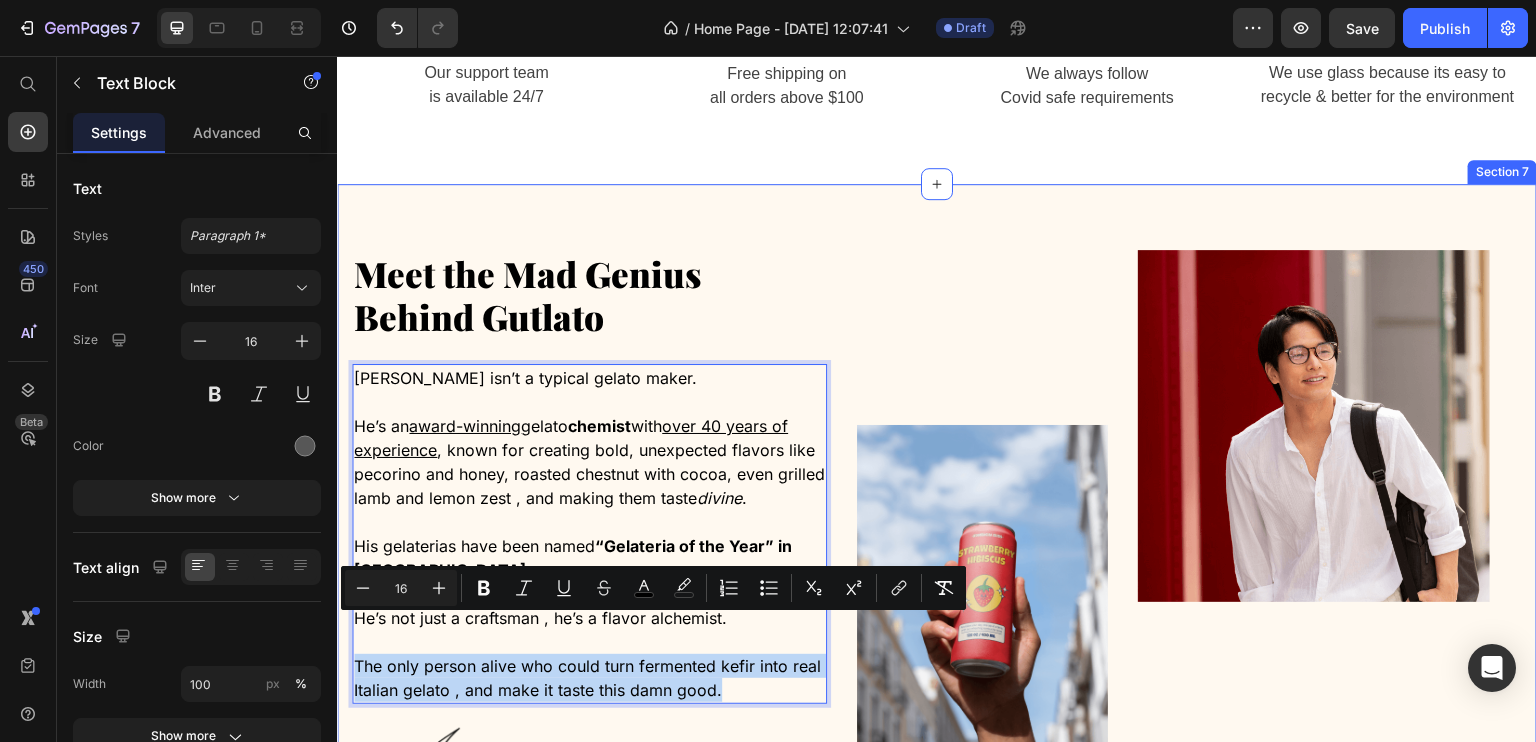drag, startPoint x: 765, startPoint y: 653, endPoint x: 341, endPoint y: 629, distance: 424.6787 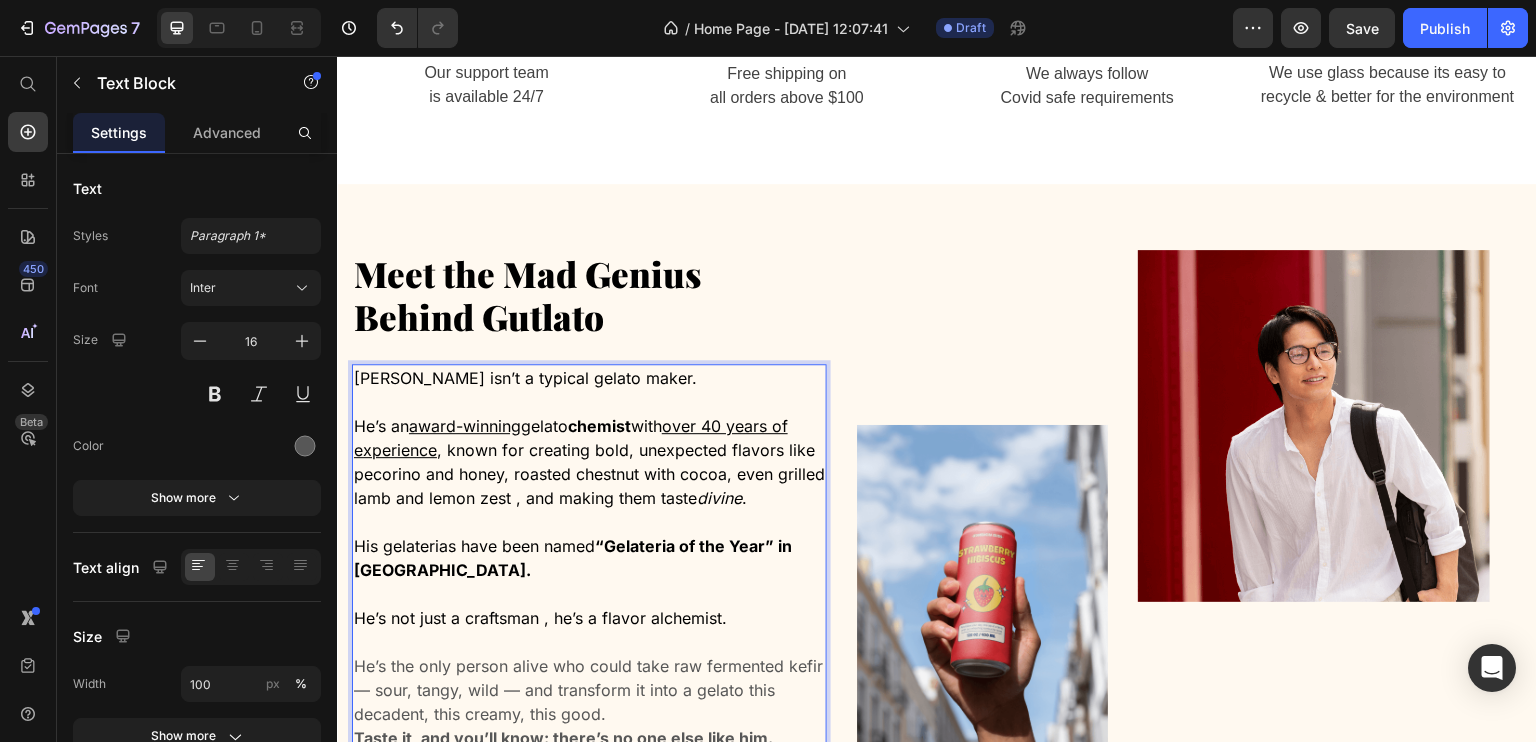 click on "He’s the only person alive who could take raw fermented kefir — sour, tangy, wild — and transform it into a gelato this decadent, this creamy, this good. Taste it, and you’ll know: there’s no one else like him." at bounding box center [589, 702] 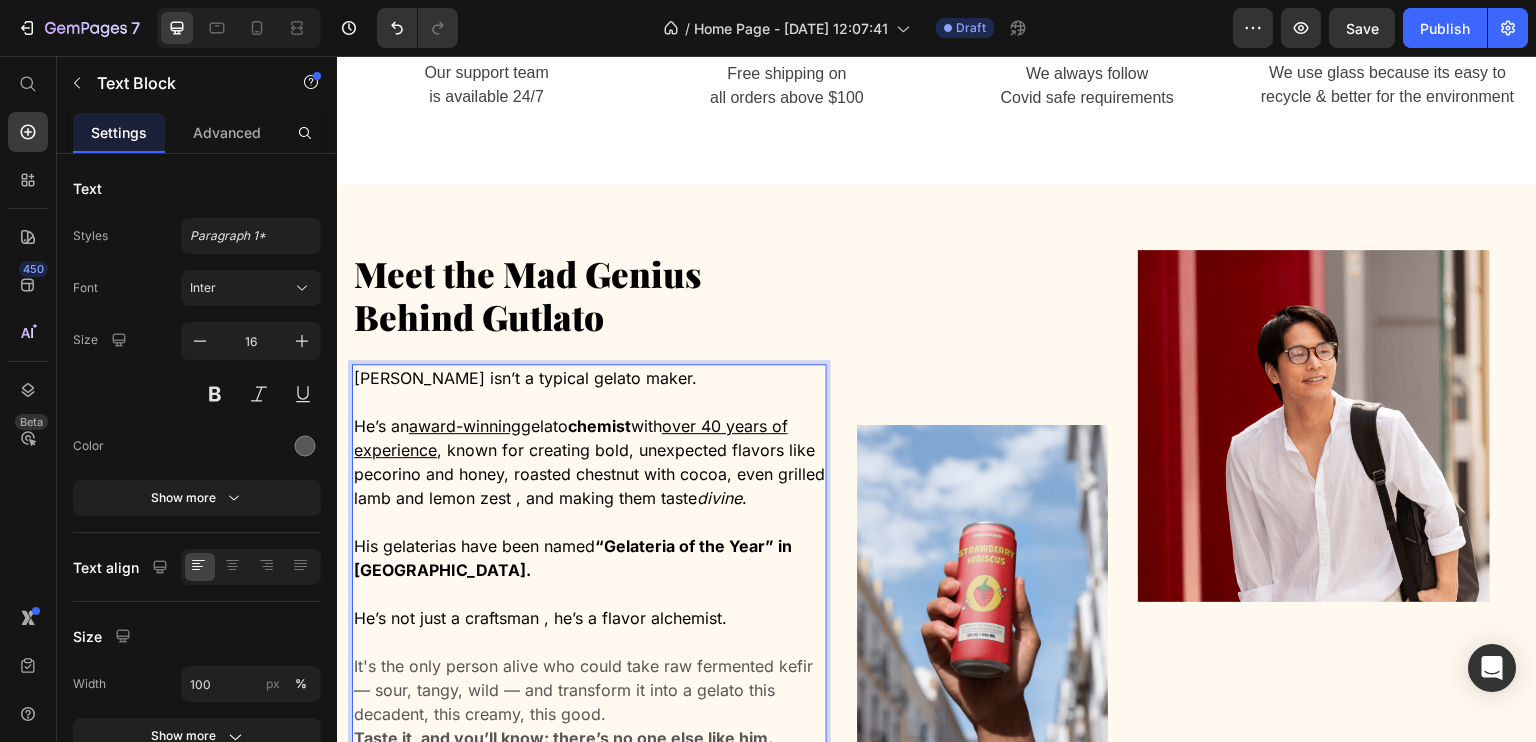 click on "It's the only person alive who could take raw fermented kefir — sour, tangy, wild — and transform it into a gelato this decadent, this creamy, this good. Taste it, and you’ll know: there’s no one else like him." at bounding box center (589, 702) 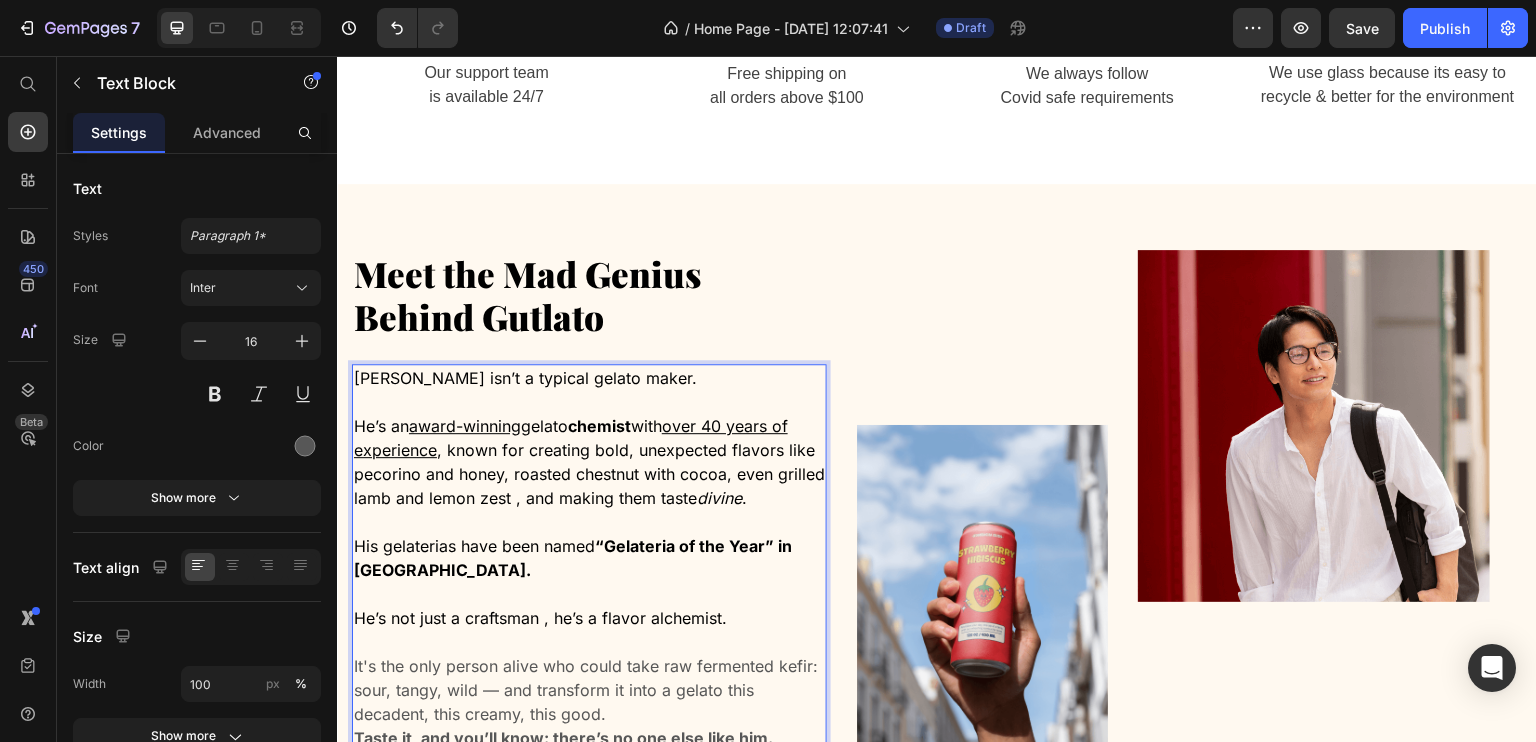 click on "It's the only person alive who could take raw fermented kefir: sour, tangy, wild — and transform it into a gelato this decadent, this creamy, this good. Taste it, and you’ll know: there’s no one else like him." at bounding box center [589, 702] 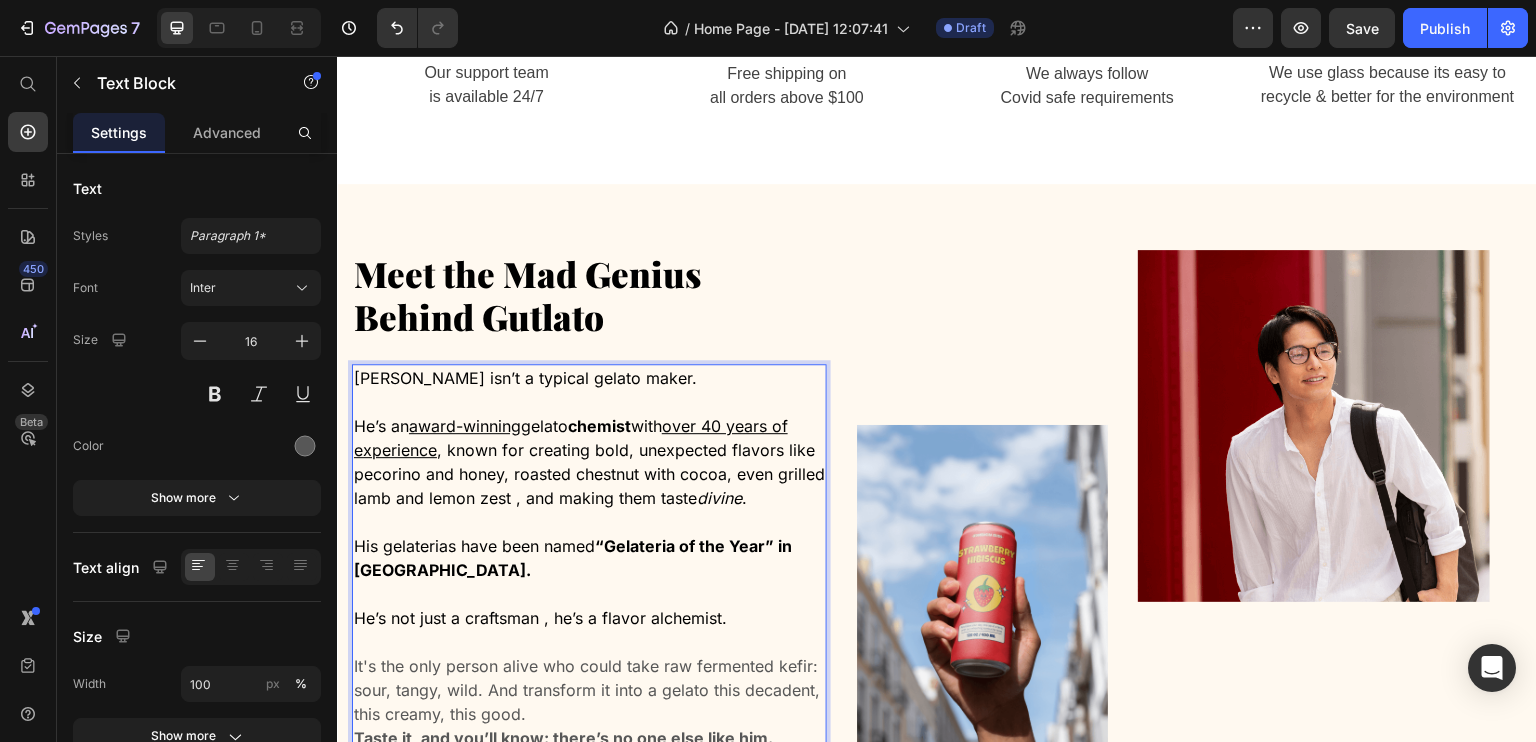 click on "Taste it, and you’ll know: there’s no one else like him." at bounding box center [563, 738] 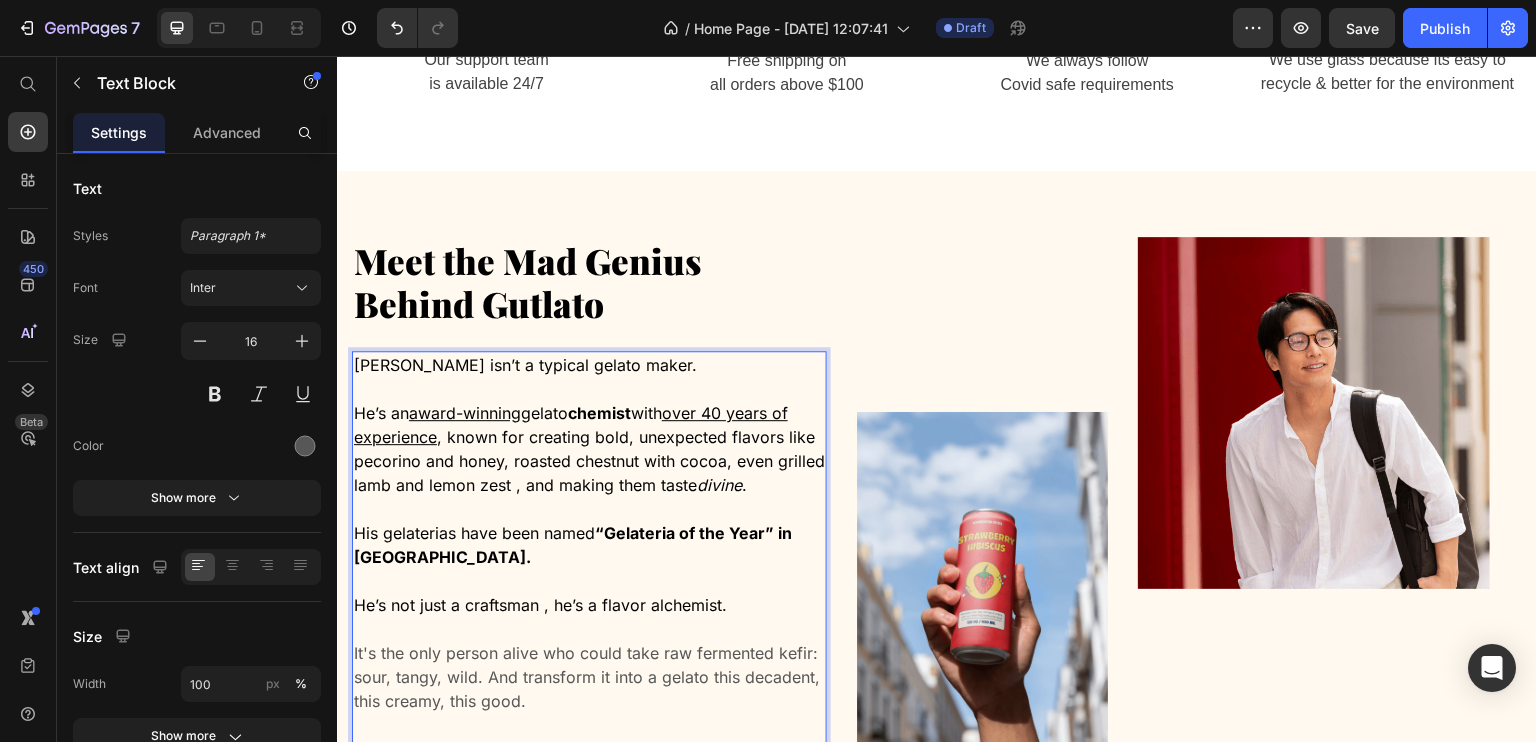 scroll, scrollTop: 12, scrollLeft: 0, axis: vertical 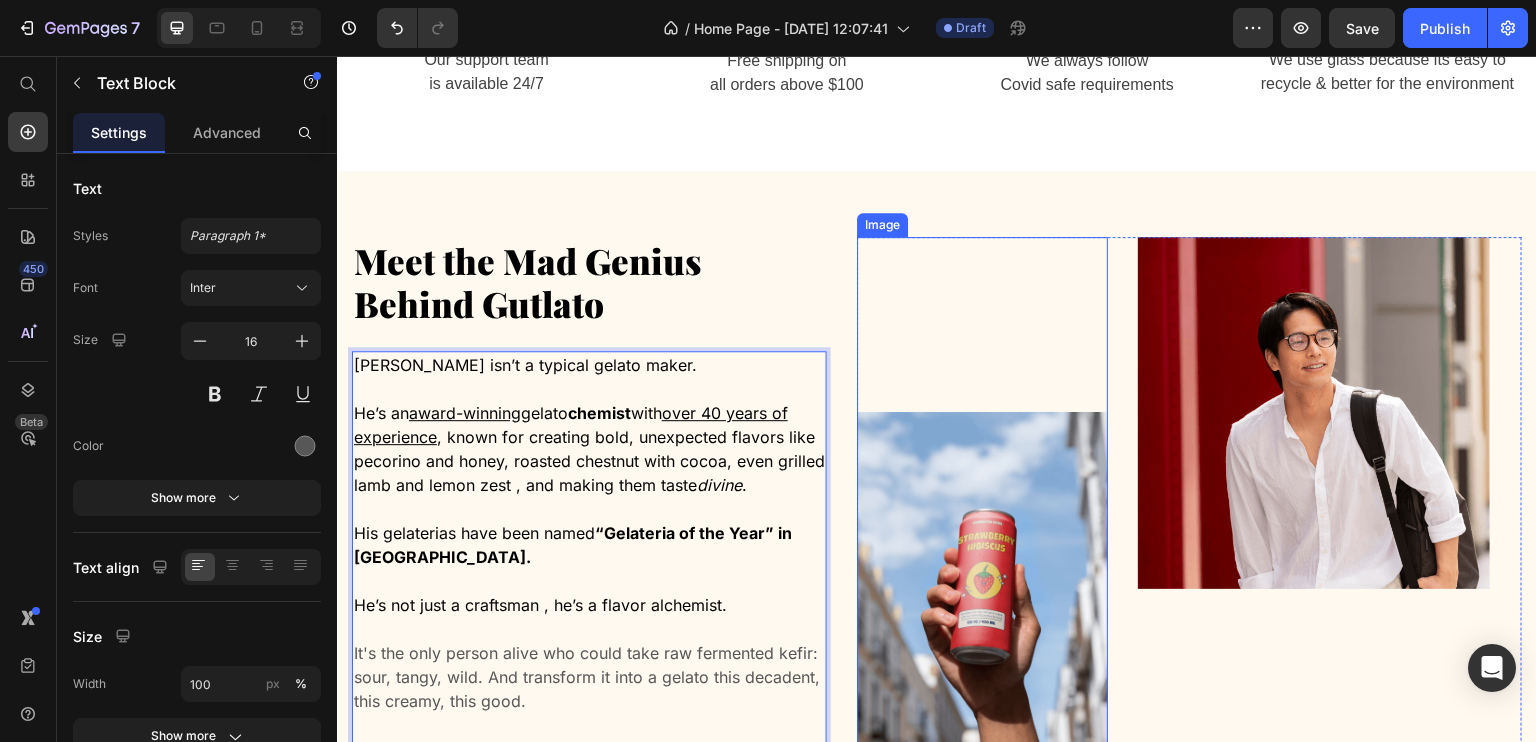 click at bounding box center [982, 501] 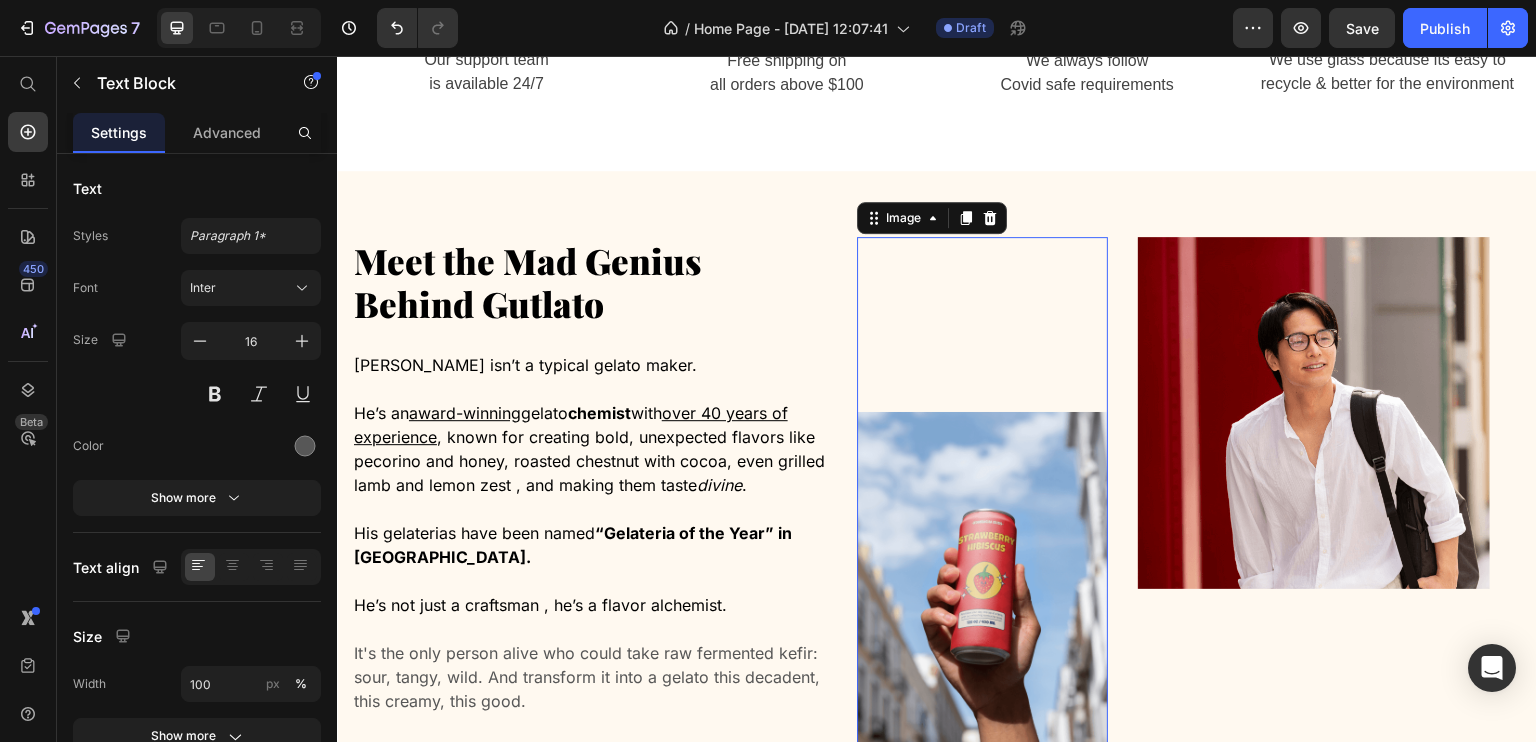 scroll, scrollTop: 0, scrollLeft: 0, axis: both 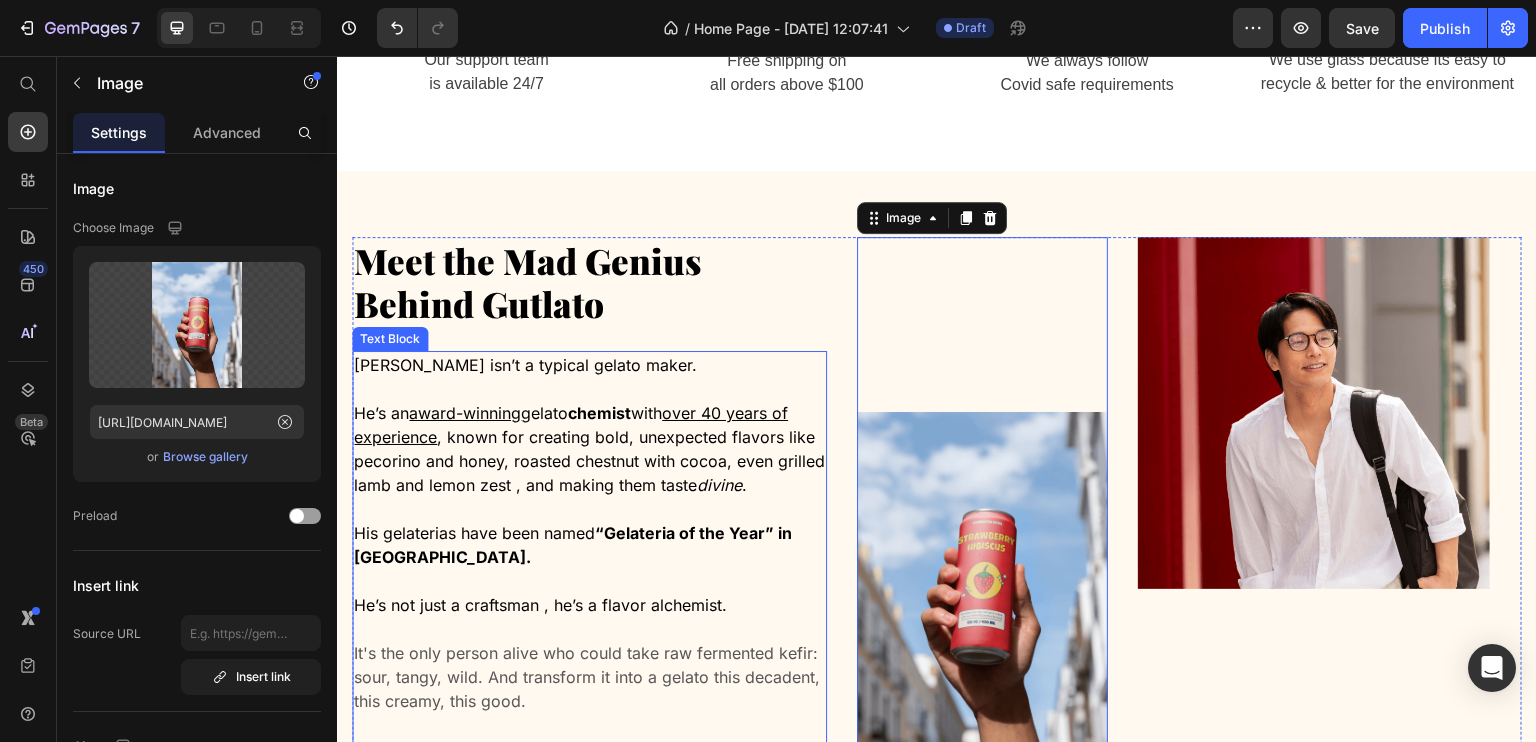 click on "Nino isn’t a typical gelato maker." at bounding box center [525, 365] 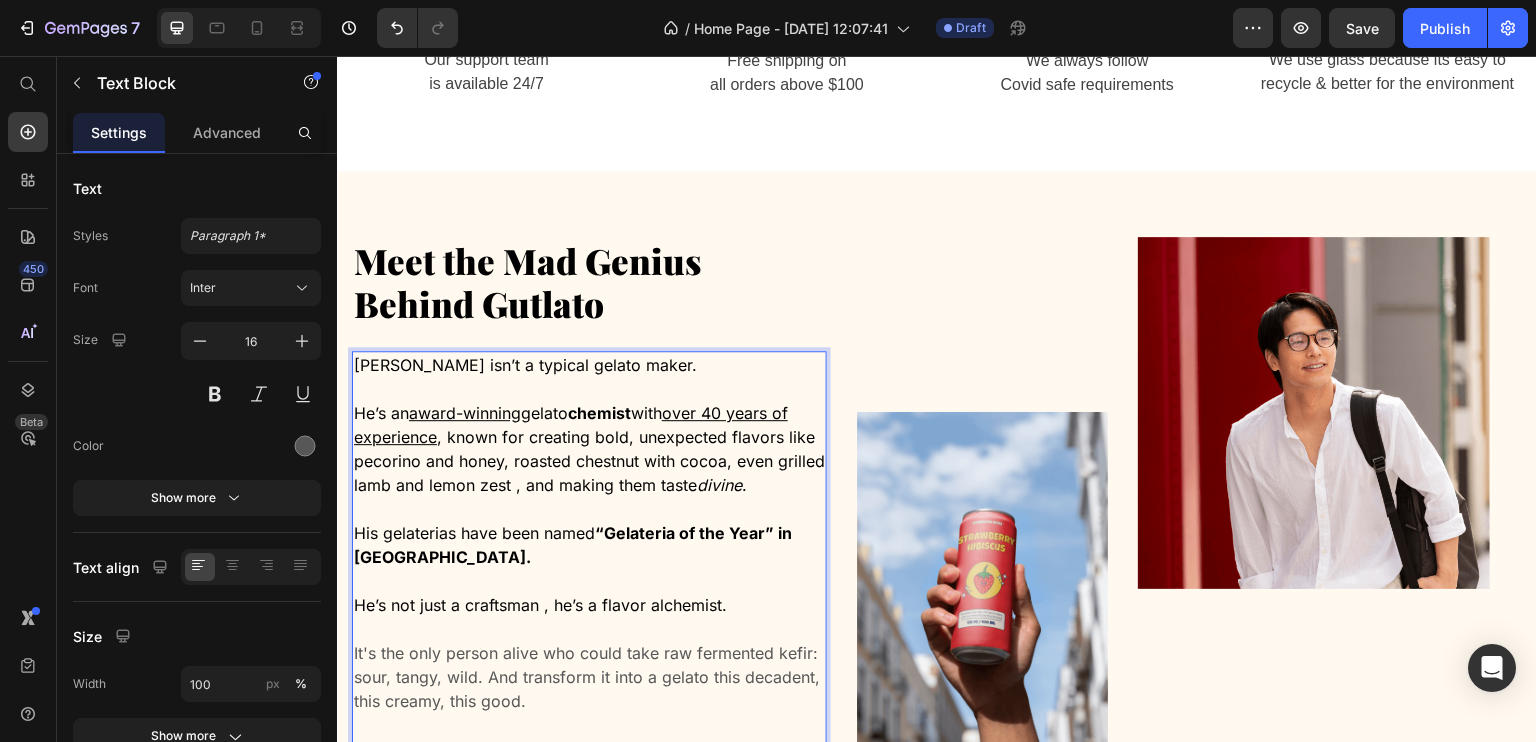 click on "It's the only person alive who could take raw fermented kefir: sour, tangy, wild. And transform it into a gelato this decadent, this creamy, this good." at bounding box center [589, 701] 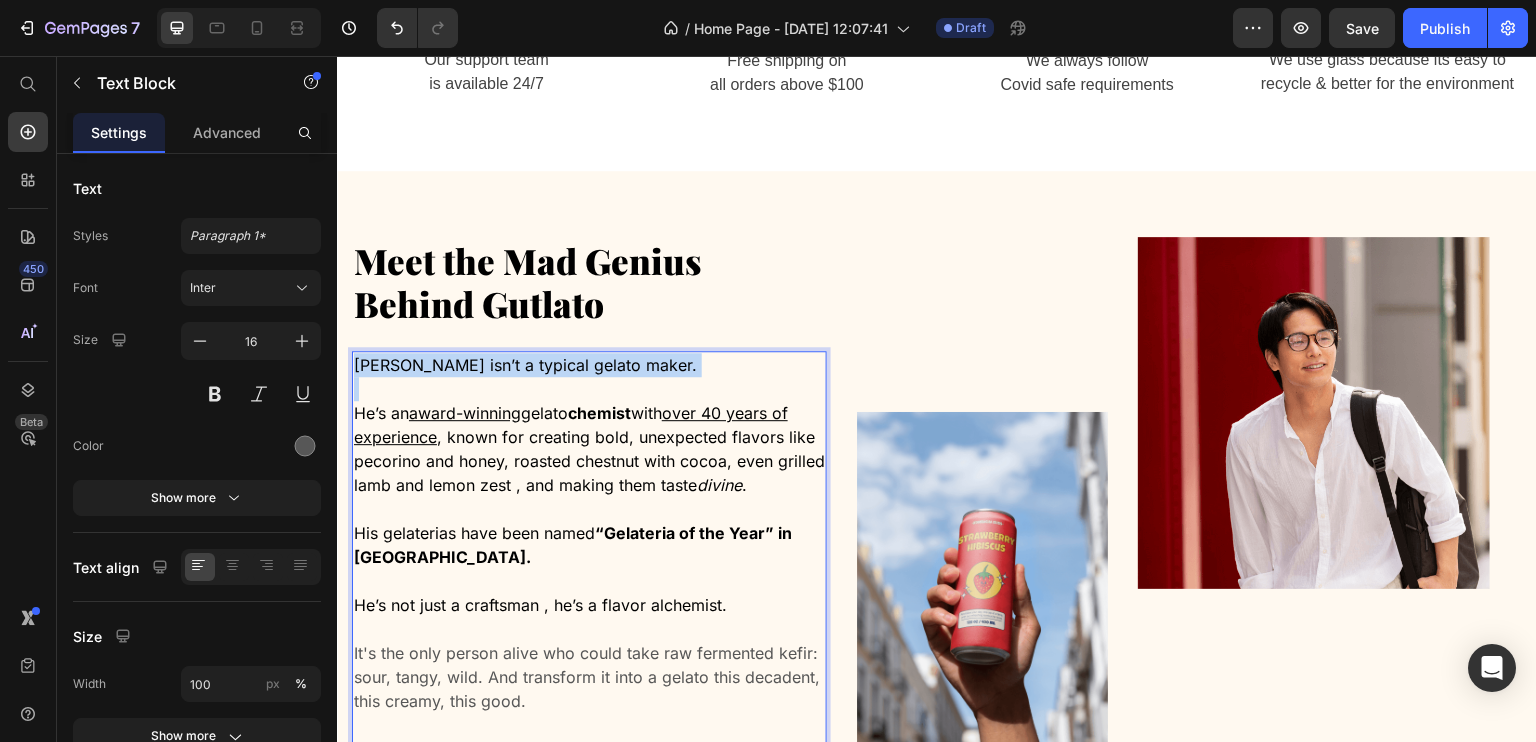 click on "Nino isn’t a typical gelato maker." at bounding box center [525, 365] 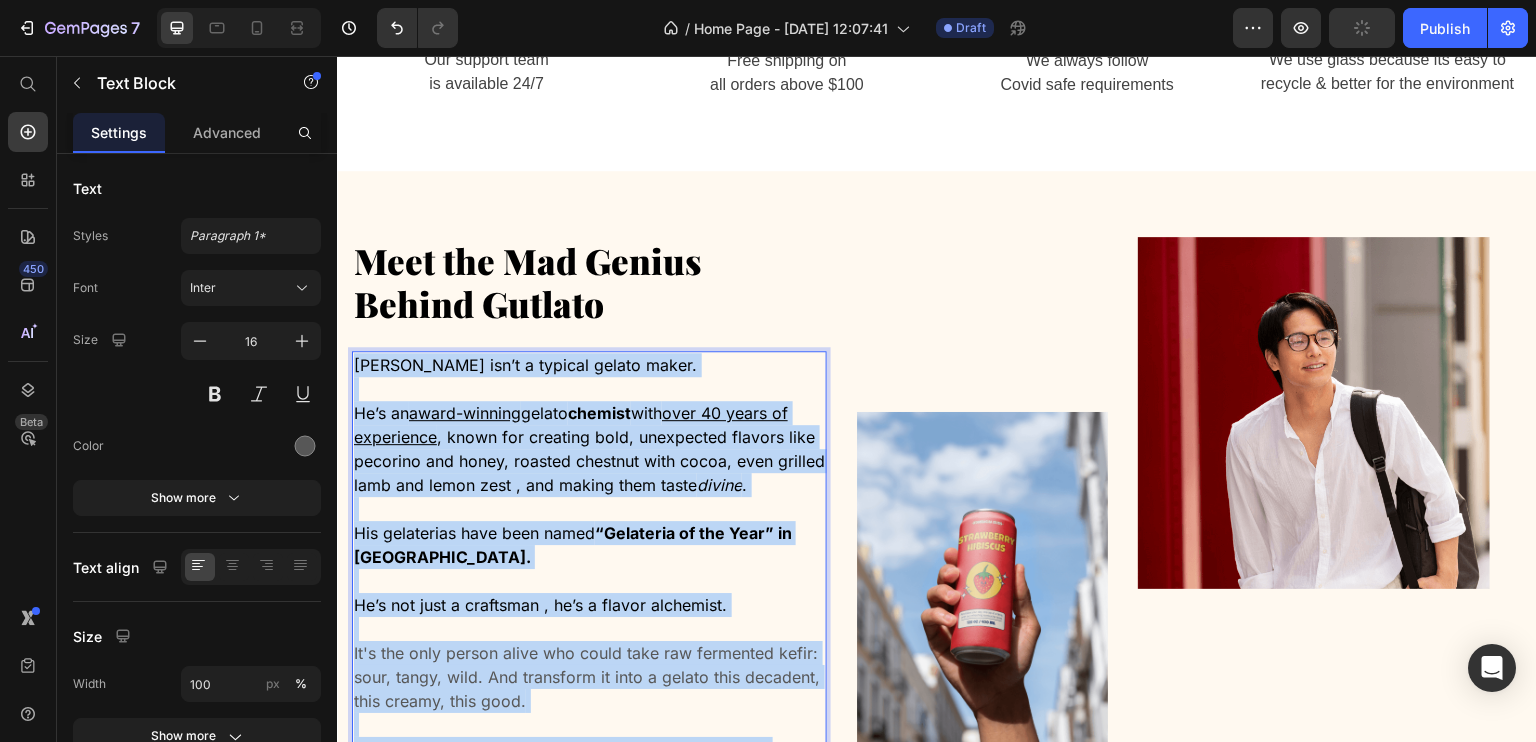 drag, startPoint x: 428, startPoint y: 323, endPoint x: 707, endPoint y: 720, distance: 485.2319 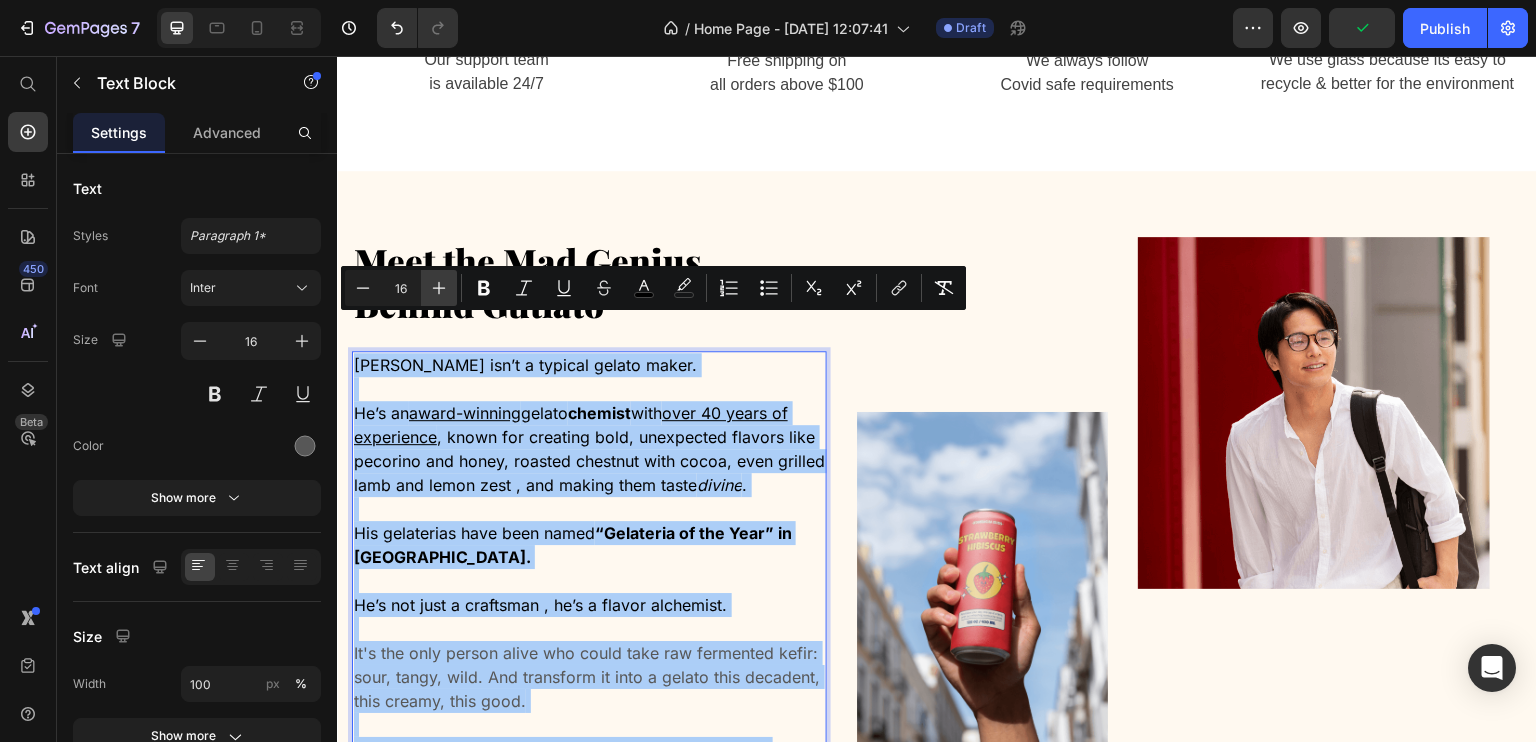click 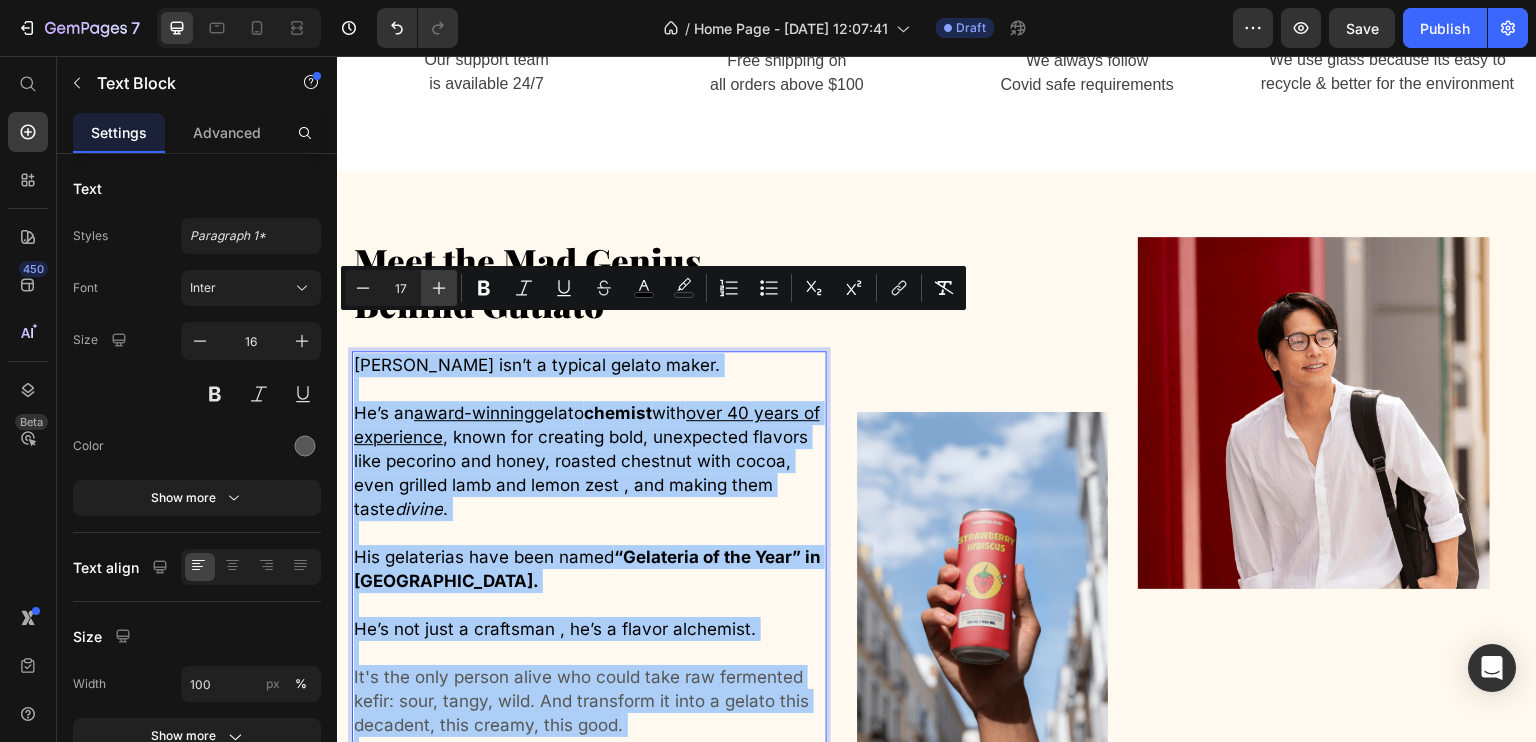 click 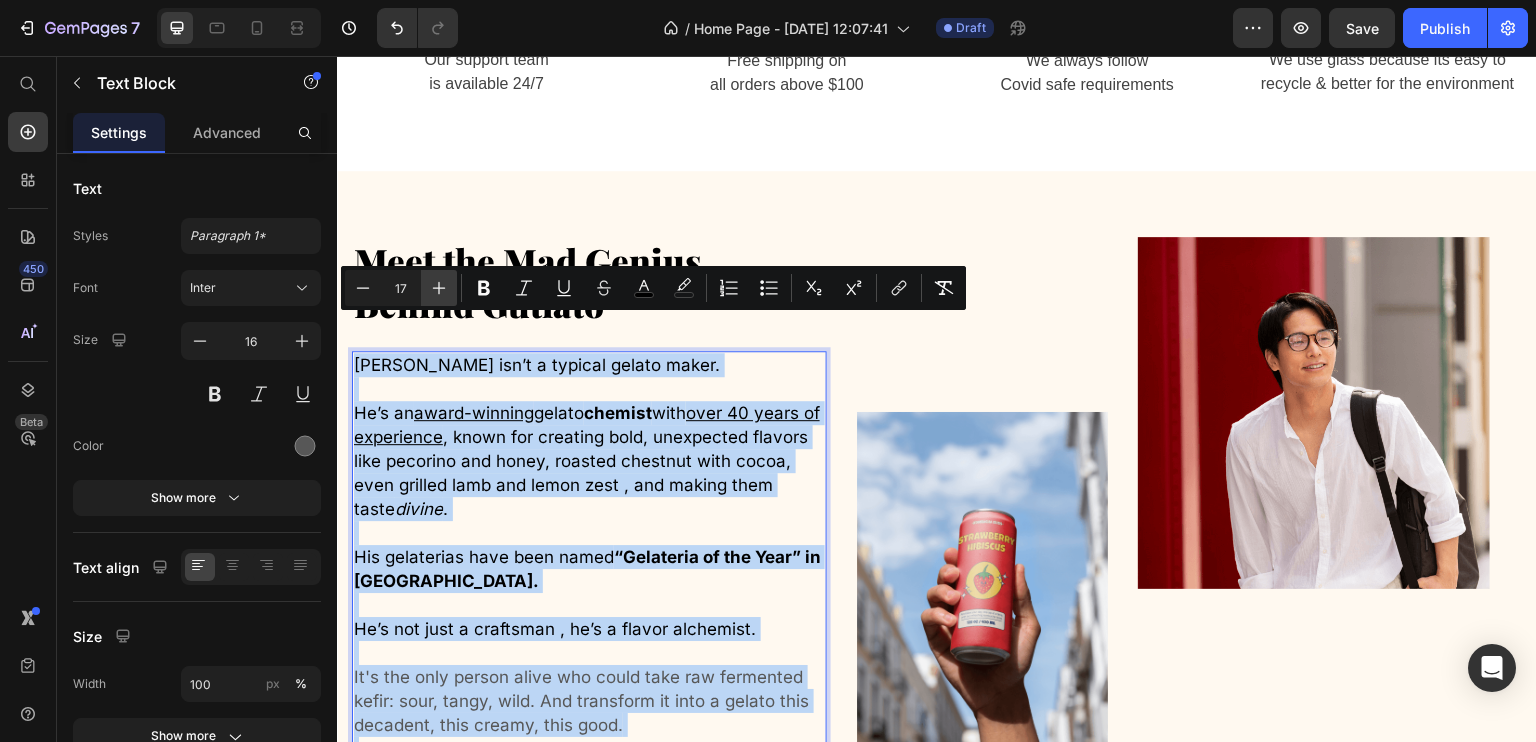 type on "18" 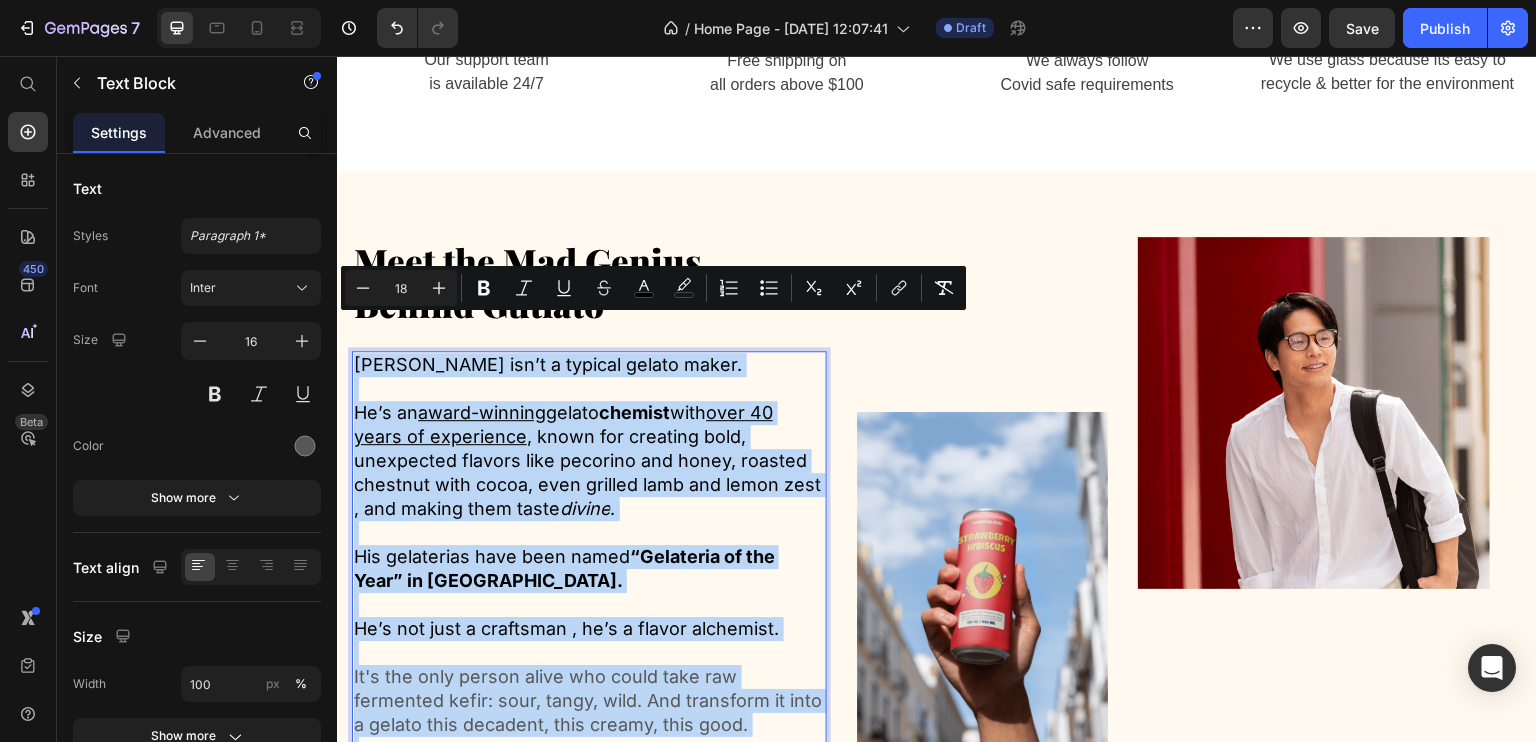click on "Minus 18 Plus Bold Italic Underline       Strikethrough
color
color Numbered List Bulleted List Subscript Superscript       link Remove Format" at bounding box center (653, 288) 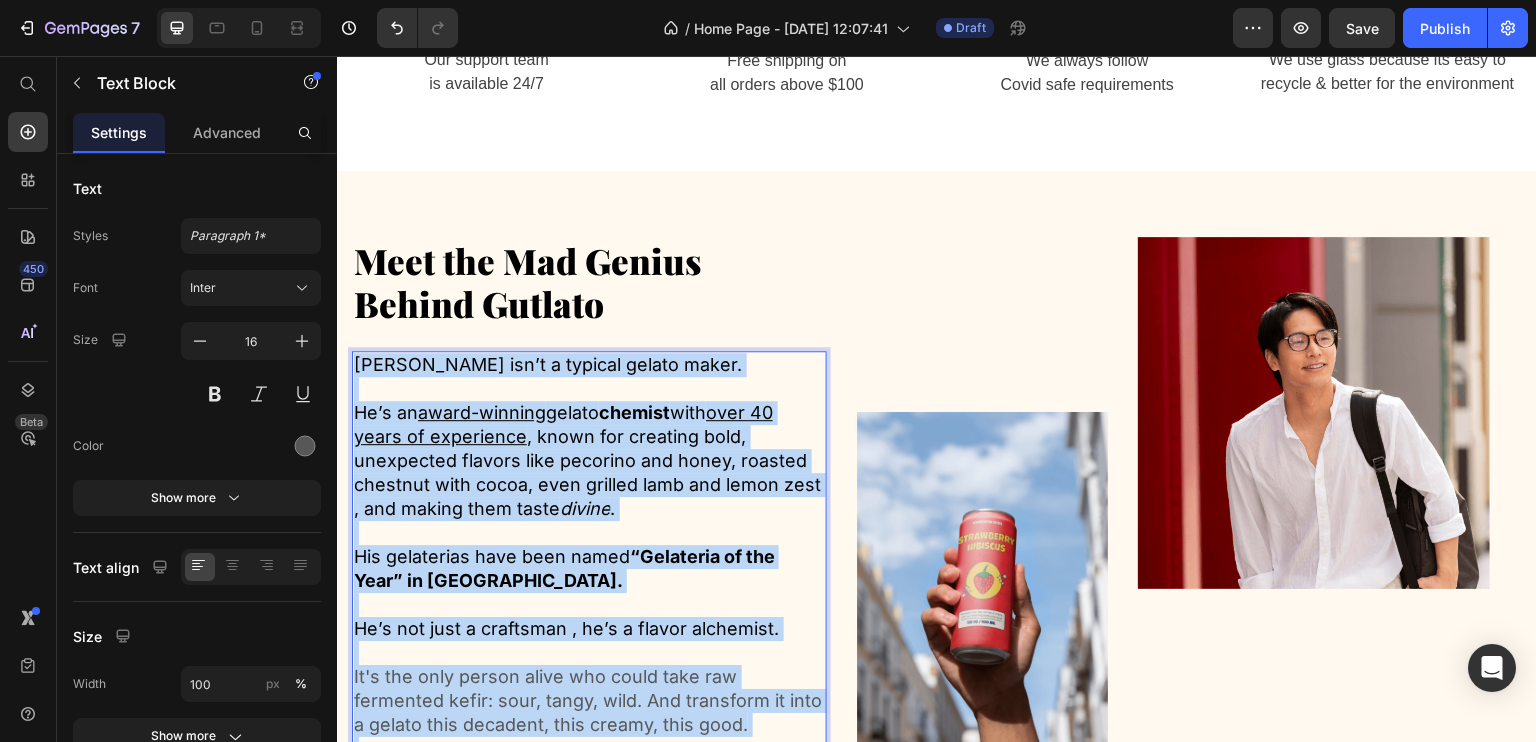scroll, scrollTop: 4224, scrollLeft: 0, axis: vertical 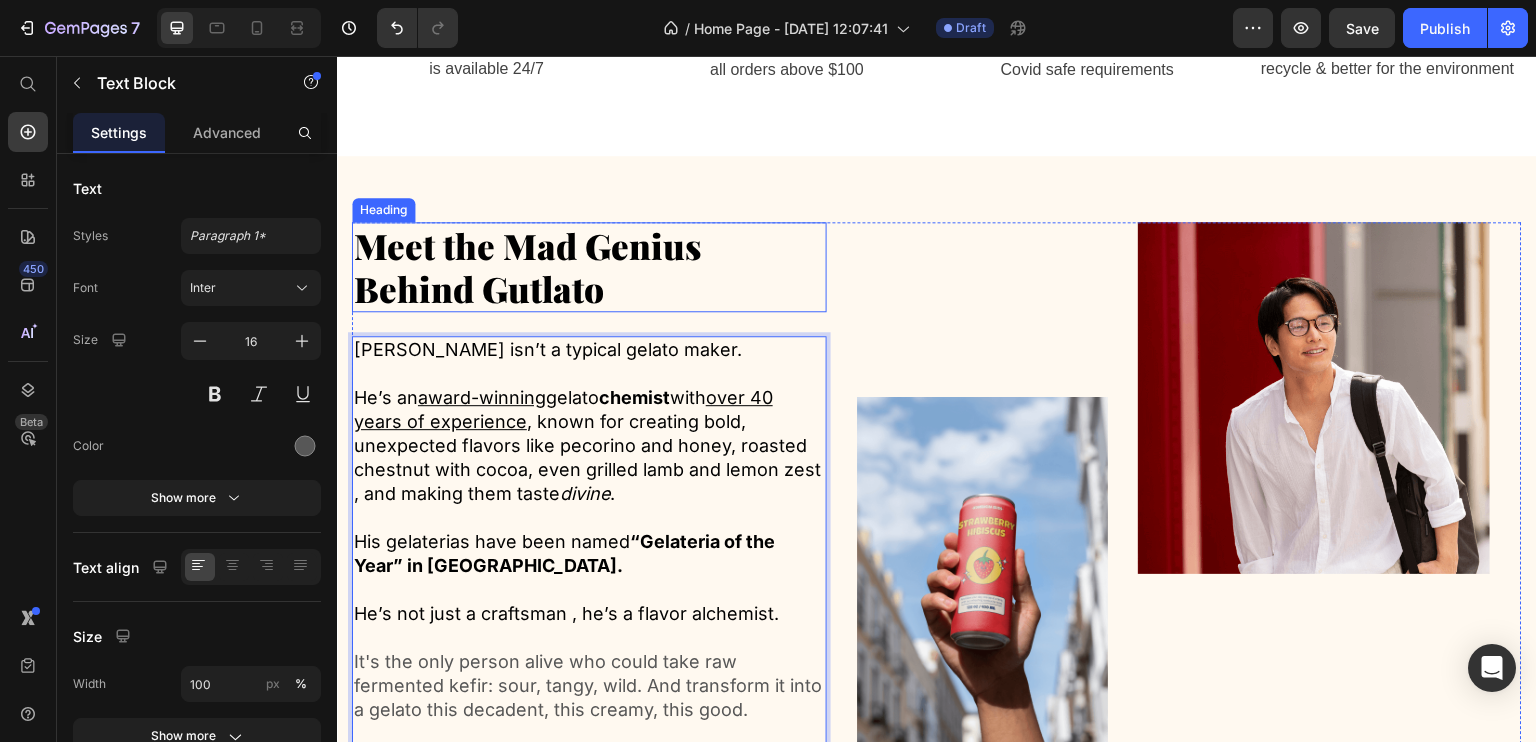 click on "Meet the Mad Genius Behind Gutlato" at bounding box center [589, 267] 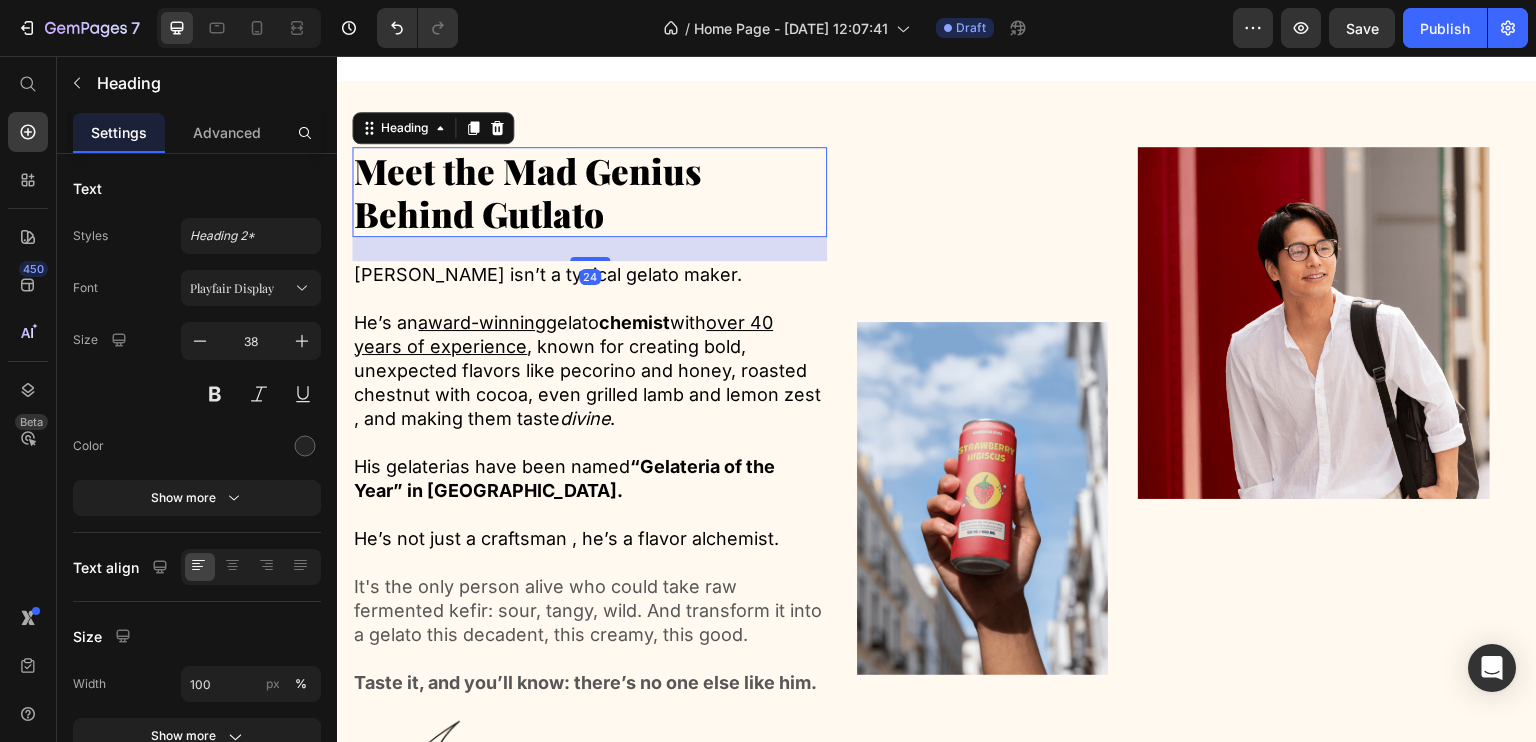 scroll, scrollTop: 4424, scrollLeft: 0, axis: vertical 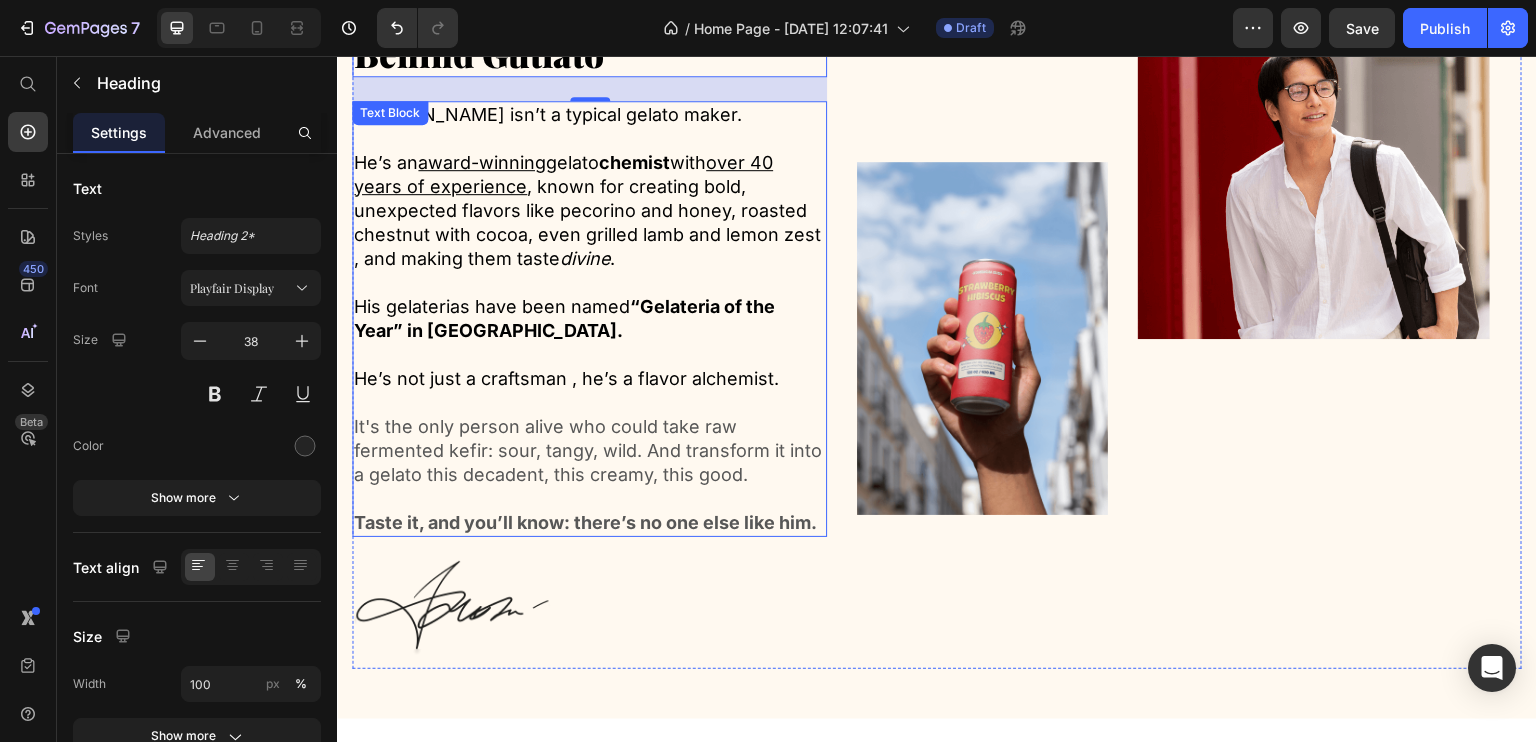 click on "It's the only person alive who could take raw fermented kefir: sour, tangy, wild. And transform it into a gelato this decadent, this creamy, this good." at bounding box center [589, 463] 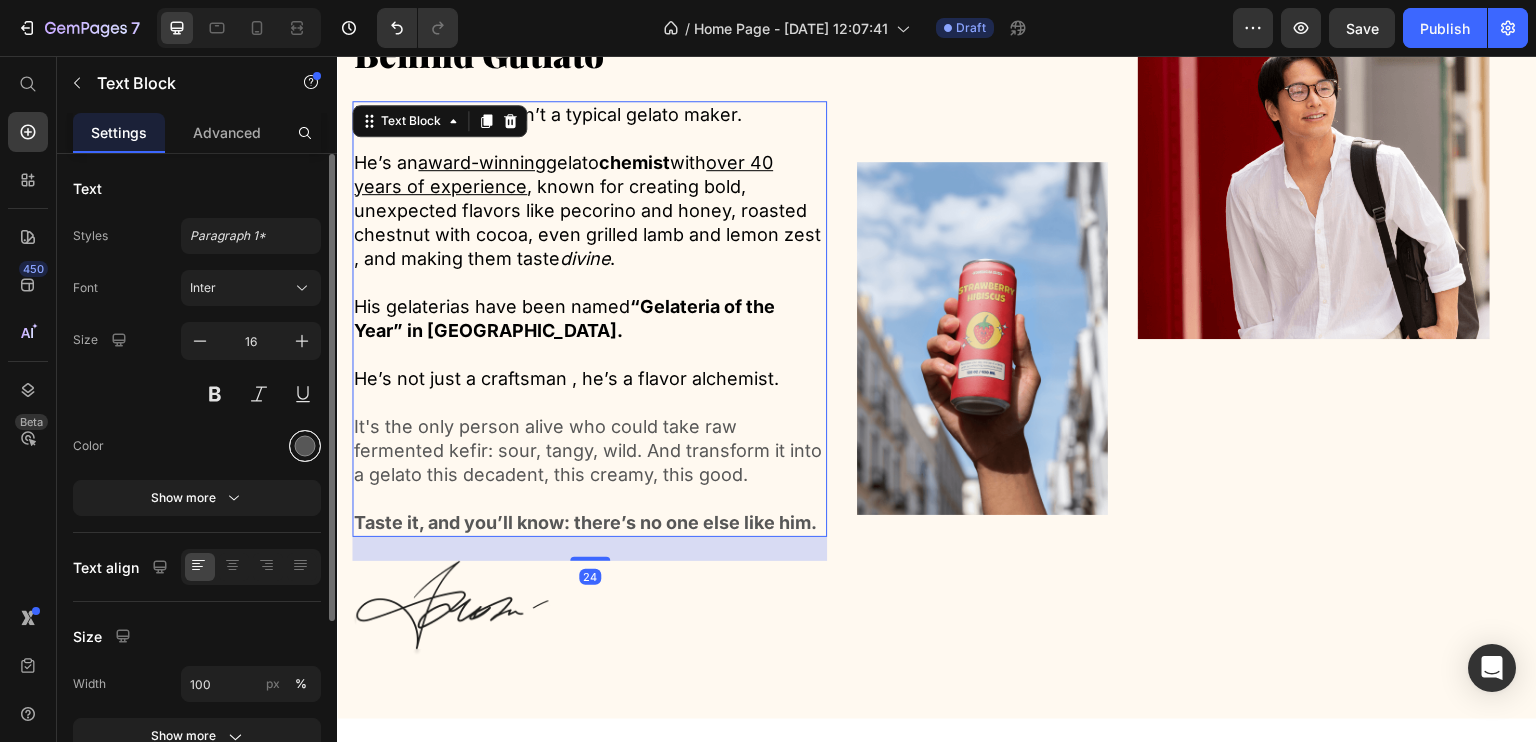 click at bounding box center (305, 446) 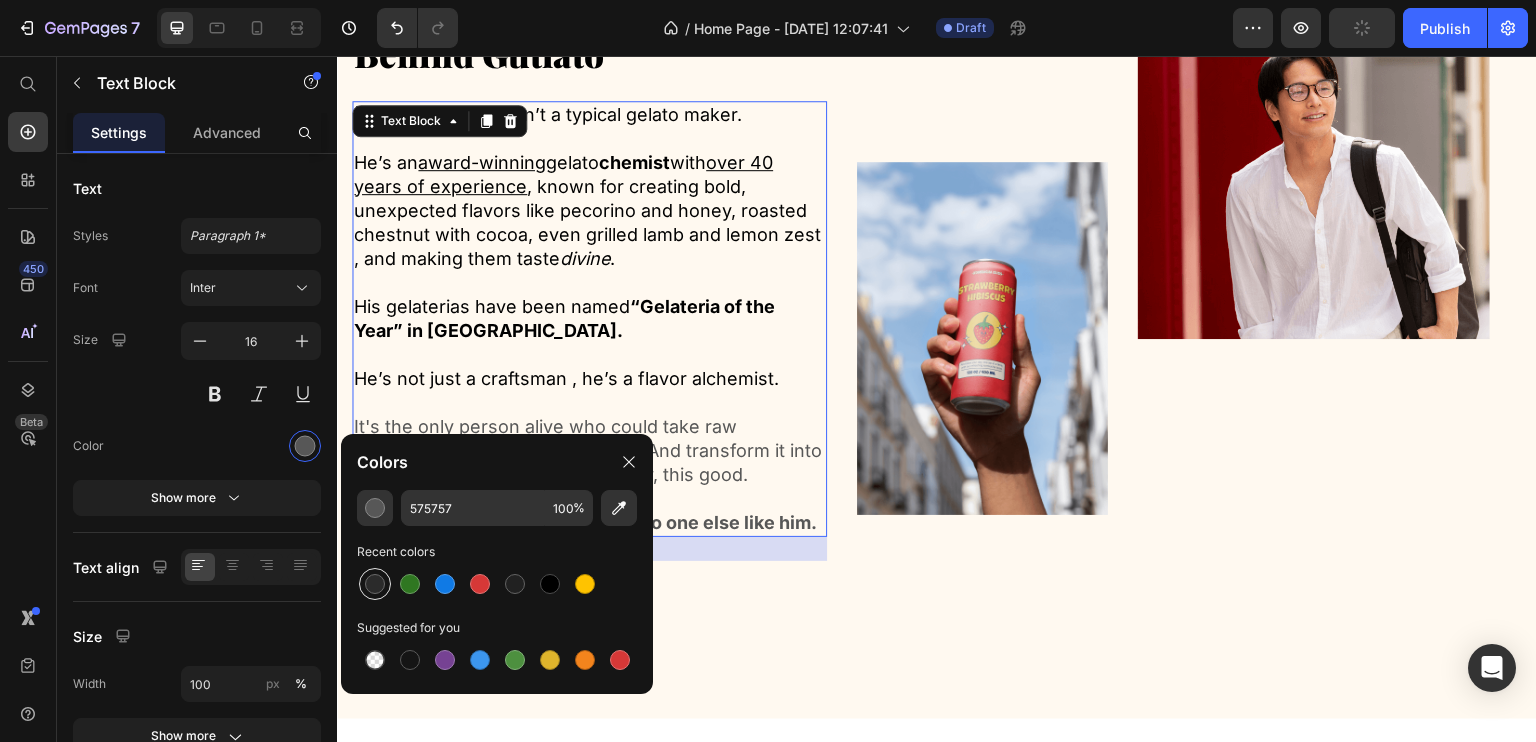 click at bounding box center (375, 584) 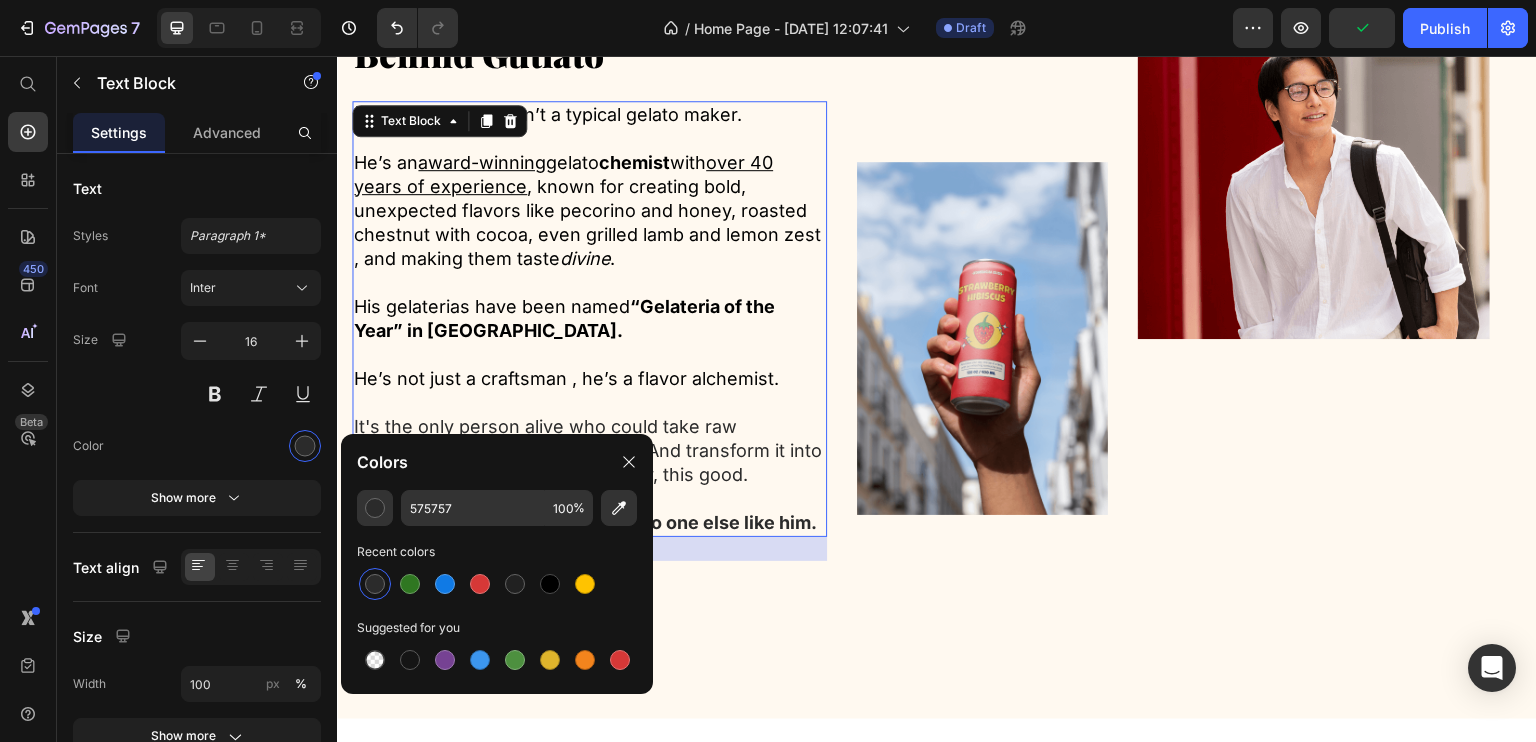 type on "2B2B2B" 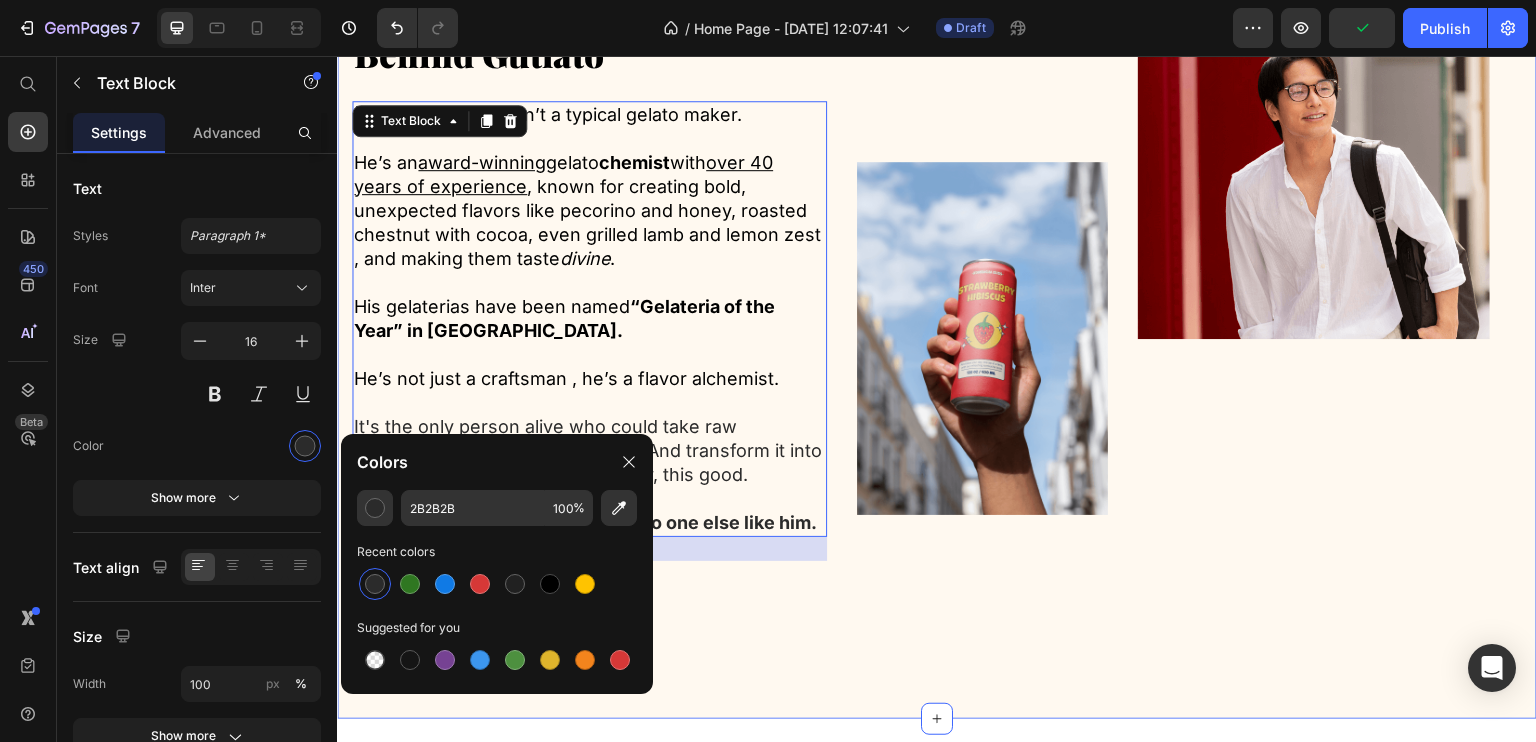 click on "Image Image Row Meet the Mad Genius Behind Gutlato Heading Nino isn’t a typical gelato maker. He’s an  award-winning  gelato  chemist  with  over 40 years of experience , known for creating bold, unexpected flavors like pecorino and honey, roasted chestnut with cocoa, even grilled lamb and lemon zest , and making them taste  divine . His gelaterias have been named  “Gelateria of the Year” in Italy. He’s not just a craftsman , he’s a flavor alchemist. It's the only person alive who could take raw fermented kefir: sour, tangy, wild. And transform it into a gelato this decadent, this creamy, this good. Taste it, and you’ll know: there’s no one else like him. Text Block   24 Image Row Section 7" at bounding box center [937, 320] 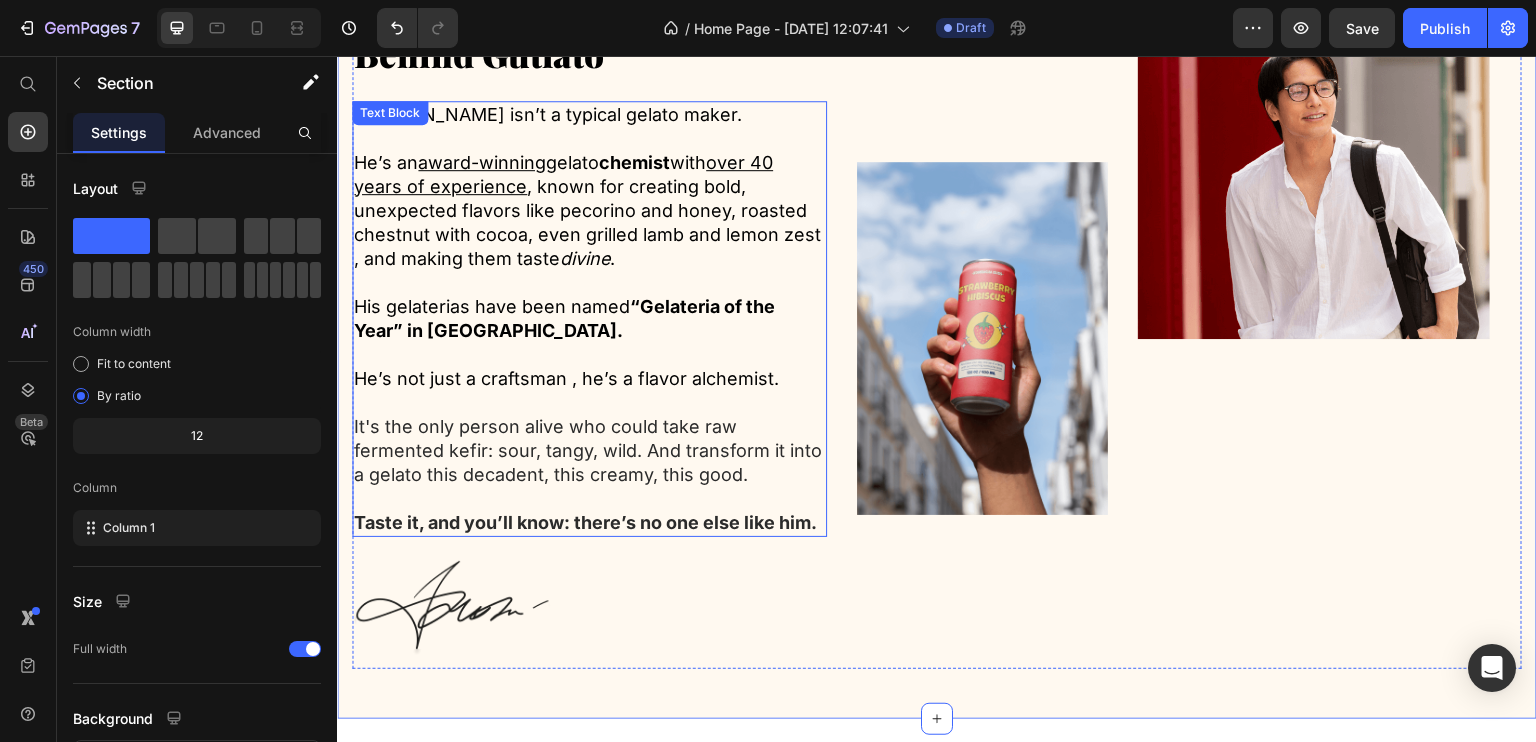 click on "It's the only person alive who could take raw fermented kefir: sour, tangy, wild. And transform it into a gelato this decadent, this creamy, this good." at bounding box center [588, 450] 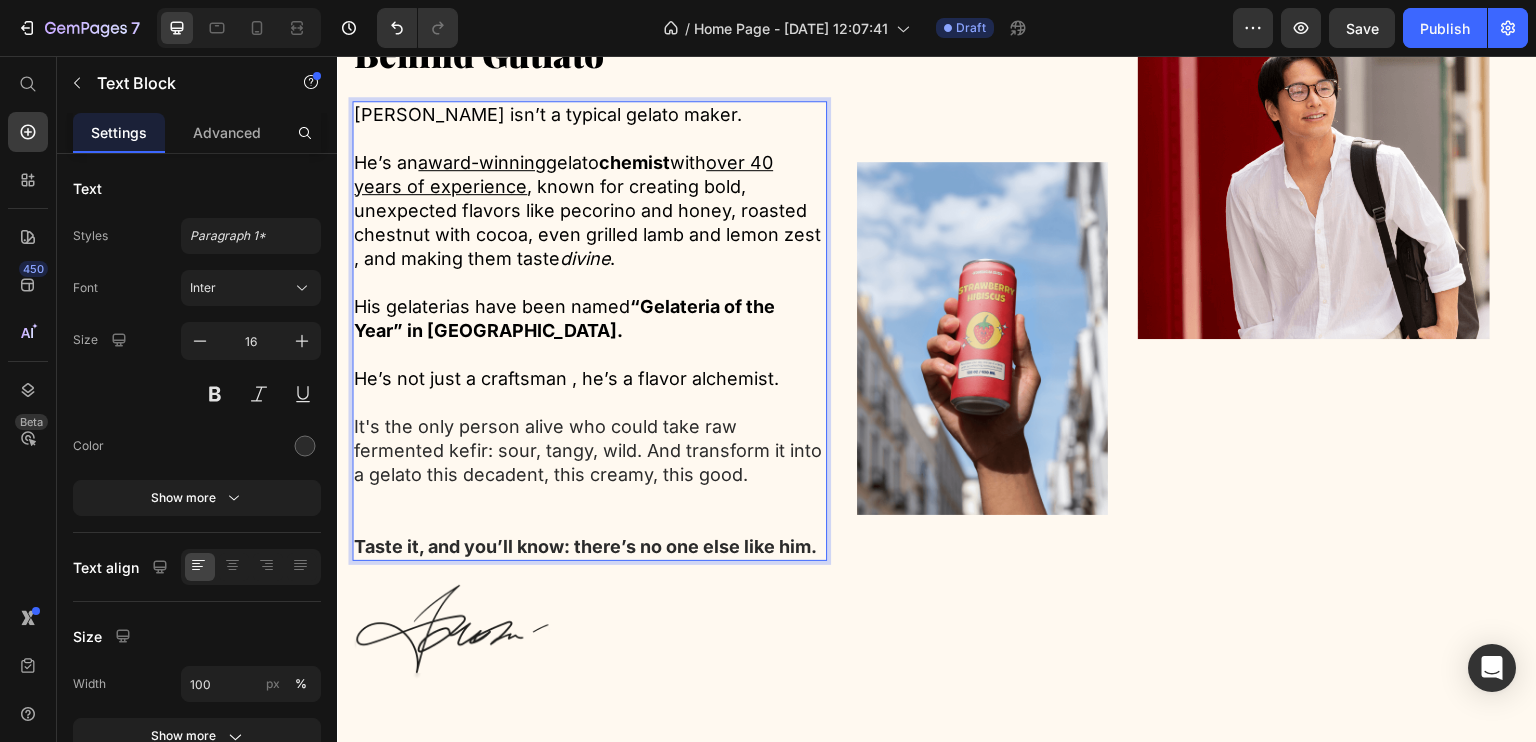 click on "It's the only person alive who could take raw fermented kefir: sour, tangy, wild. And transform it into a gelato this decadent, this creamy, this good." at bounding box center [588, 450] 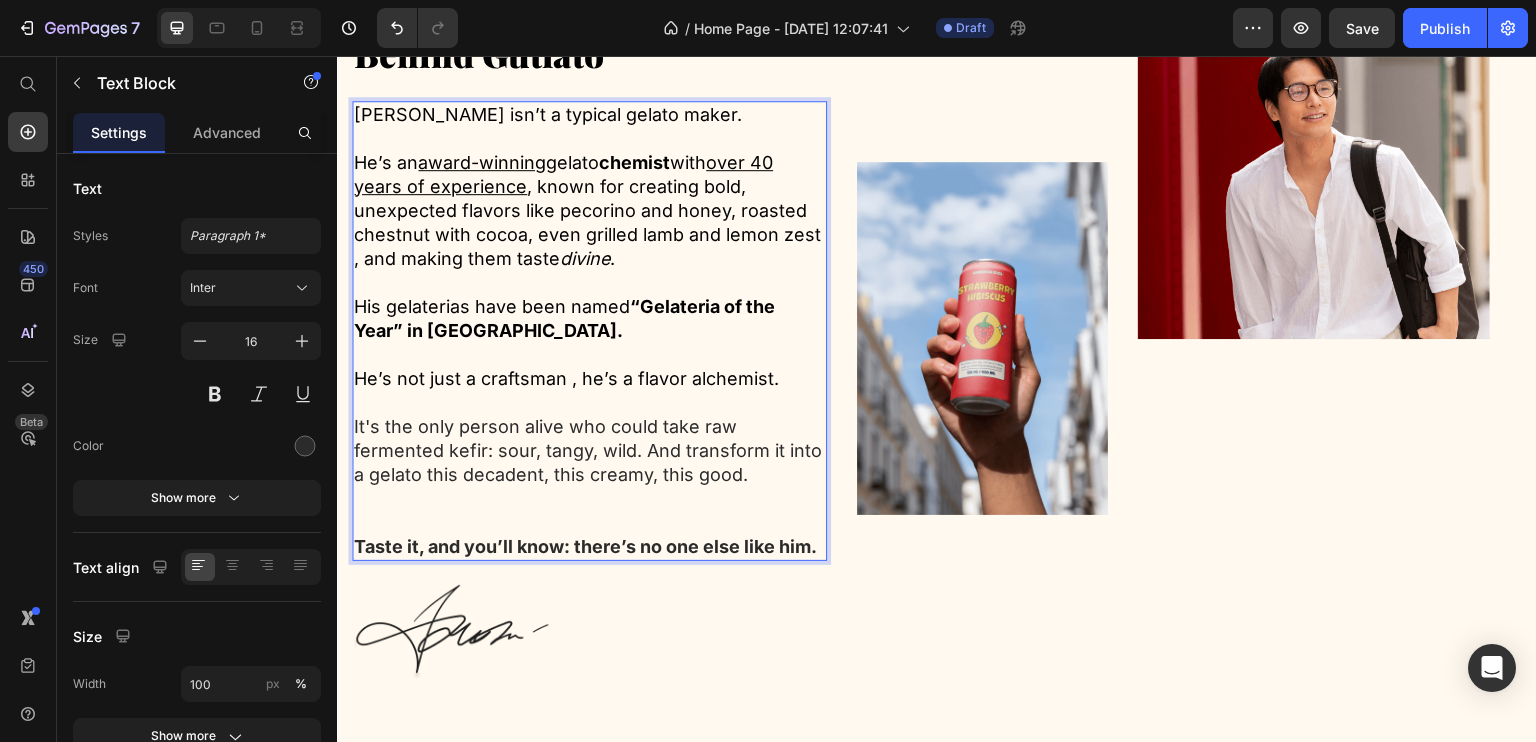 click on "It's the only person alive who could take raw fermented kefir: sour, tangy, wild. And transform it into a gelato this decadent, this creamy, this good." at bounding box center [589, 475] 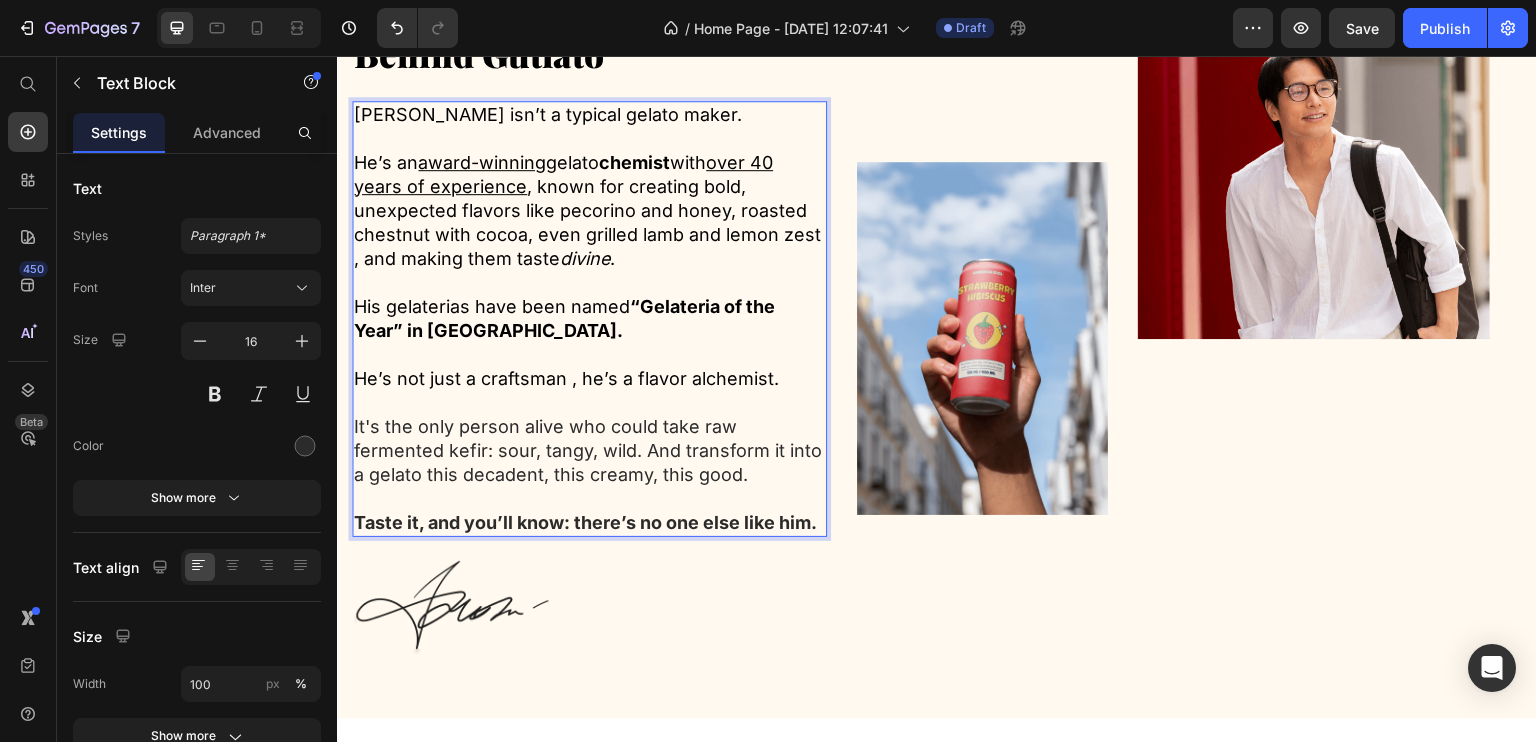 click on "It's the only person alive who could take raw fermented kefir: sour, tangy, wild. And transform it into a gelato this decadent, this creamy, this good." at bounding box center [588, 450] 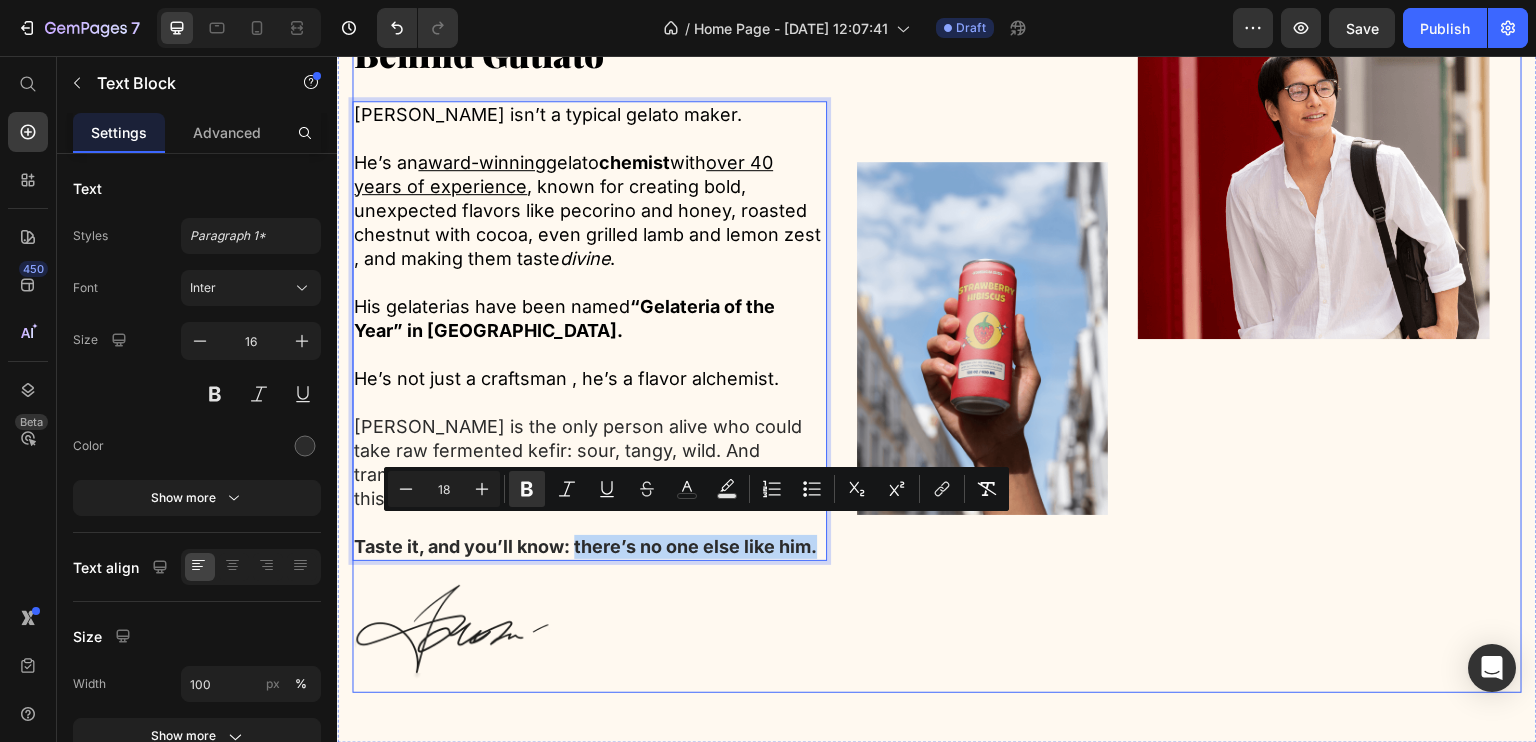 drag, startPoint x: 576, startPoint y: 533, endPoint x: 834, endPoint y: 548, distance: 258.43567 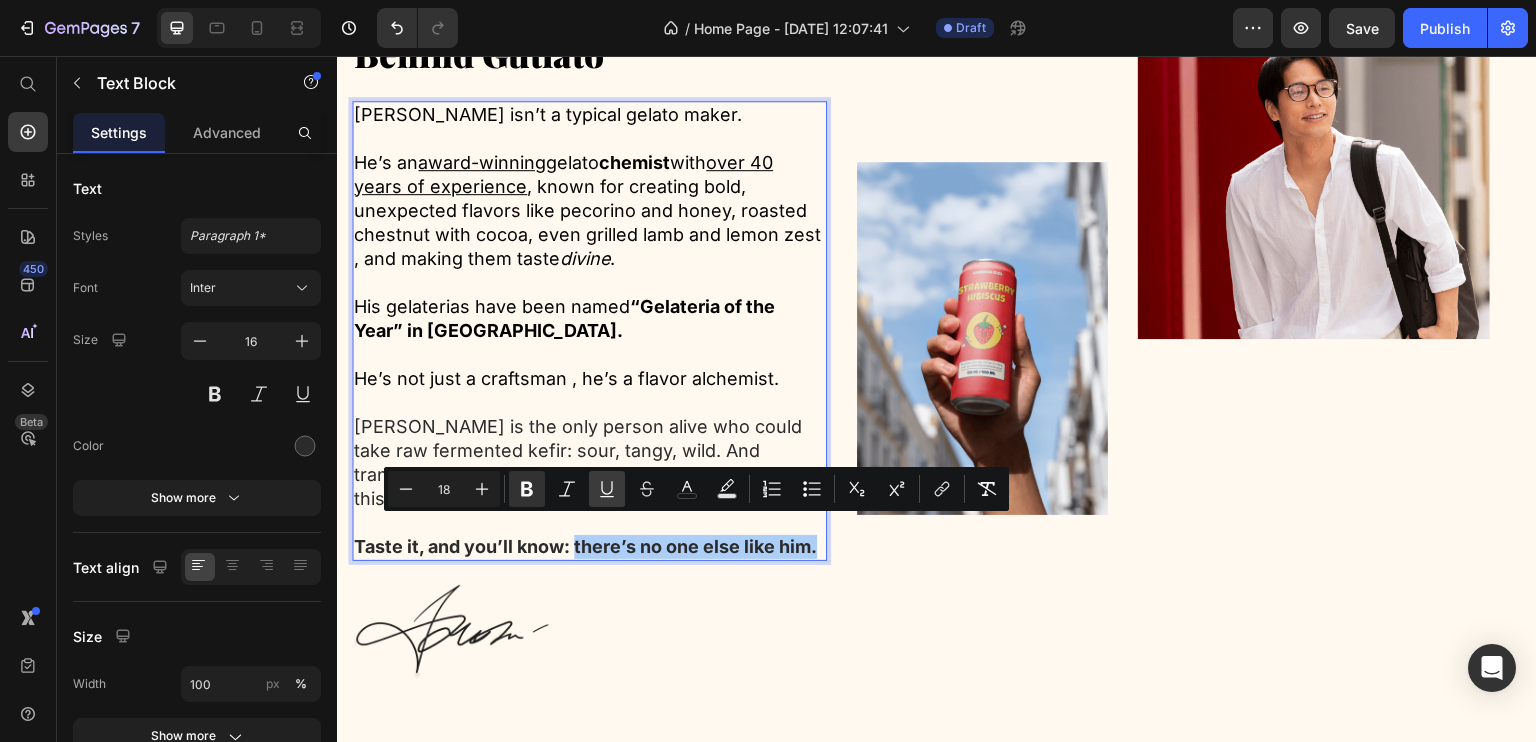 click on "Underline" at bounding box center (607, 489) 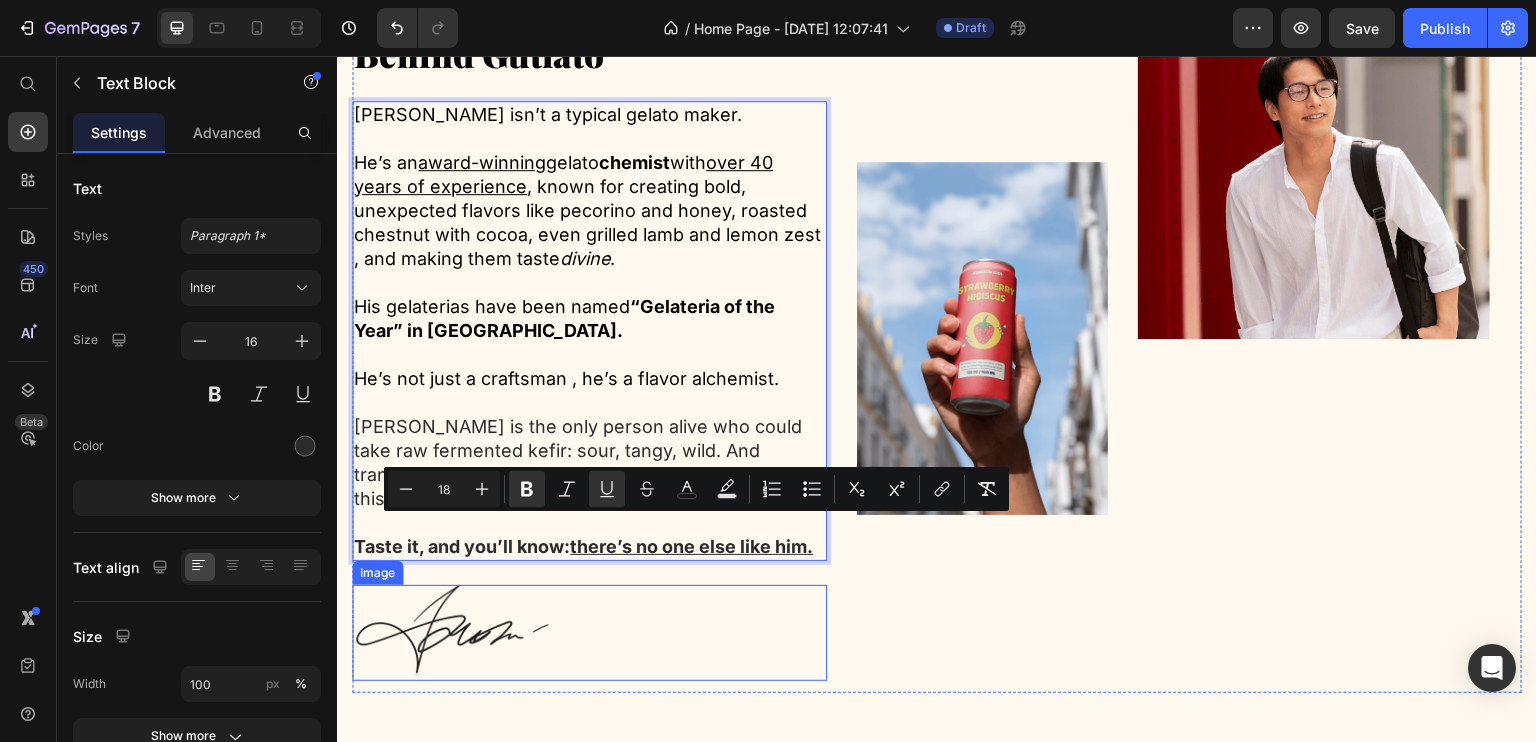click at bounding box center (589, 633) 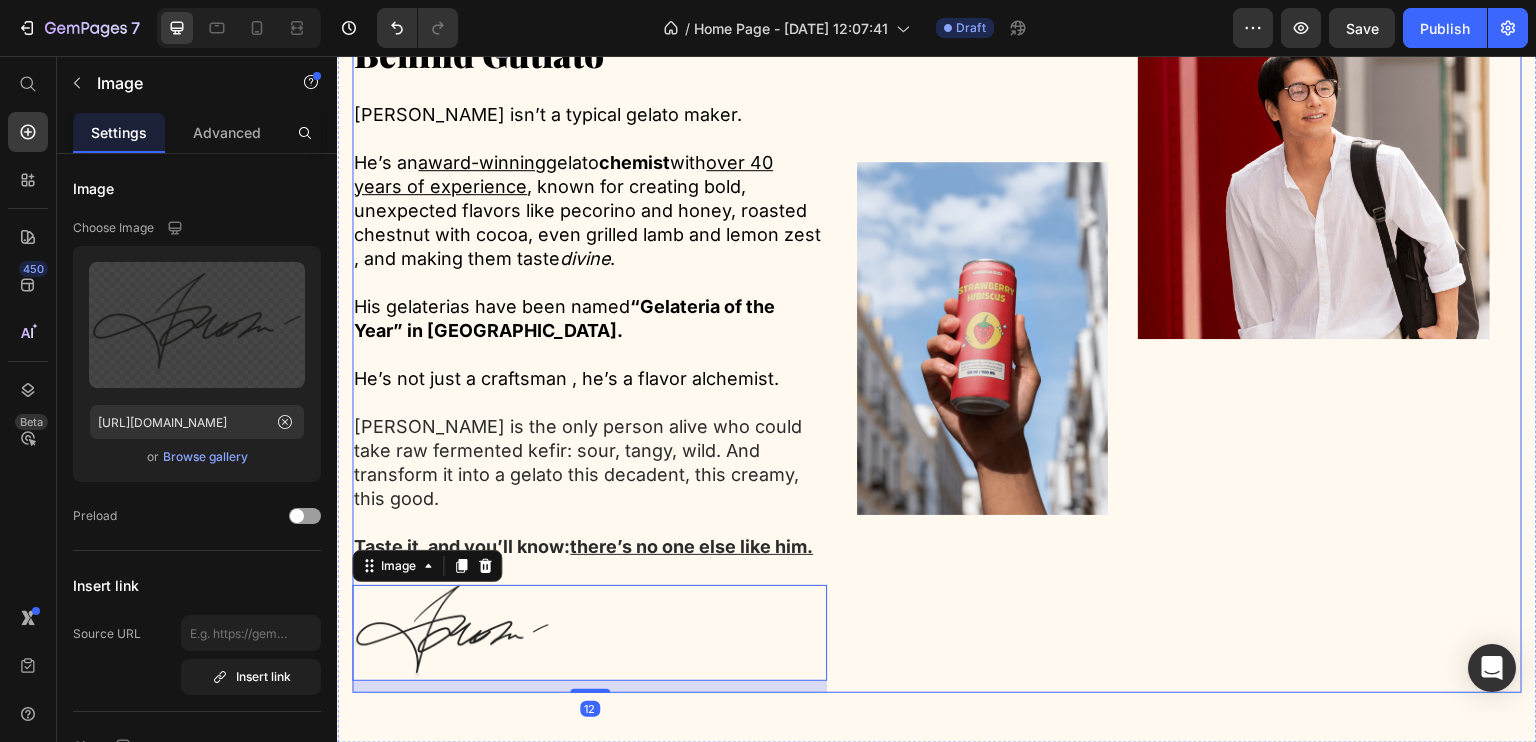 click on "Image Image Row" at bounding box center (1189, 340) 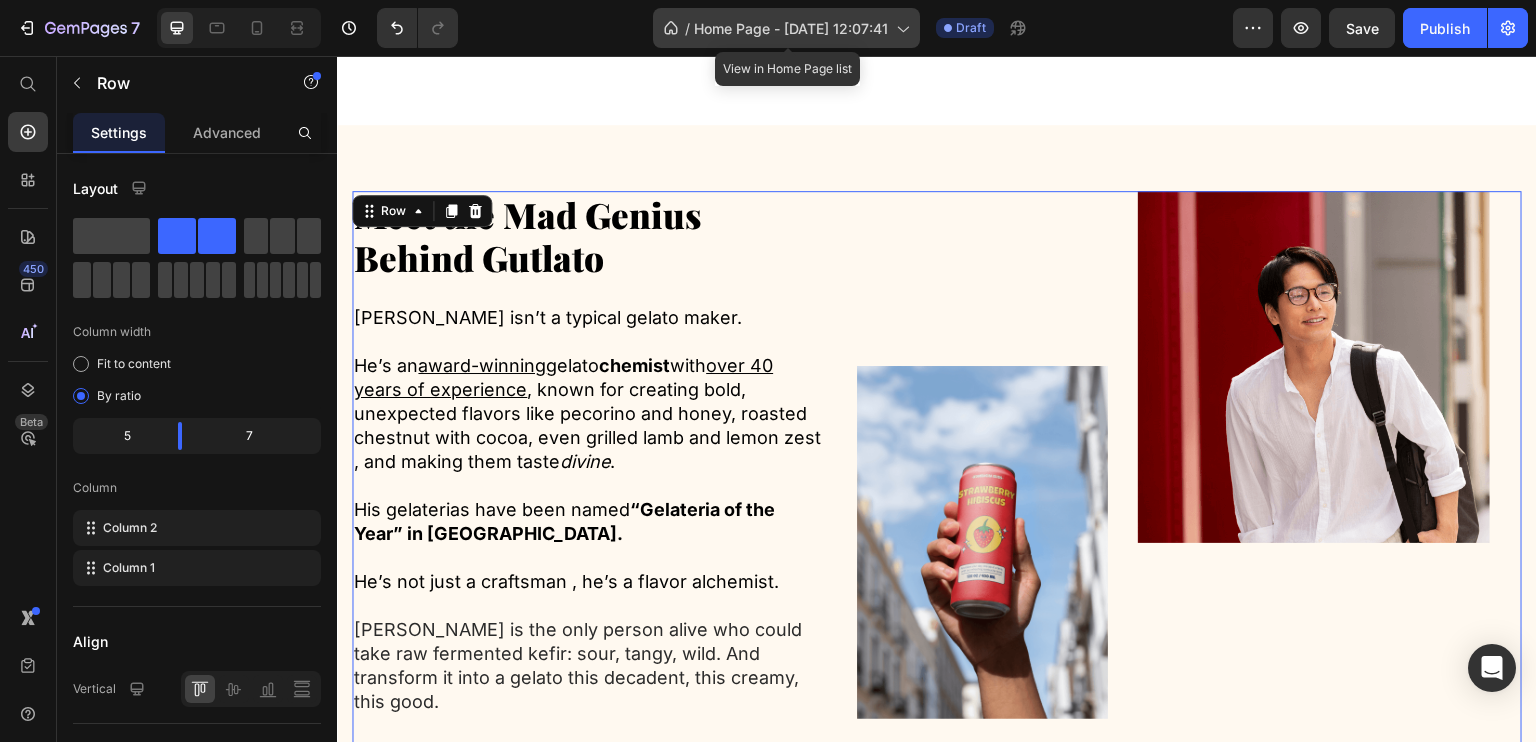 scroll, scrollTop: 3802, scrollLeft: 0, axis: vertical 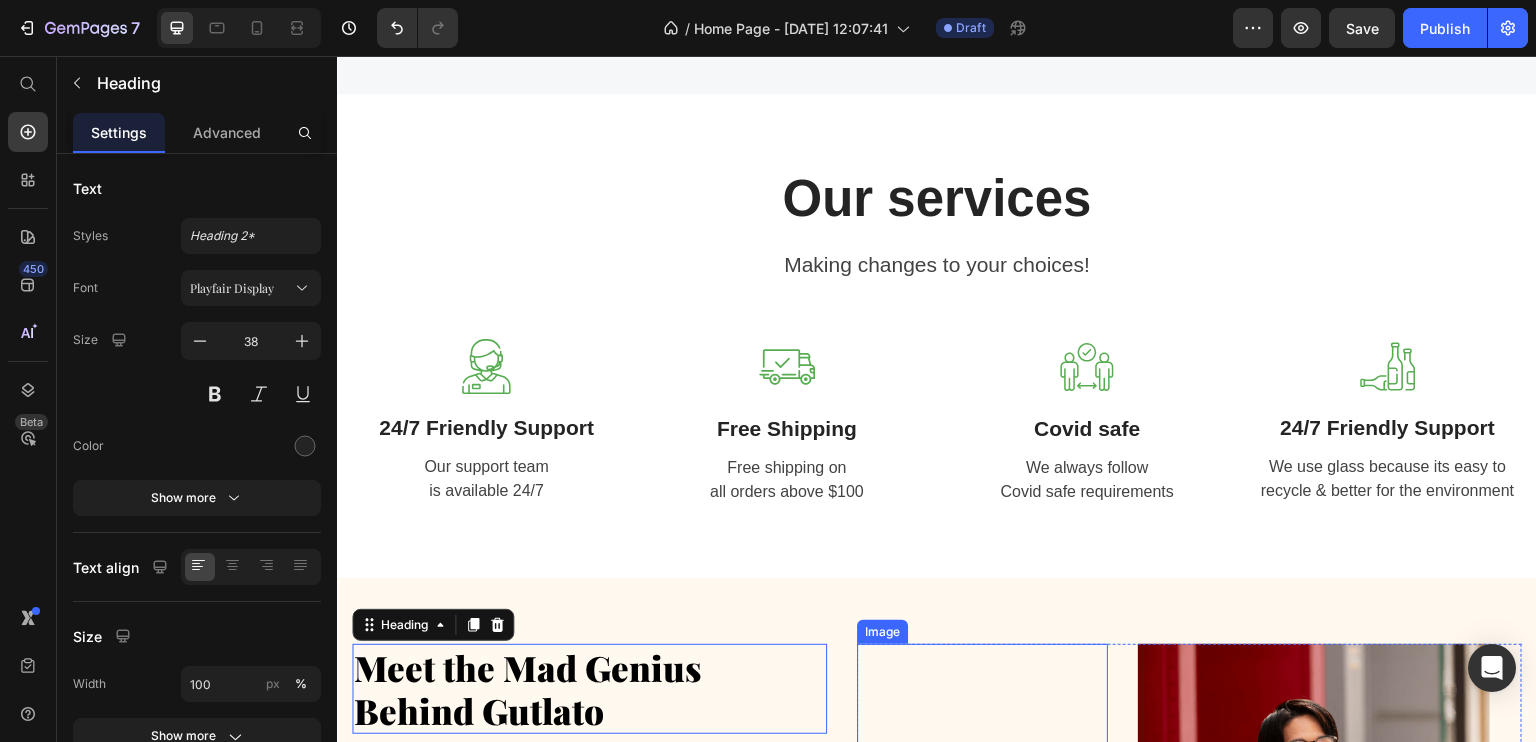 drag, startPoint x: 813, startPoint y: 273, endPoint x: 847, endPoint y: 199, distance: 81.437096 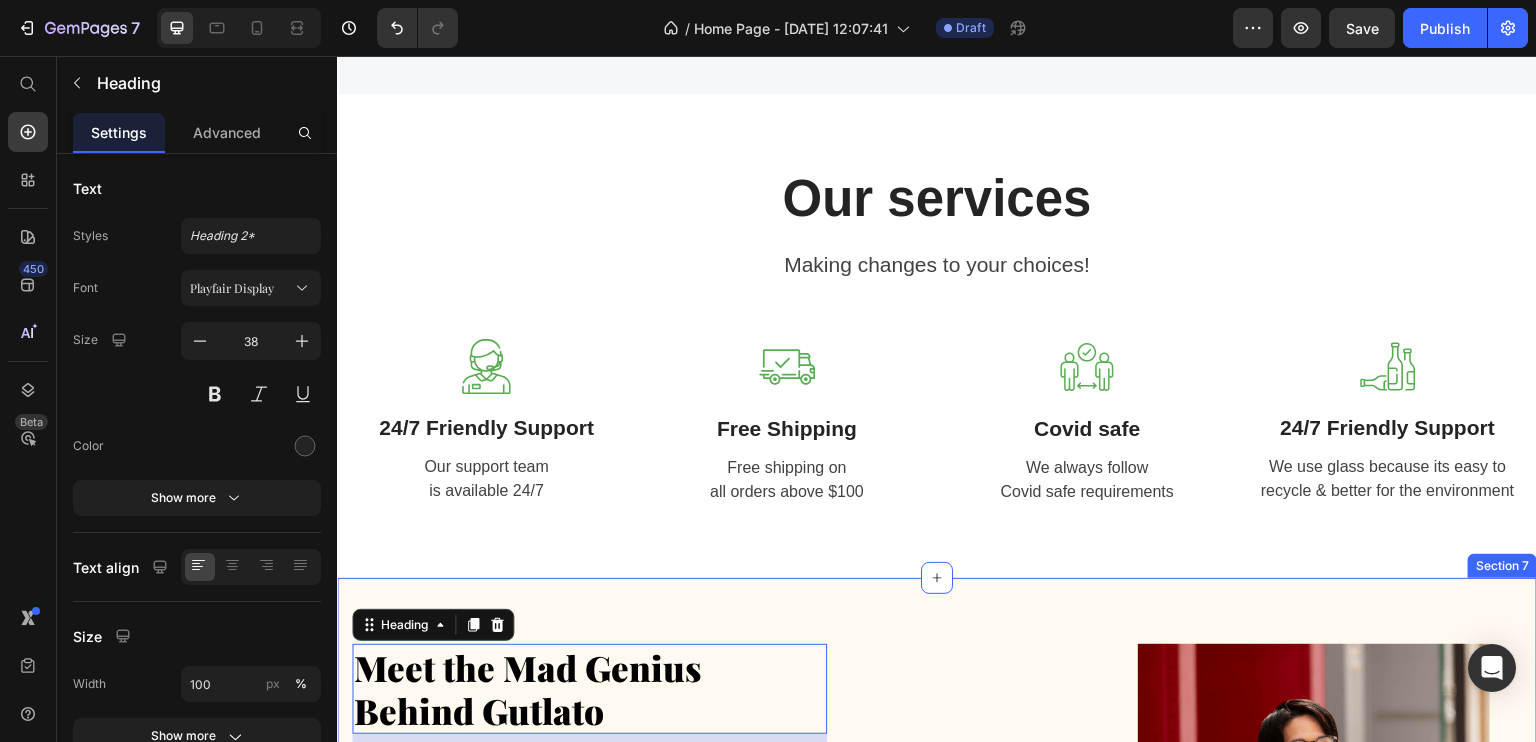 scroll, scrollTop: 4183, scrollLeft: 0, axis: vertical 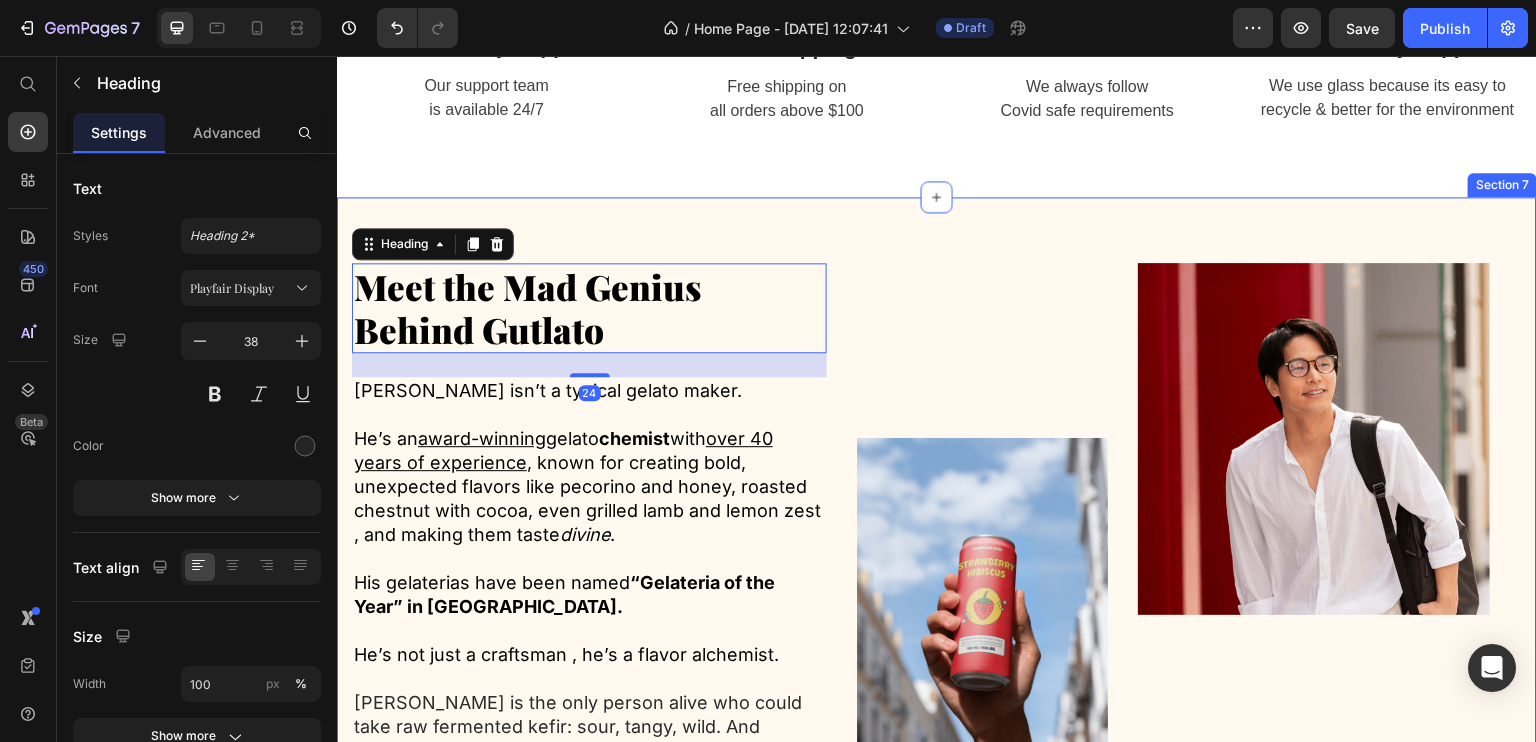 click on "Image Image Row Meet the Mad Genius Behind Gutlato Heading   24 Nino isn’t a typical gelato maker. He’s an  award-winning  gelato  chemist  with  over 40 years of experience , known for creating bold, unexpected flavors like pecorino and honey, roasted chestnut with cocoa, even grilled lamb and lemon zest , and making them taste  divine . His gelaterias have been named  “Gelateria of the Year” in Italy. He’s not just a craftsman , he’s a flavor alchemist. Nino is the only person alive who could take raw fermented kefir: sour, tangy, wild. And transform it into a gelato this decadent, this creamy, this good. Taste it, and you’ll know:  there’s no one else like him. Text Block Image Row Section 7" at bounding box center [937, 608] 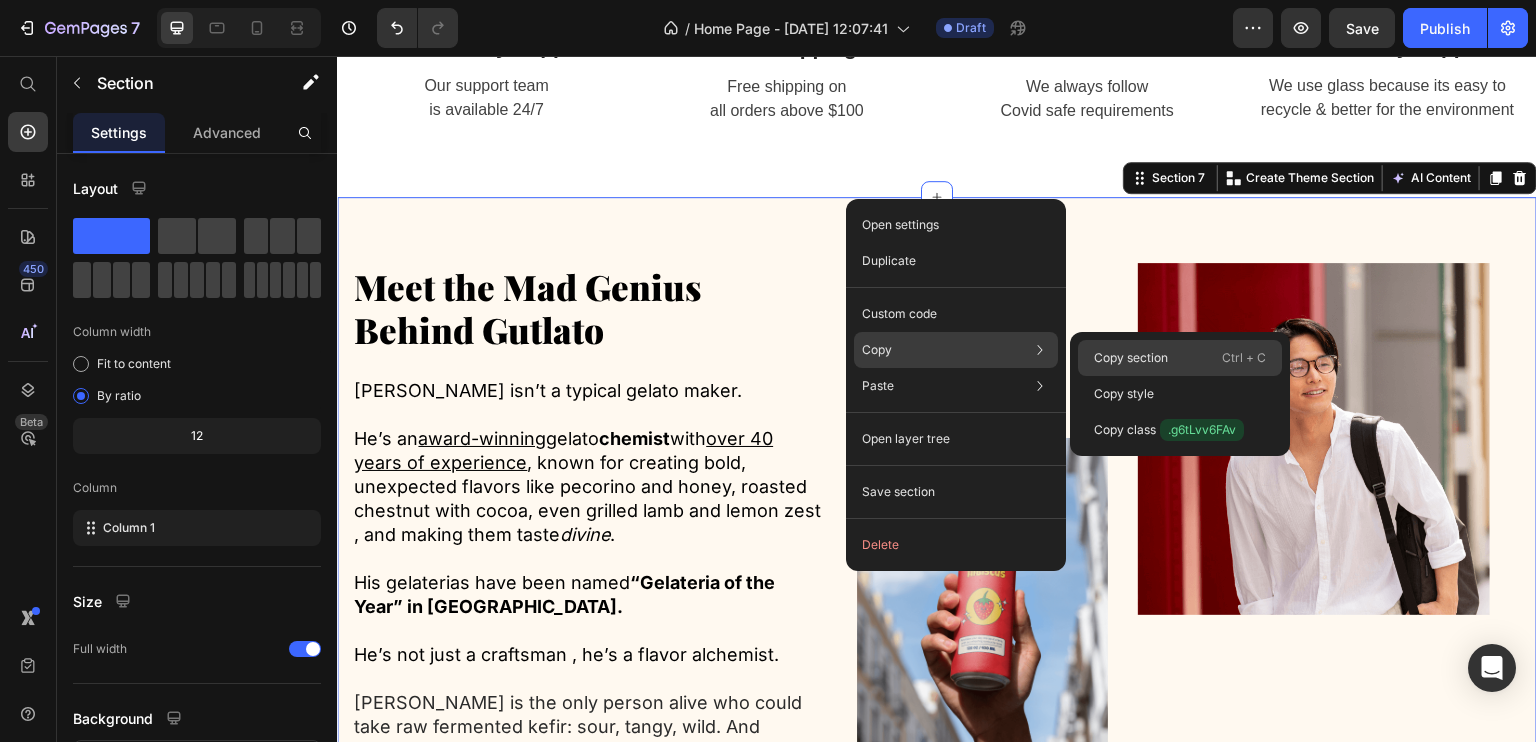 click on "Copy section" at bounding box center (1131, 358) 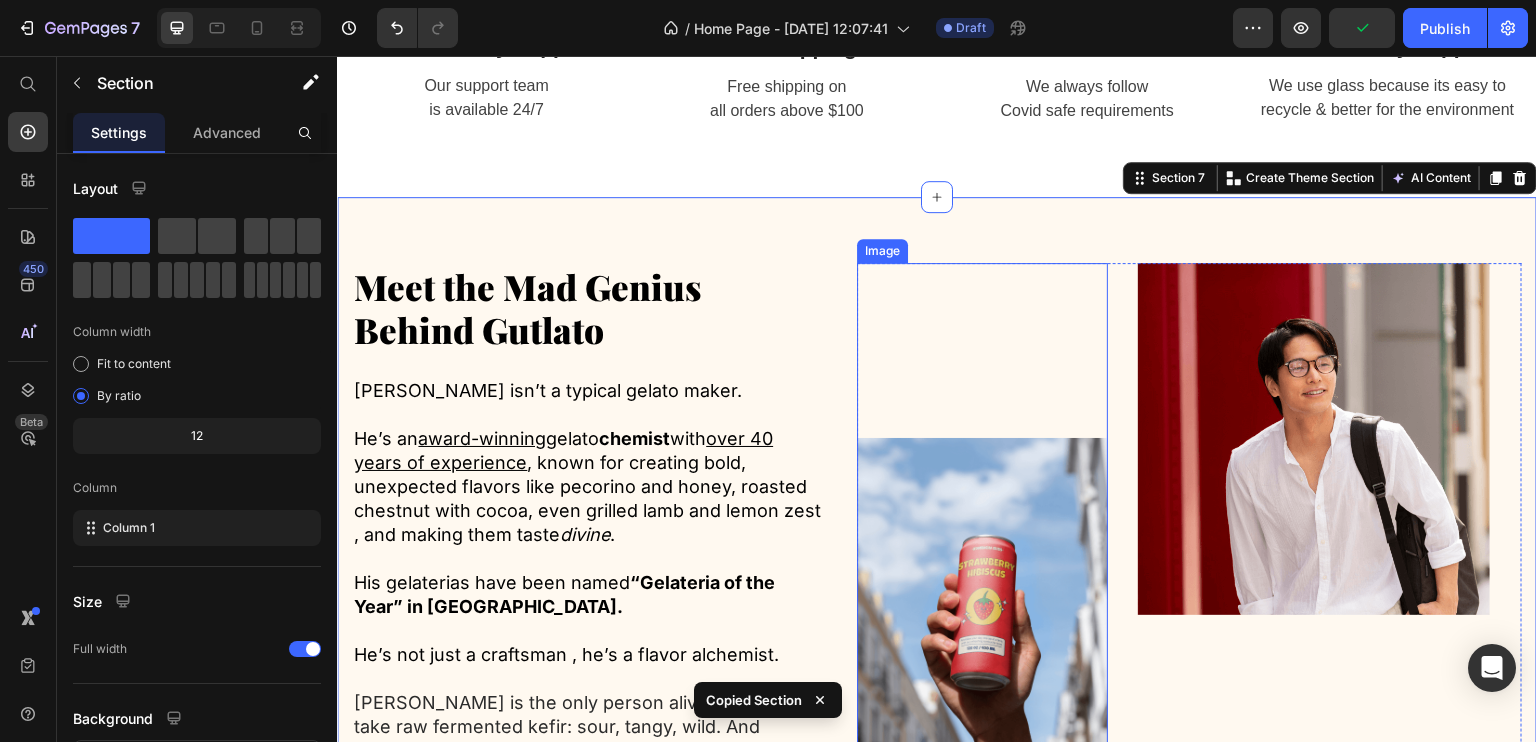 click at bounding box center (982, 527) 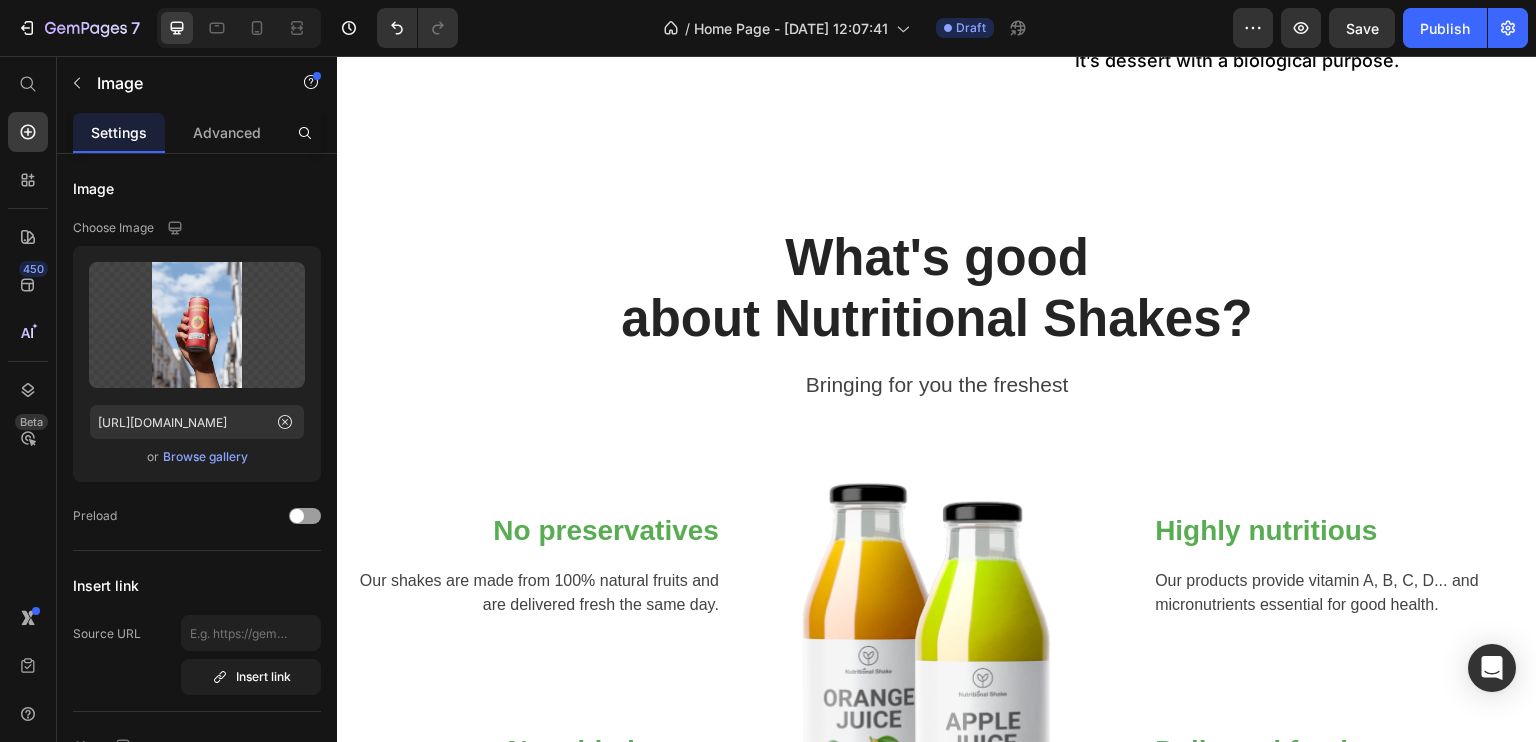 scroll, scrollTop: 1789, scrollLeft: 0, axis: vertical 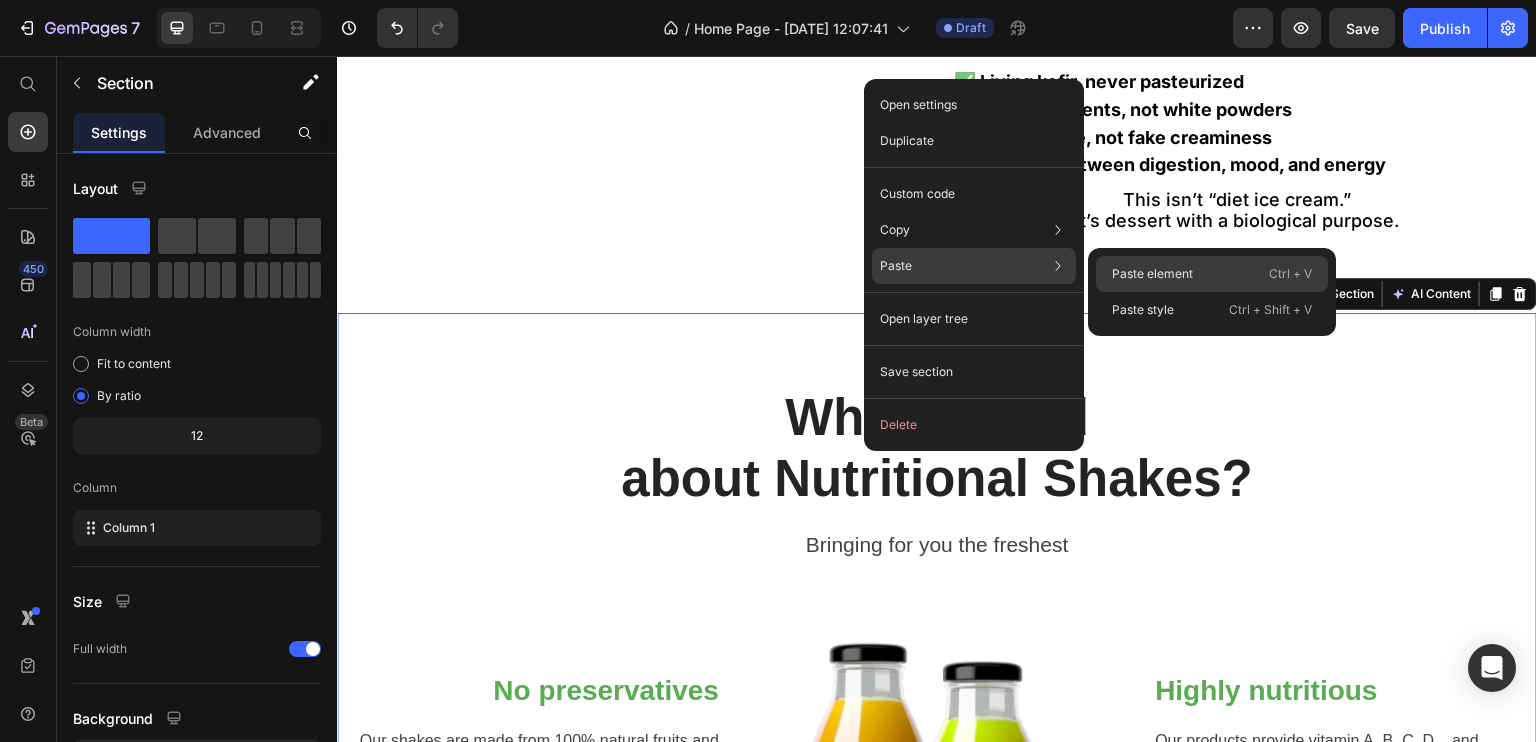 click on "Paste element" at bounding box center [1152, 274] 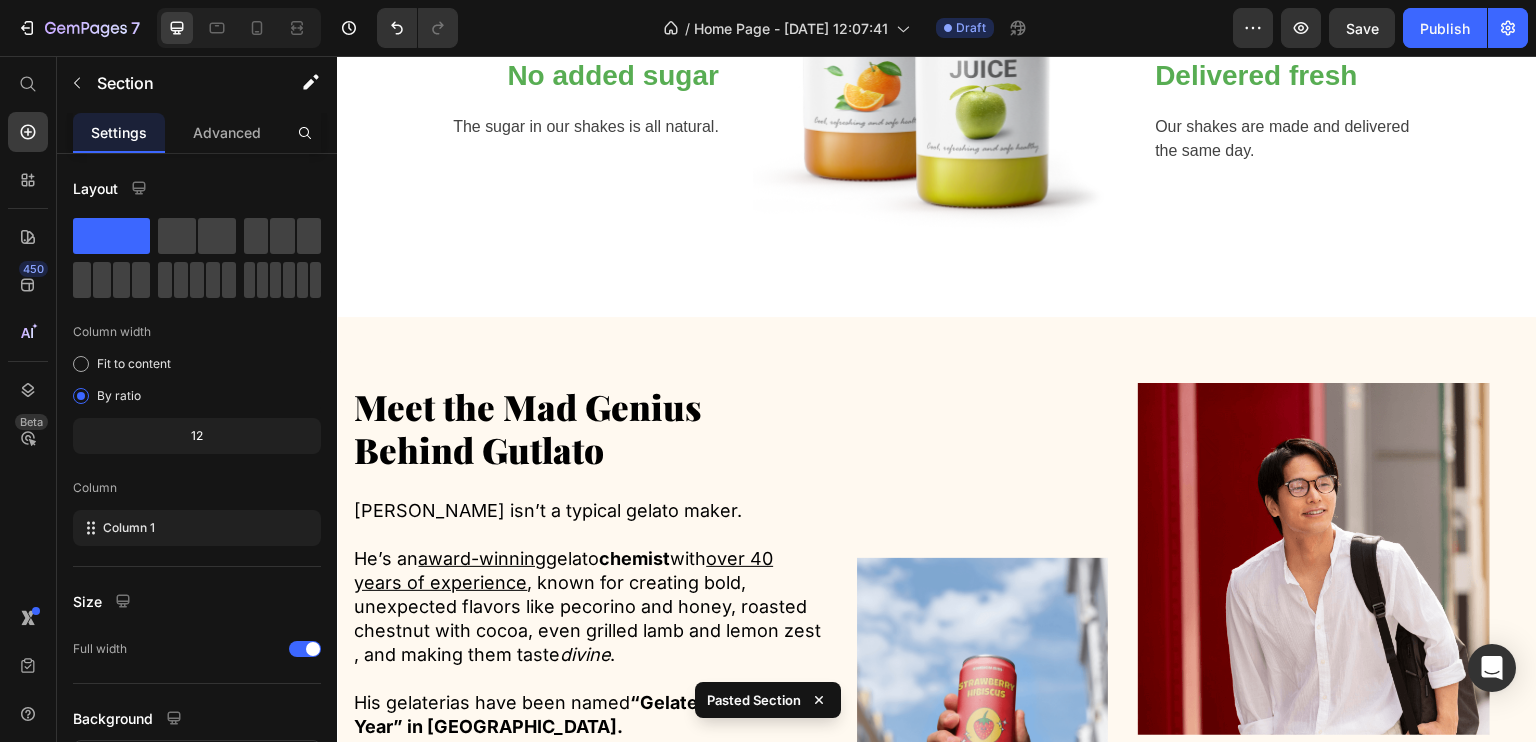scroll, scrollTop: 2916, scrollLeft: 0, axis: vertical 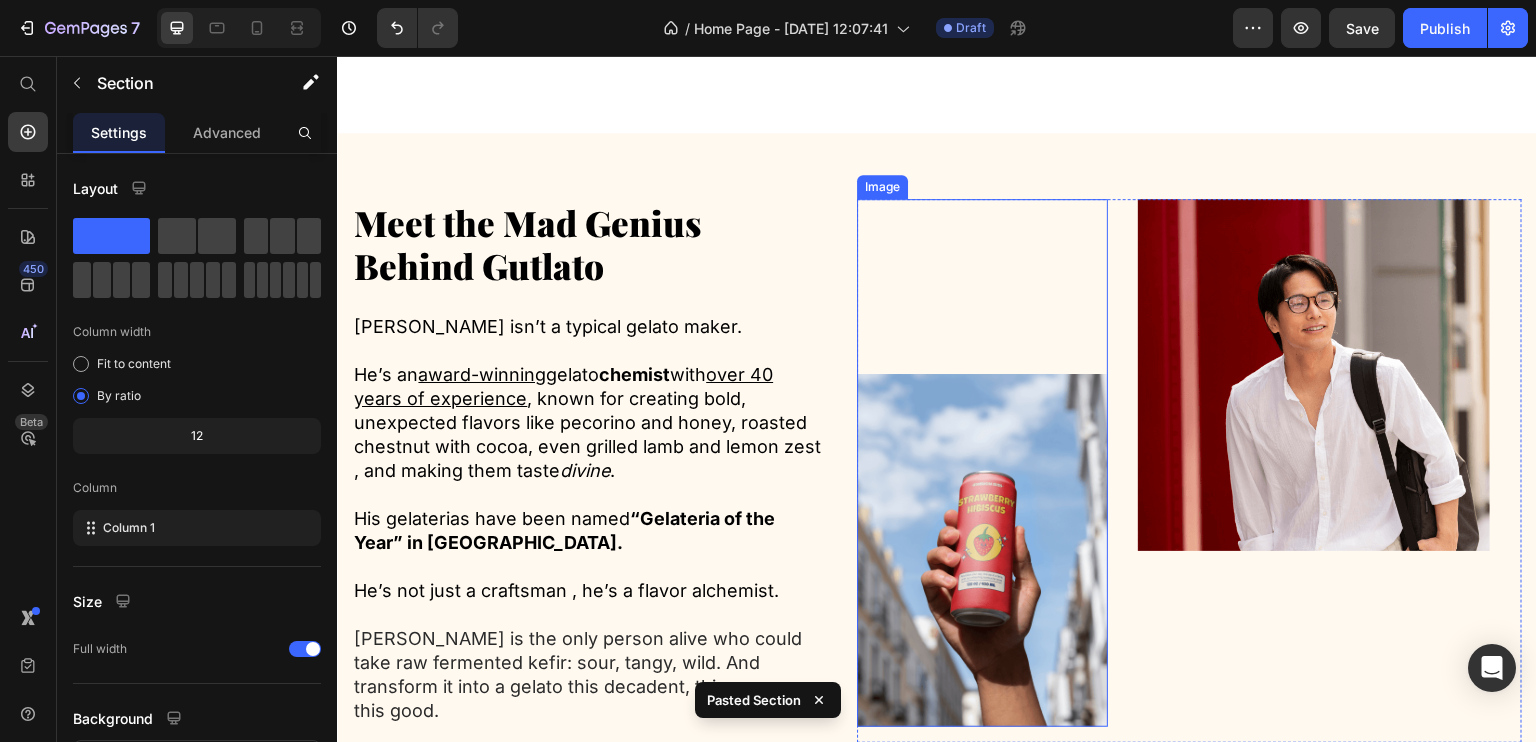click at bounding box center (982, 463) 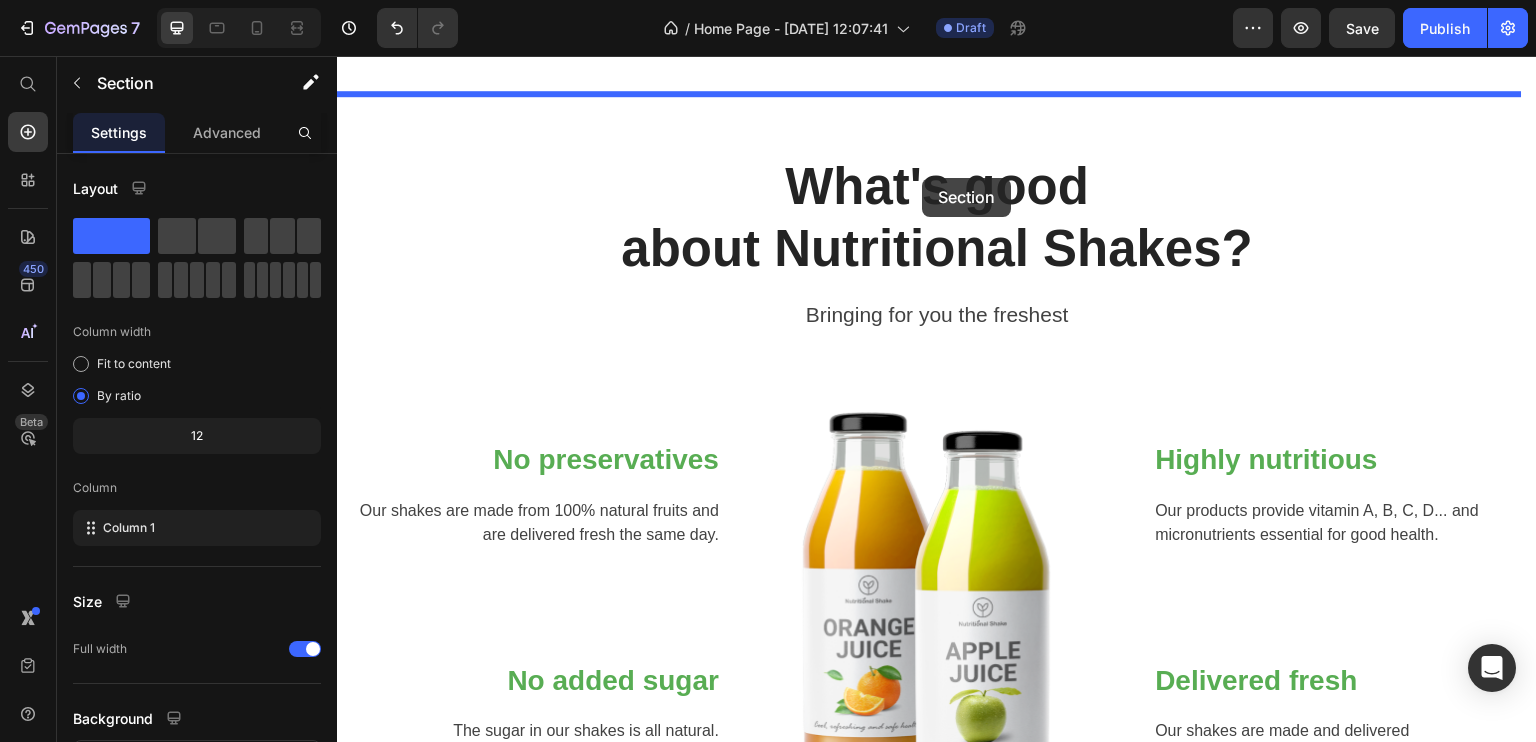 scroll, scrollTop: 2001, scrollLeft: 0, axis: vertical 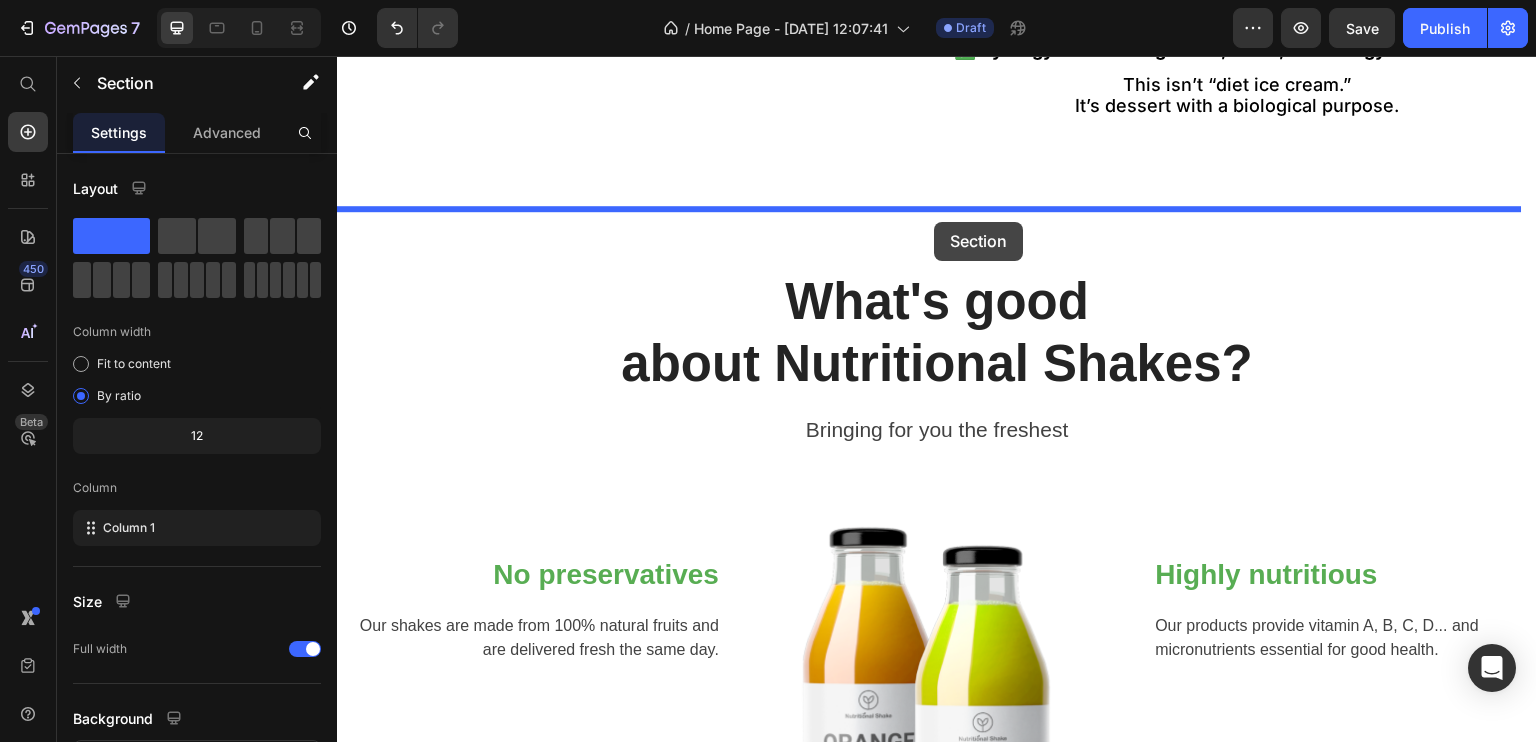 drag, startPoint x: 878, startPoint y: 433, endPoint x: 934, endPoint y: 218, distance: 222.17336 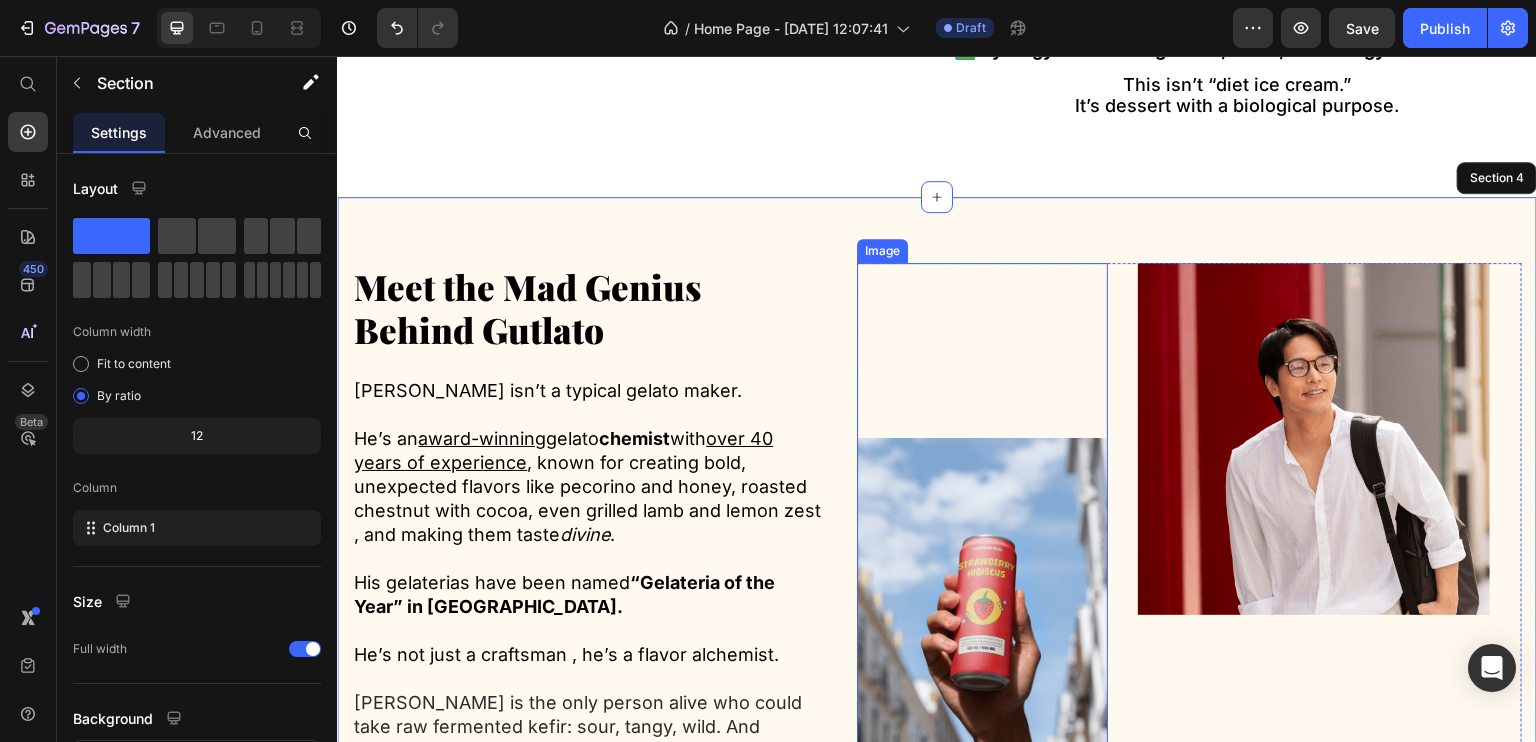 click at bounding box center (982, 527) 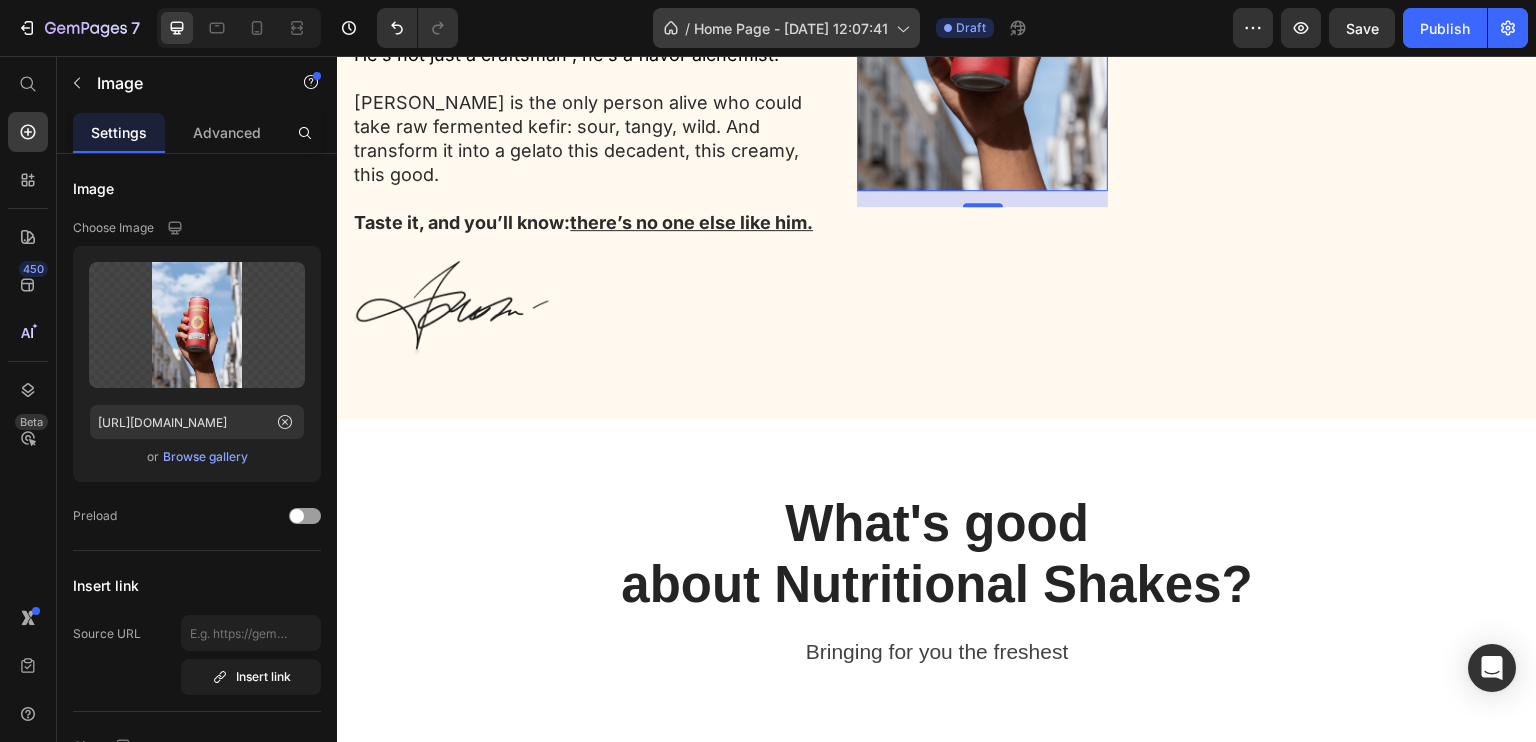 scroll, scrollTop: 2641, scrollLeft: 0, axis: vertical 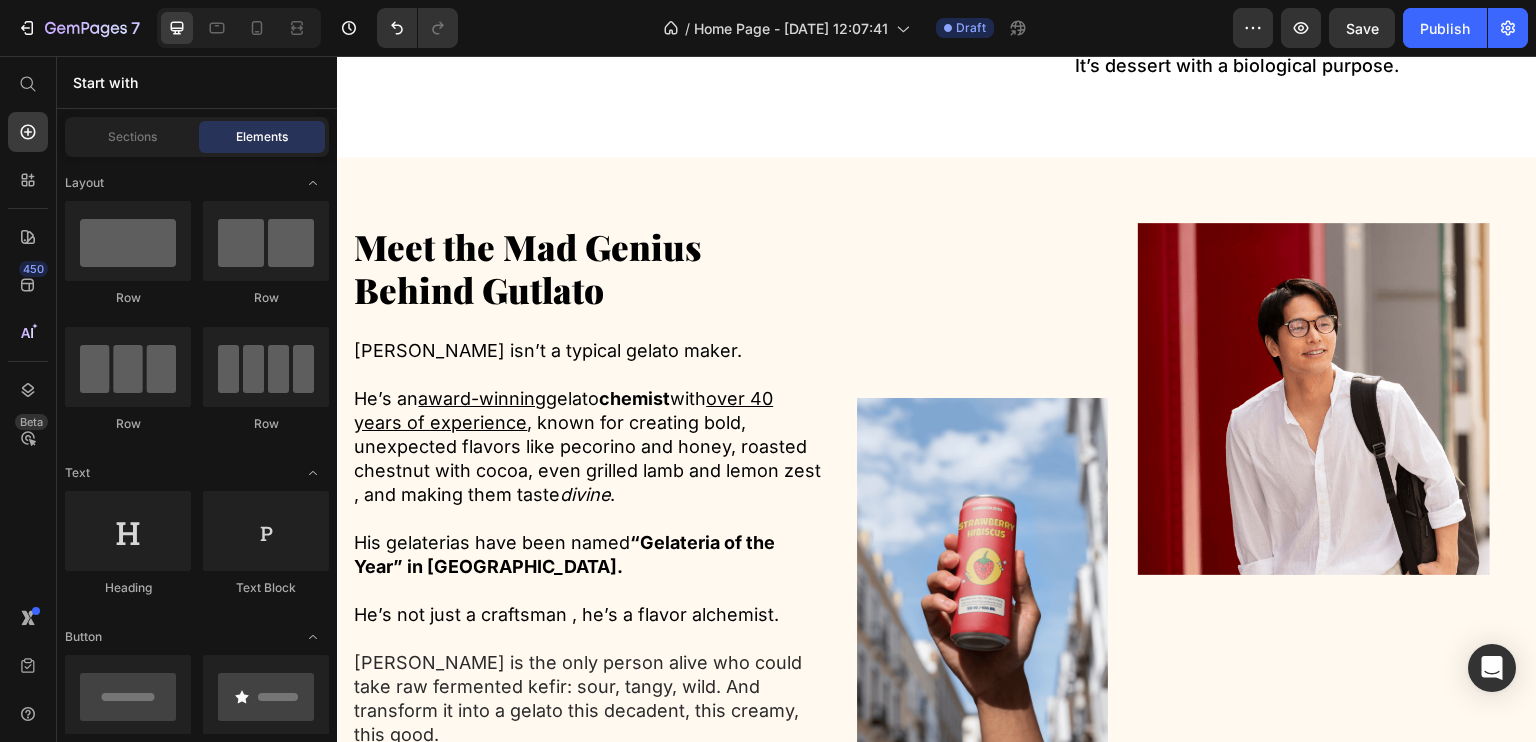 drag, startPoint x: 1536, startPoint y: 296, endPoint x: 1161, endPoint y: 58, distance: 444.14975 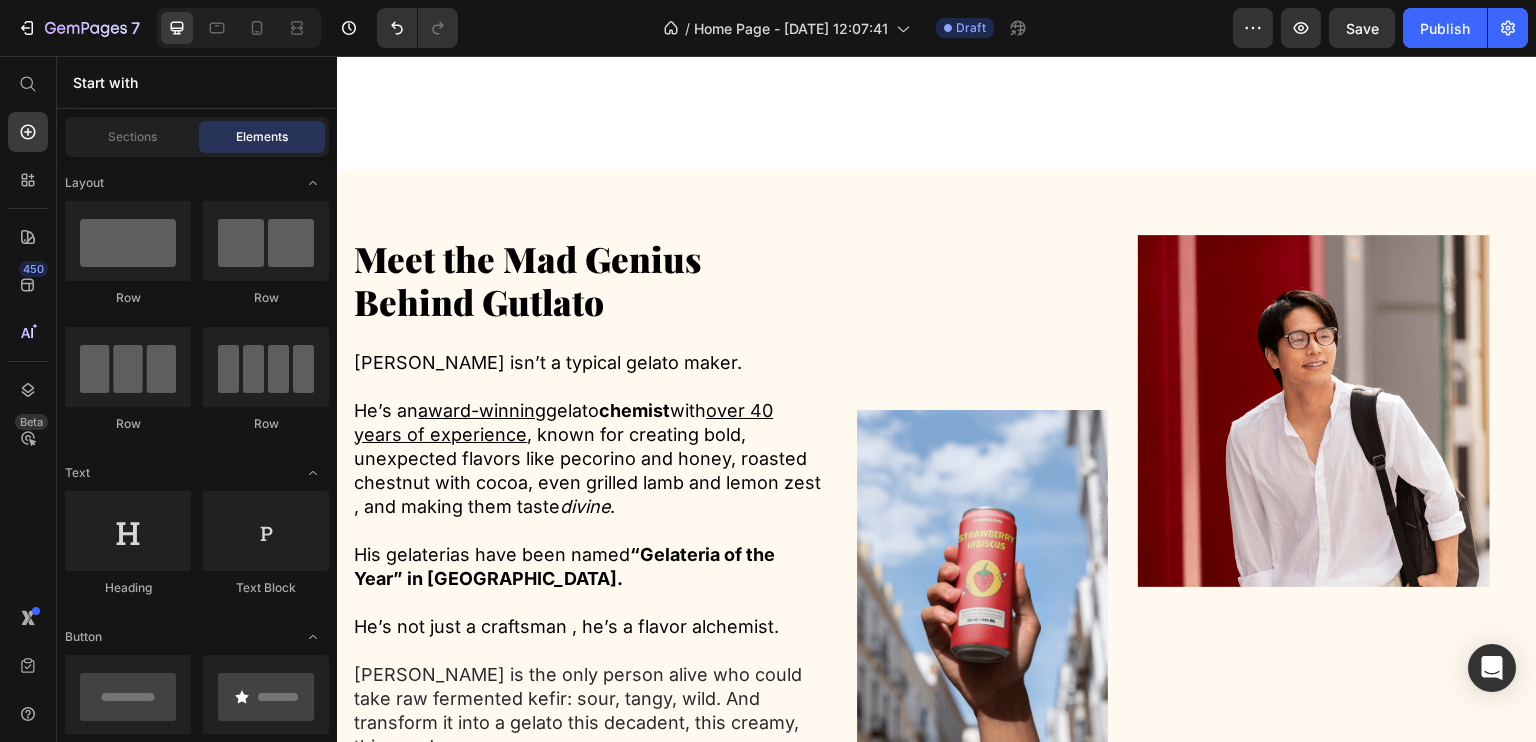 scroll, scrollTop: 2678, scrollLeft: 0, axis: vertical 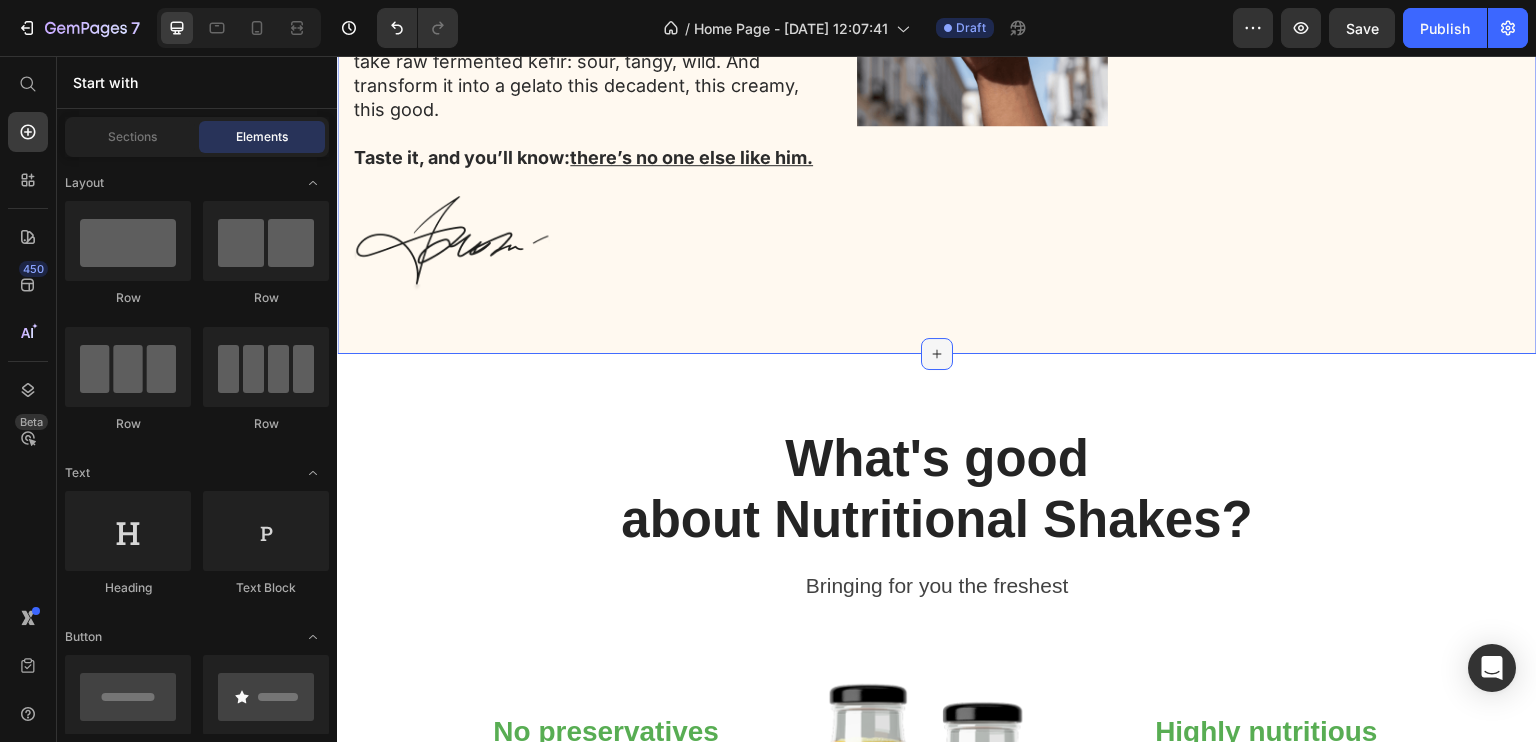 click 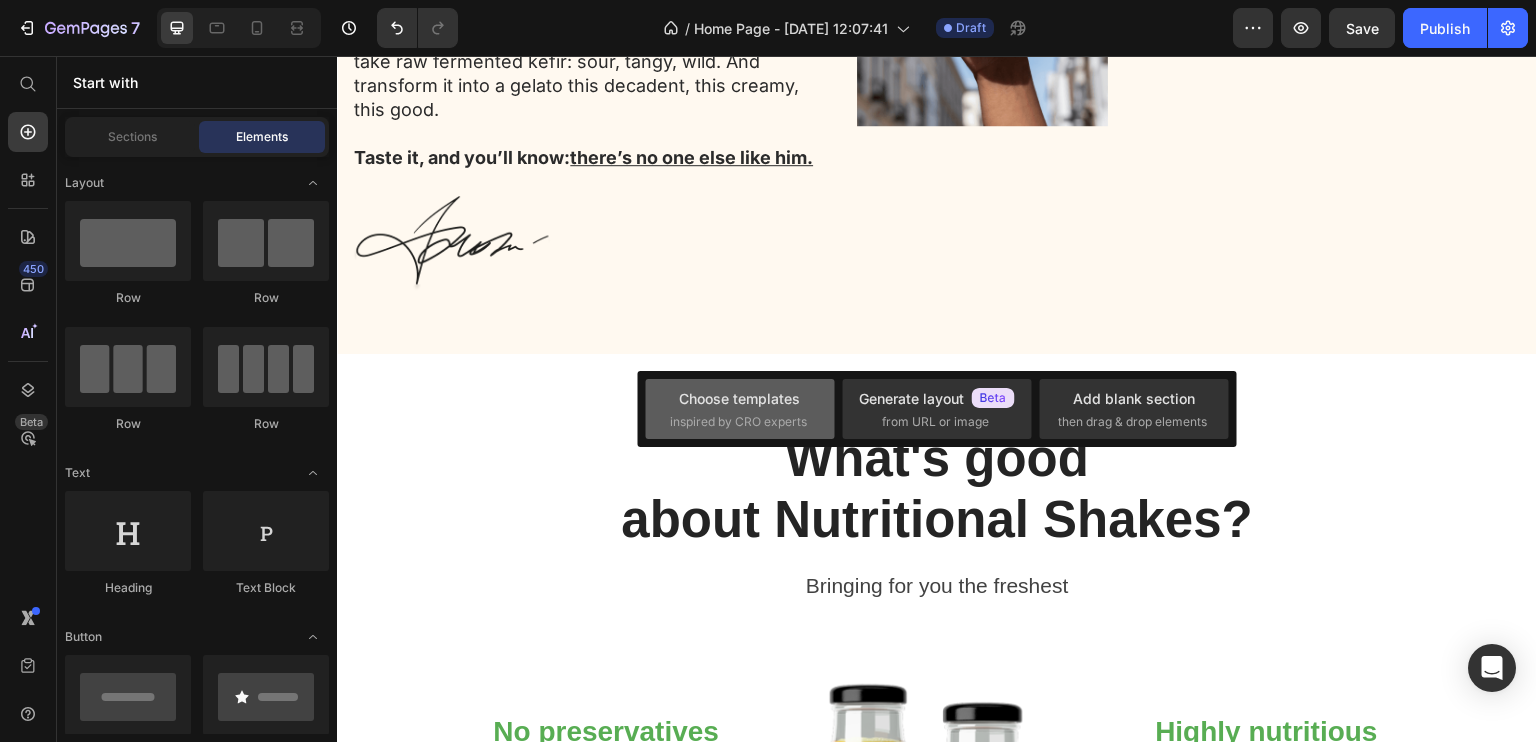 click on "inspired by CRO experts" at bounding box center (738, 422) 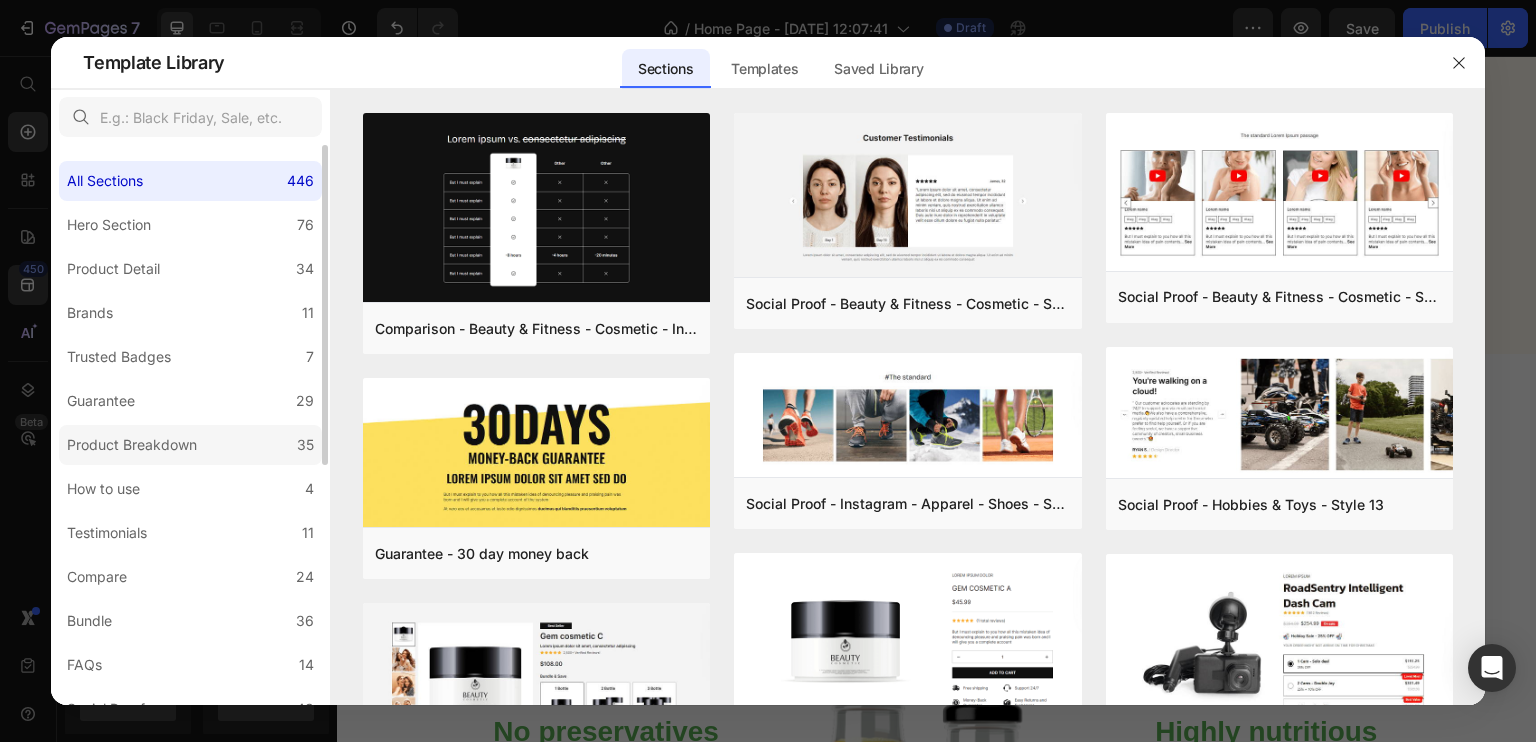 click on "Product Breakdown 35" 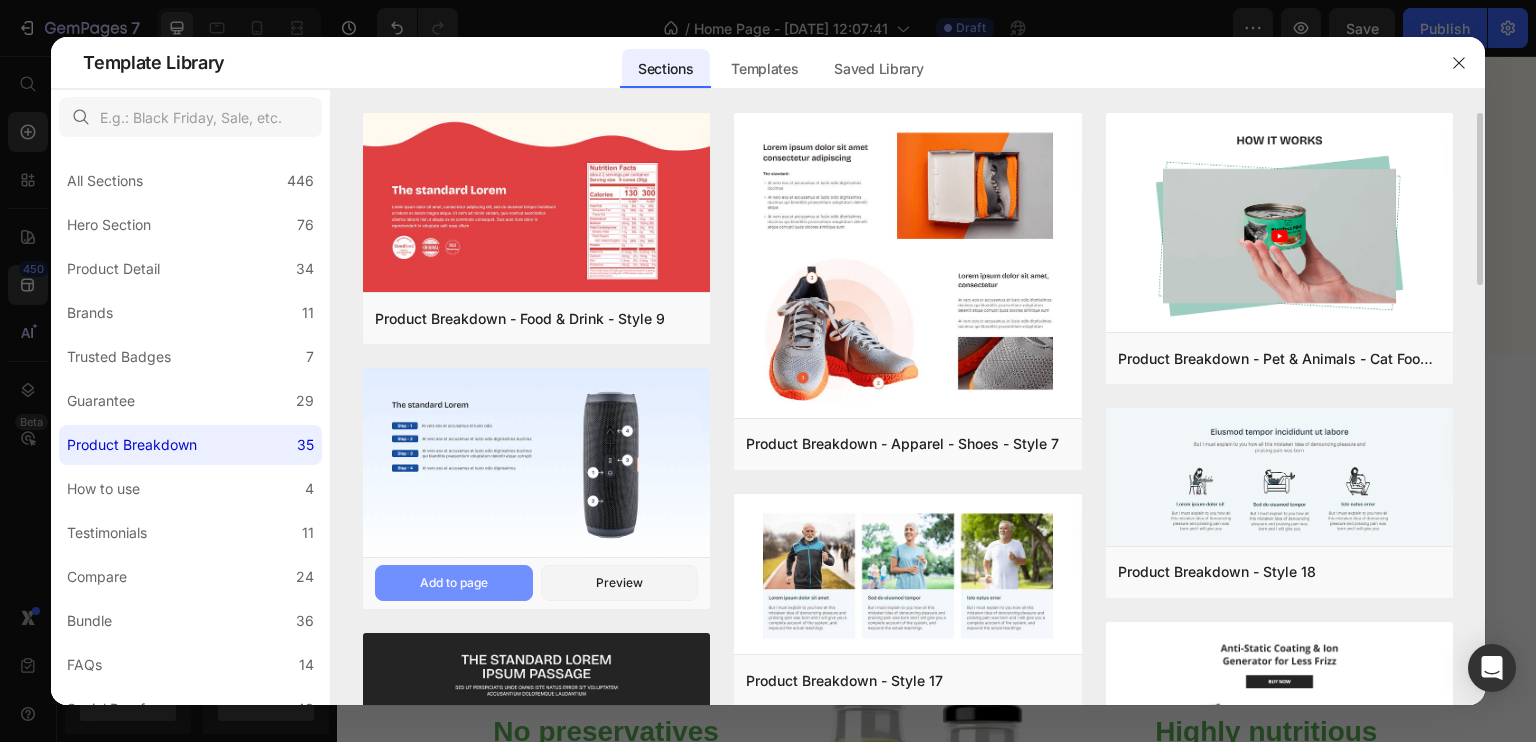 click on "Add to page" at bounding box center [454, 583] 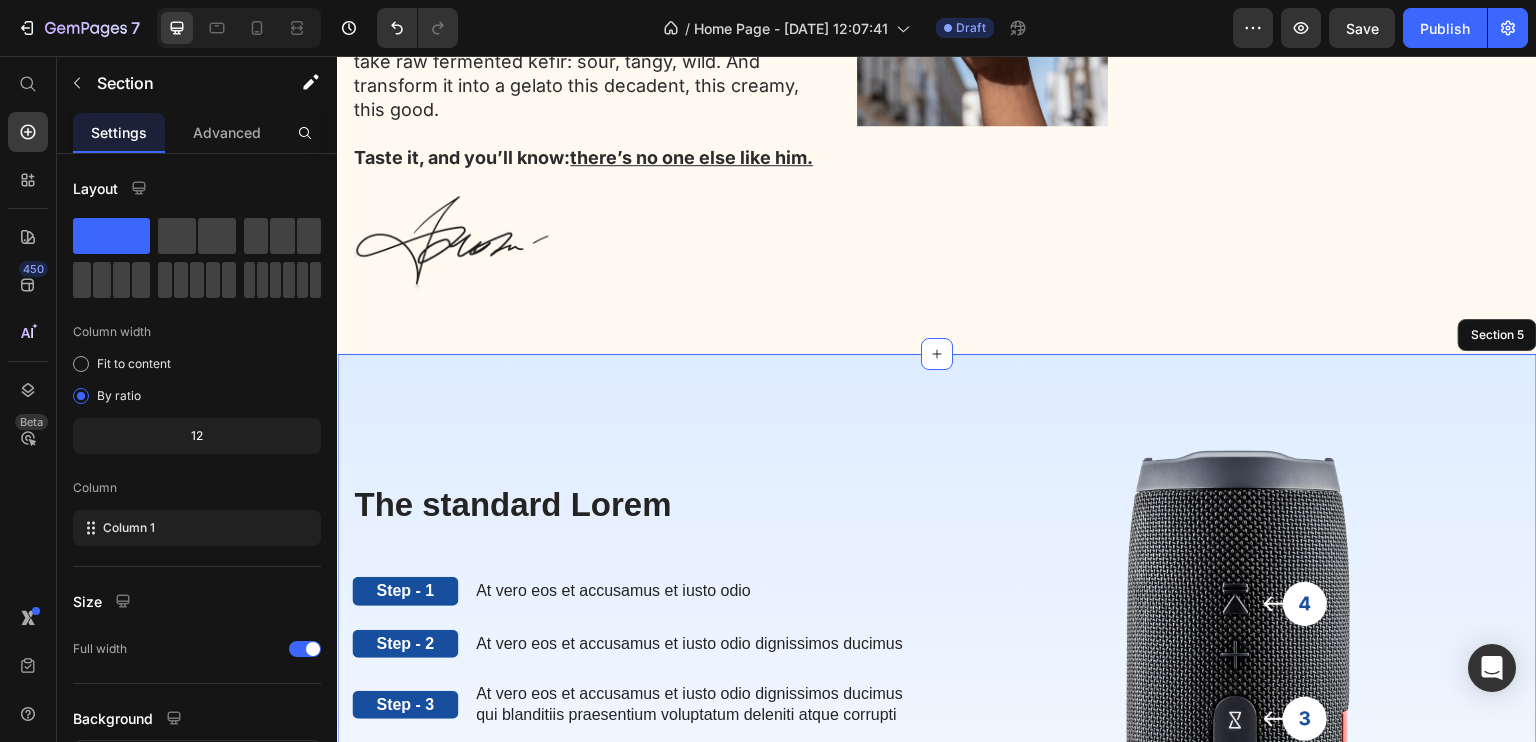scroll, scrollTop: 2961, scrollLeft: 0, axis: vertical 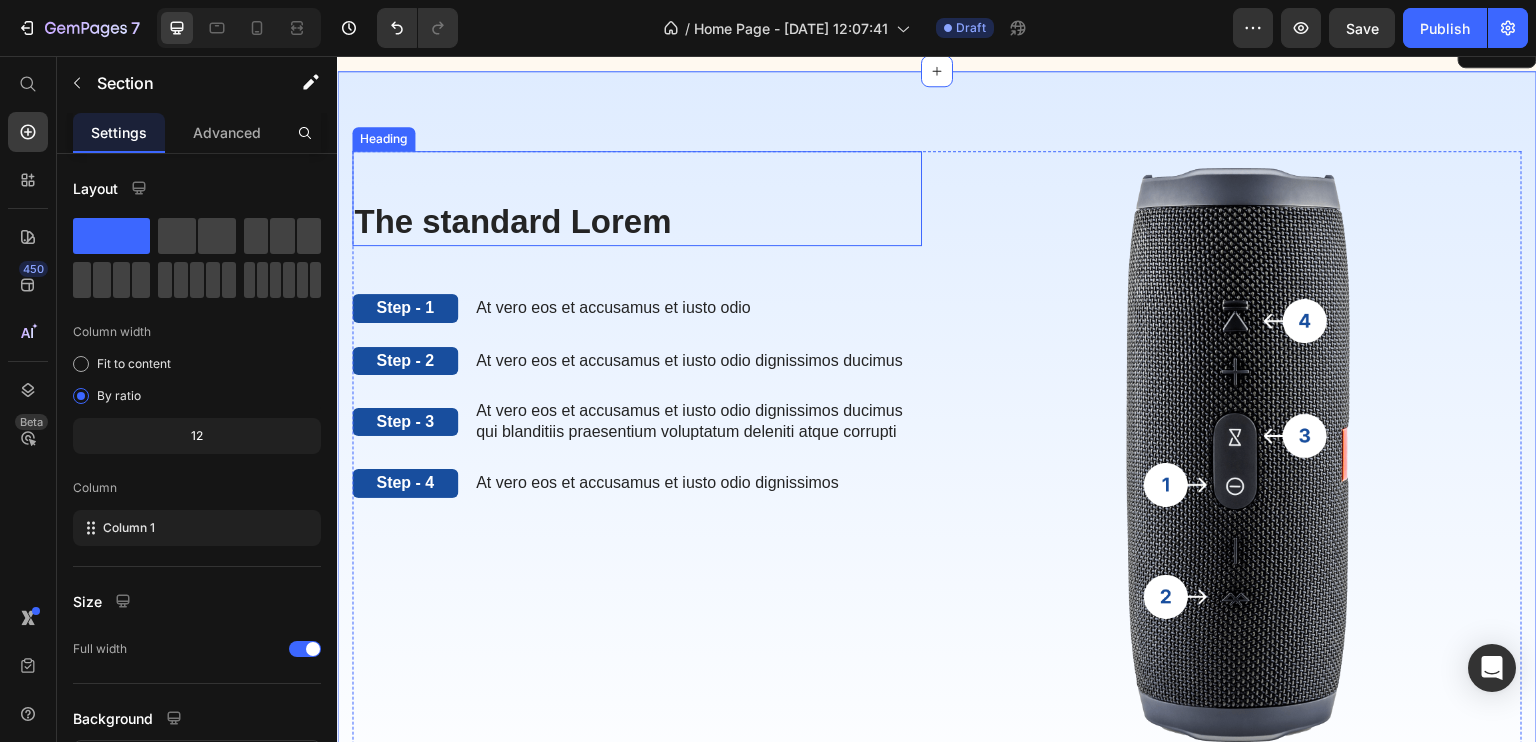 click on "The standard Lorem" at bounding box center [637, 222] 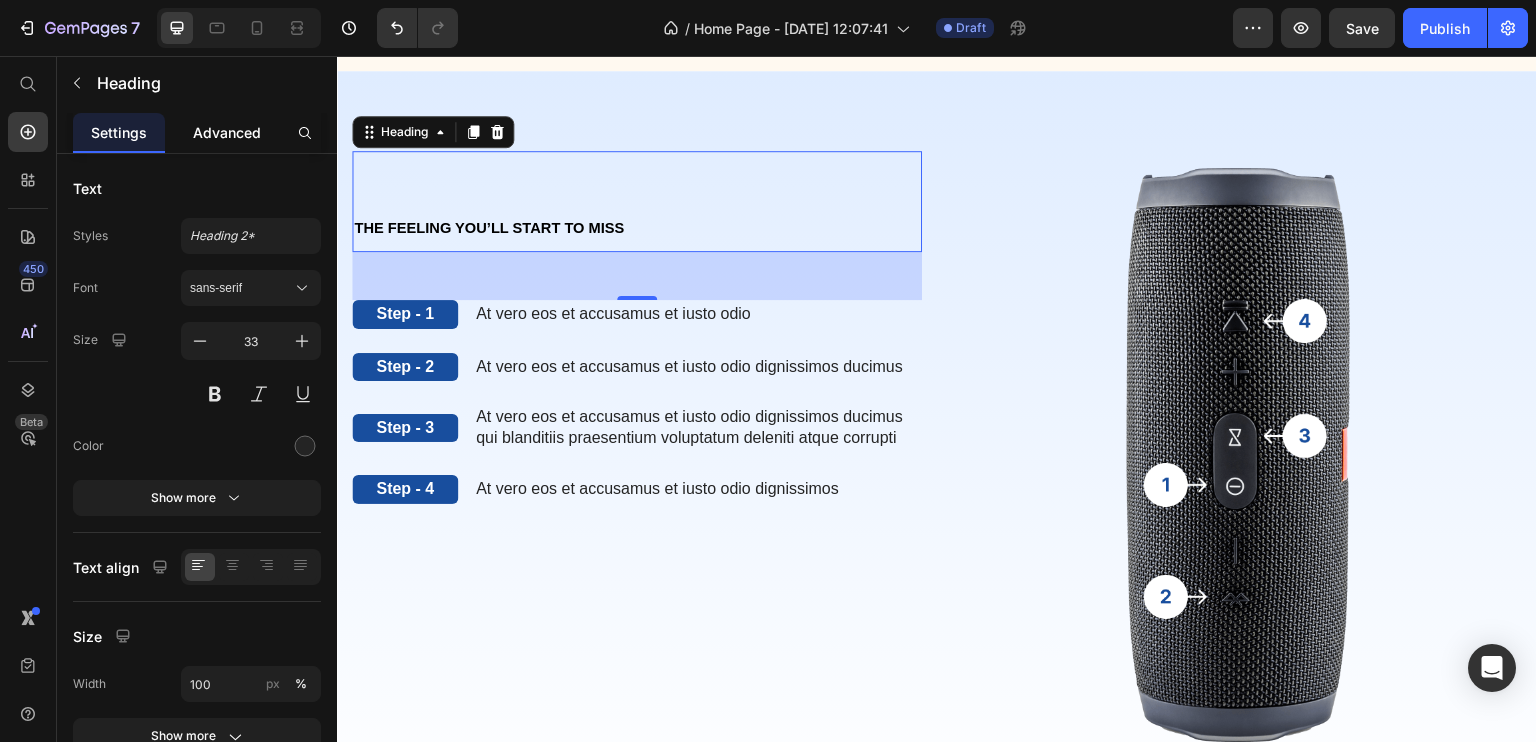click on "Advanced" at bounding box center (227, 132) 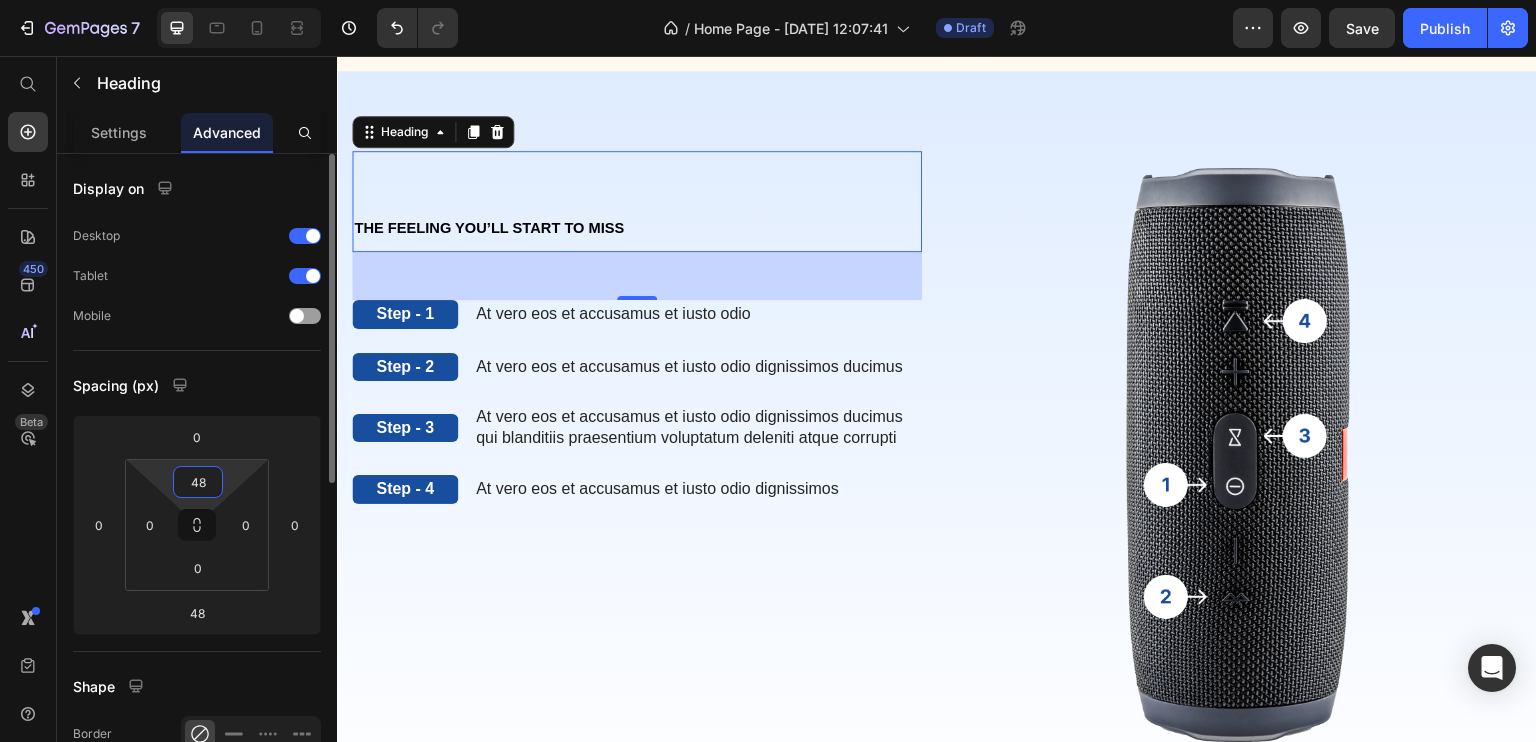 click on "48" at bounding box center (198, 482) 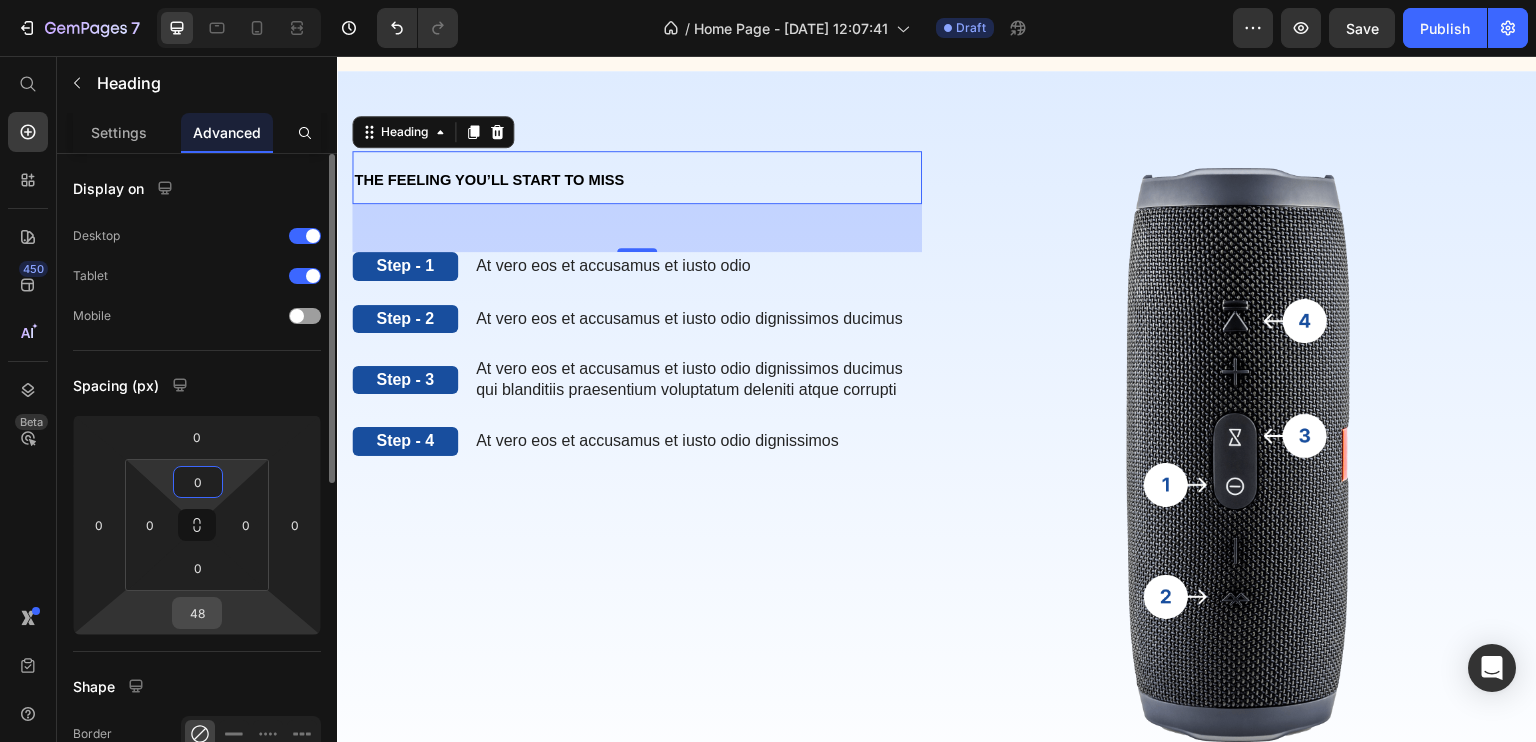 type on "0" 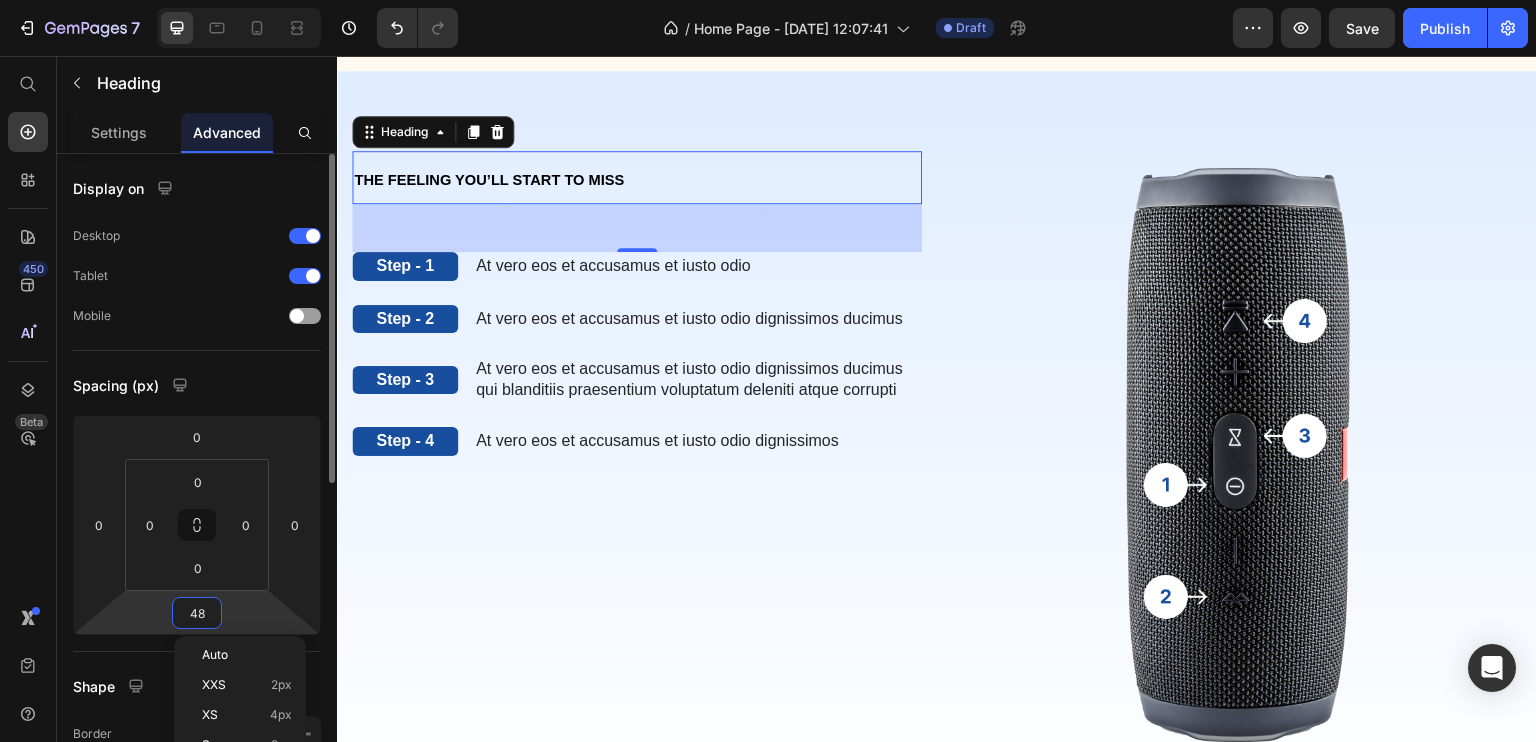 click on "48" at bounding box center [197, 613] 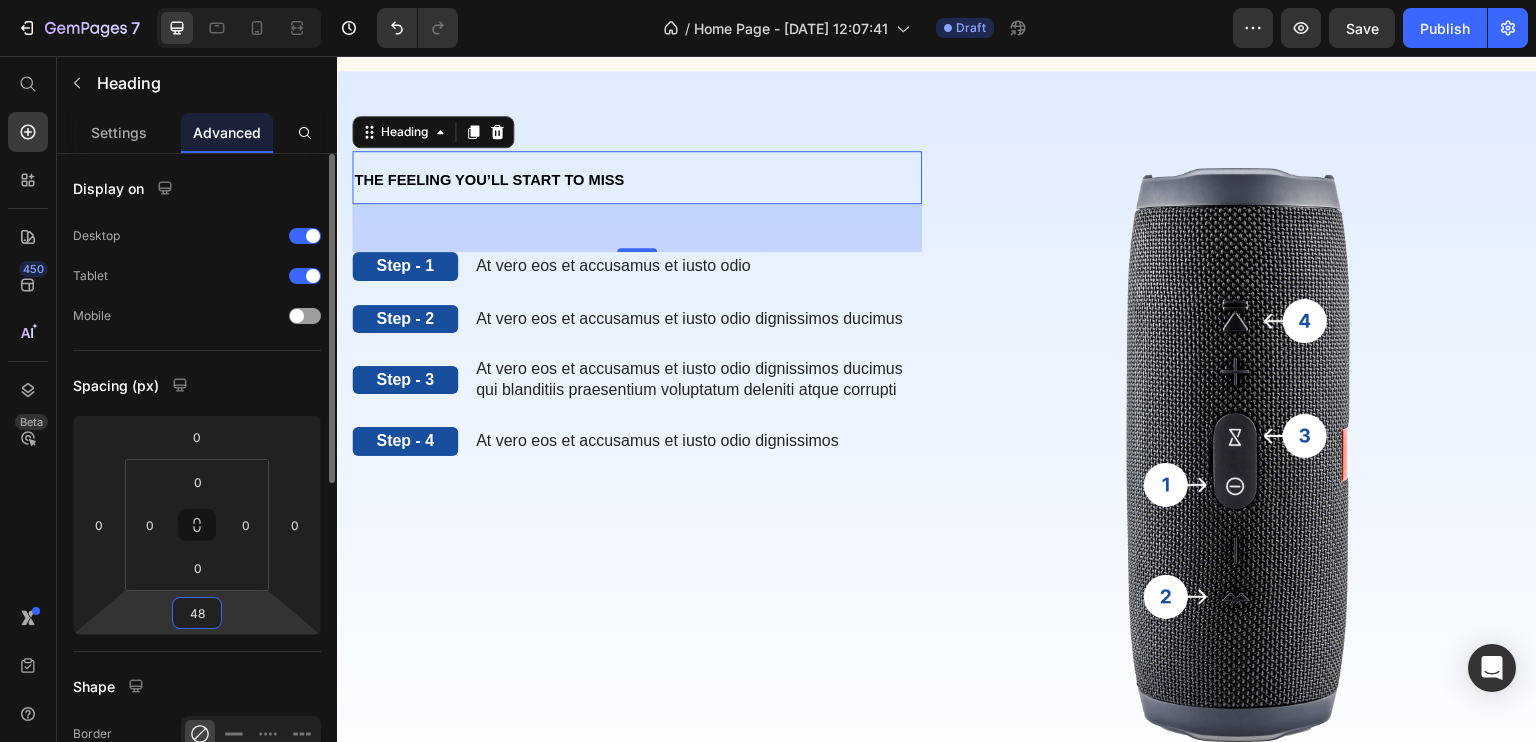 click on "48" at bounding box center [197, 613] 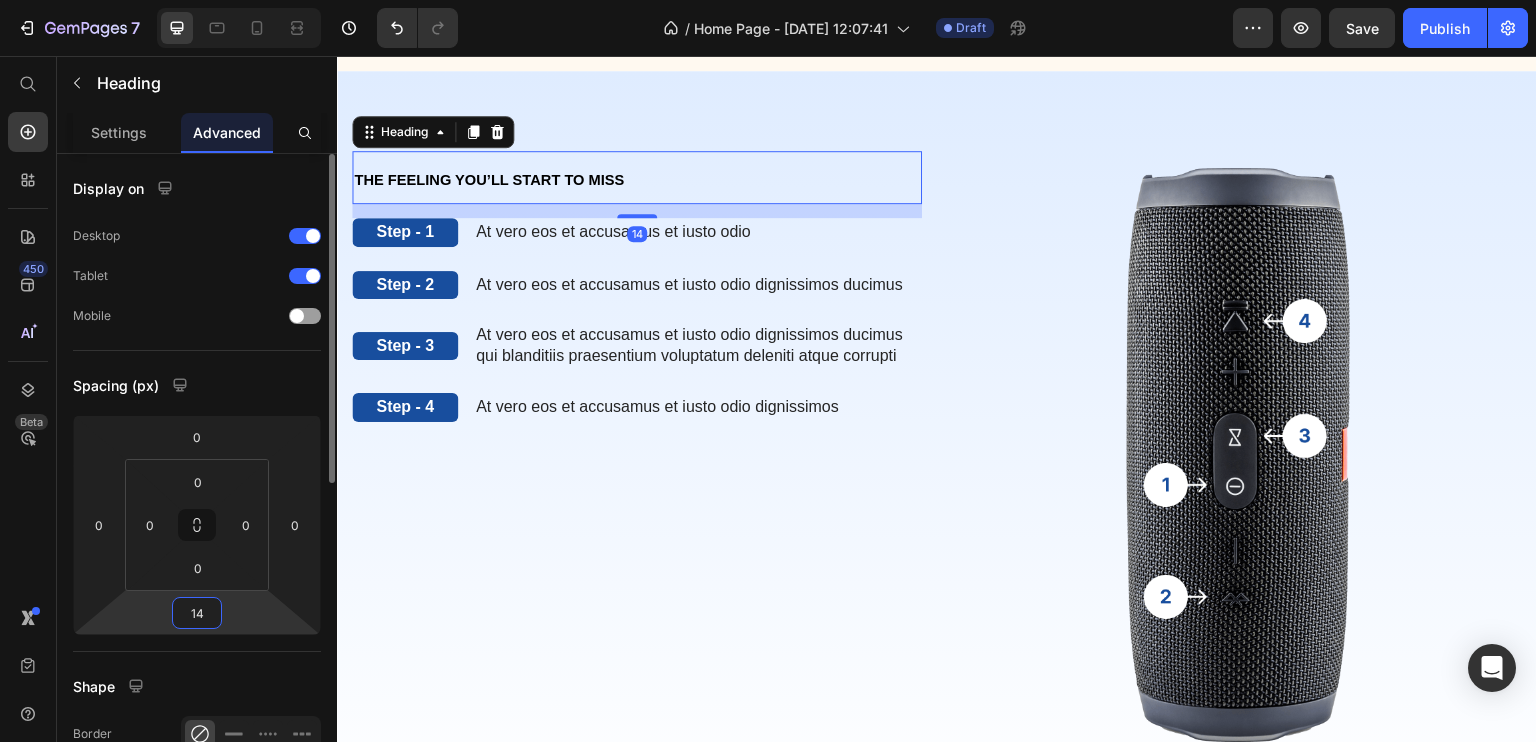 type on "15" 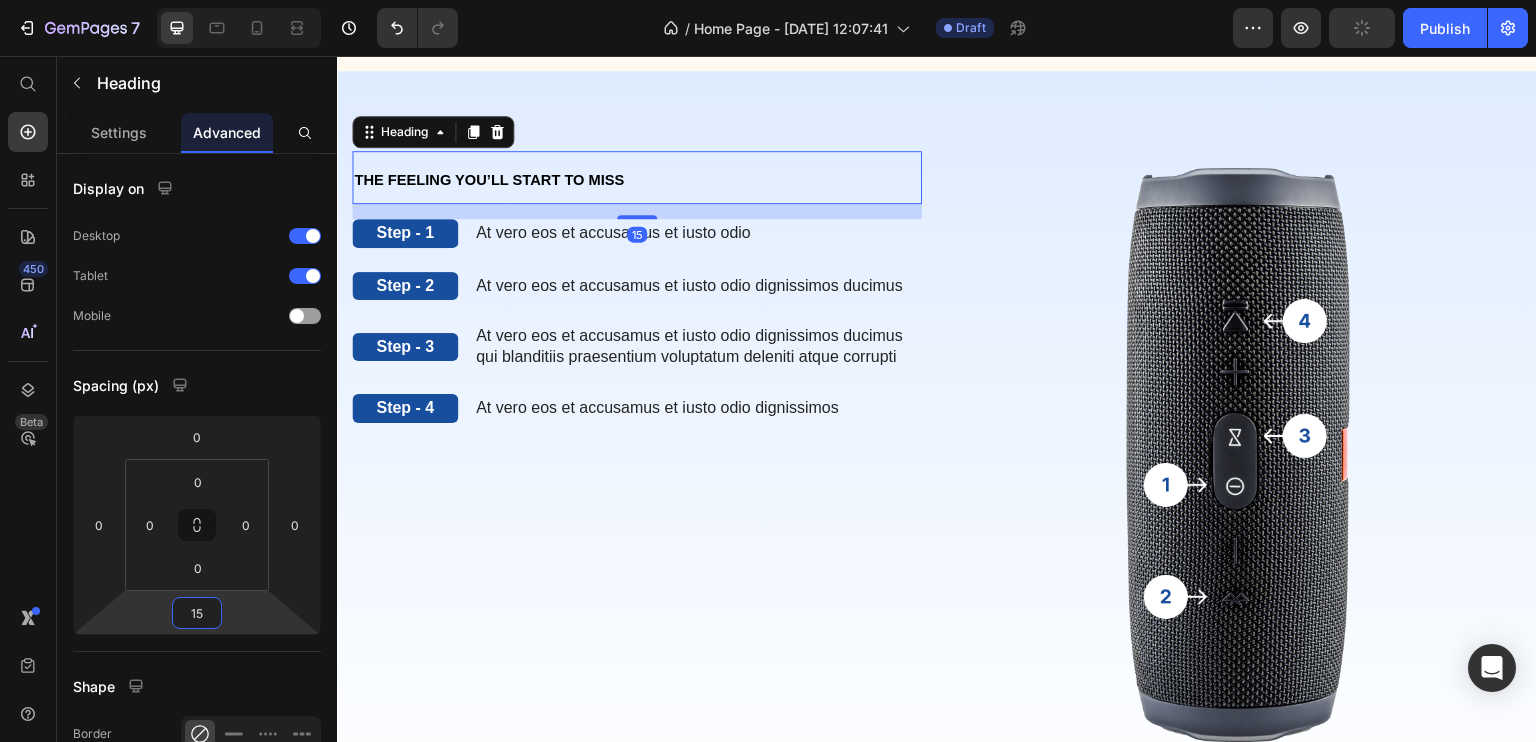 click on "⁠⁠⁠⁠⁠⁠⁠ THE FEELING YOU’LL START TO MISS Heading   15 Step - 1 Text Block At vero eos et accusamus et iusto odio  Text Block Row Step - 2 Text Block At vero eos et accusamus et iusto odio dignissimos ducimus Text Block Row Step - 3 Text Block At vero eos et accusamus et iusto odio dignissimos ducimus qui blanditiis praesentium voluptatum deleniti atque corrupti Text Block Row Step - 4 Text Block At vero eos et accusamus et iusto odio dignissimos  Text Block Row" at bounding box center [637, 453] 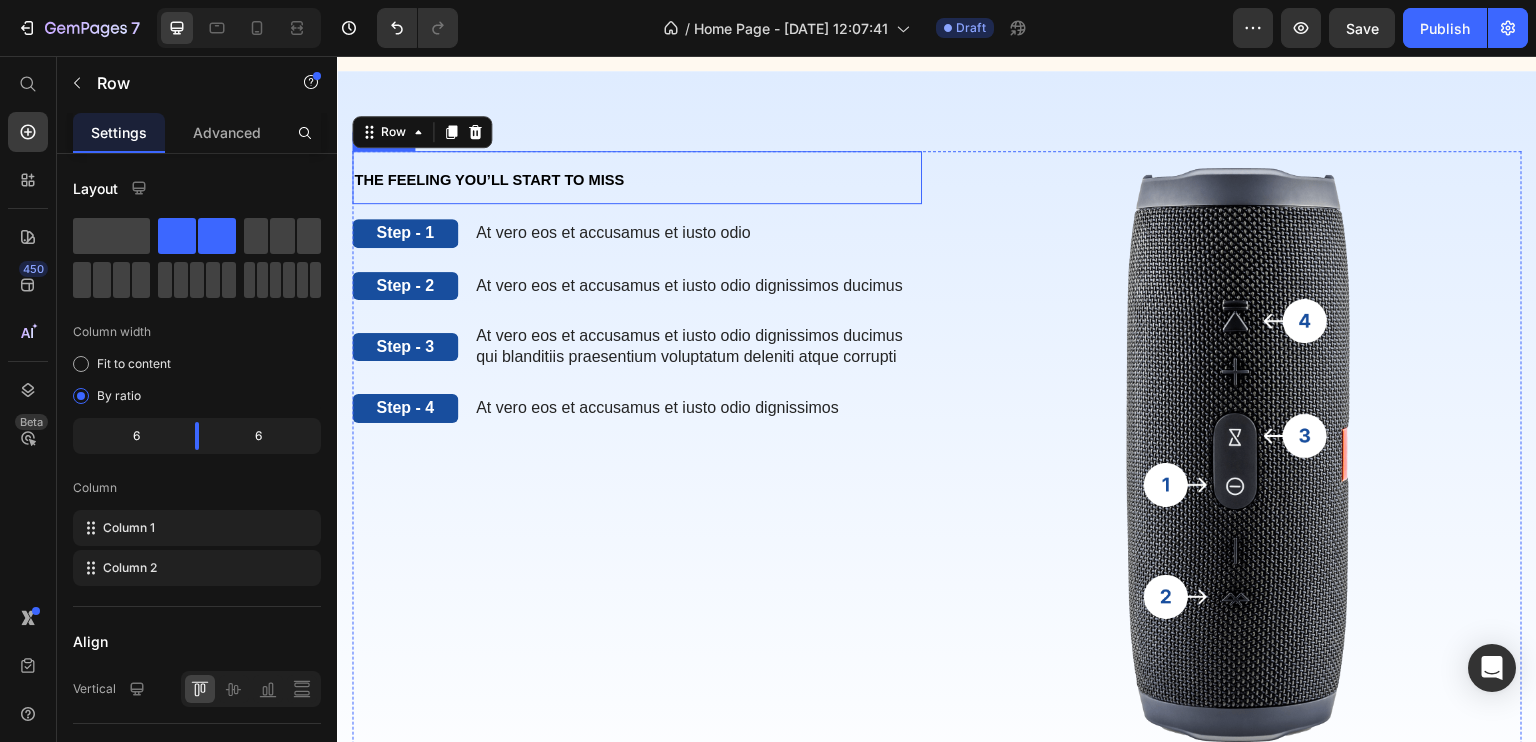 click on "THE FEELING YOU’LL START TO MISS" at bounding box center (489, 180) 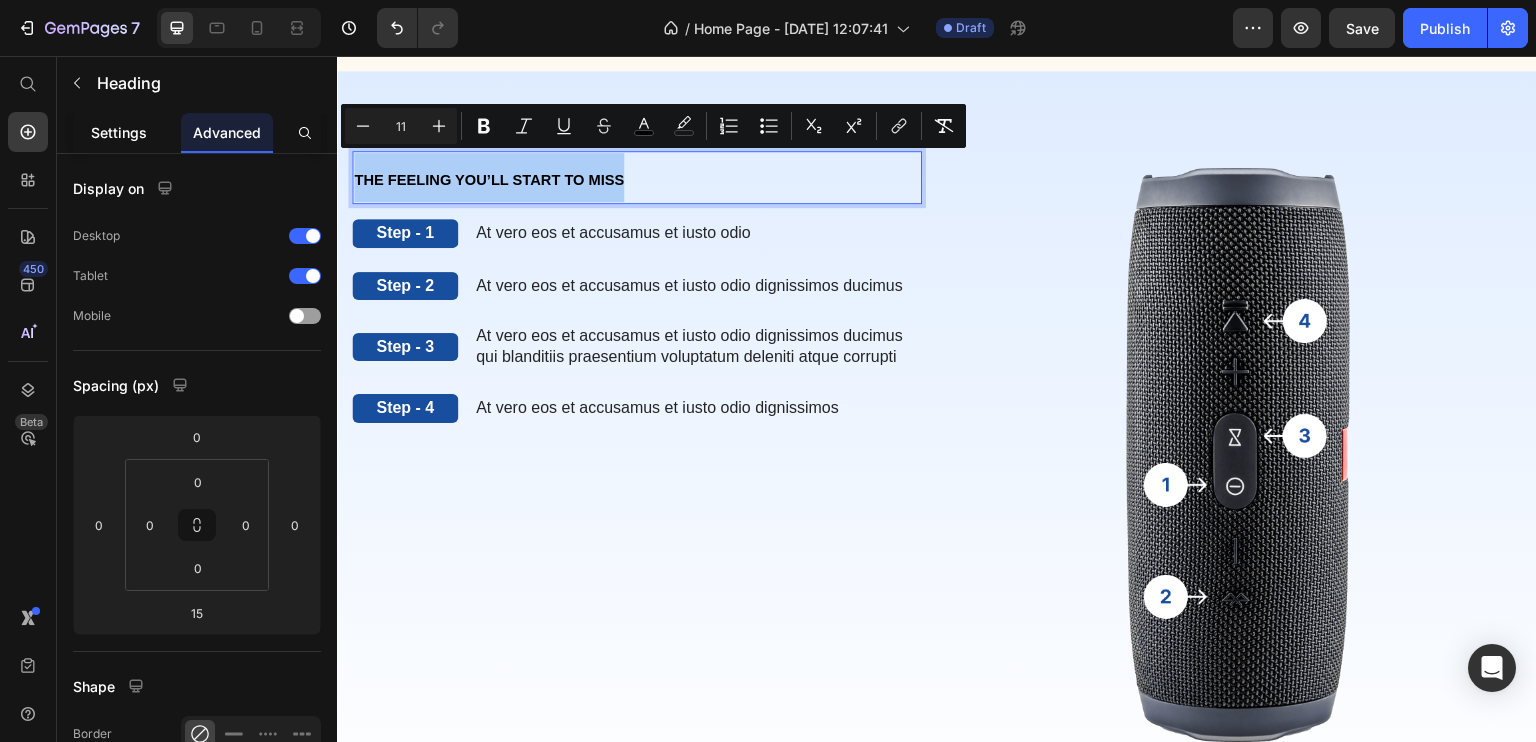 click on "Settings" at bounding box center [119, 132] 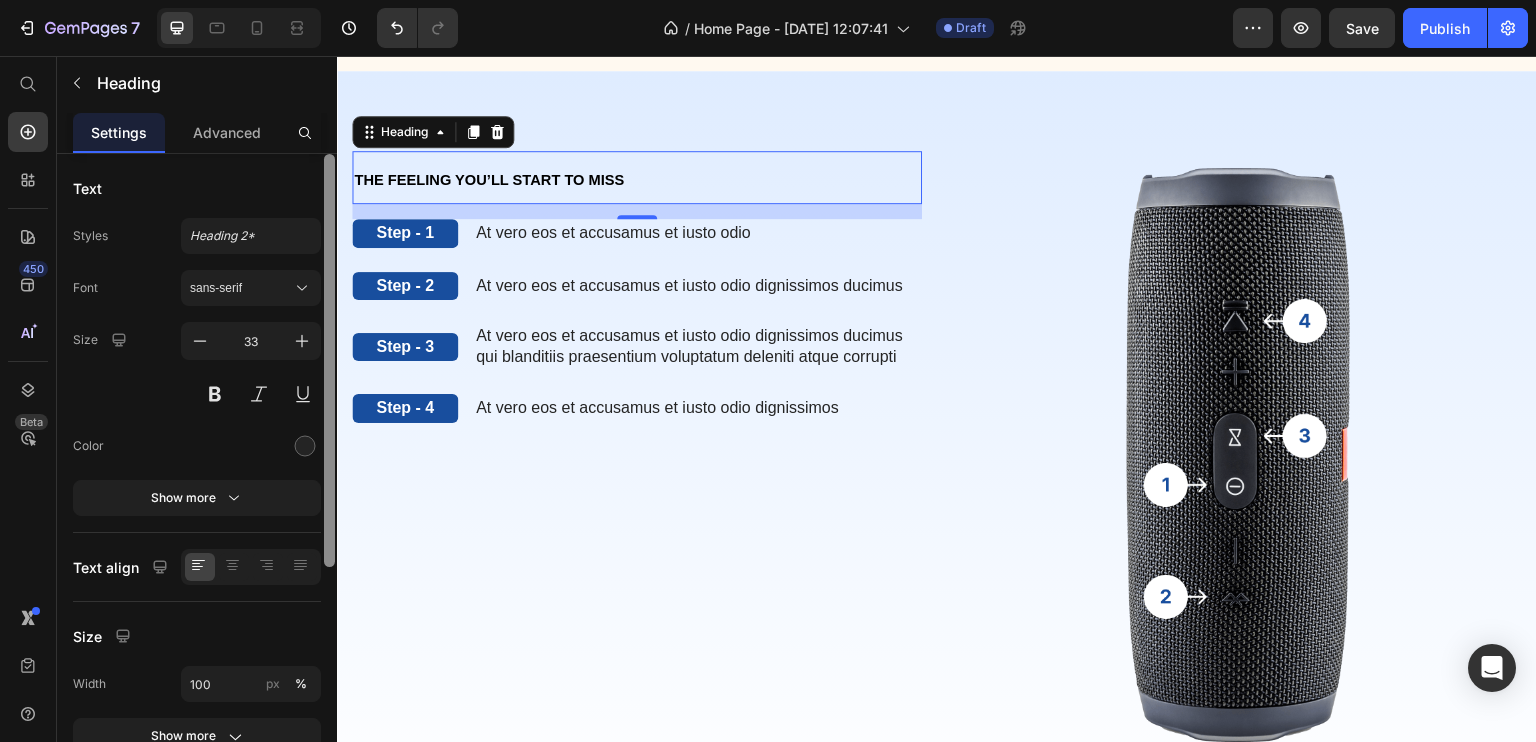 drag, startPoint x: 324, startPoint y: 383, endPoint x: 320, endPoint y: 493, distance: 110.0727 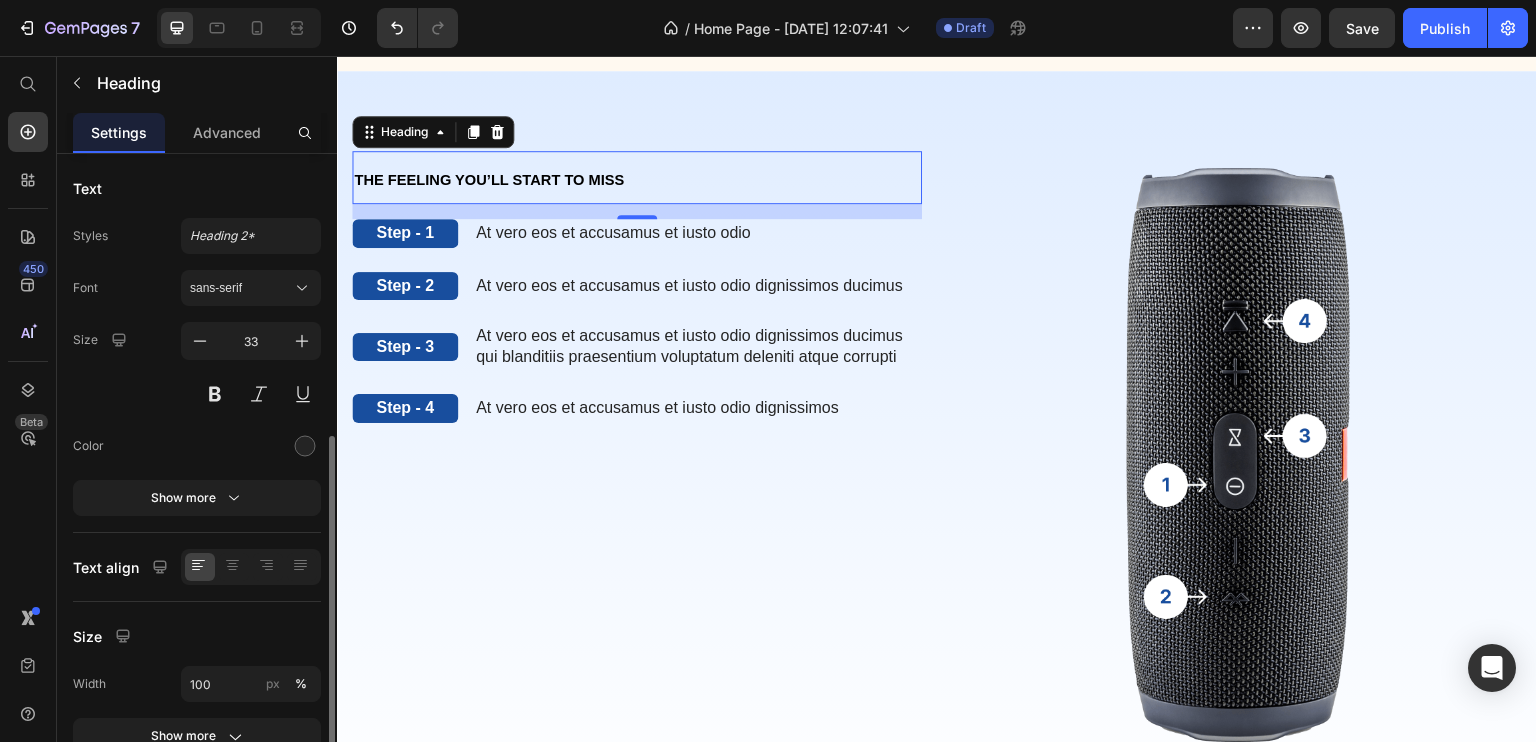 scroll, scrollTop: 172, scrollLeft: 0, axis: vertical 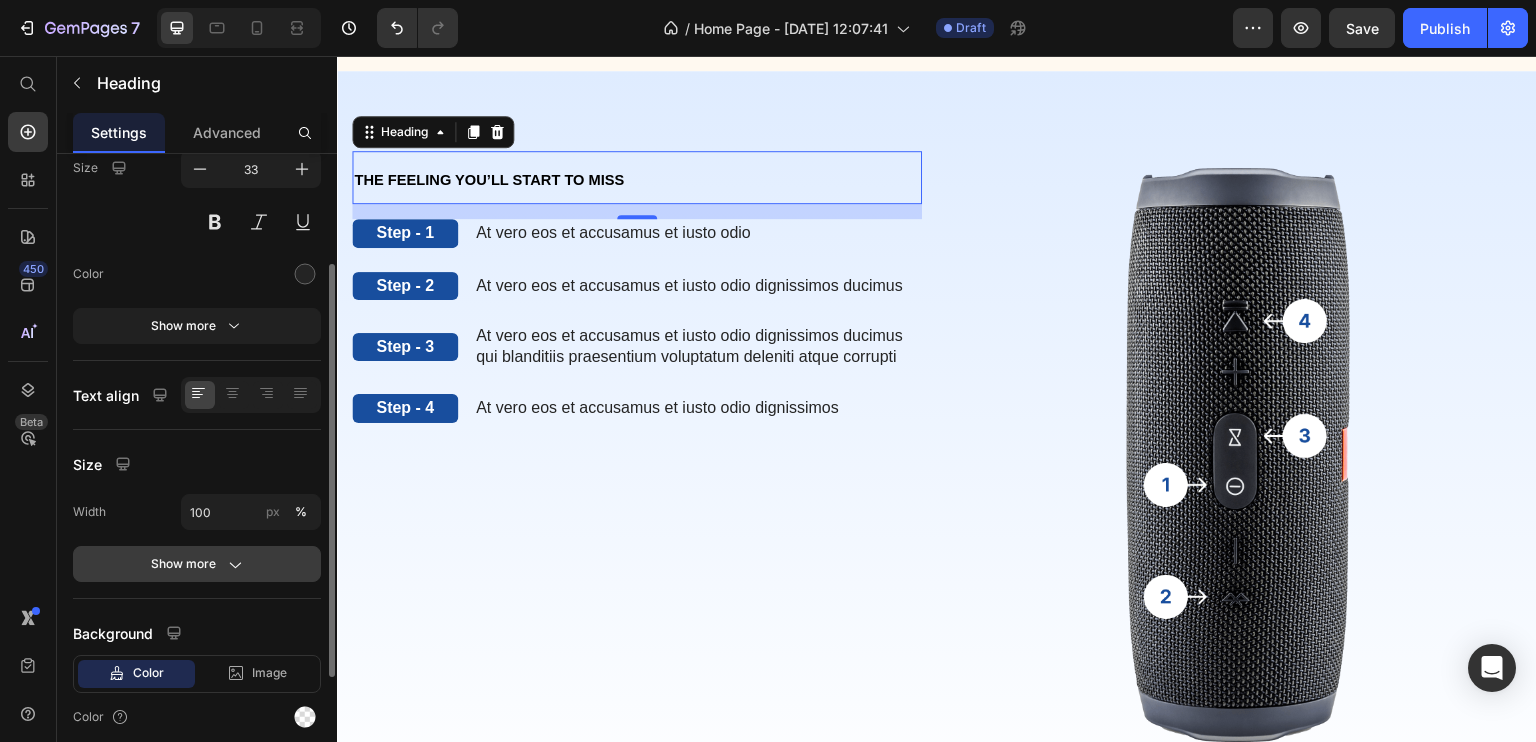 click 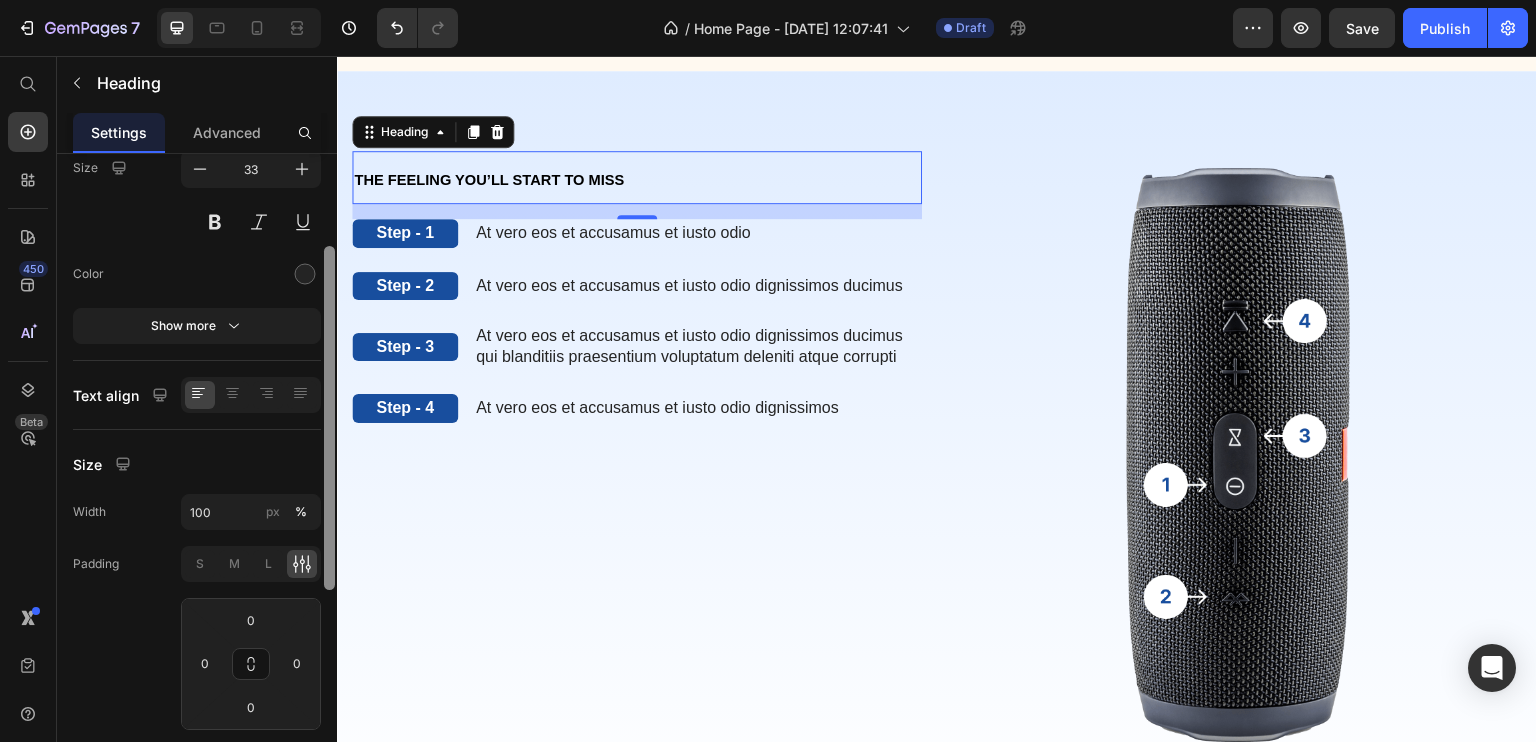 click at bounding box center (329, 418) 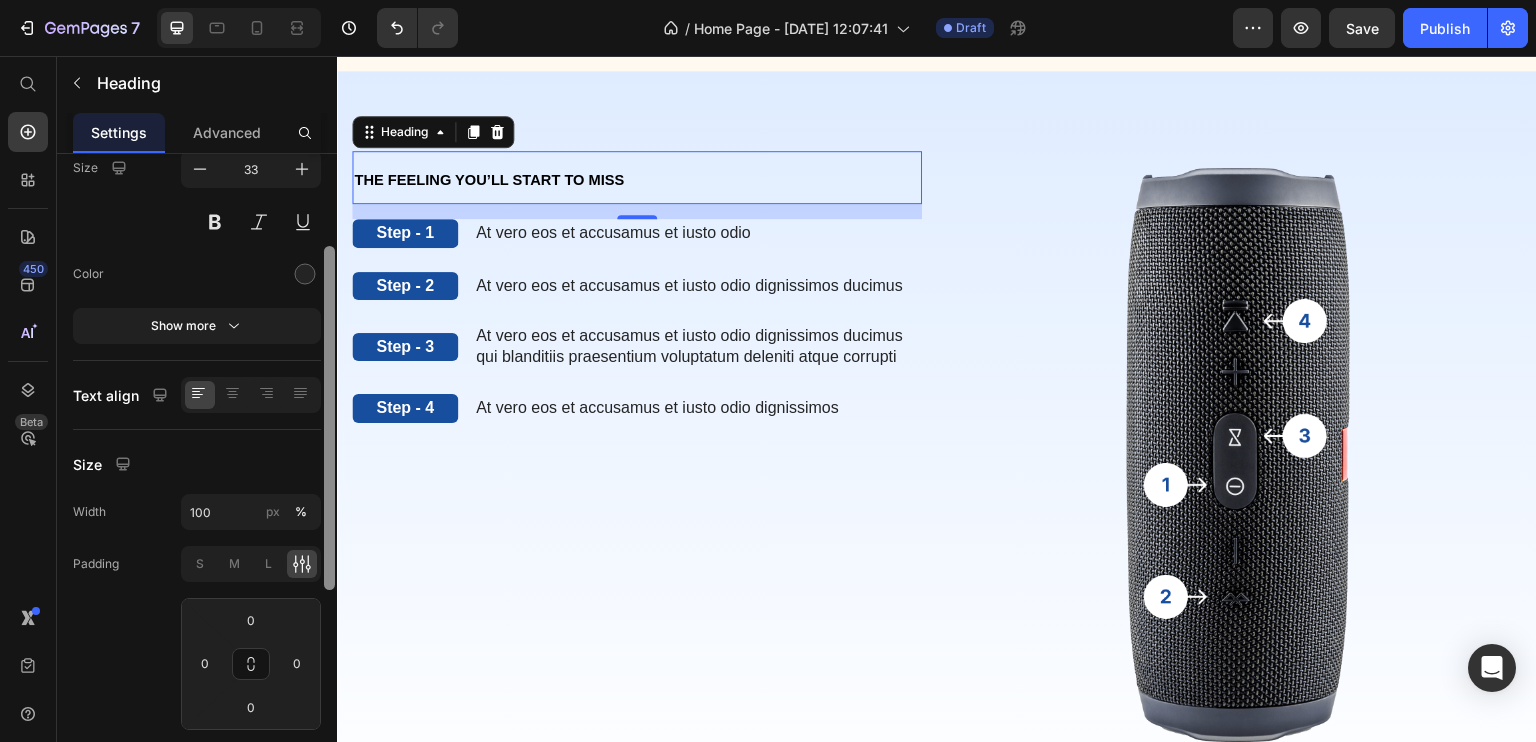 click at bounding box center [329, 418] 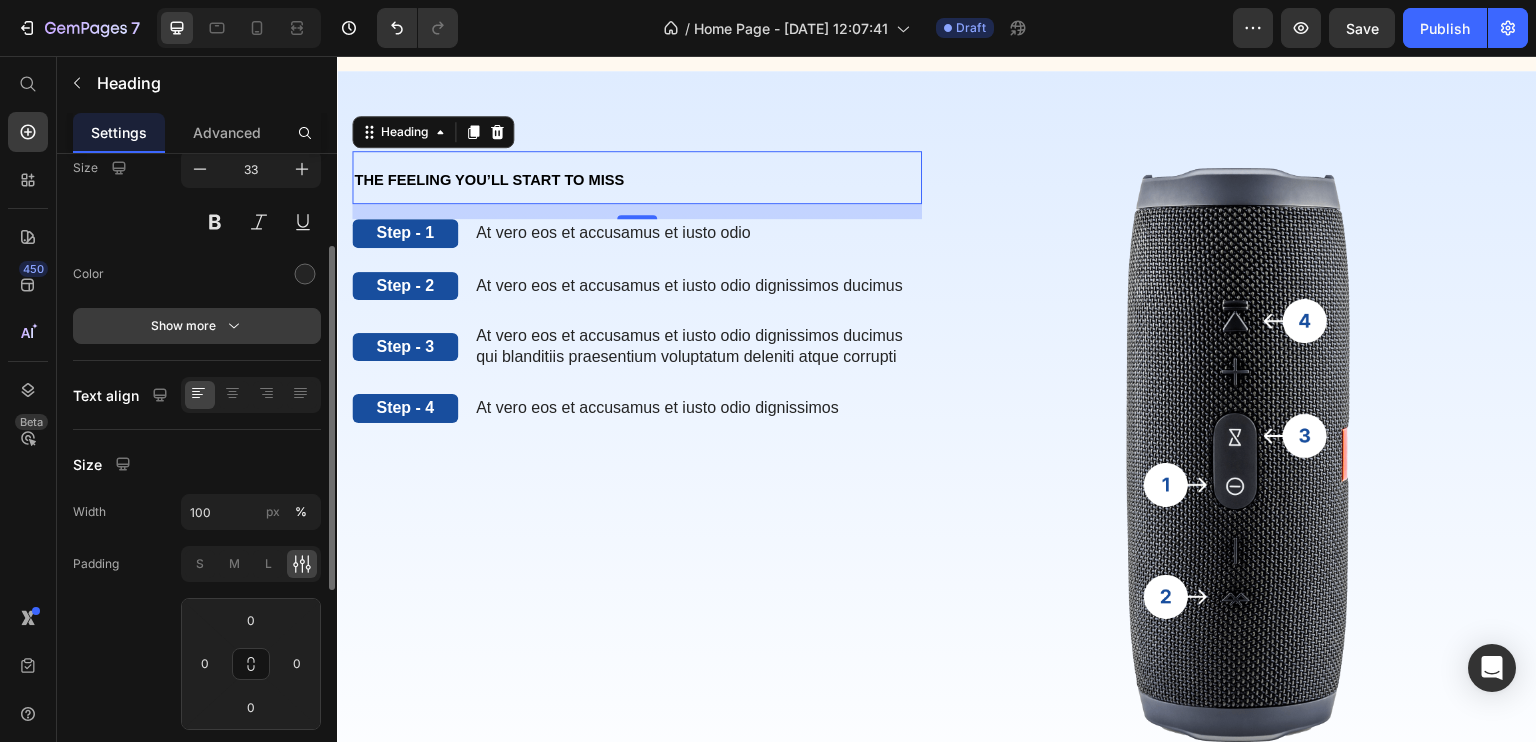 click on "Show more" at bounding box center (197, 326) 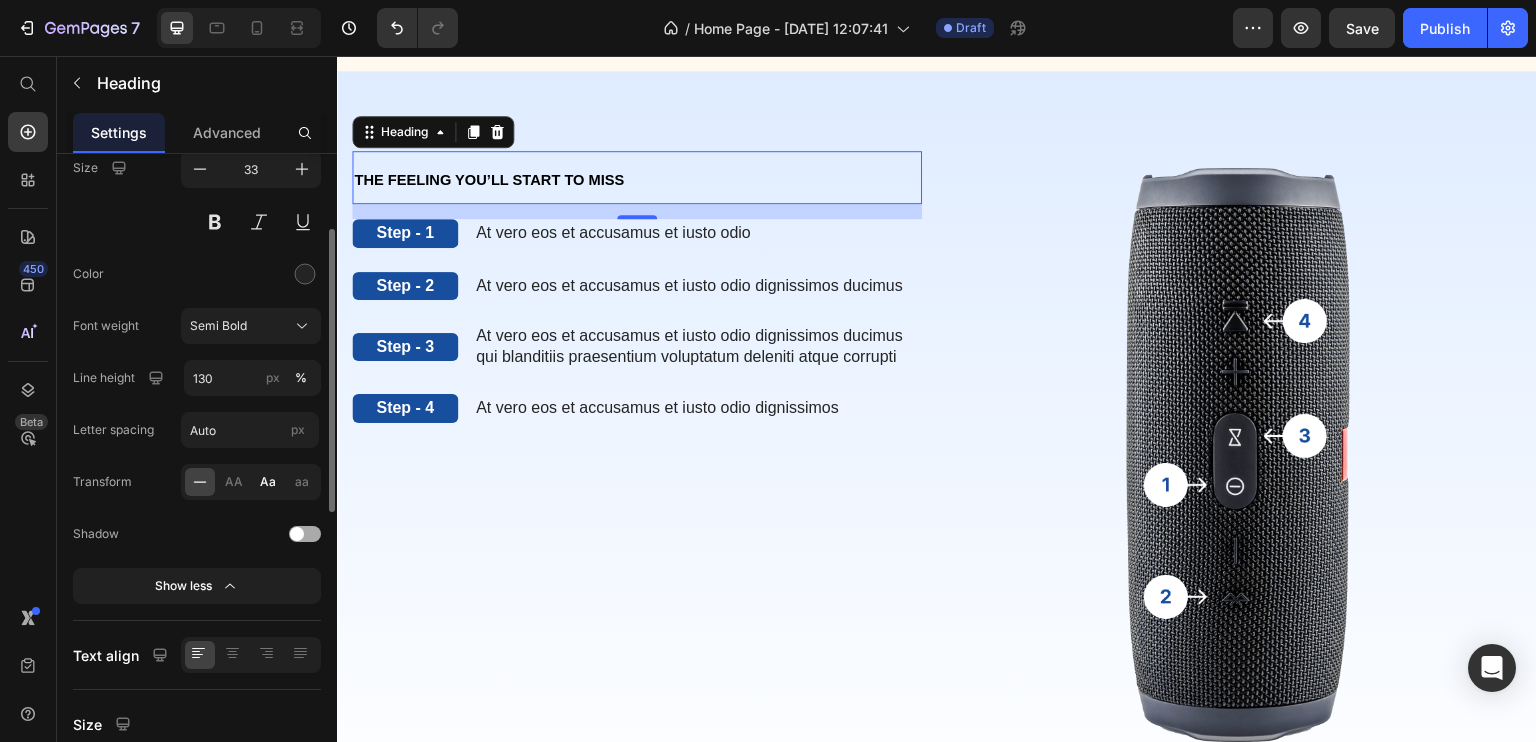 click on "Aa" 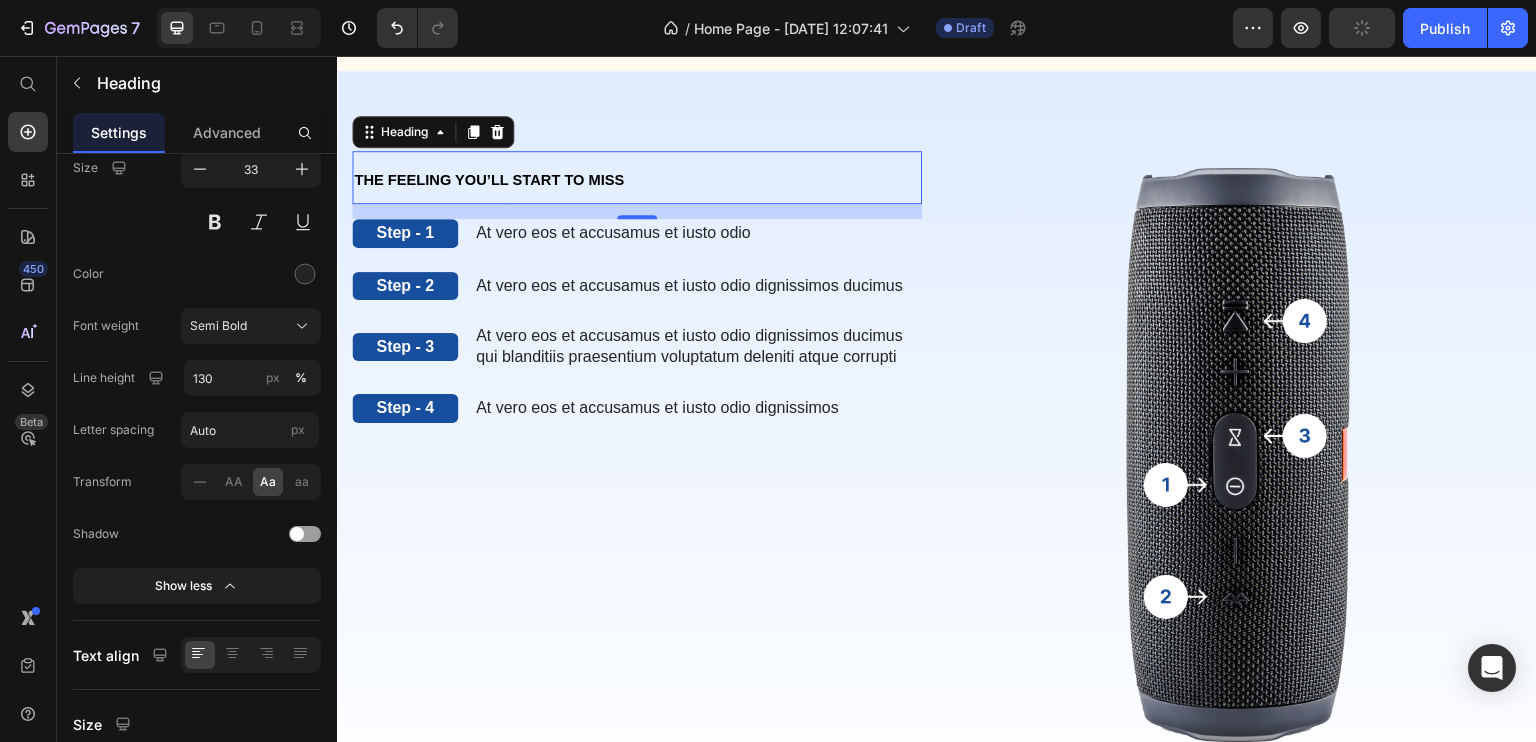 click on "THE FEELING YOU’LL START TO MISS" at bounding box center (489, 180) 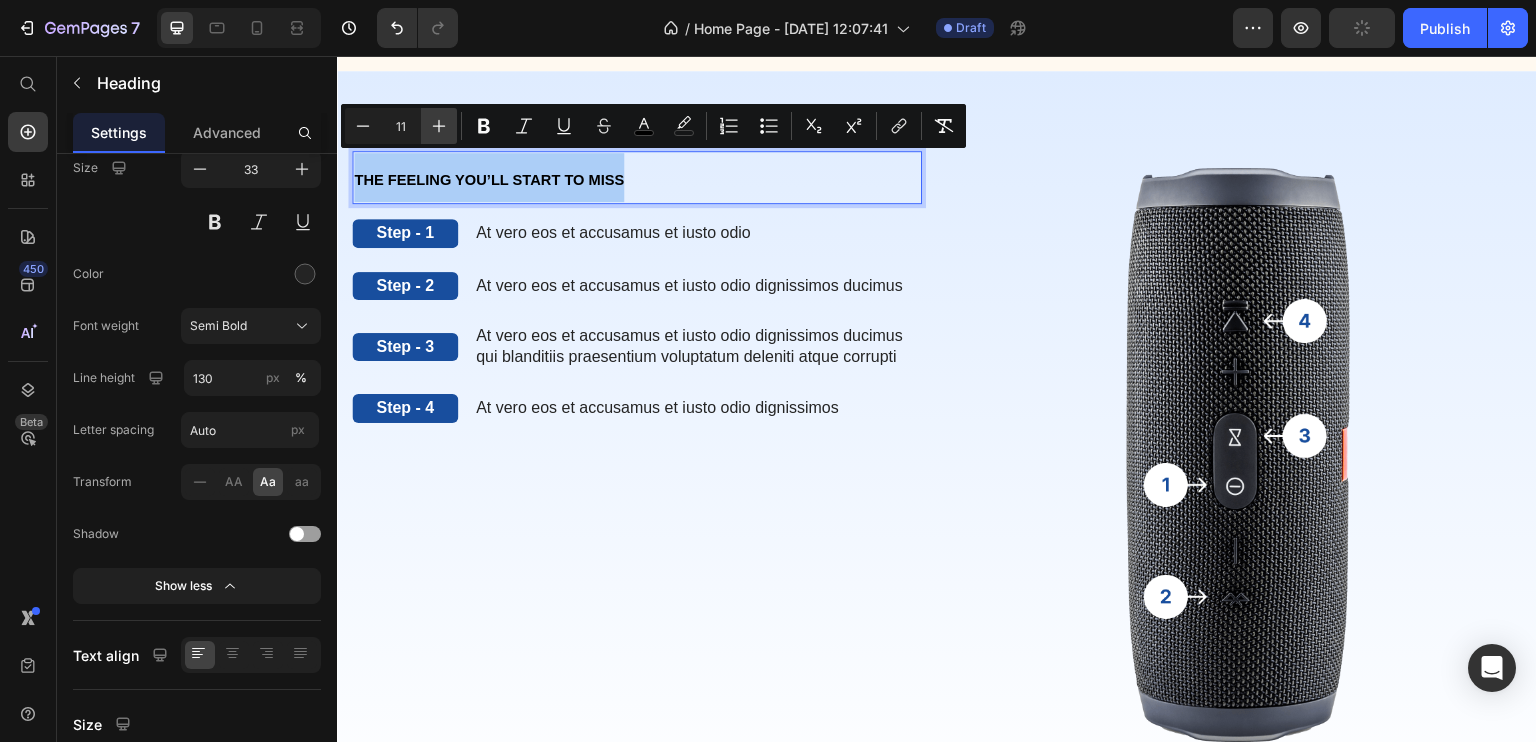 click 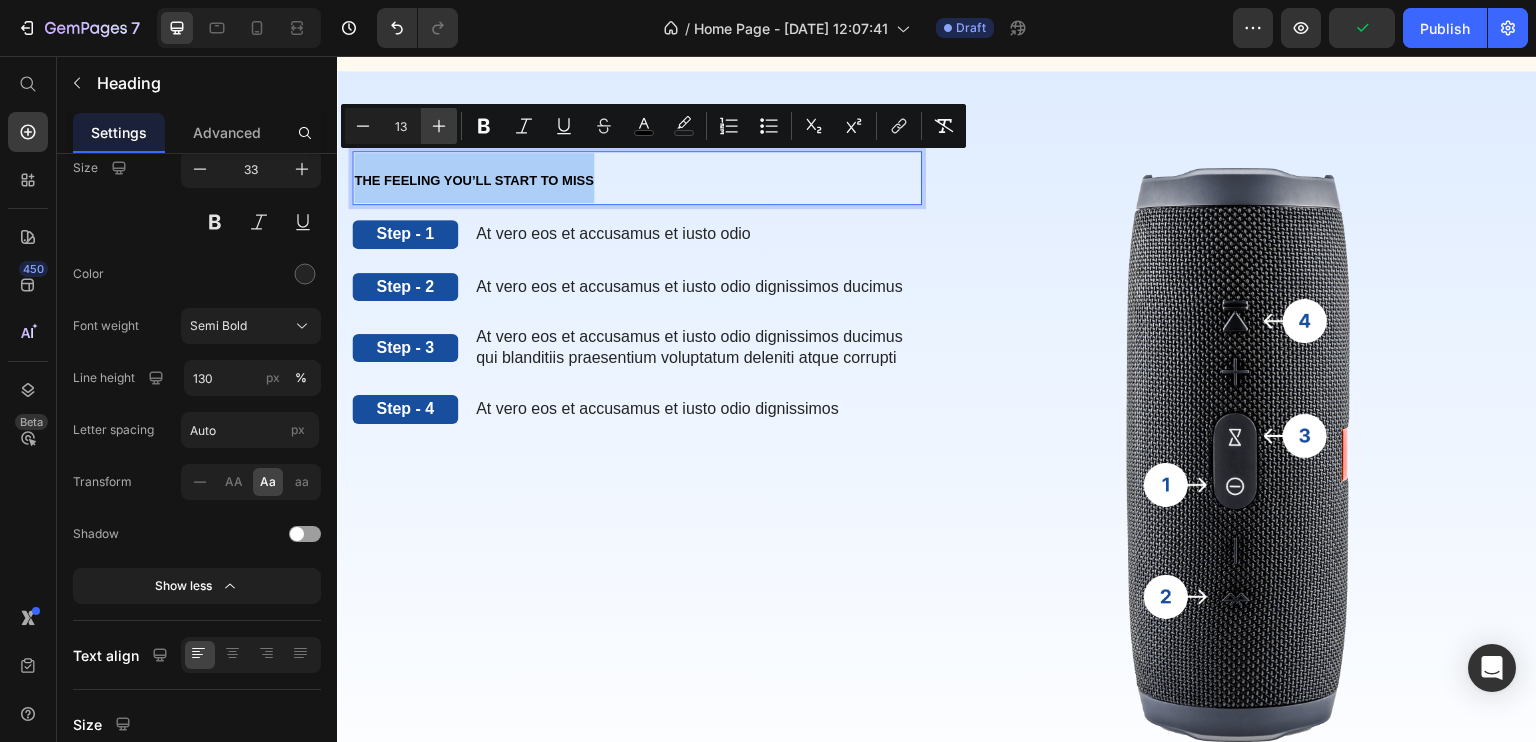 click 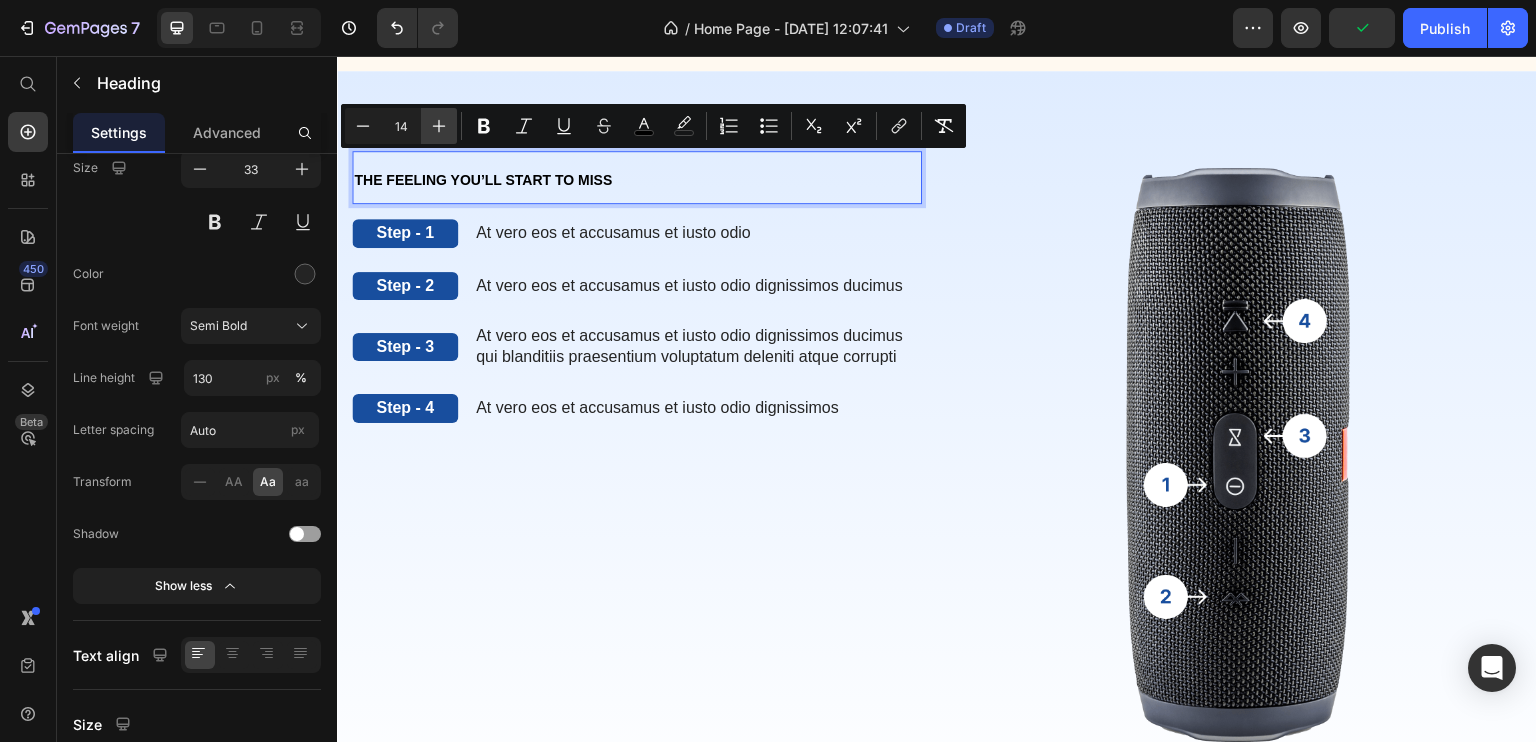 click 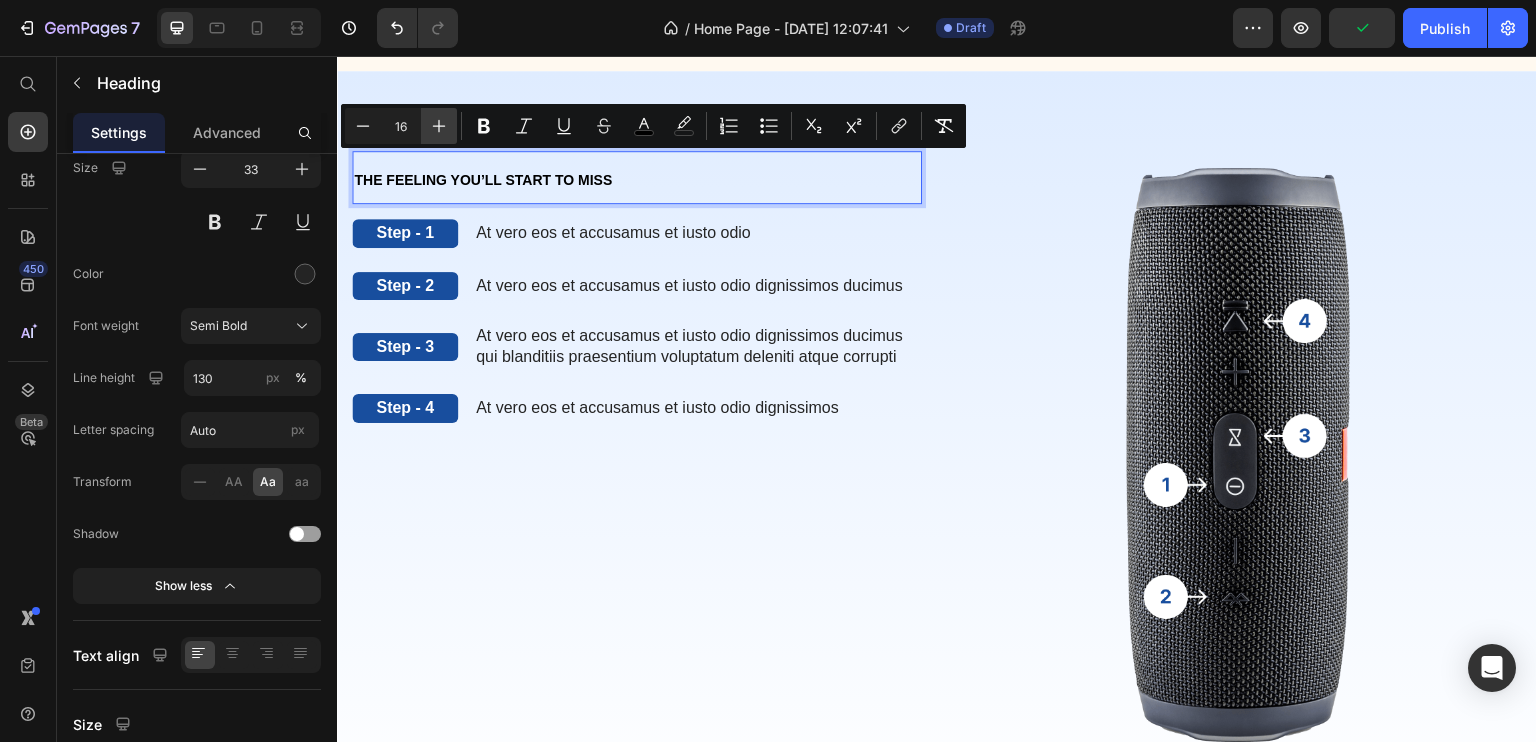 click 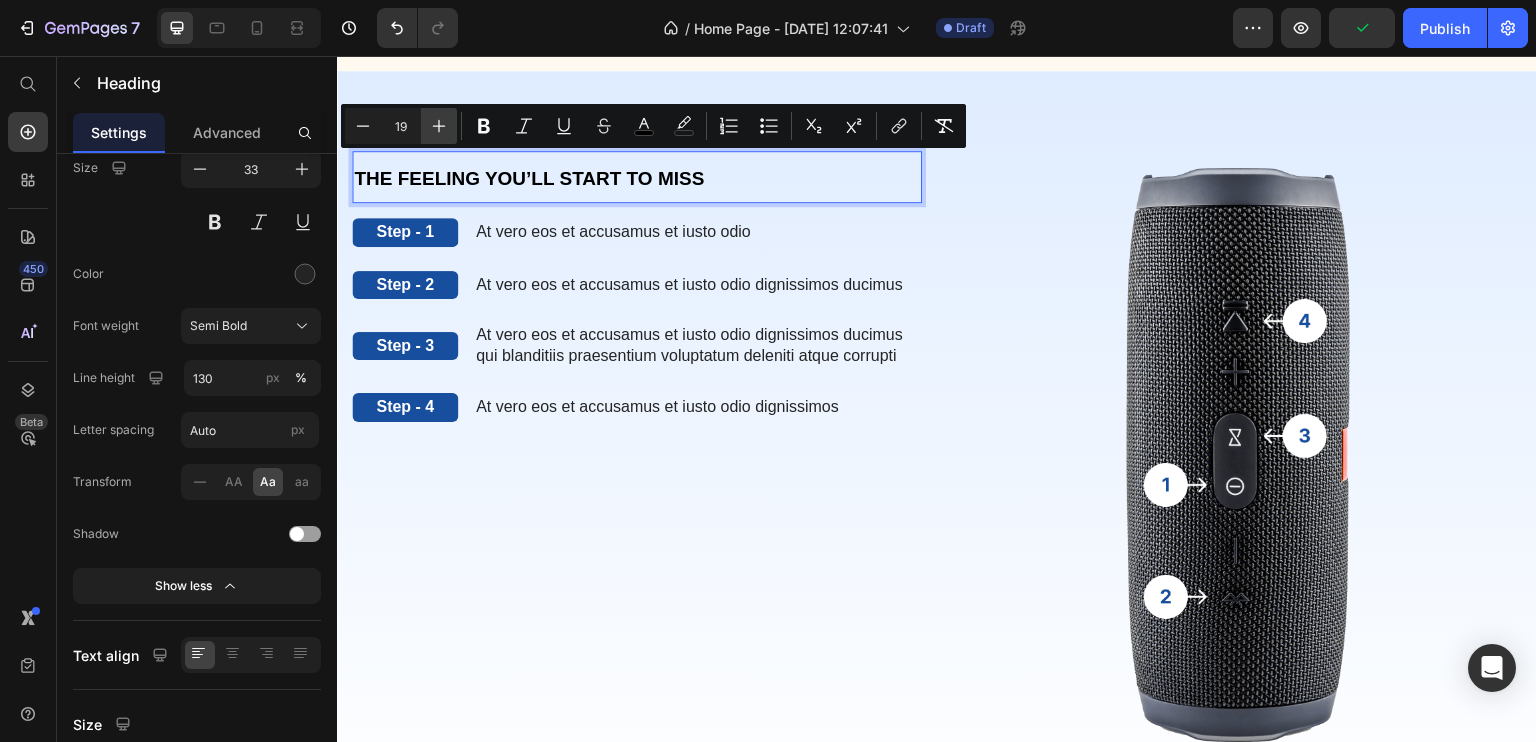 click 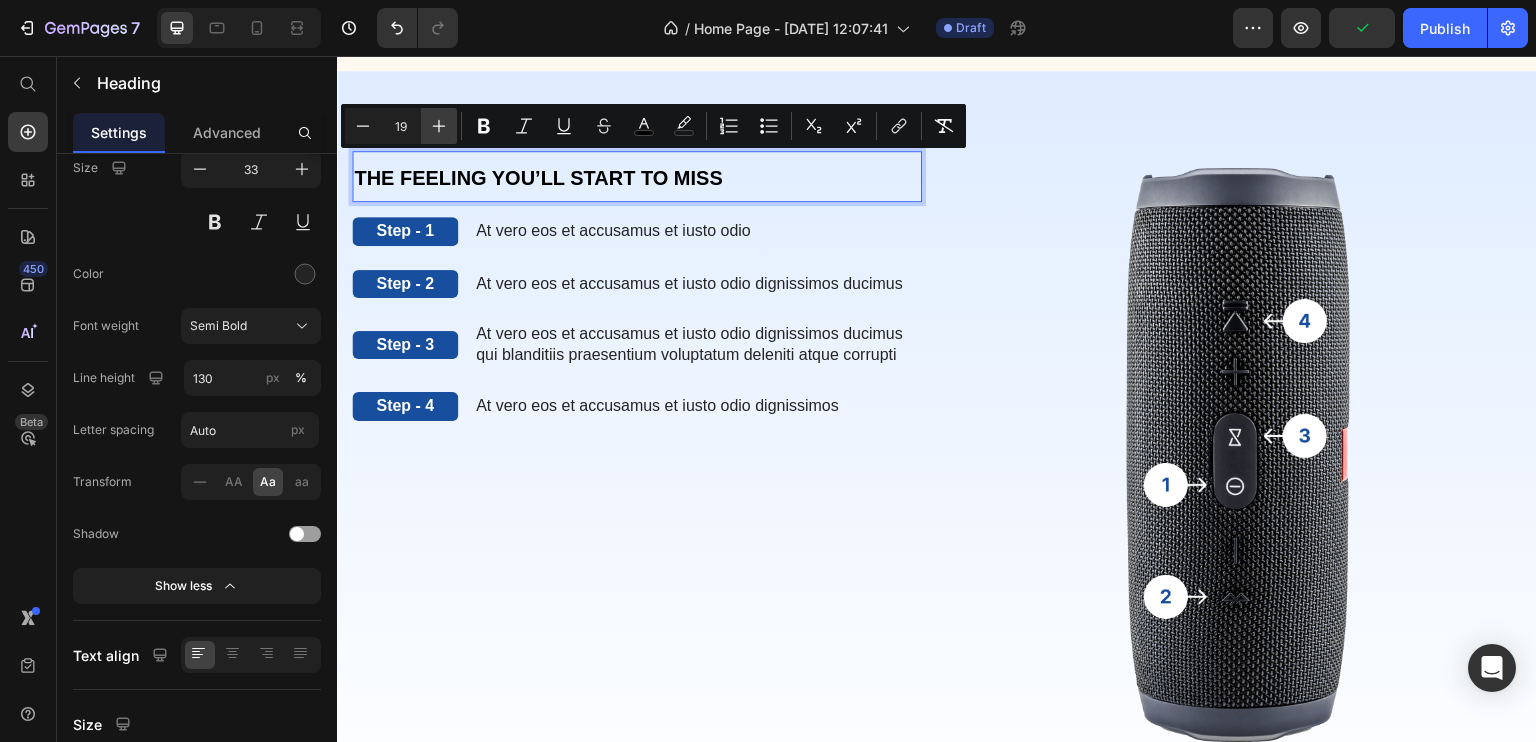 click 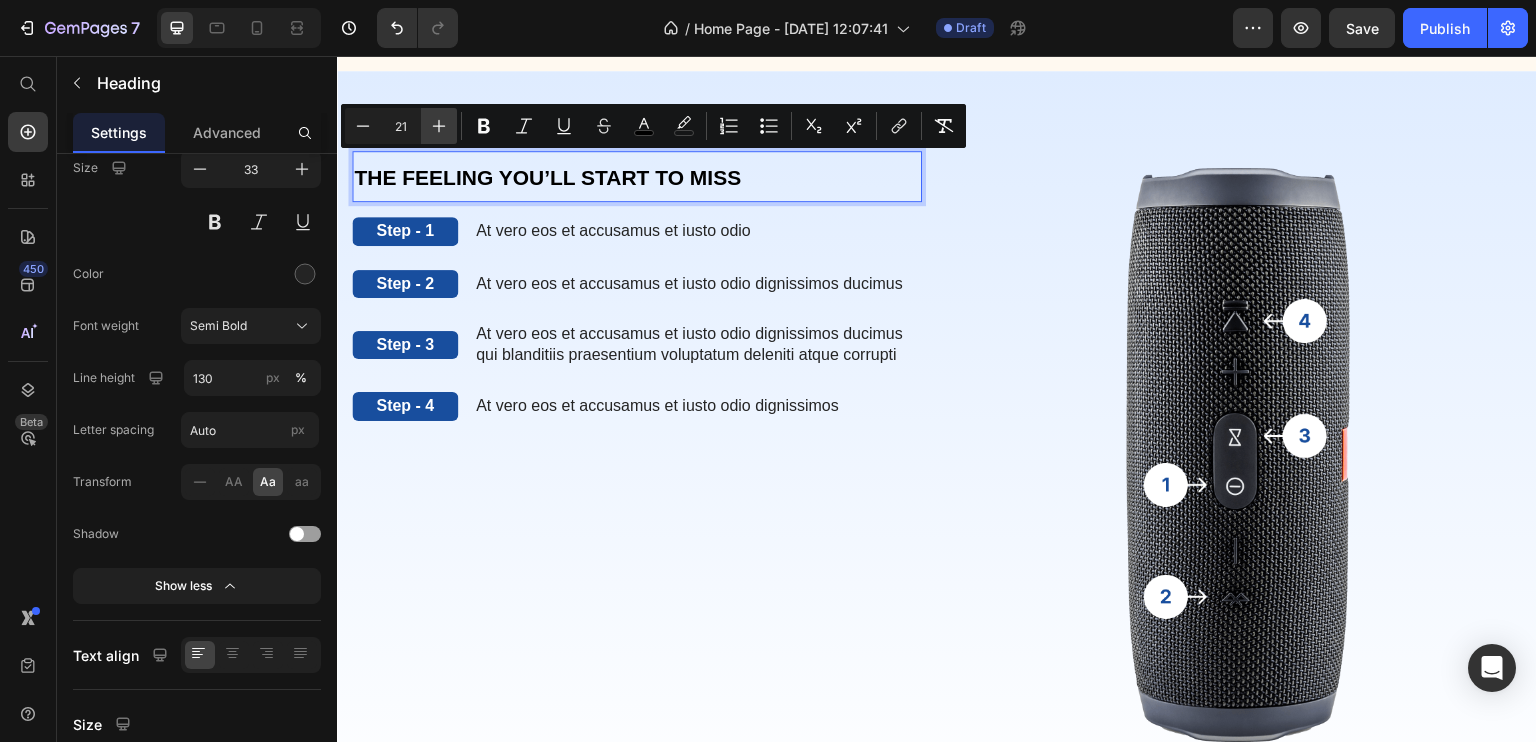 click 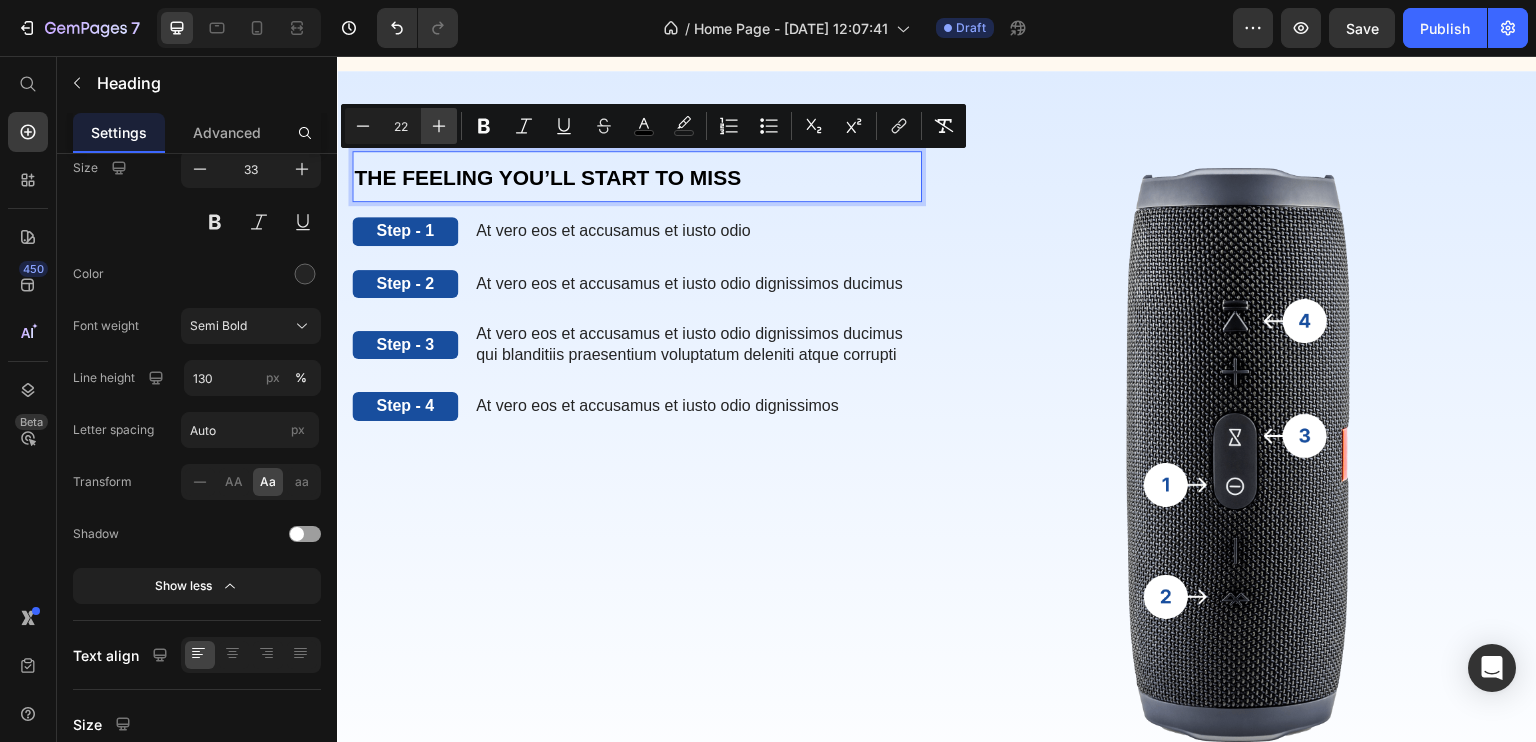 click 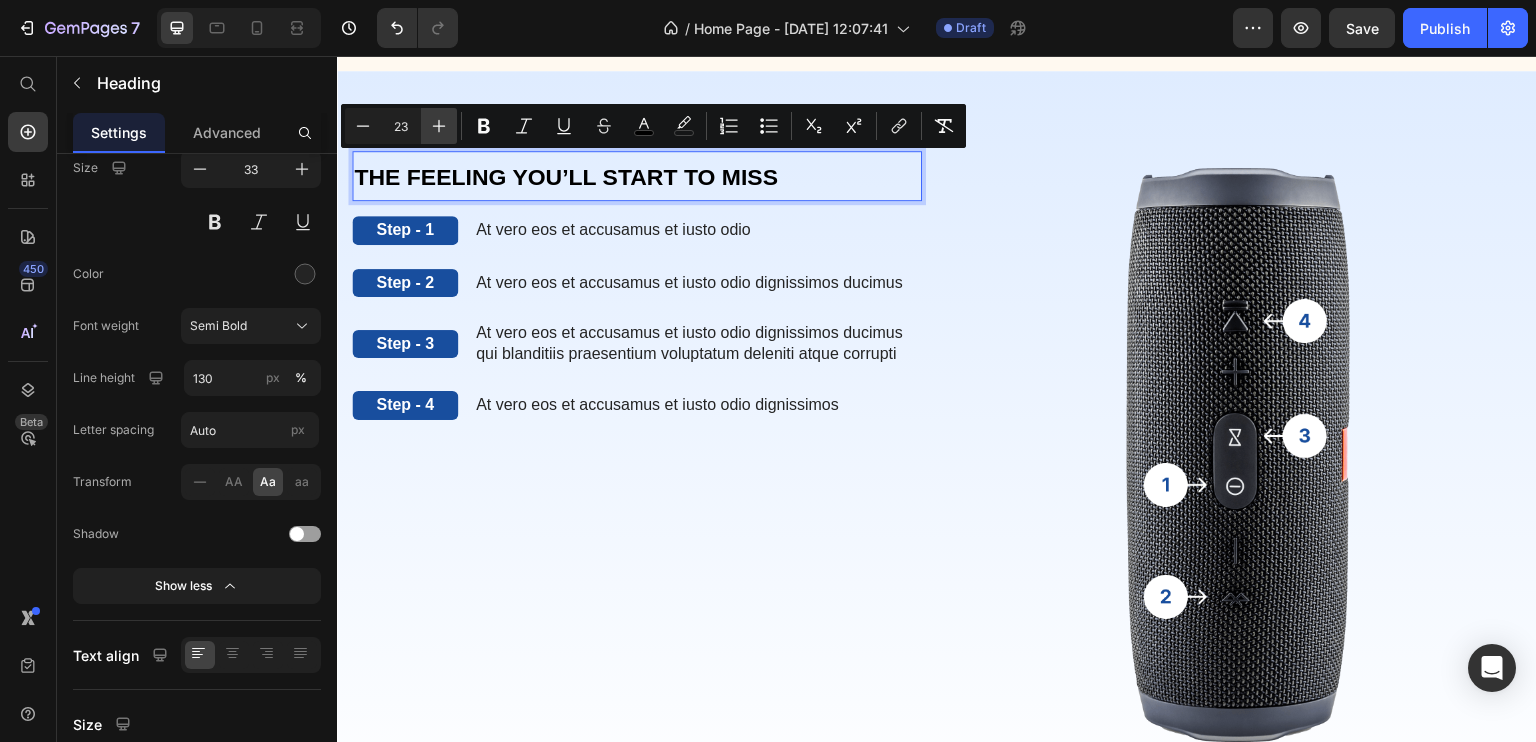 click 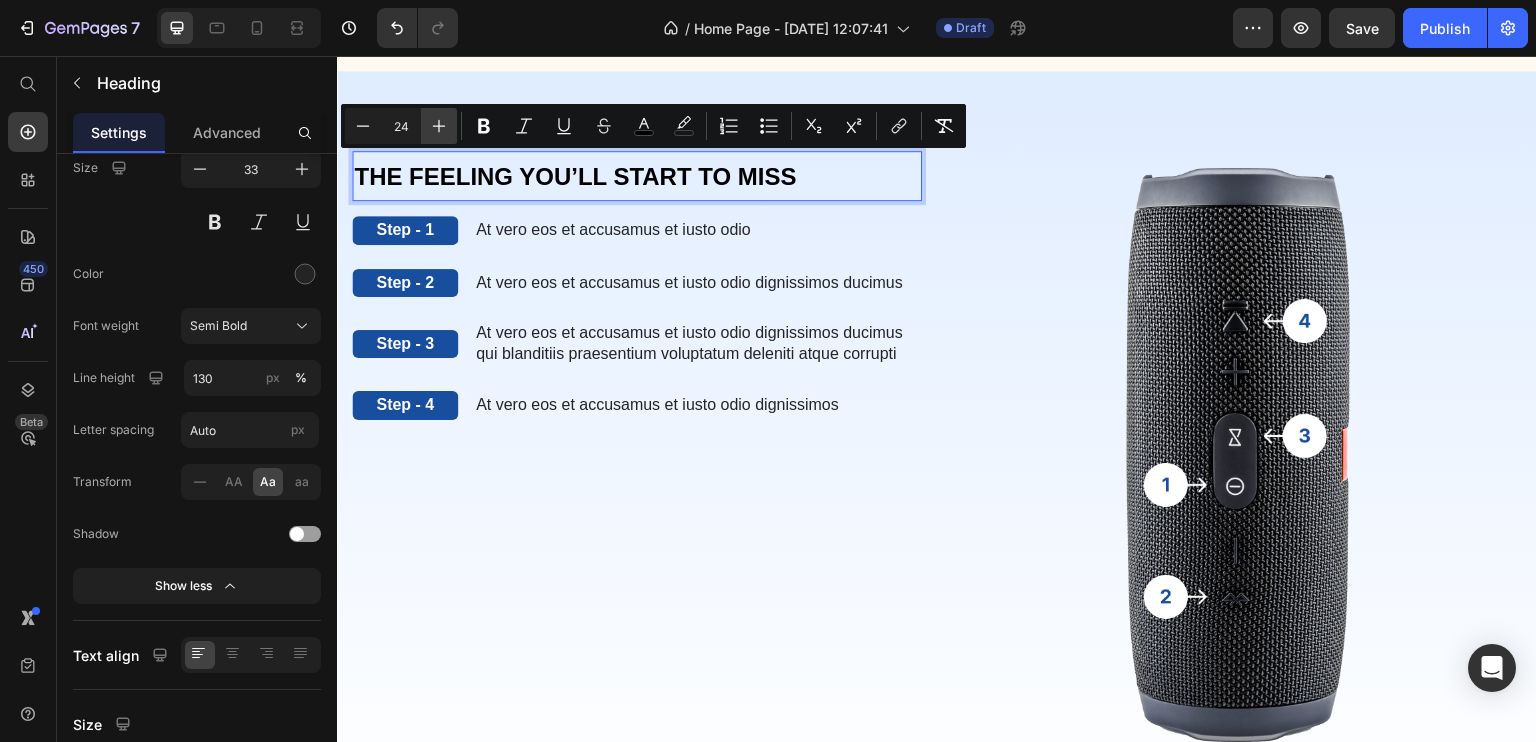 click 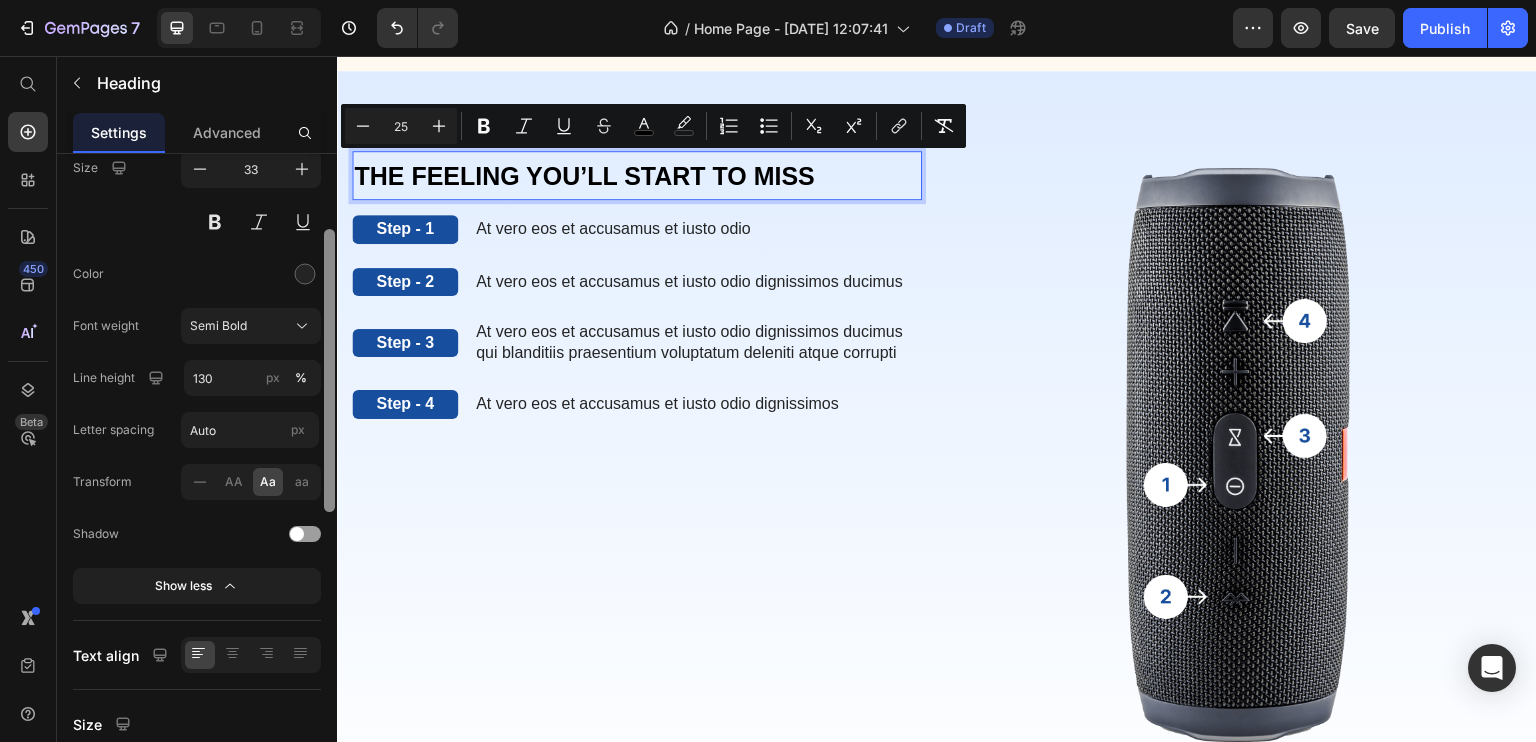 drag, startPoint x: 661, startPoint y: 411, endPoint x: 349, endPoint y: 159, distance: 401.0586 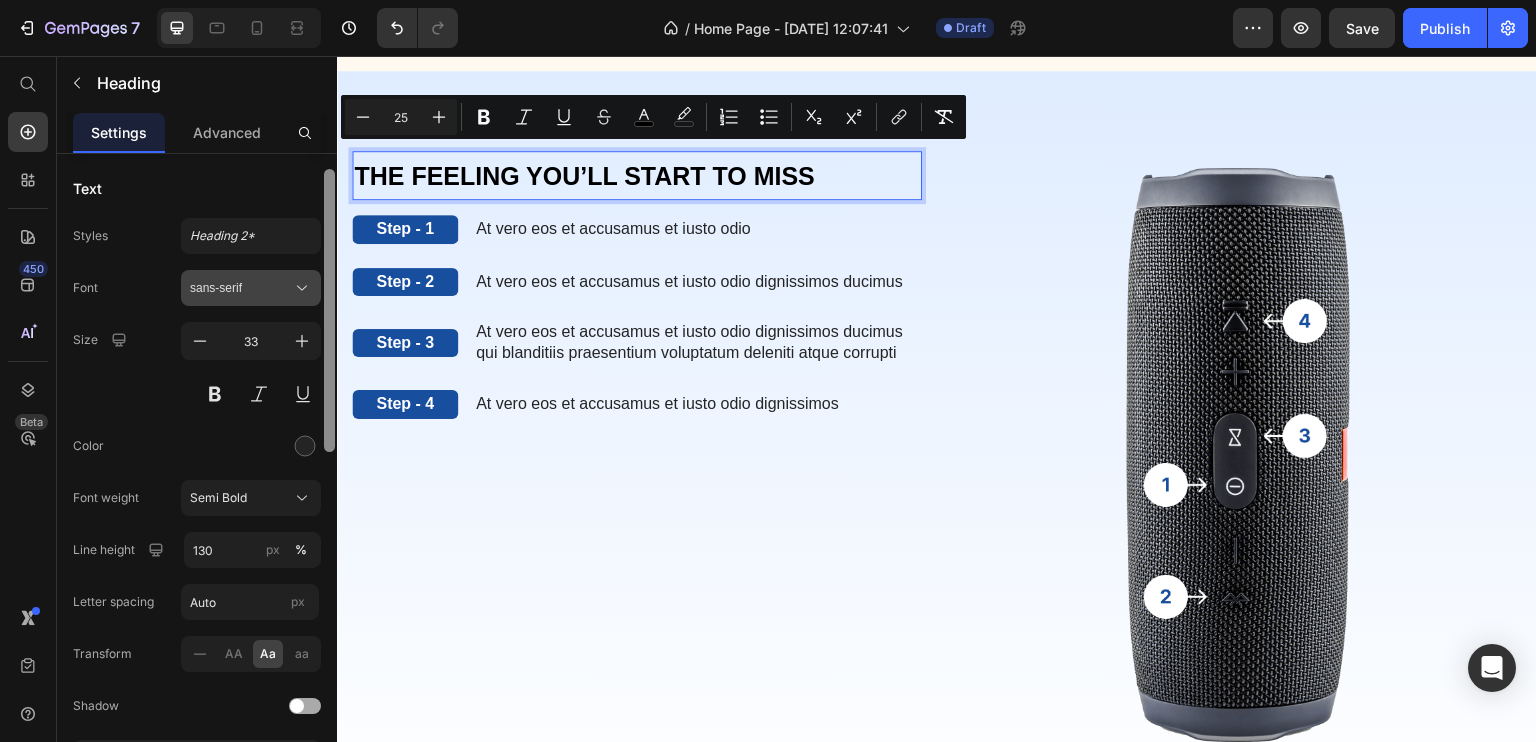 scroll, scrollTop: 11, scrollLeft: 0, axis: vertical 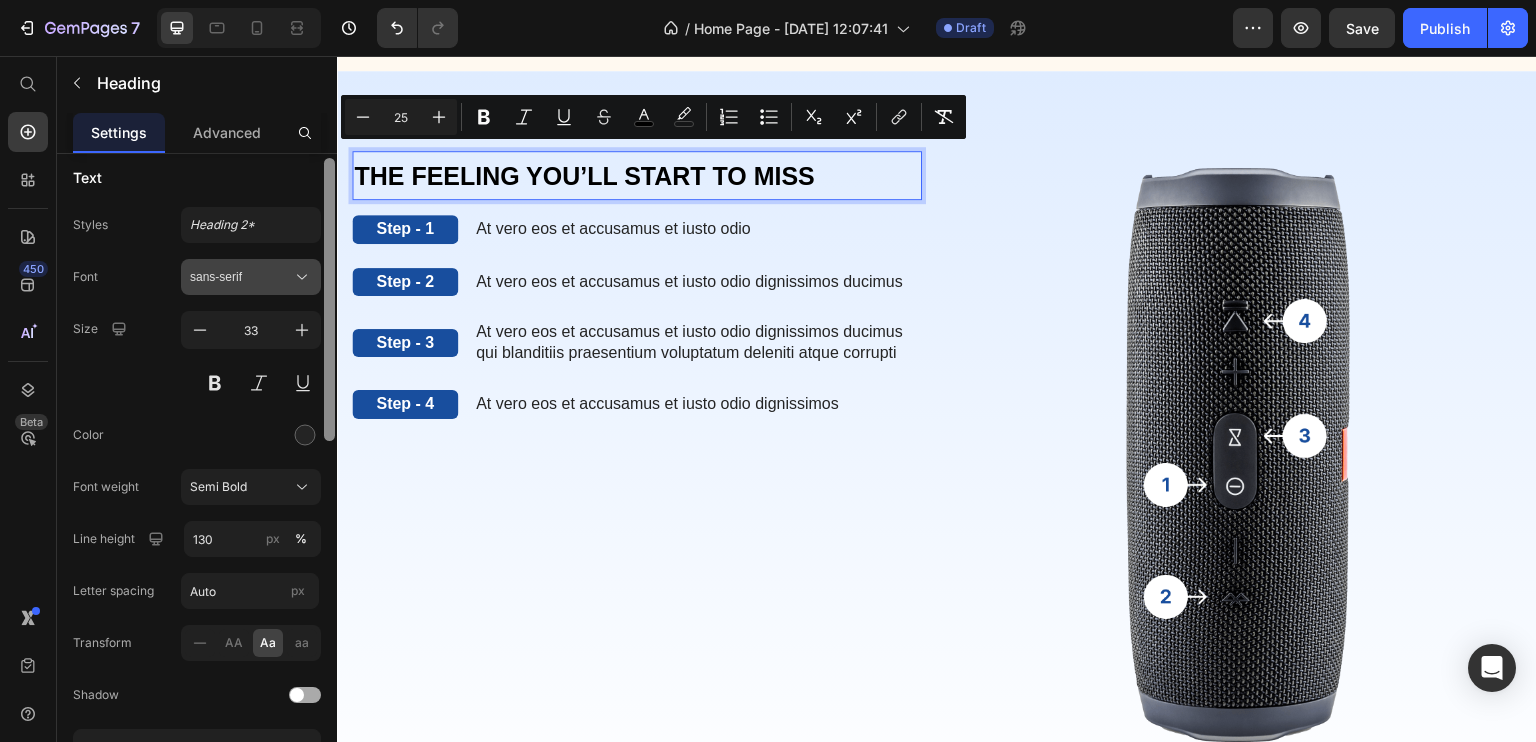 click on "sans-serif" at bounding box center [241, 277] 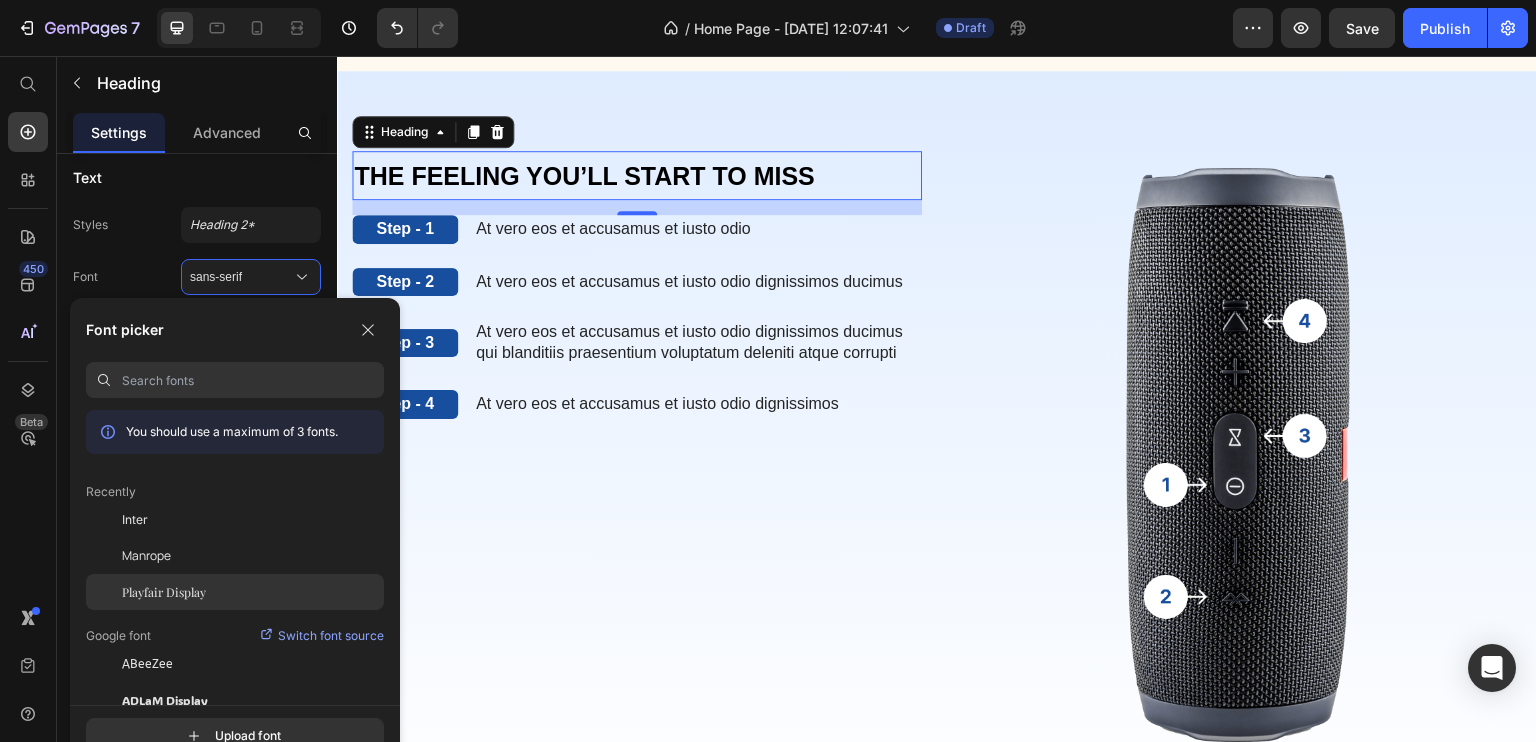 click on "Playfair Display" 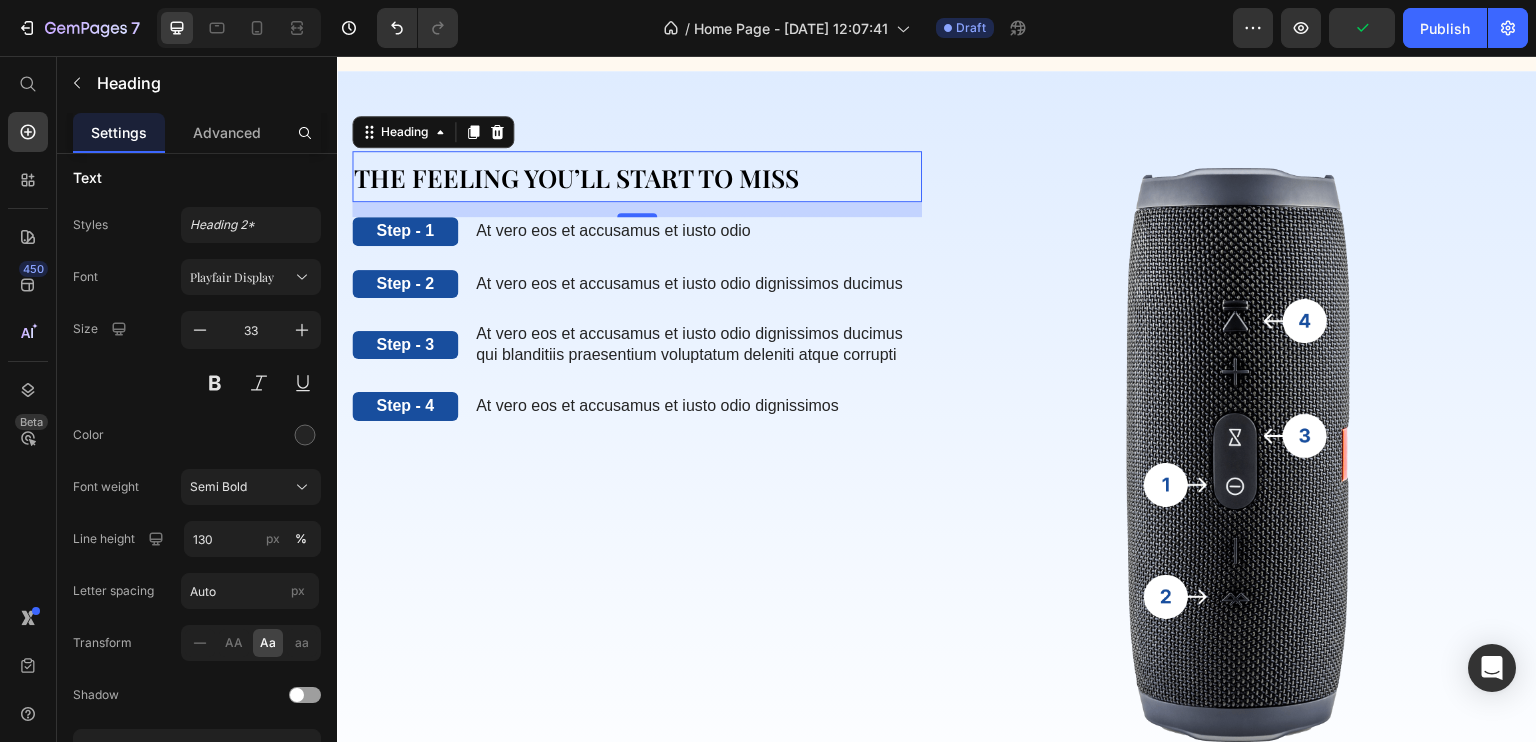 click on "THE FEELING YOU’LL START TO MISS" at bounding box center [576, 177] 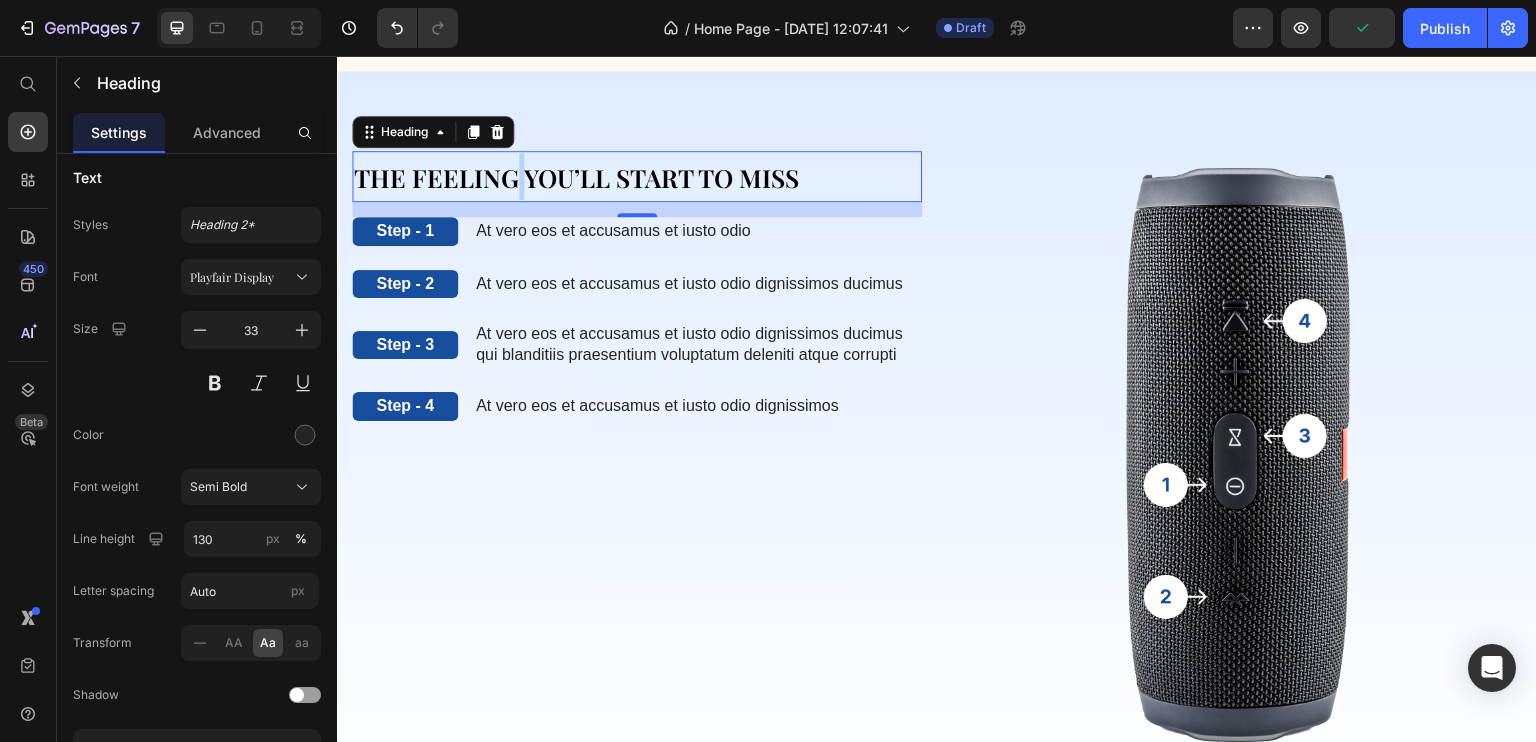 click on "THE FEELING YOU’LL START TO MISS" at bounding box center [576, 177] 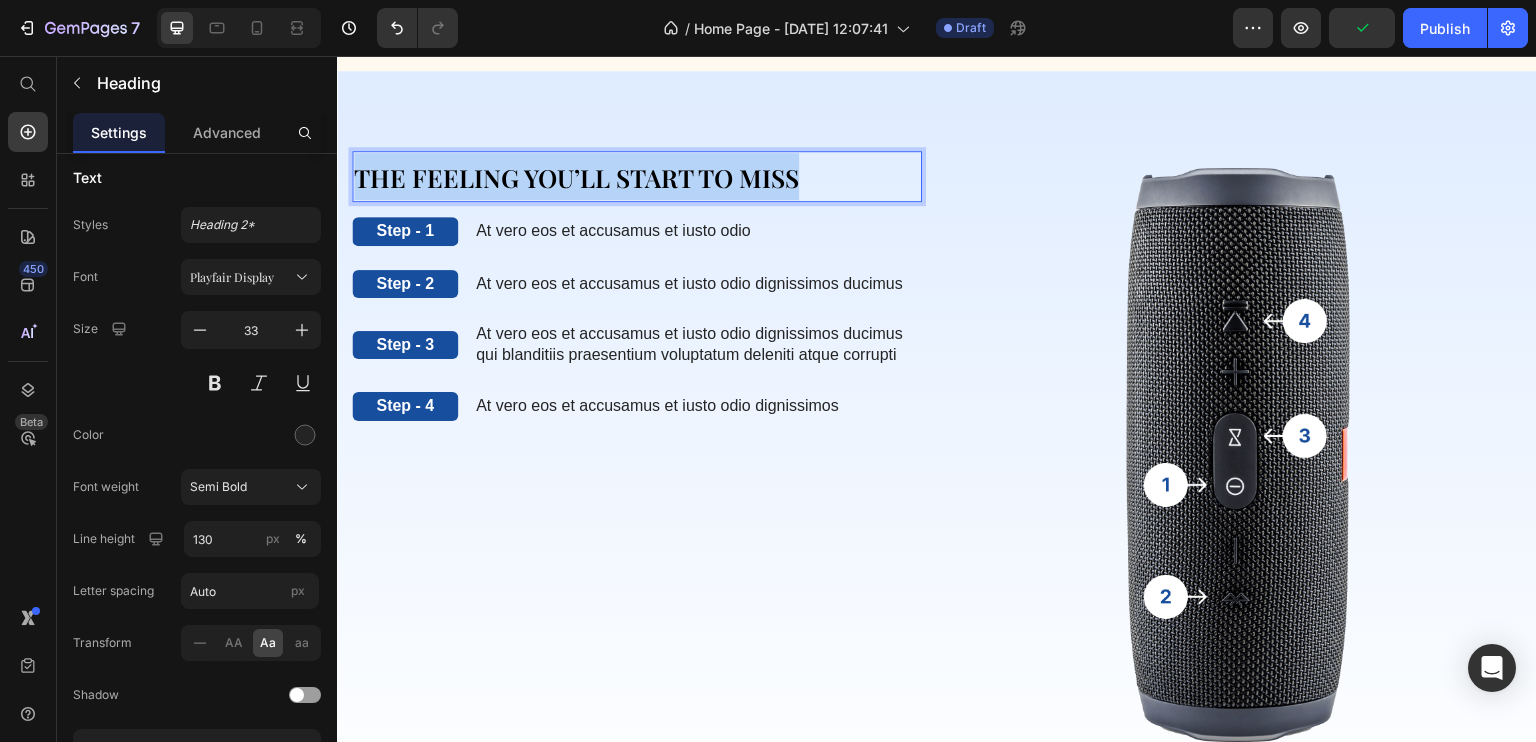 click on "THE FEELING YOU’LL START TO MISS" at bounding box center (576, 177) 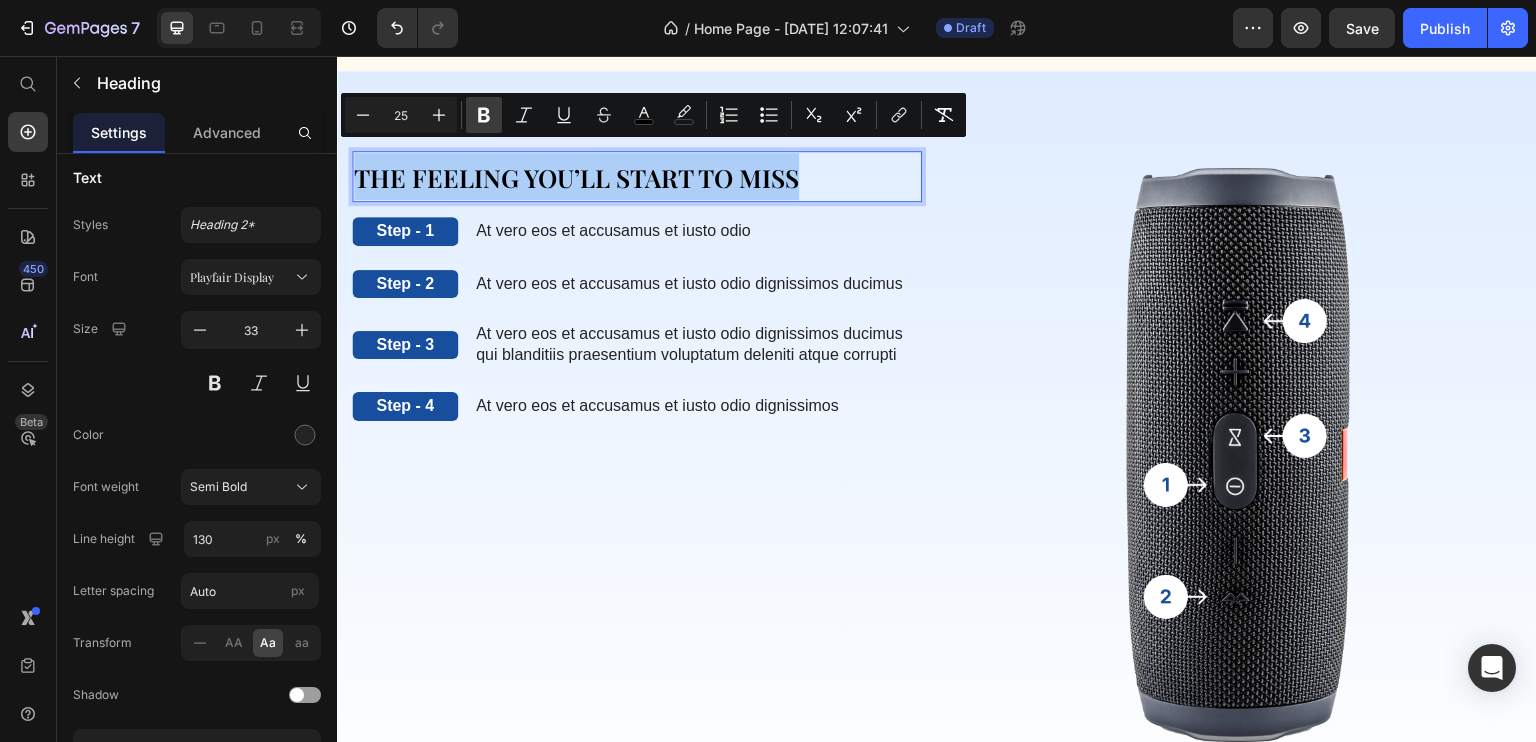 click 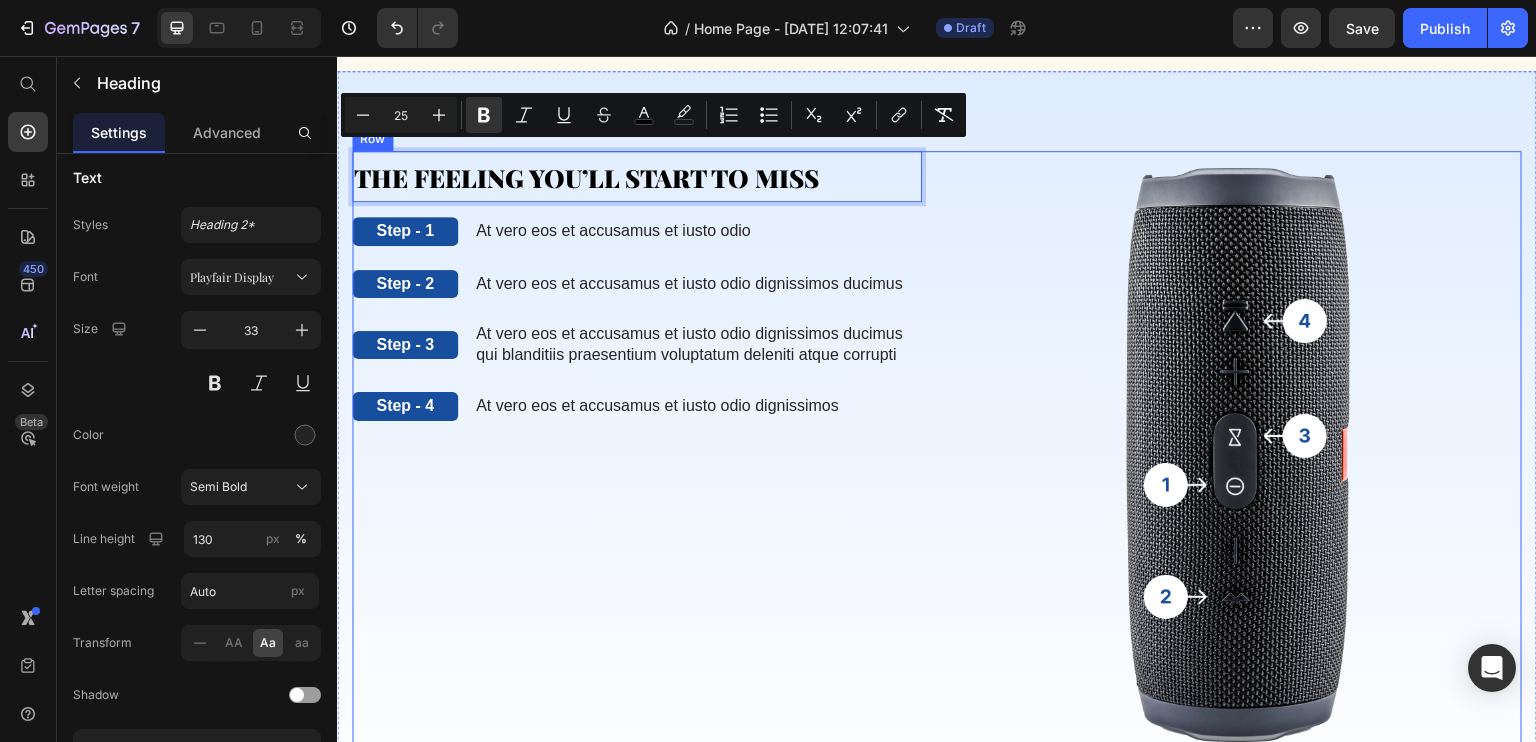 click on "THE FEELING YOU’LL START TO MISS Heading   15 Step - 1 Text Block At vero eos et accusamus et iusto odio  Text Block Row Step - 2 Text Block At vero eos et accusamus et iusto odio dignissimos ducimus Text Block Row Step - 3 Text Block At vero eos et accusamus et iusto odio dignissimos ducimus qui blanditiis praesentium voluptatum deleniti atque corrupti Text Block Row Step - 4 Text Block At vero eos et accusamus et iusto odio dignissimos  Text Block Row" at bounding box center [637, 453] 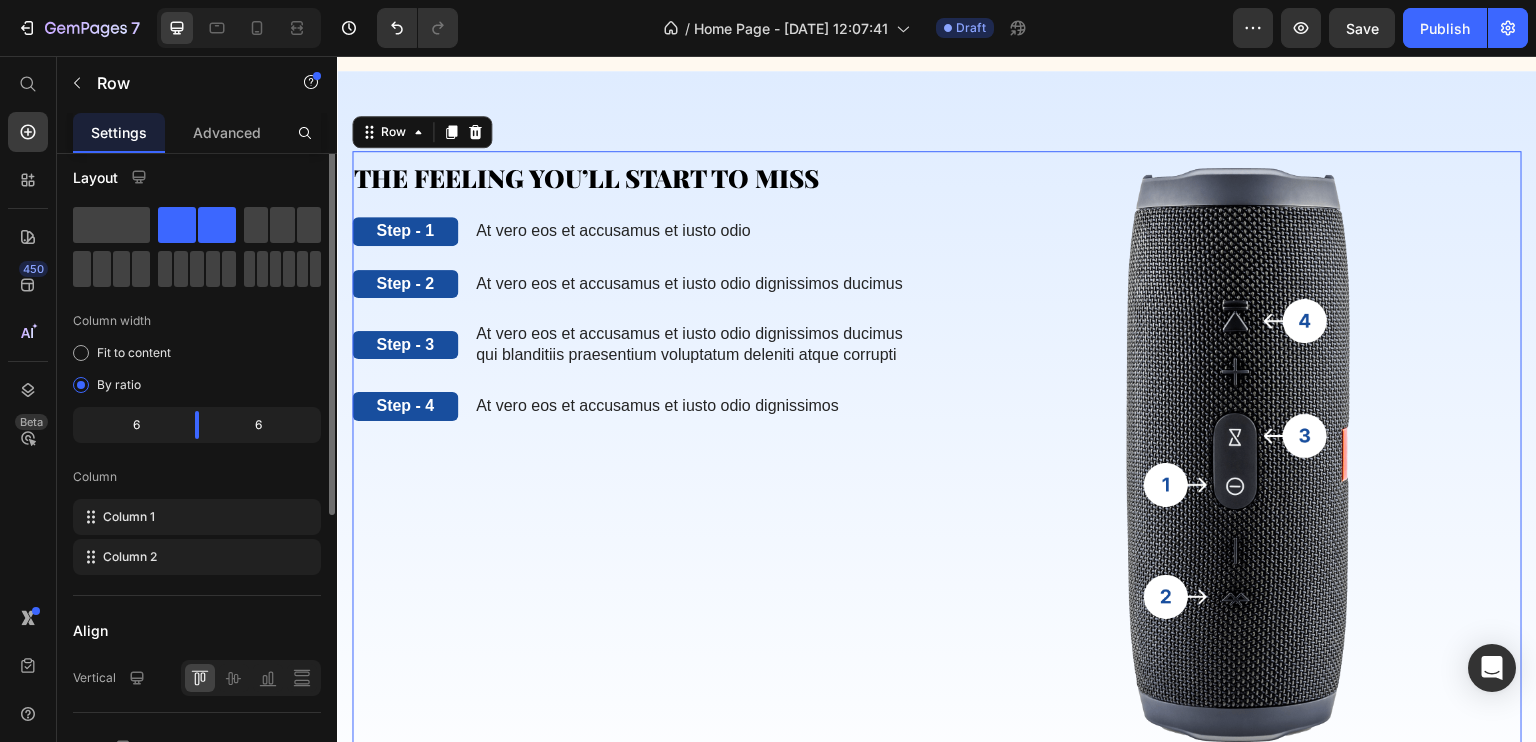scroll, scrollTop: 0, scrollLeft: 0, axis: both 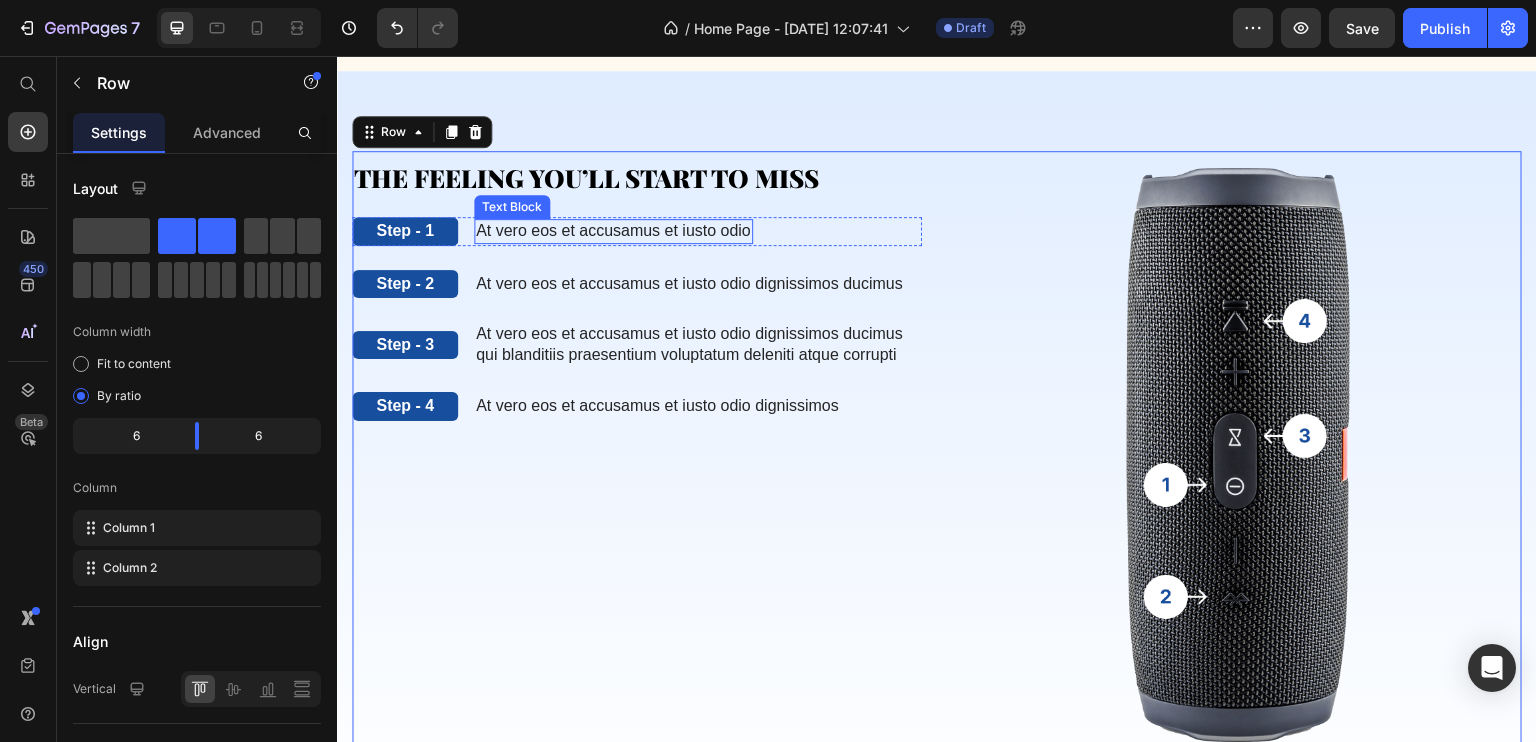 click on "At vero eos et accusamus et iusto odio" at bounding box center [613, 231] 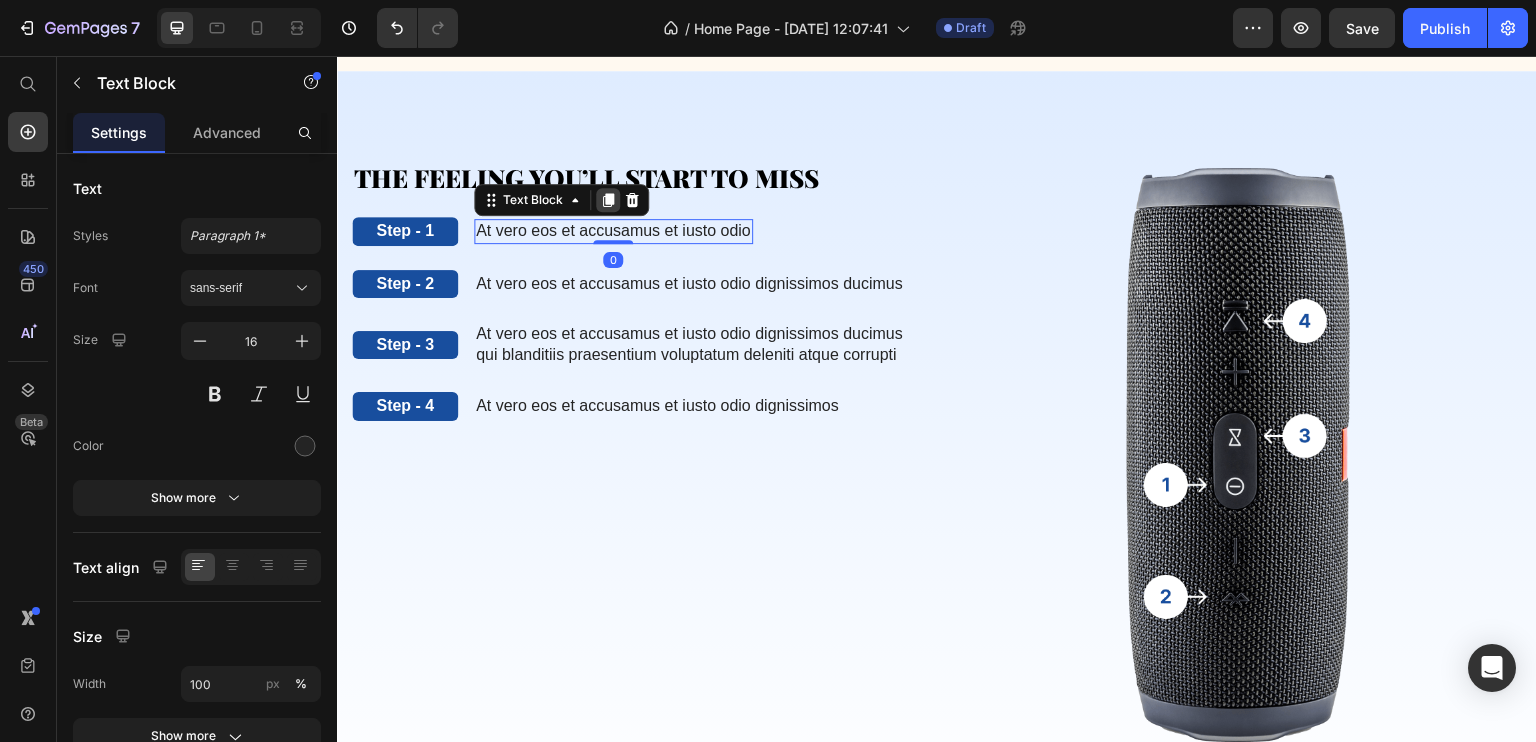 click 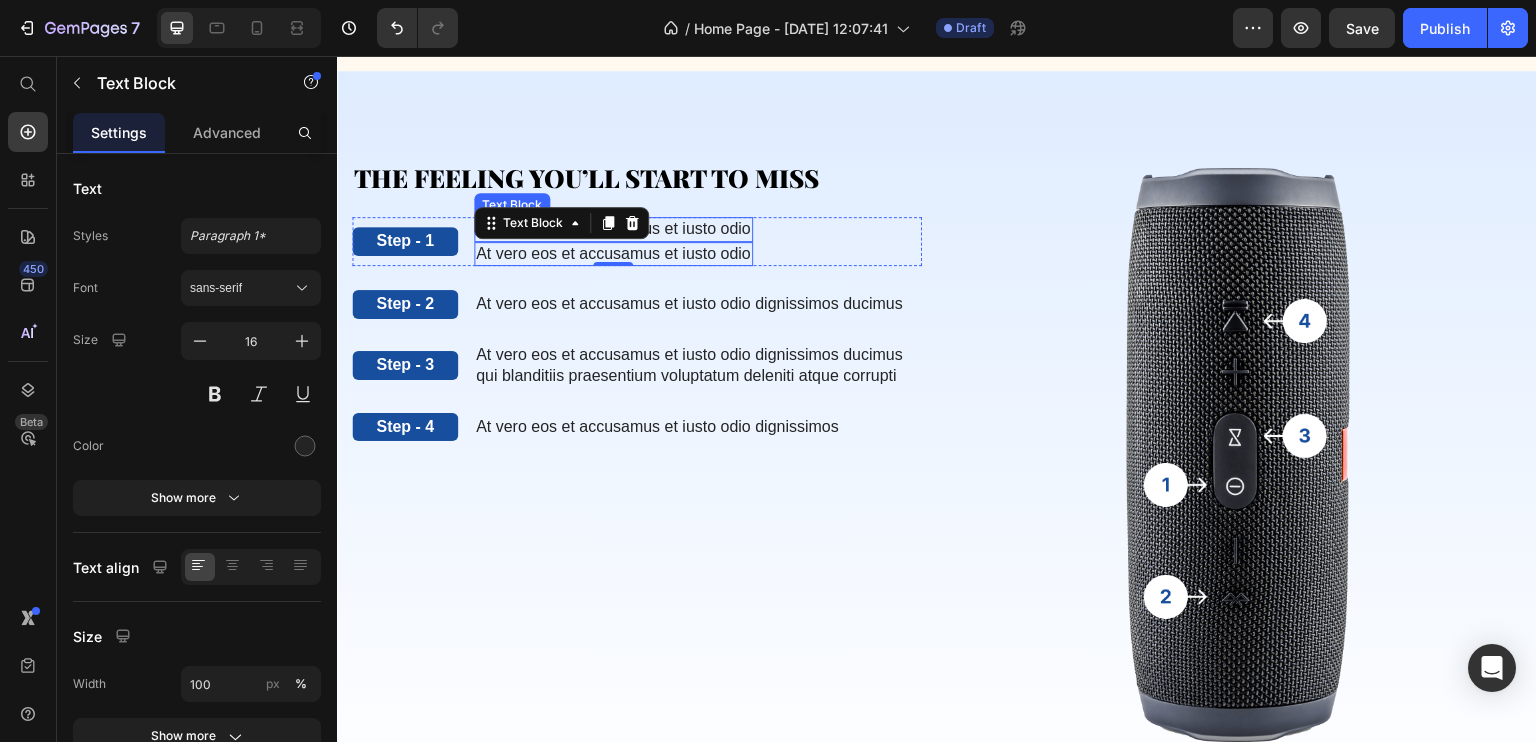 click on "At vero eos et accusamus et iusto odio" at bounding box center (613, 229) 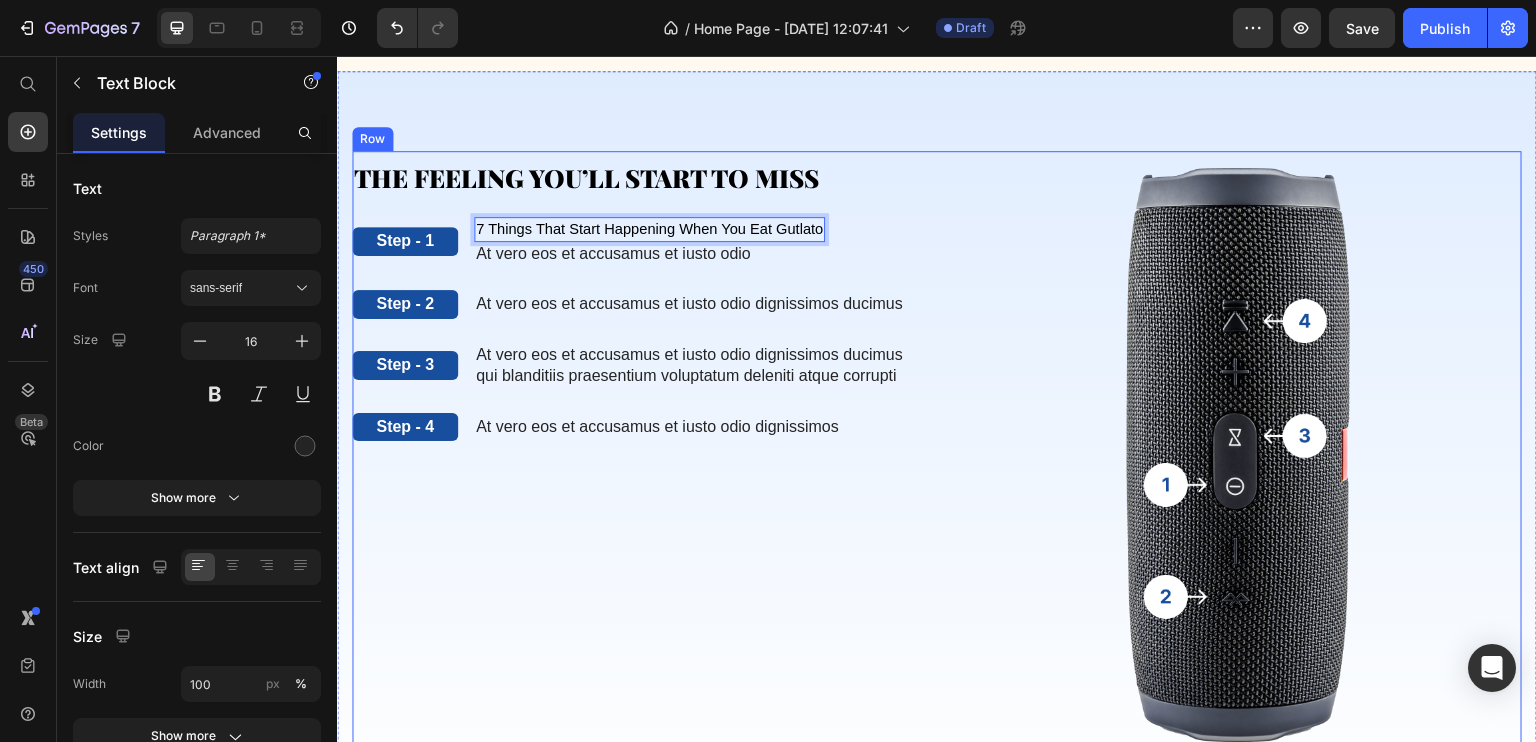 click on "⁠⁠⁠⁠⁠⁠⁠ THE FEELING YOU’LL START TO MISS Heading Step - 1 Text Block 7 Things That Start Happening When You Eat Gutlato Text Block   0 At vero eos et accusamus et iusto odio  Text Block Row Step - 2 Text Block At vero eos et accusamus et iusto odio dignissimos ducimus Text Block Row Step - 3 Text Block At vero eos et accusamus et iusto odio dignissimos ducimus qui blanditiis praesentium voluptatum deleniti atque corrupti Text Block Row Step - 4 Text Block At vero eos et accusamus et iusto odio dignissimos  Text Block Row" at bounding box center (637, 453) 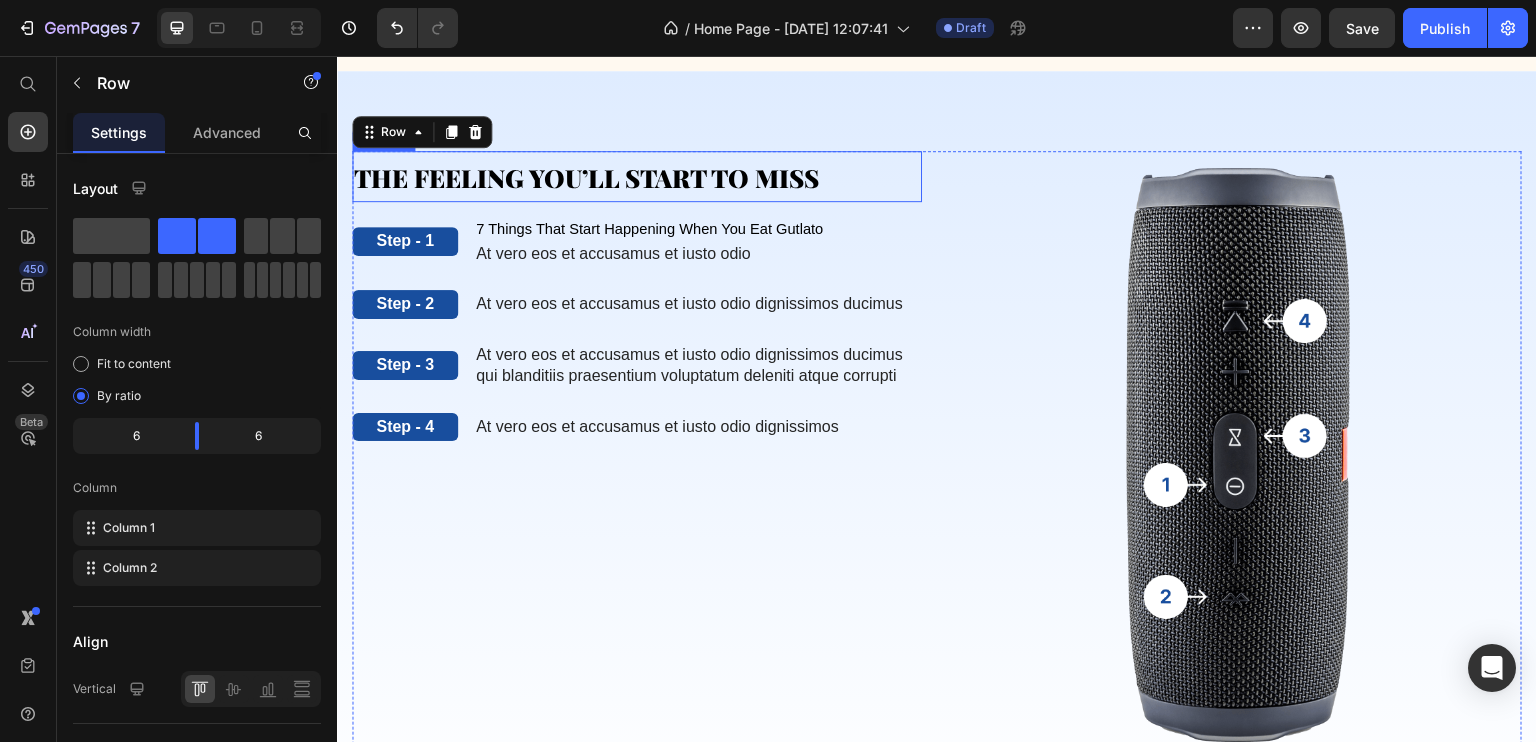 click on "THE FEELING YOU’LL START TO MISS" at bounding box center (586, 177) 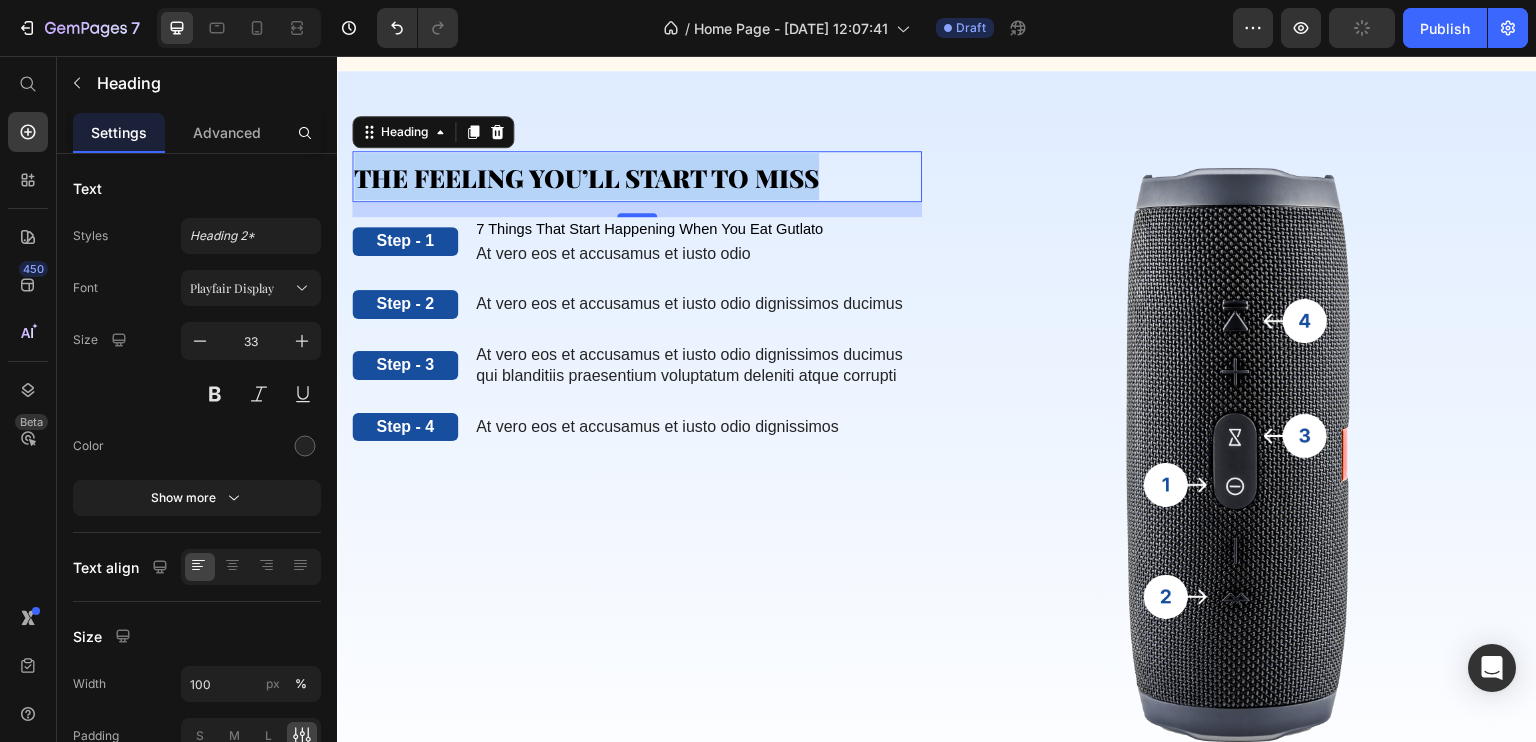 click on "THE FEELING YOU’LL START TO MISS" at bounding box center [586, 177] 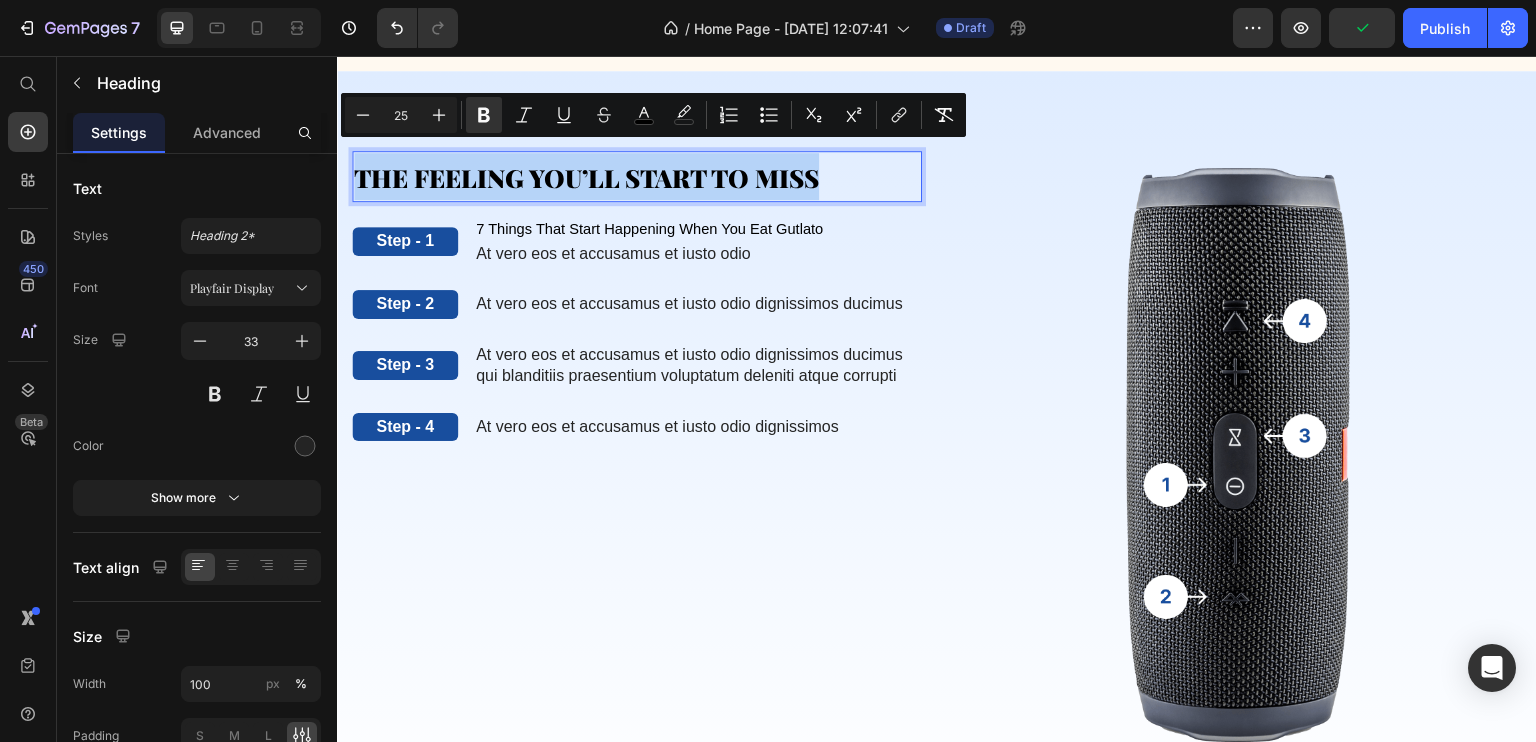 click on "THE FEELING YOU’LL START TO MISS" at bounding box center (586, 177) 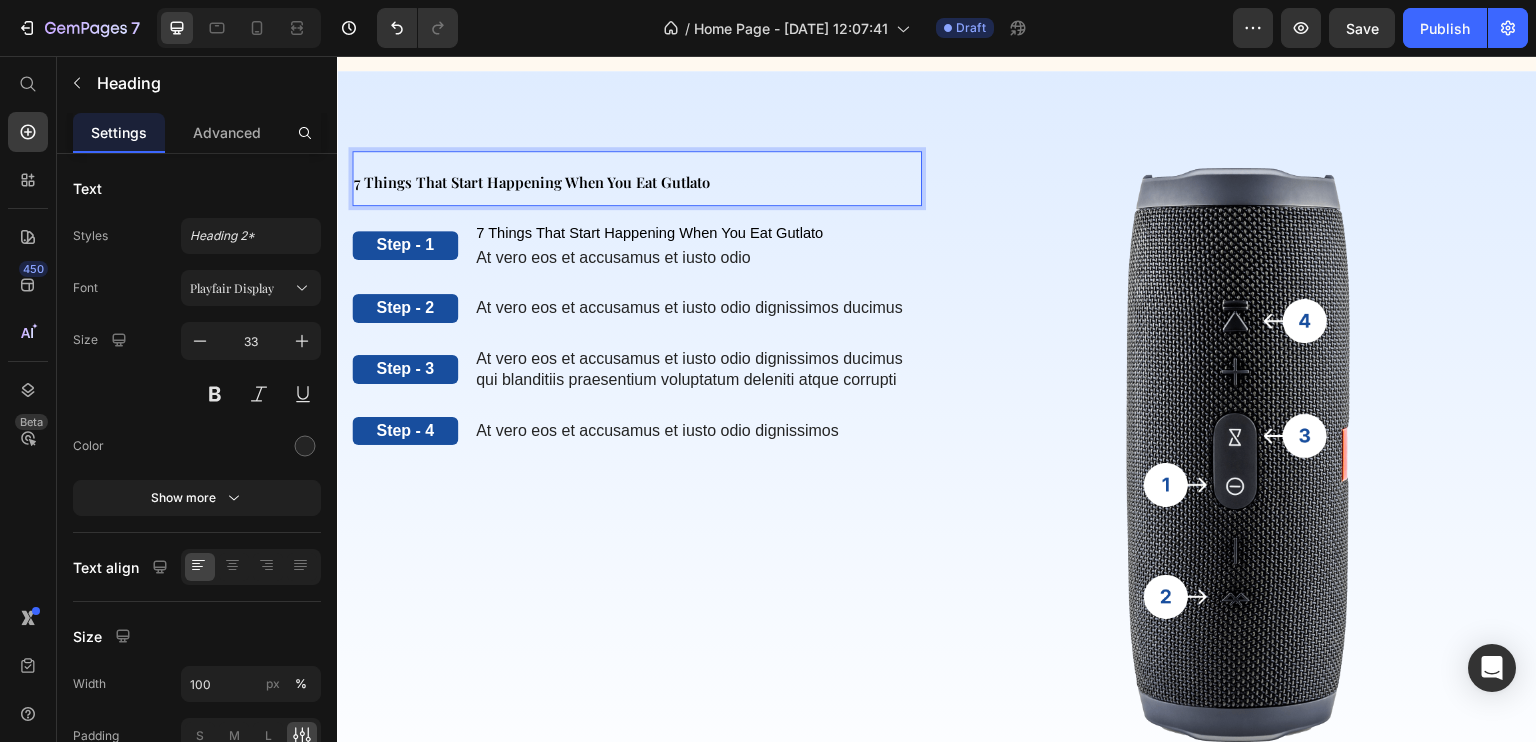 click on "7 Things That Start Happening When You Eat Gutlato" at bounding box center [532, 182] 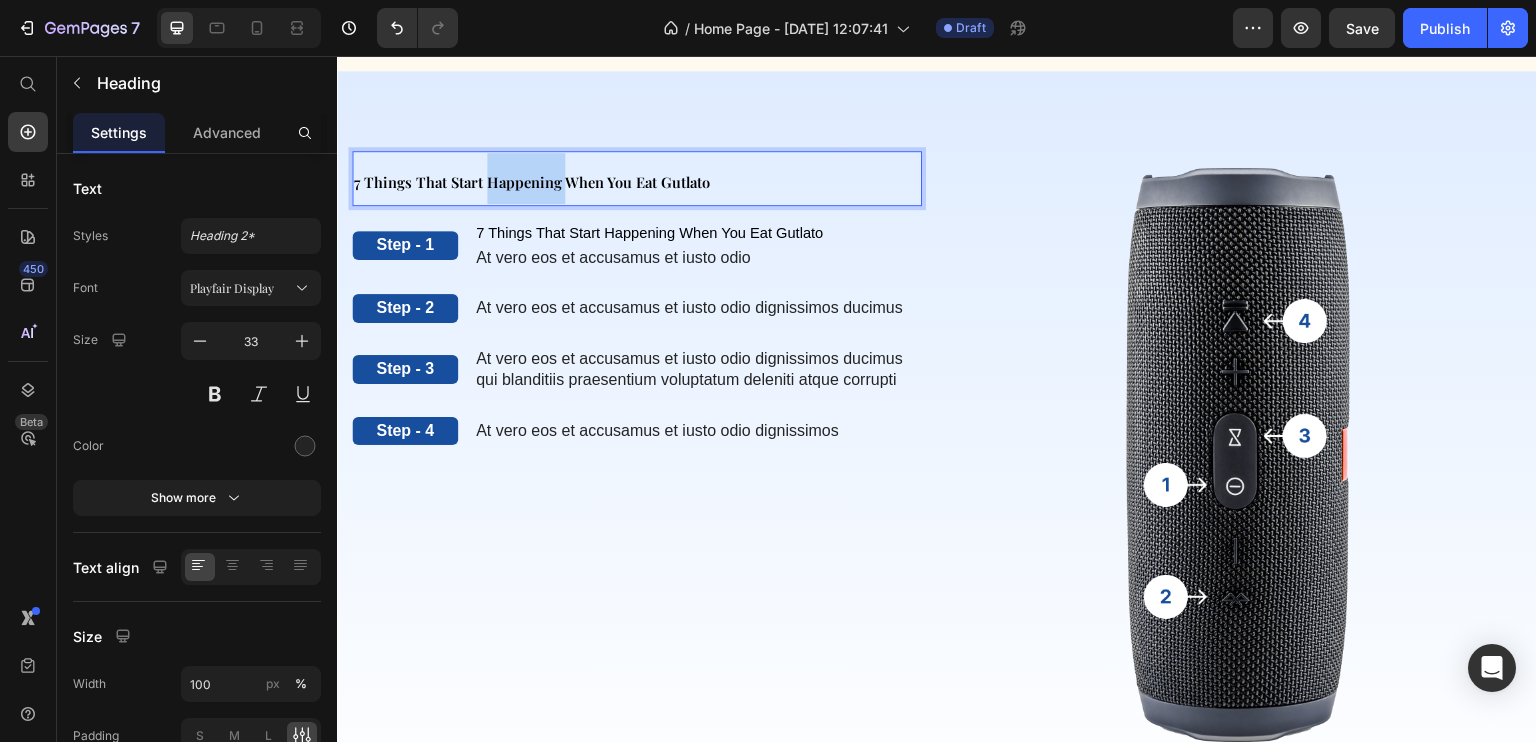 click on "7 Things That Start Happening When You Eat Gutlato" at bounding box center (532, 182) 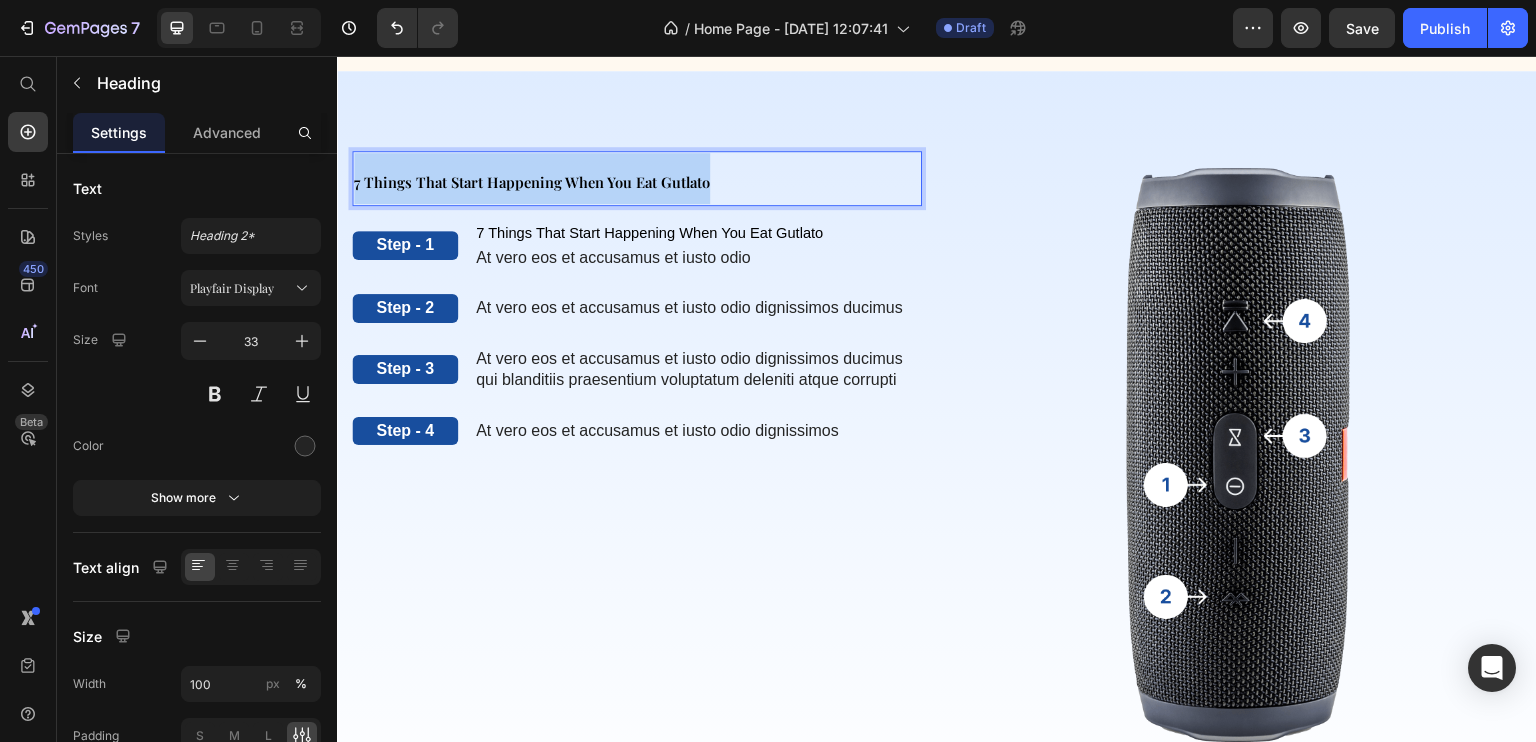 click on "7 Things That Start Happening When You Eat Gutlato" at bounding box center (532, 182) 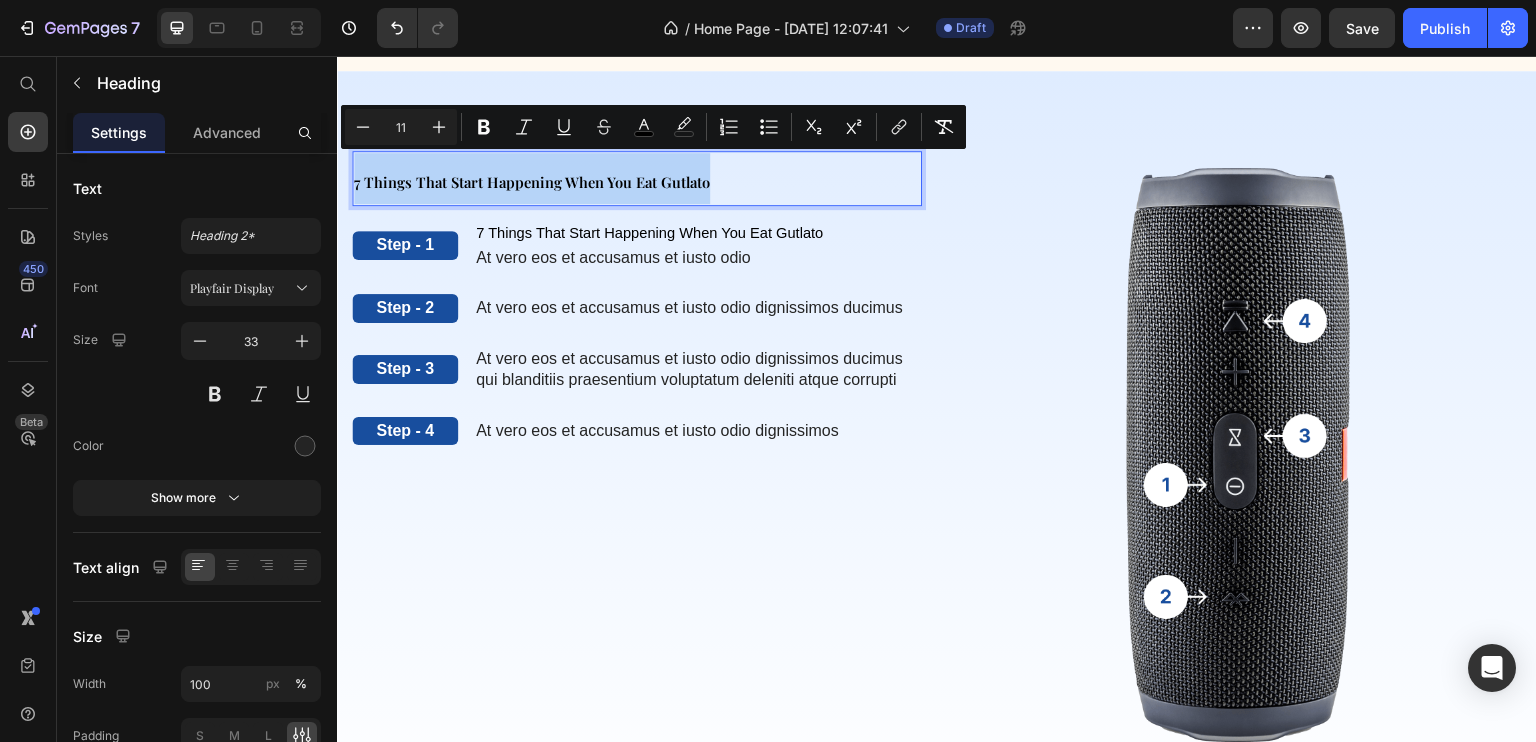 click on "7 Things That Start Happening When You Eat Gutlato" at bounding box center [532, 182] 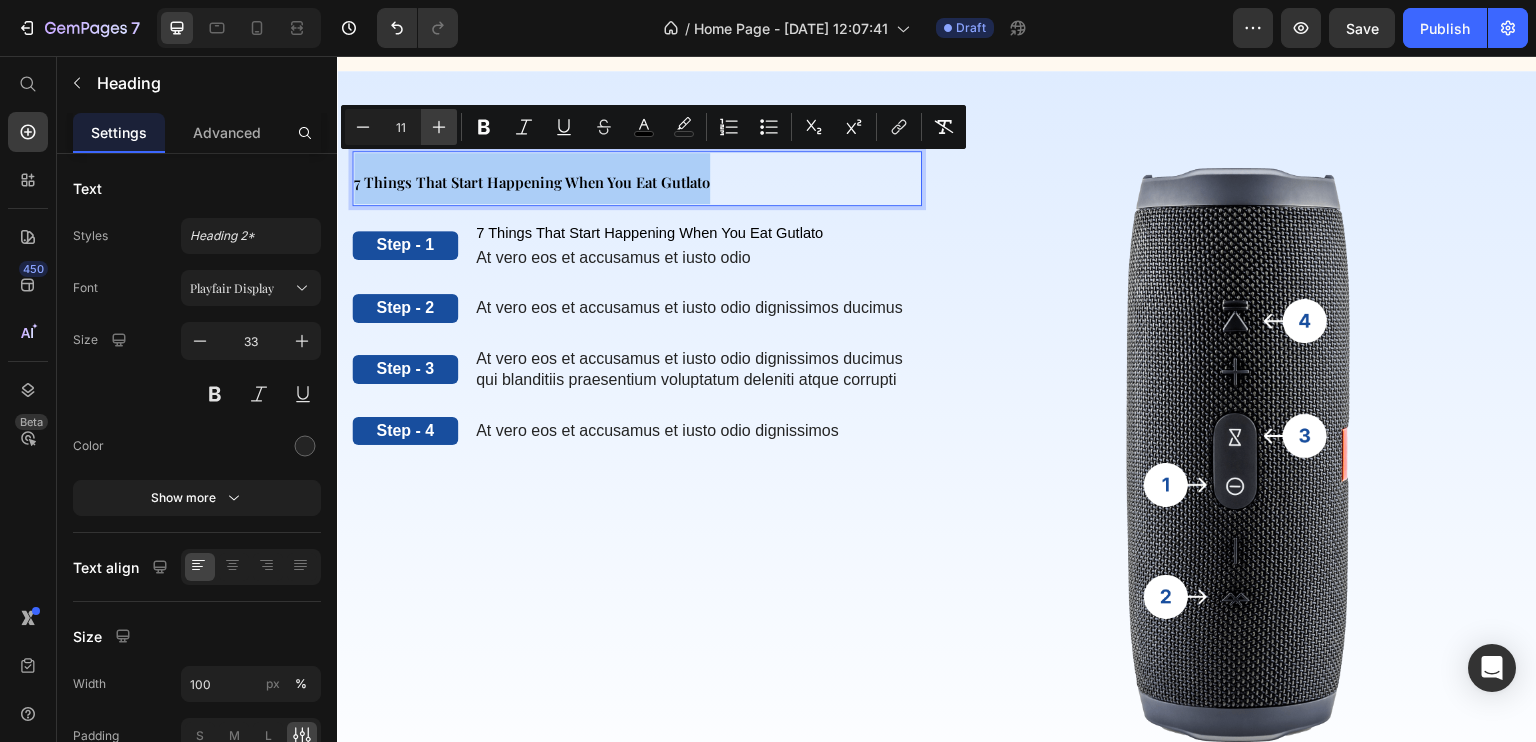 drag, startPoint x: 417, startPoint y: 119, endPoint x: 447, endPoint y: 134, distance: 33.54102 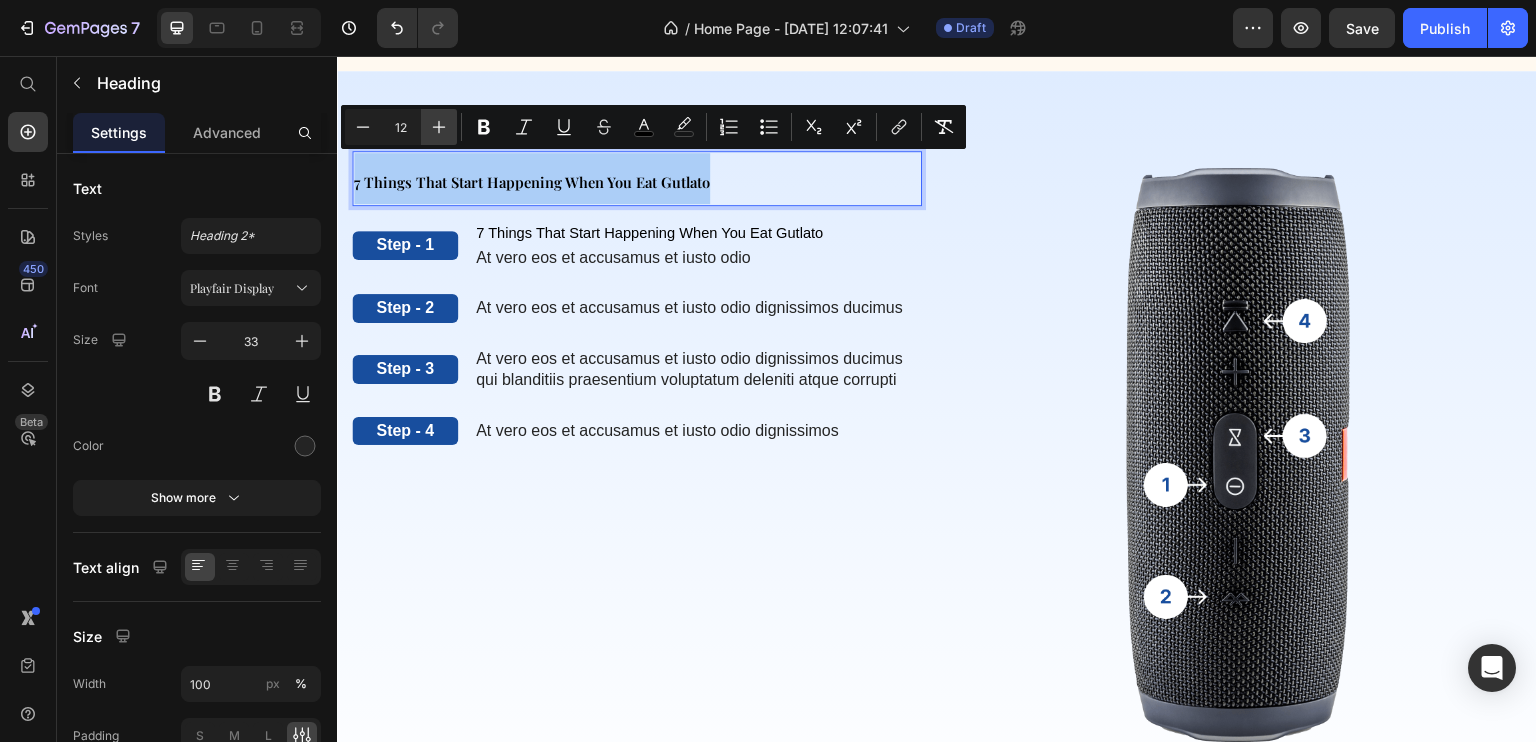 click 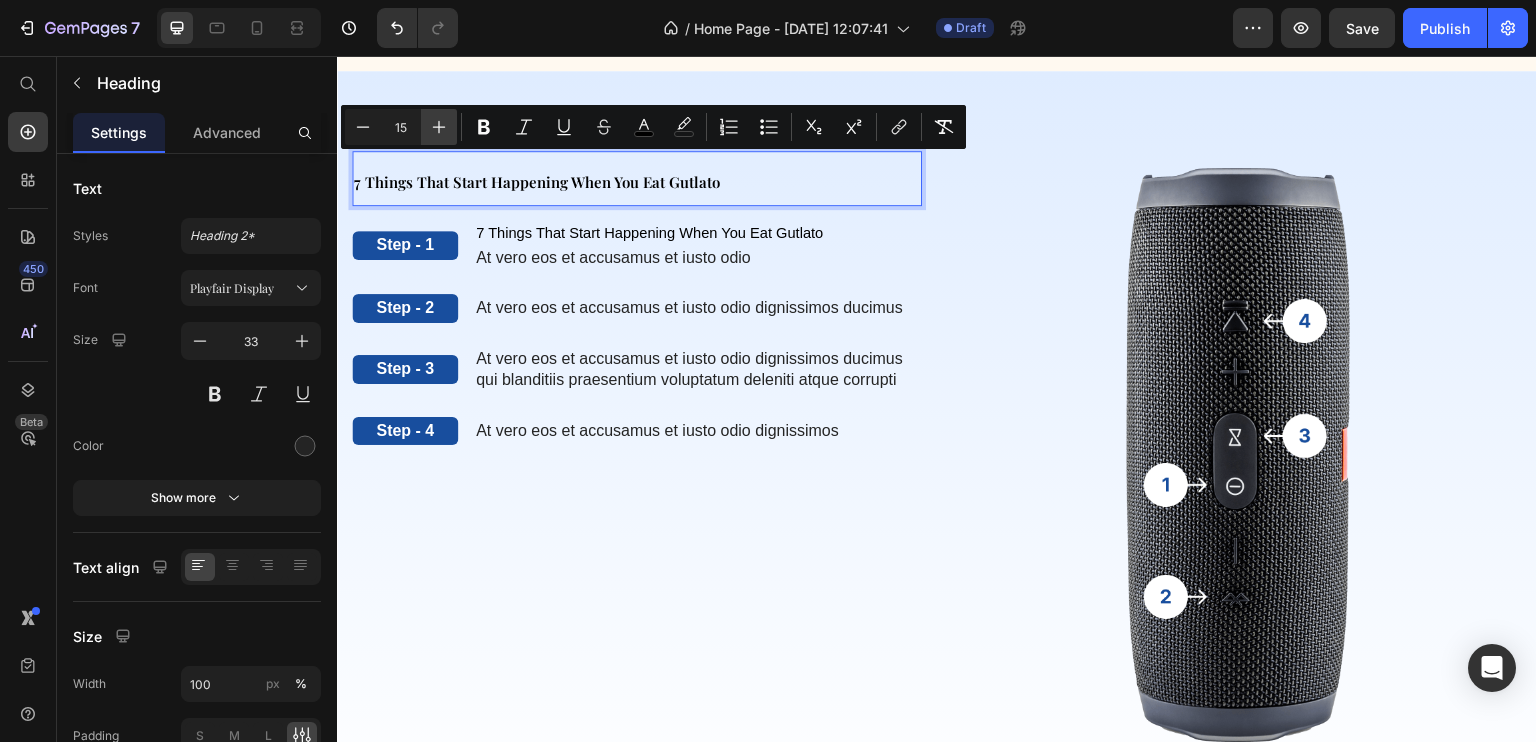 click 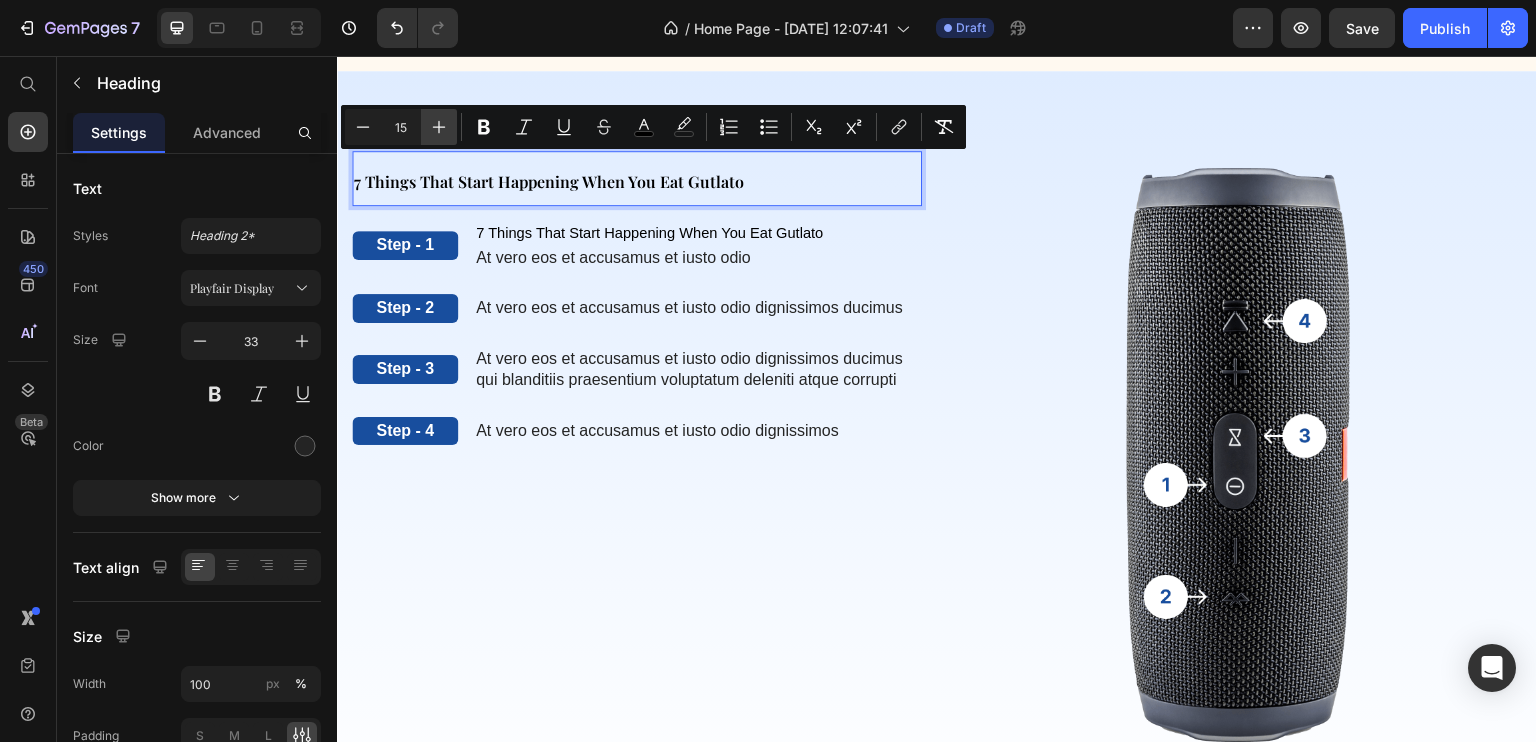 click 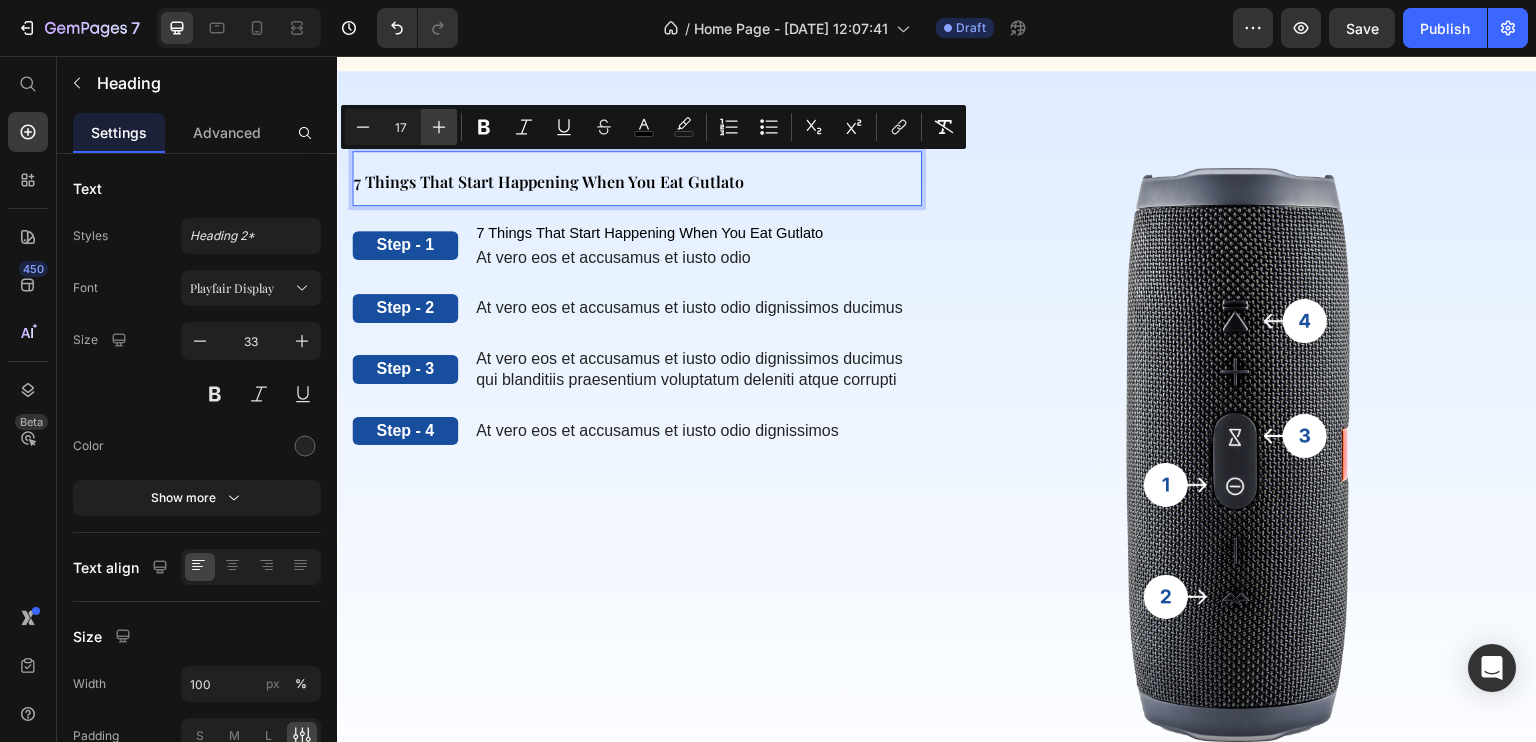 click 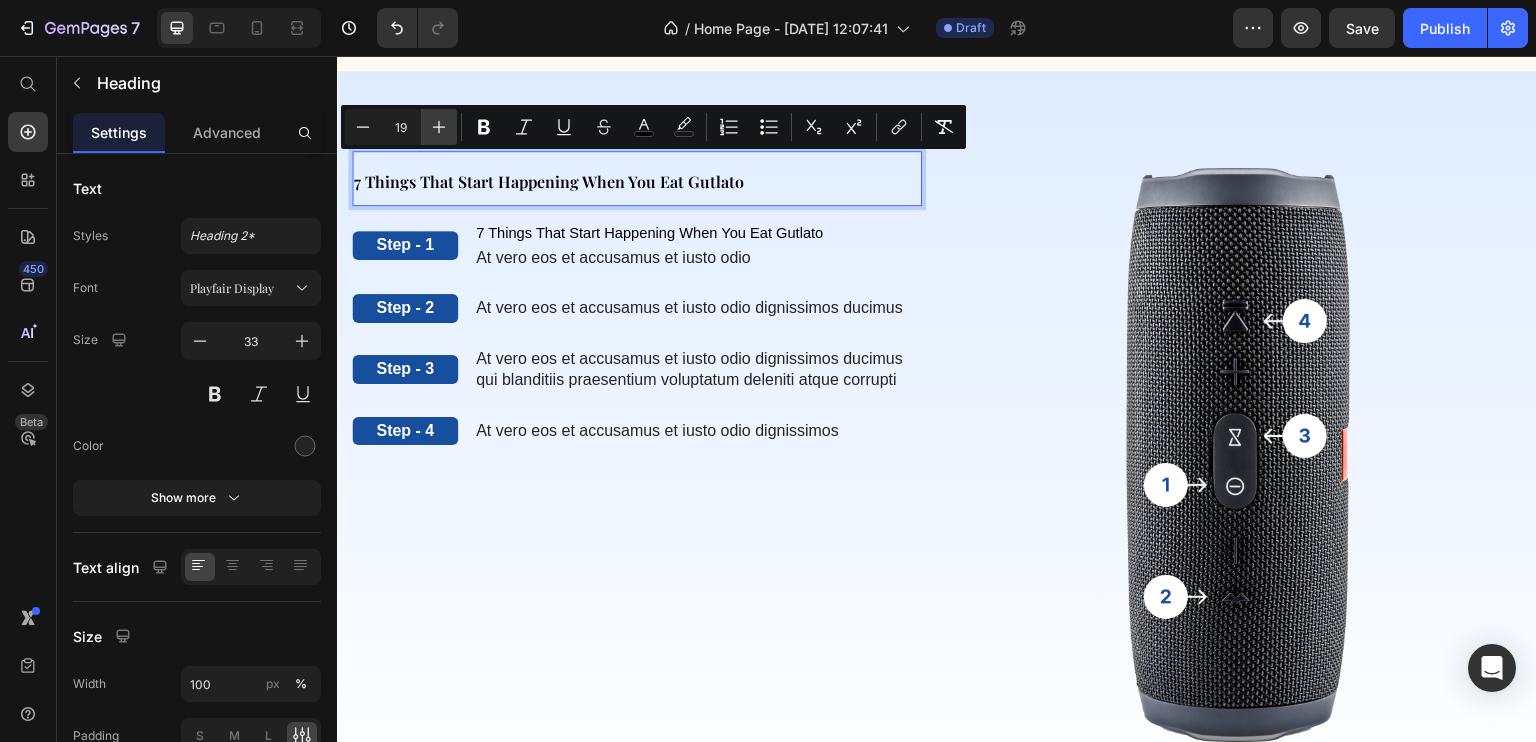 click 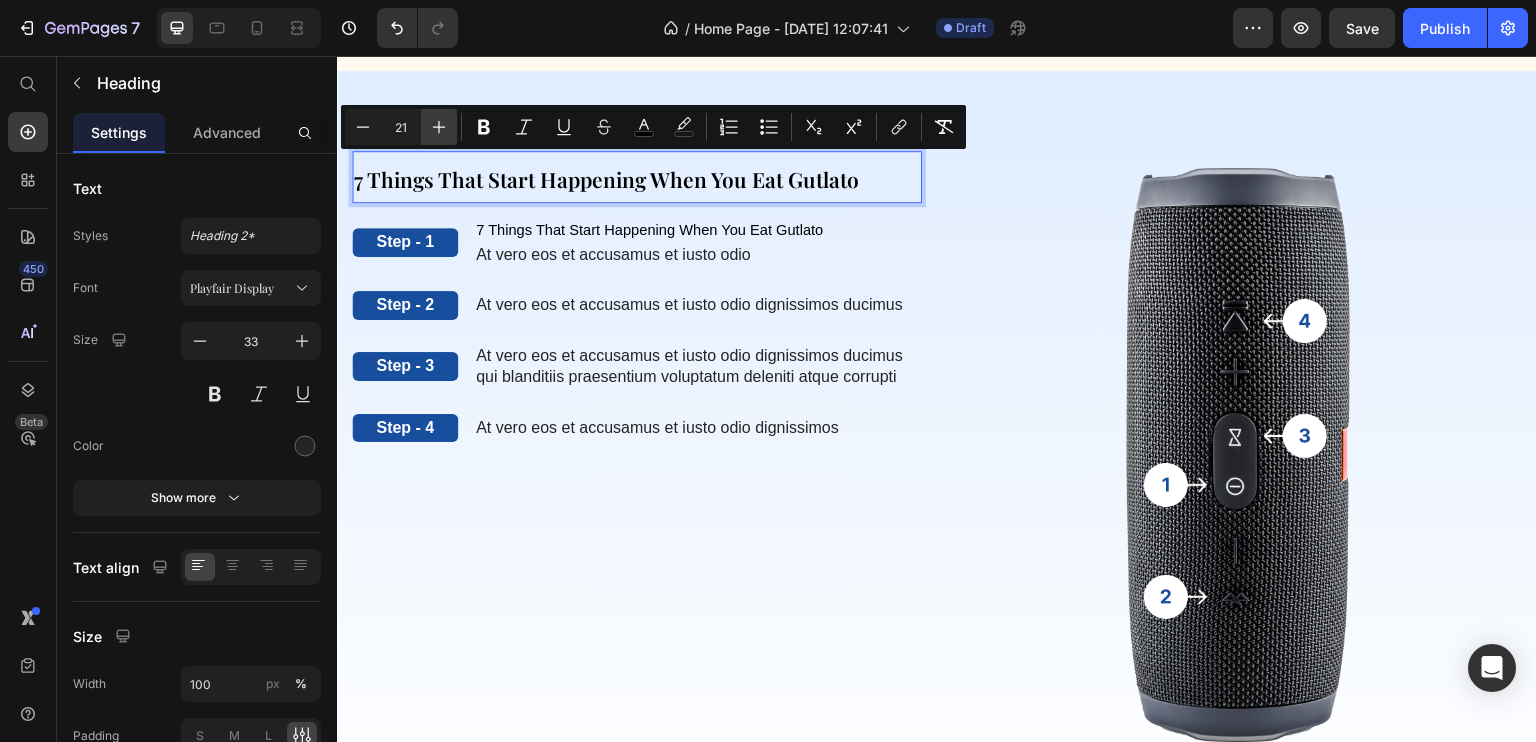 click 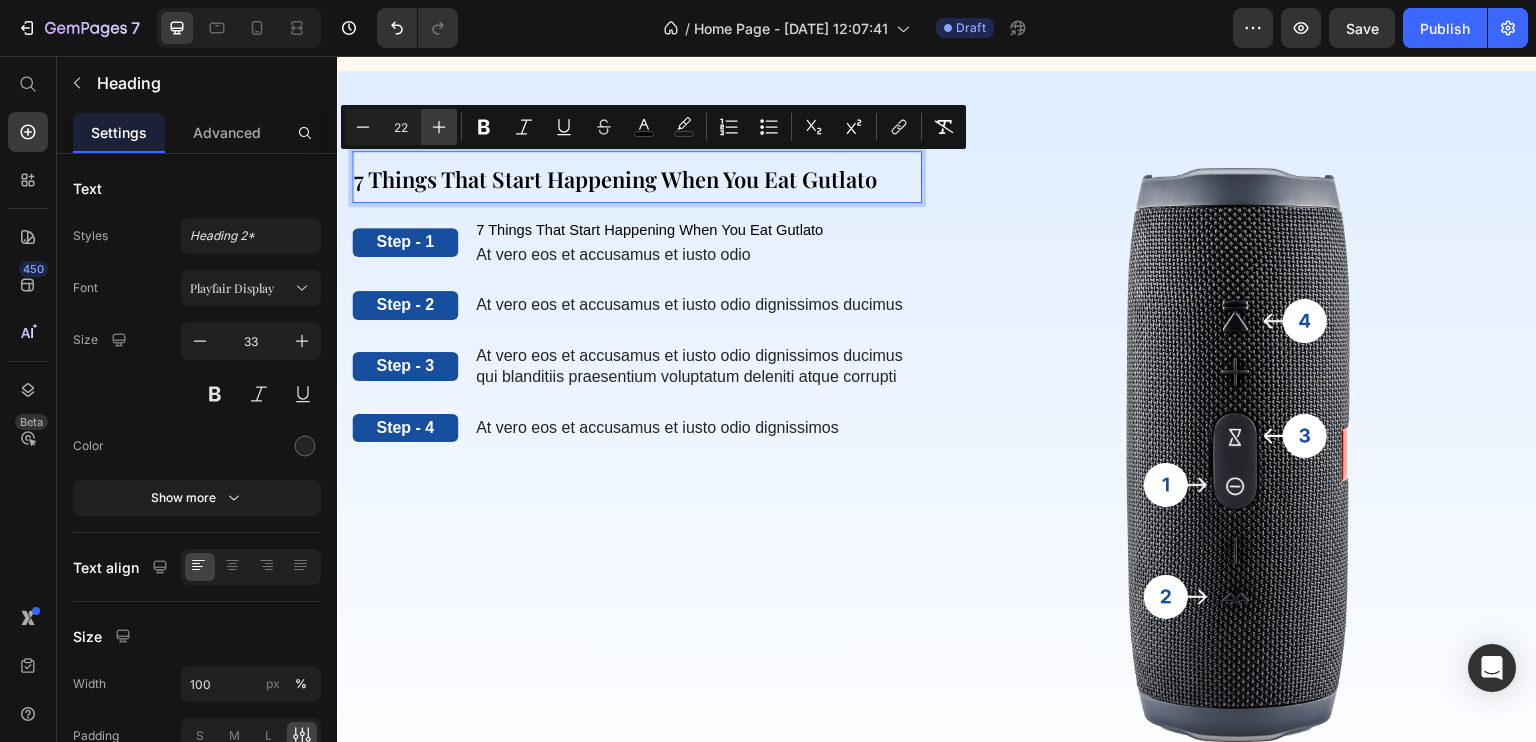 click 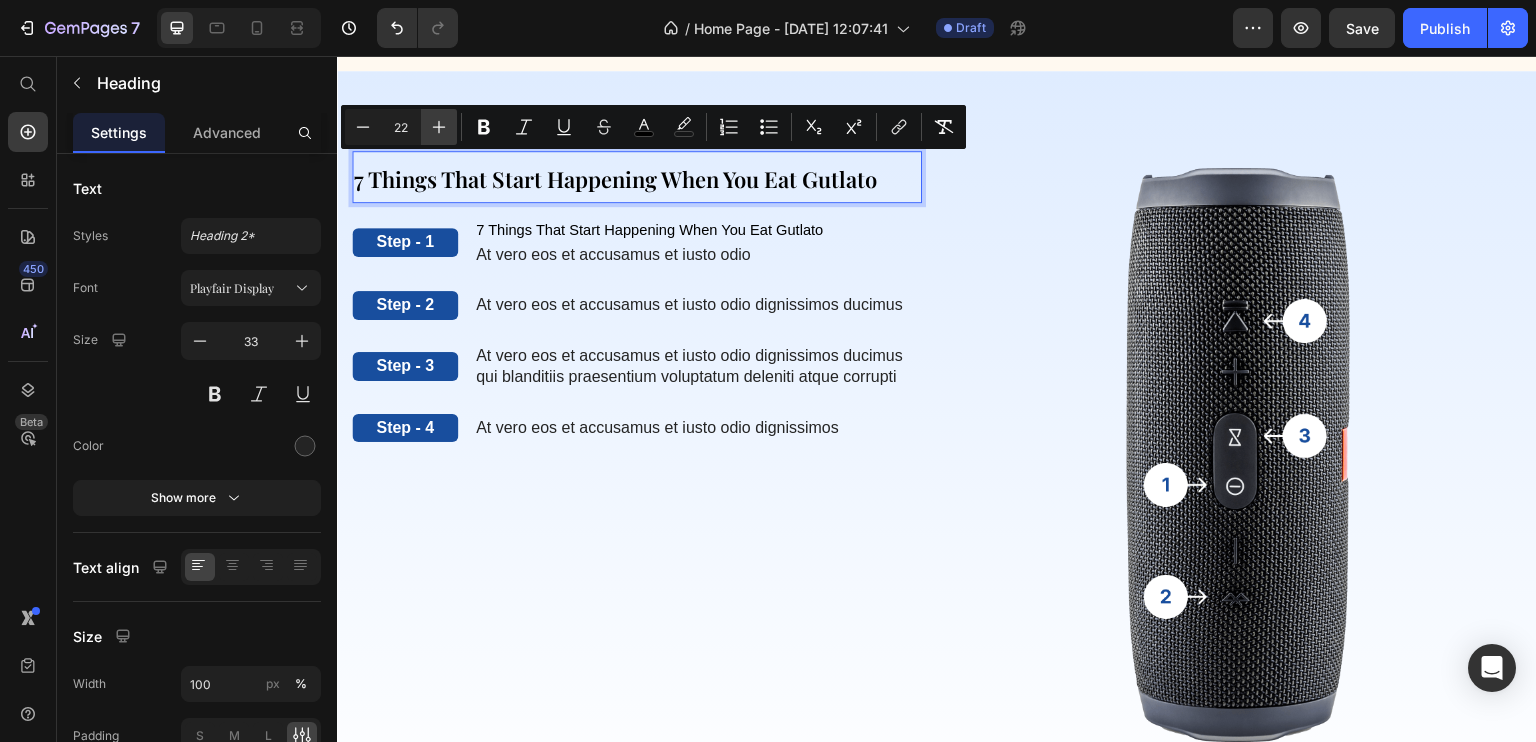 type on "23" 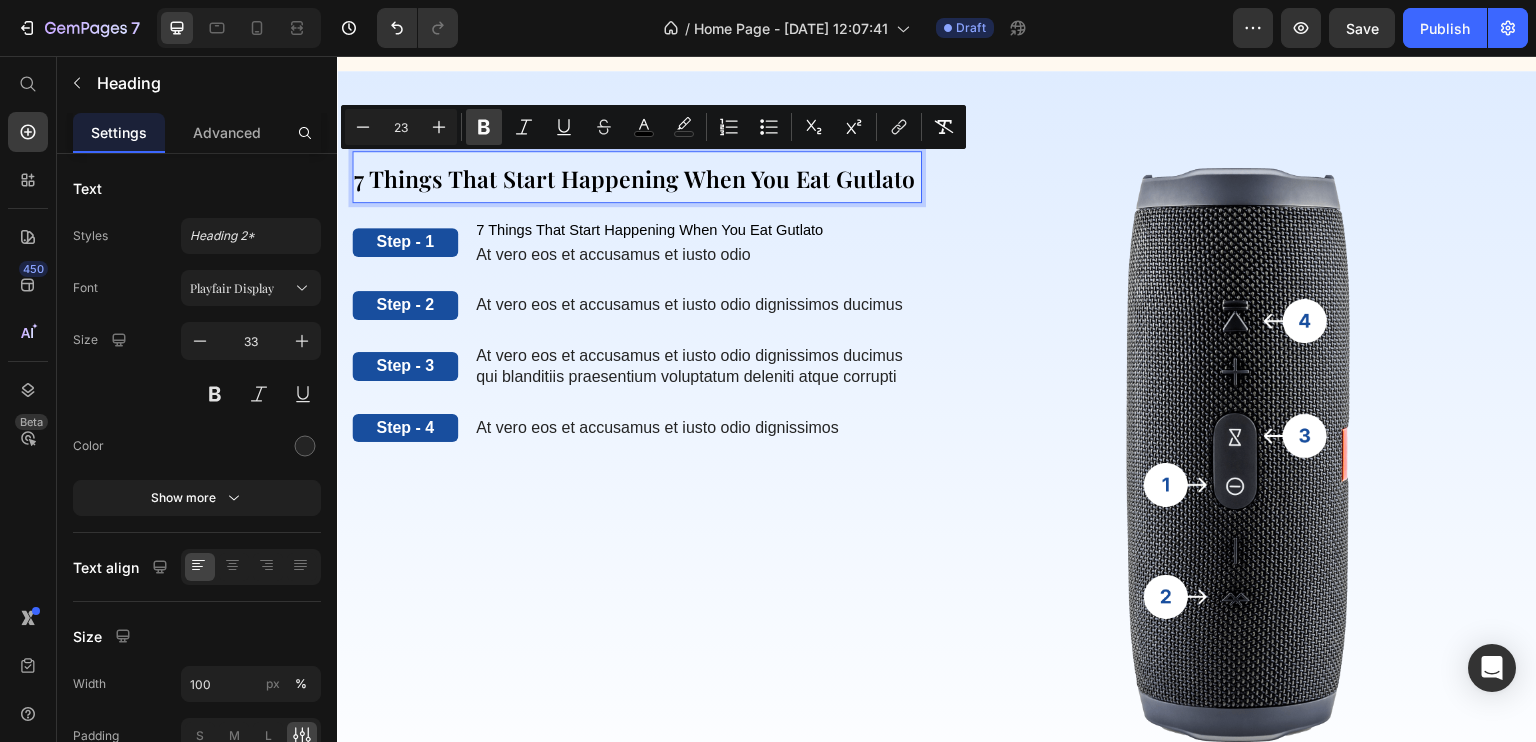 click 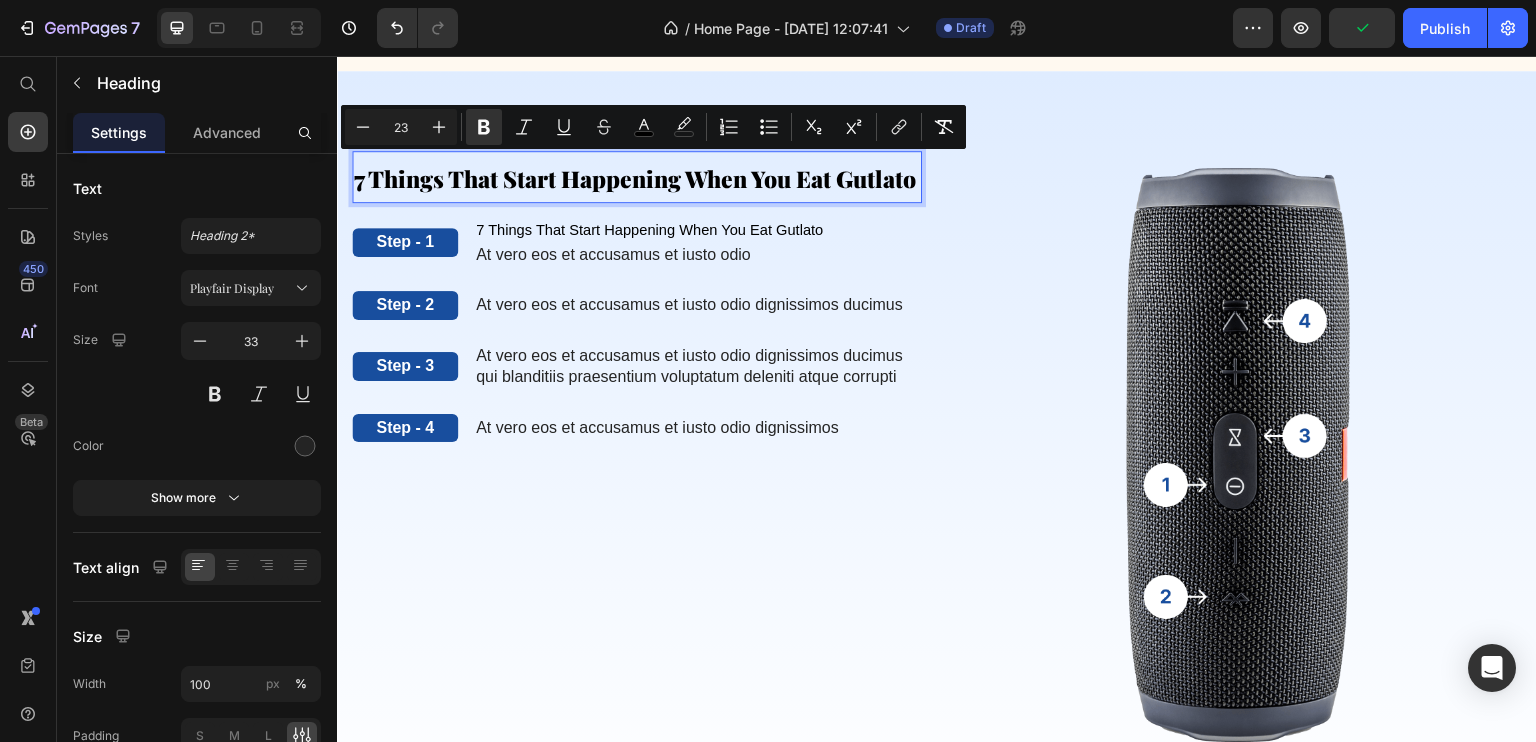 click on "7 Things That Start Happening When You Eat Gutlato" at bounding box center [637, 177] 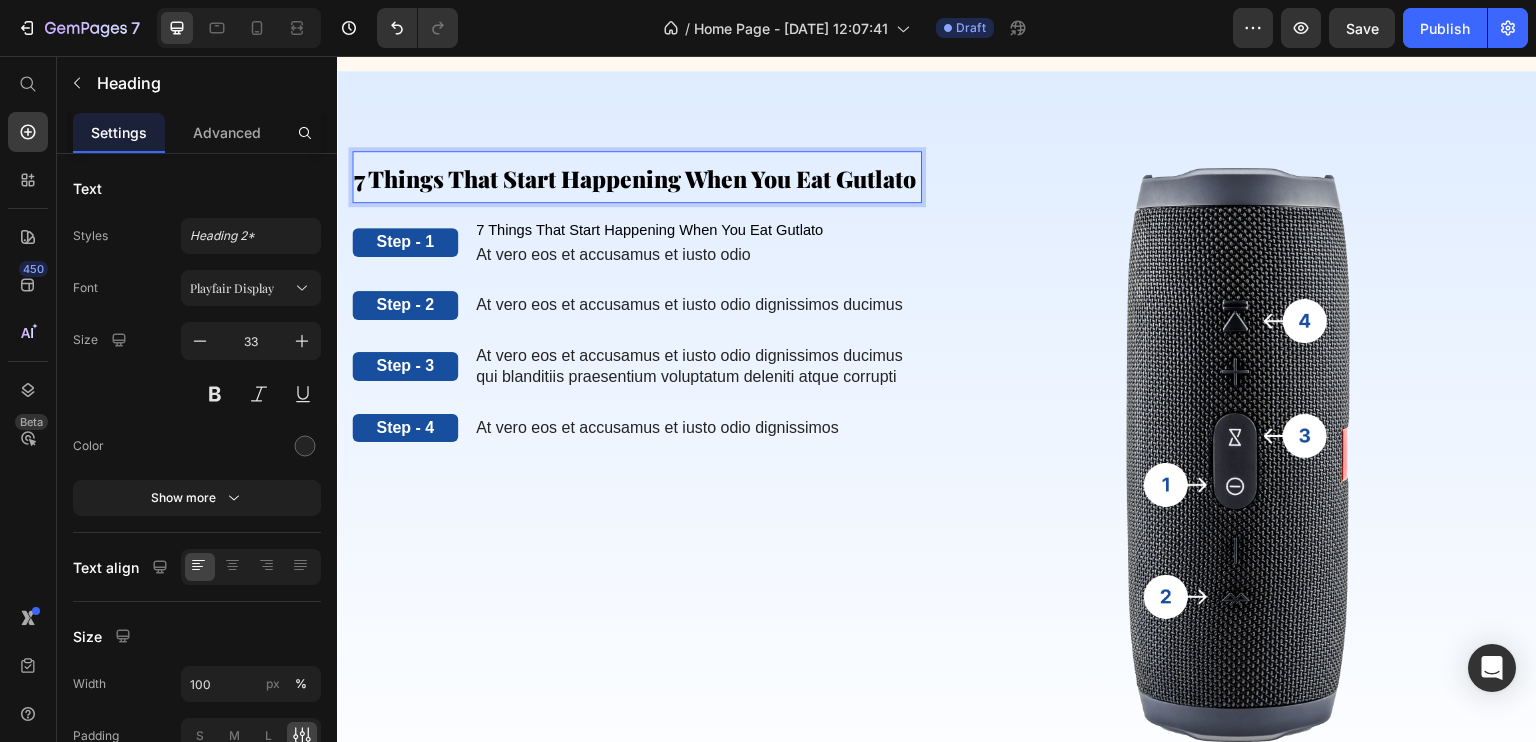click on "7 Things That Start Happening When You Eat Gutlato" at bounding box center (637, 177) 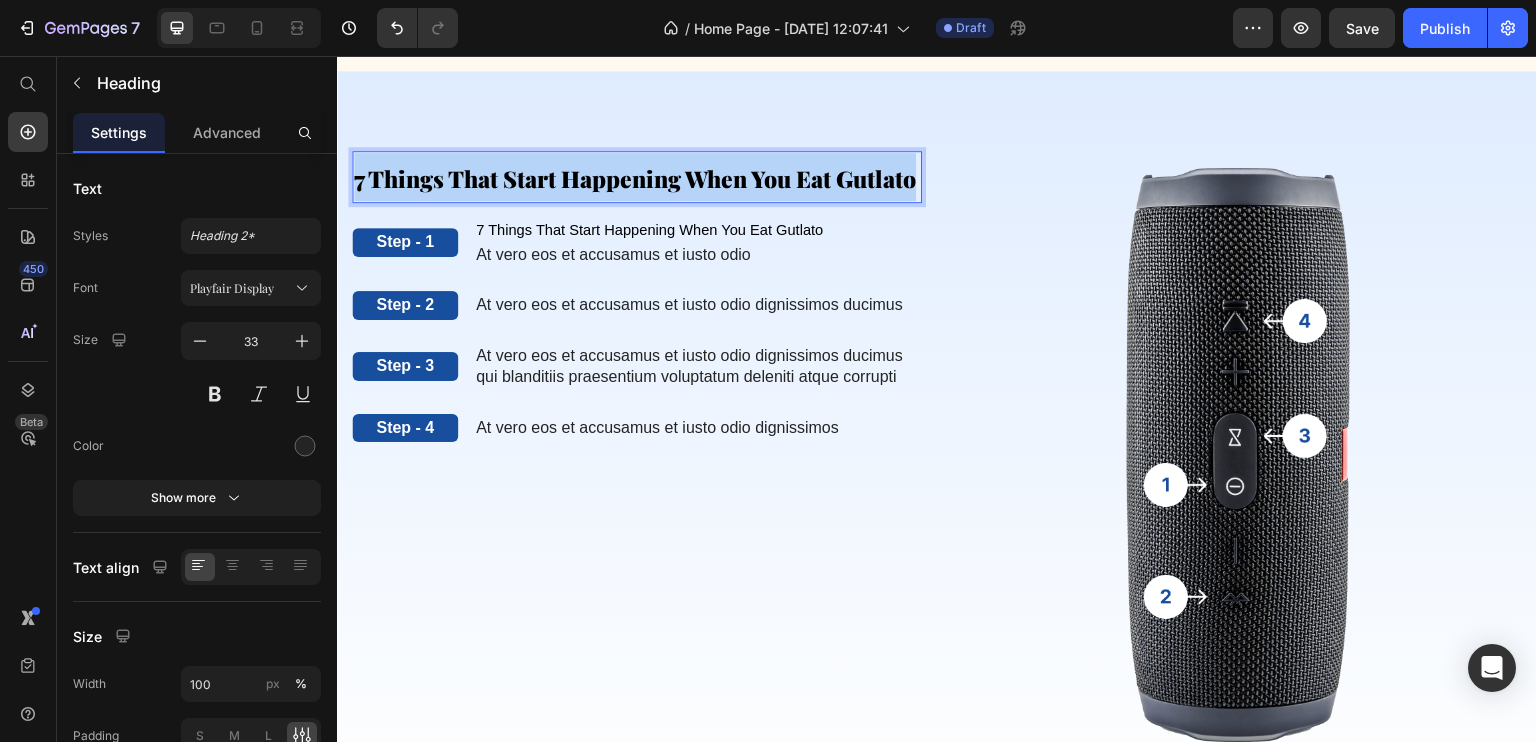 click on "7 Things That Start Happening When You Eat Gutlato" at bounding box center [637, 177] 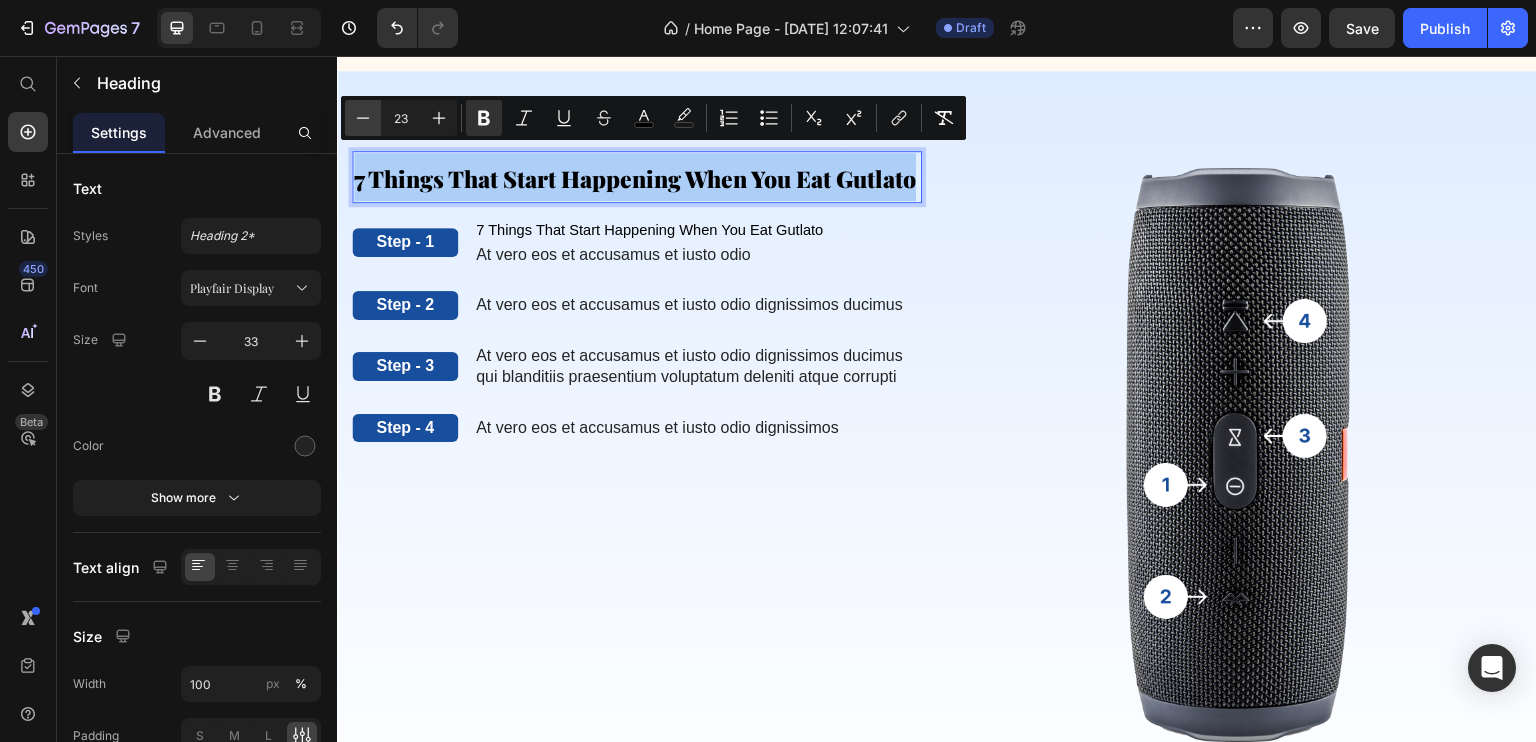 click 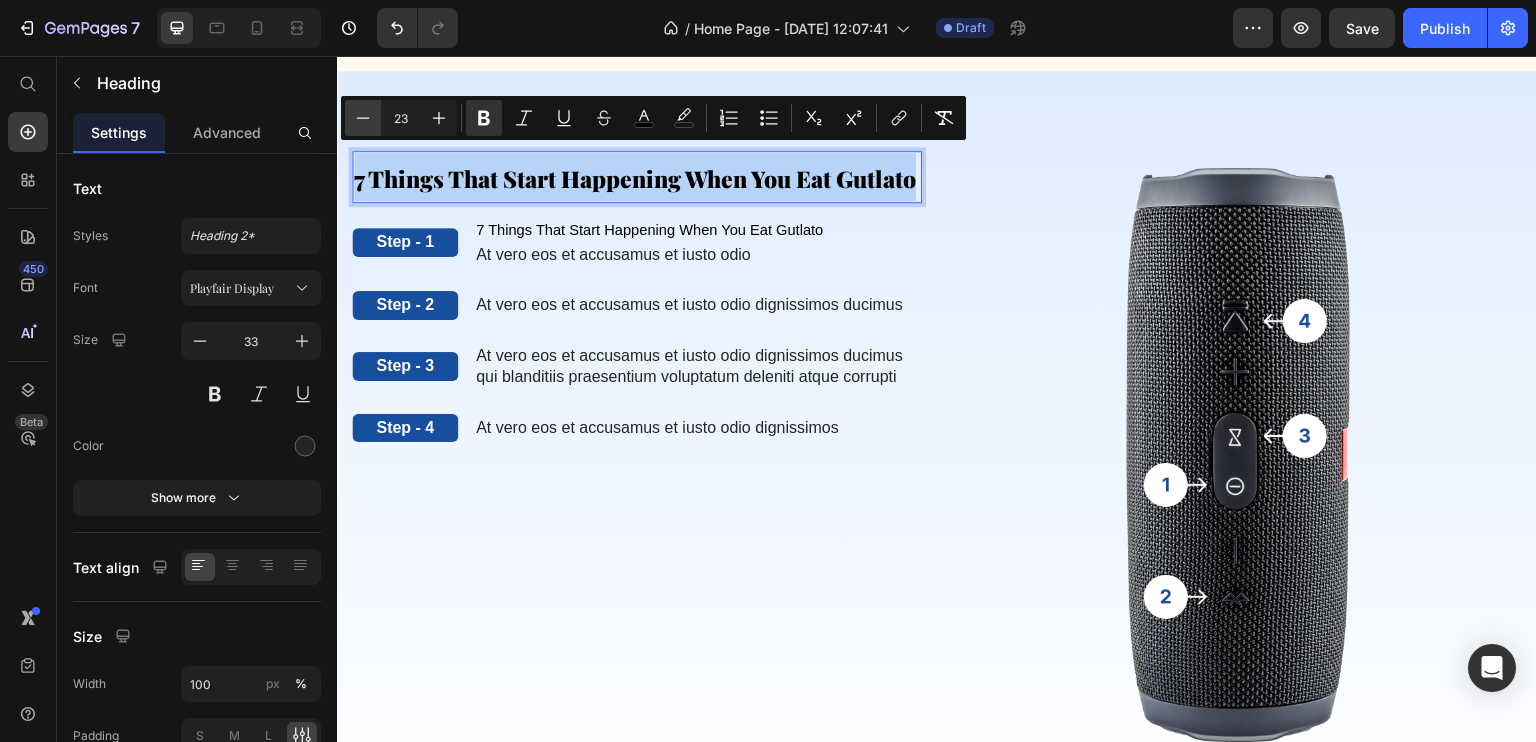 type on "22" 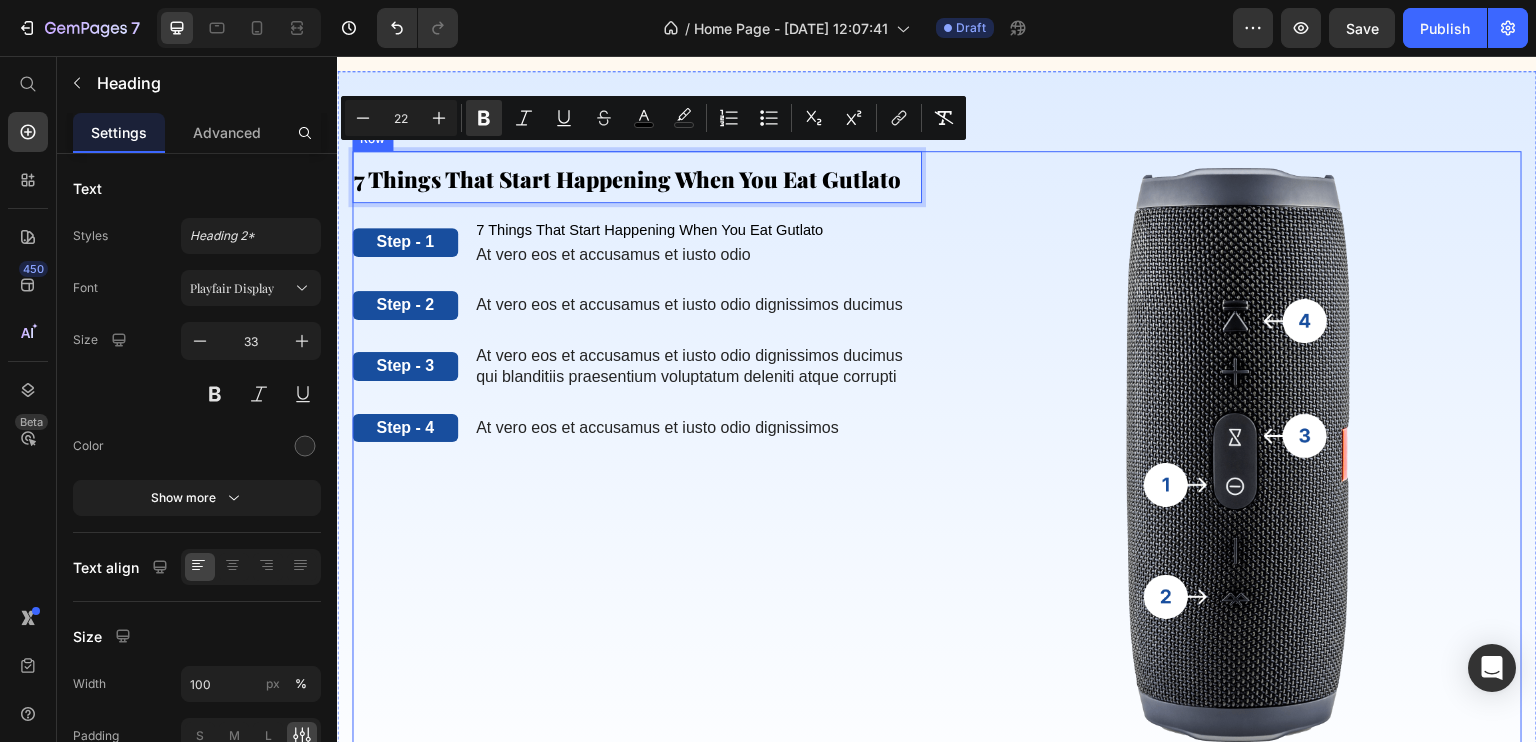 click on "7 Things That Start Happening When You Eat Gutlato Heading   15 Step - 1 Text Block 7 Things That Start Happening When You Eat Gutlato Text Block At vero eos et accusamus et iusto odio  Text Block Row Step - 2 Text Block At vero eos et accusamus et iusto odio dignissimos ducimus Text Block Row Step - 3 Text Block At vero eos et accusamus et iusto odio dignissimos ducimus qui blanditiis praesentium voluptatum deleniti atque corrupti Text Block Row Step - 4 Text Block At vero eos et accusamus et iusto odio dignissimos  Text Block Row" at bounding box center [637, 453] 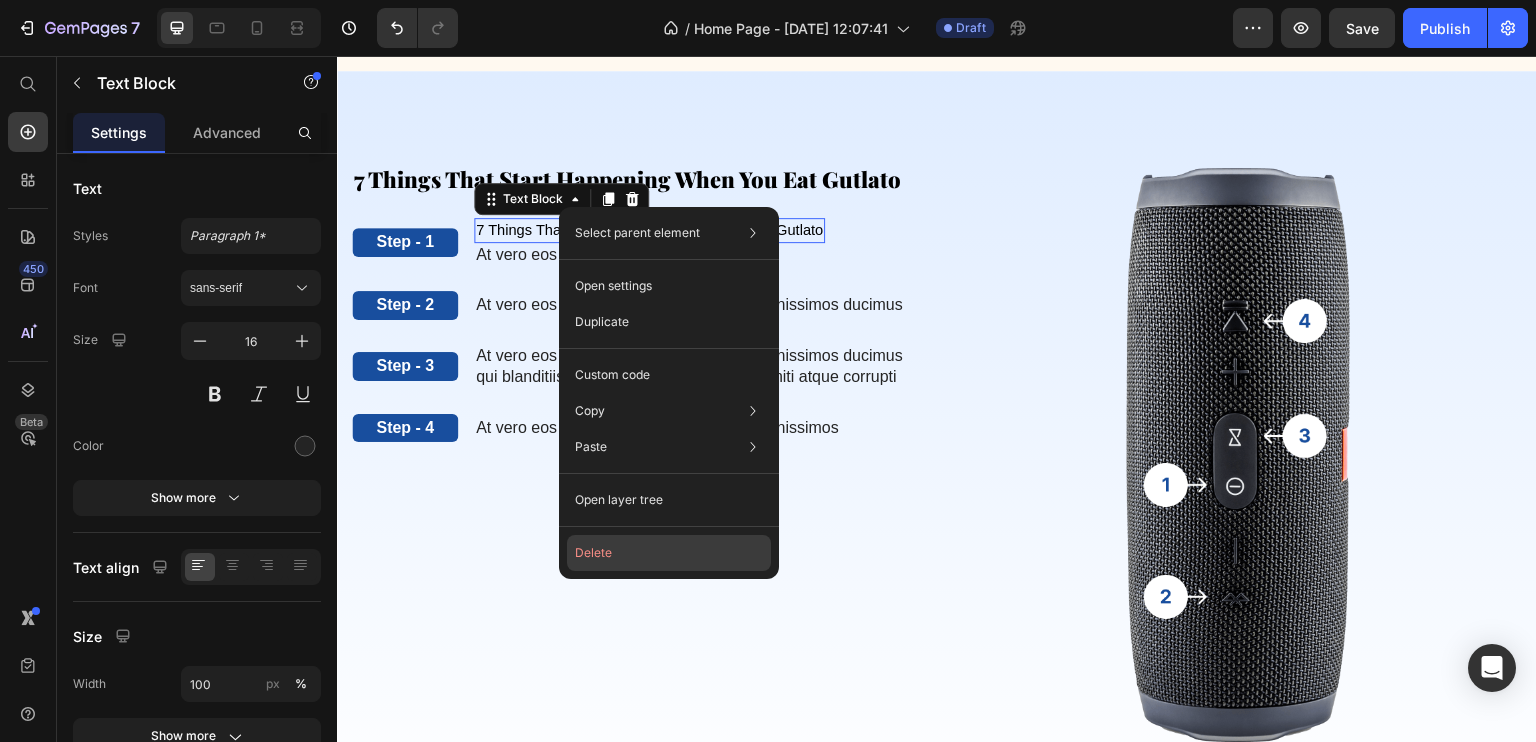 click on "Delete" 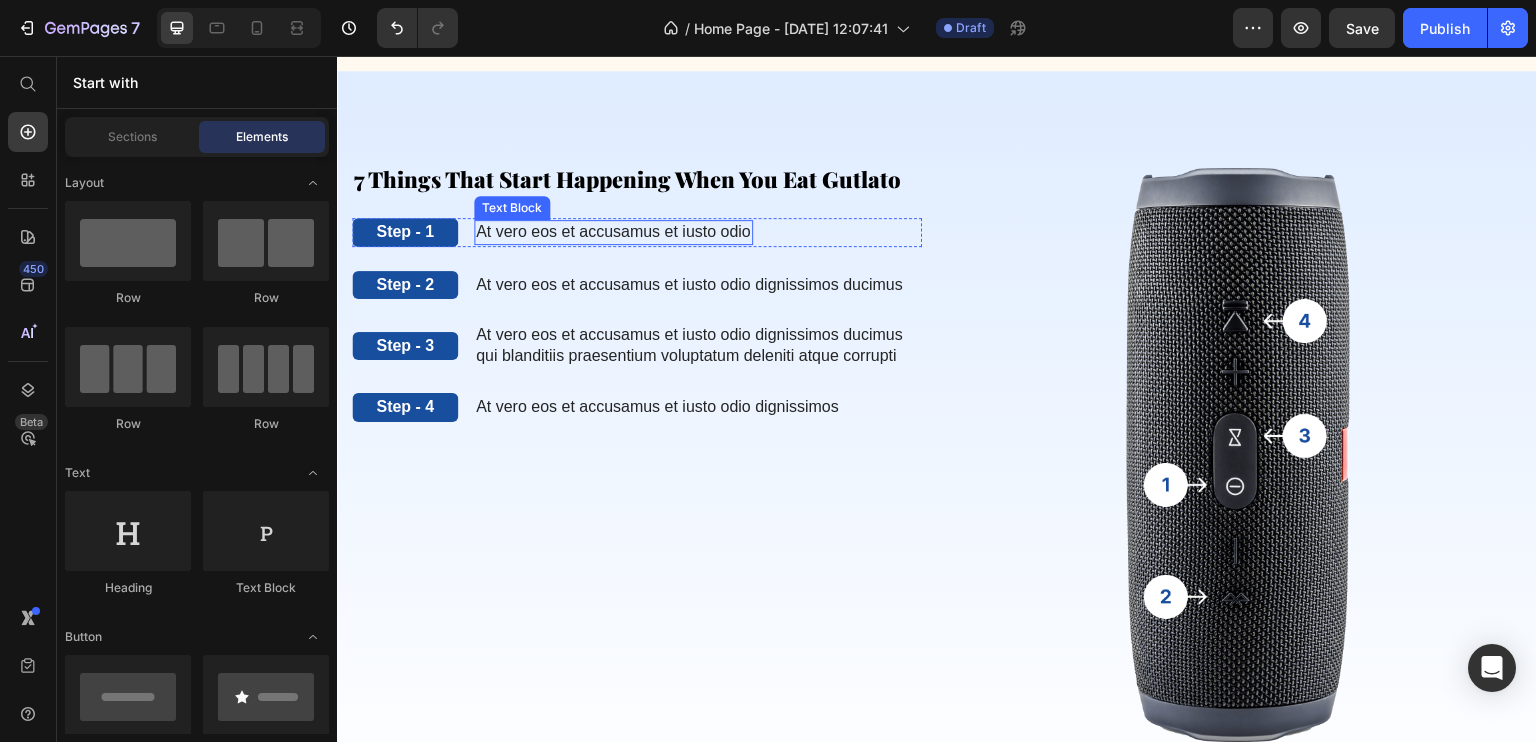 click on "At vero eos et accusamus et iusto odio" at bounding box center (613, 232) 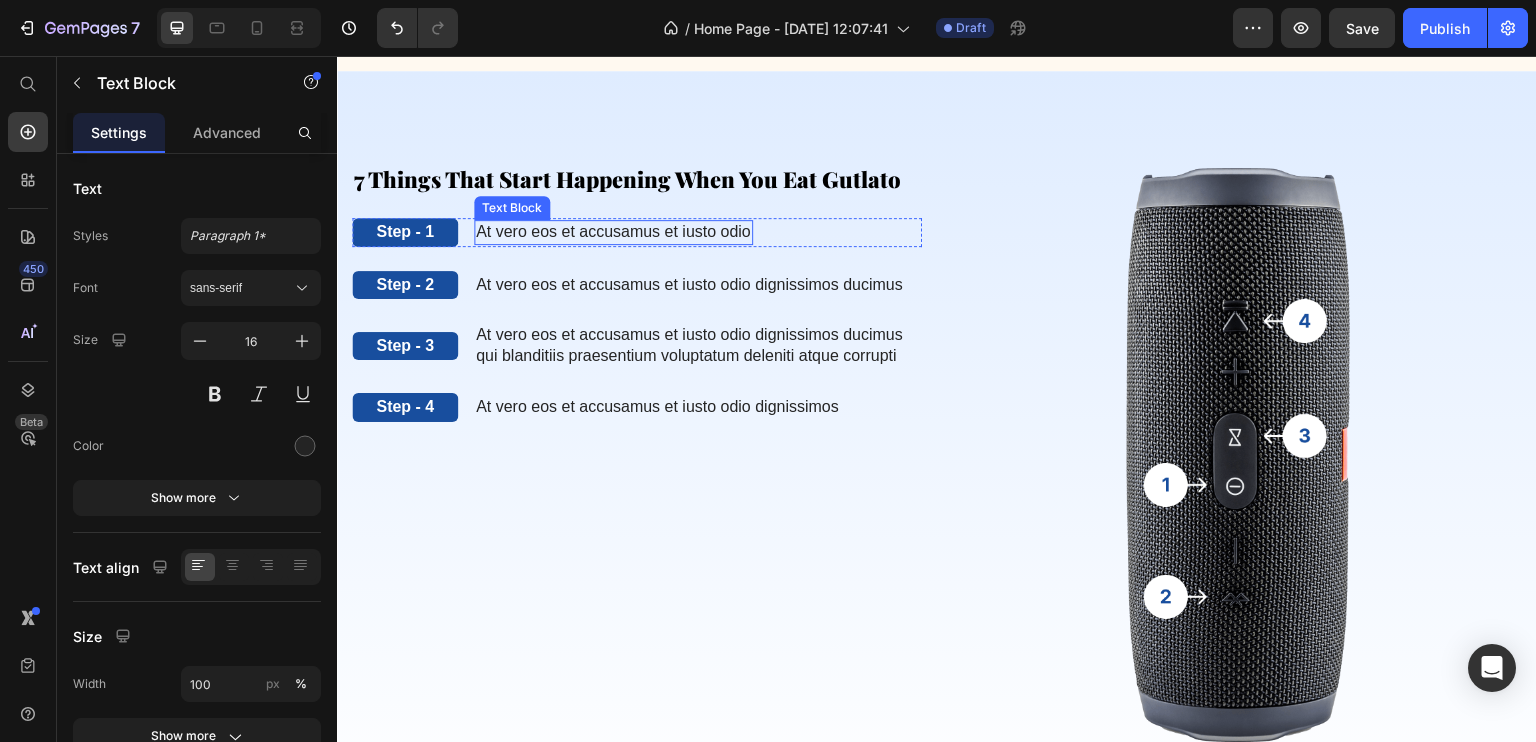 click on "At vero eos et accusamus et iusto odio" at bounding box center [613, 232] 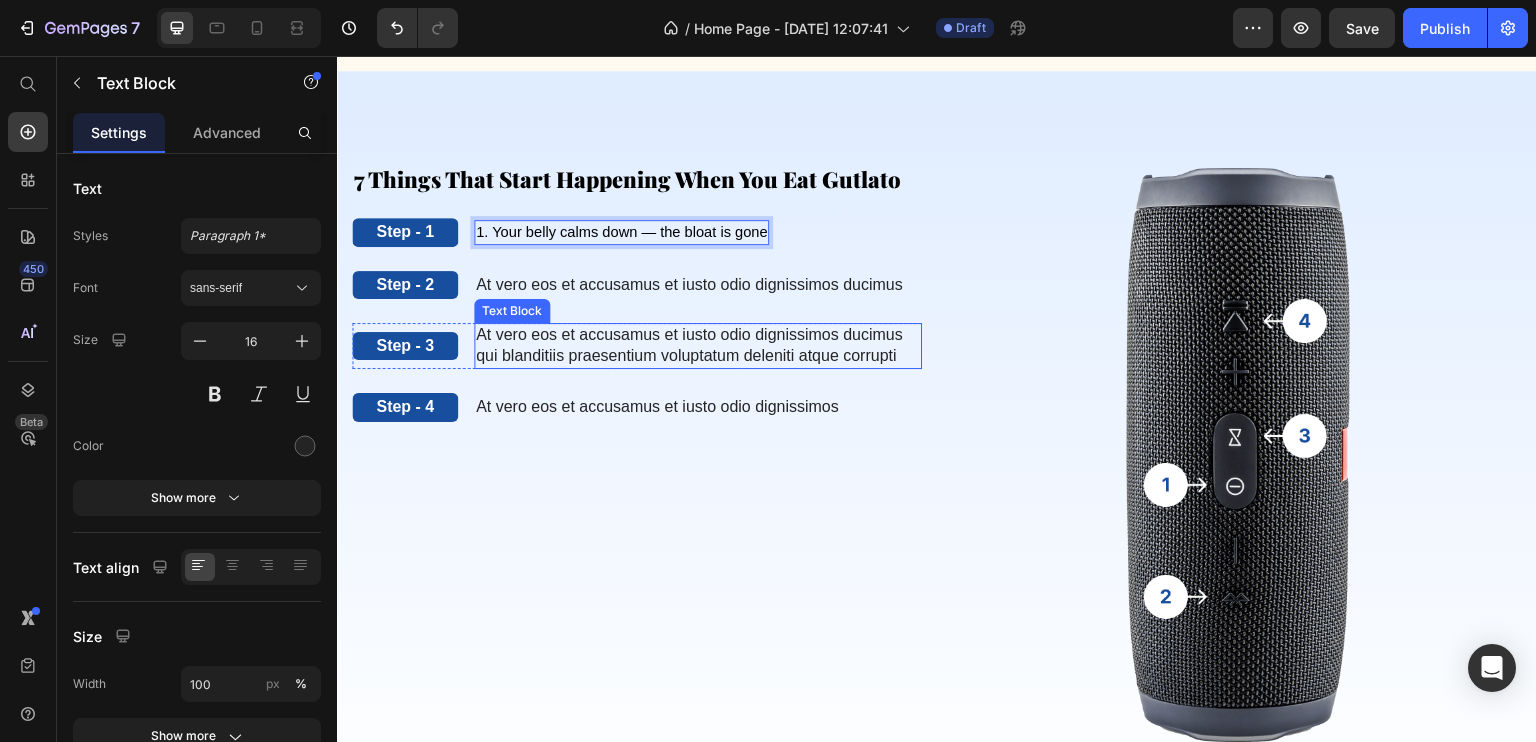 scroll, scrollTop: 2960, scrollLeft: 0, axis: vertical 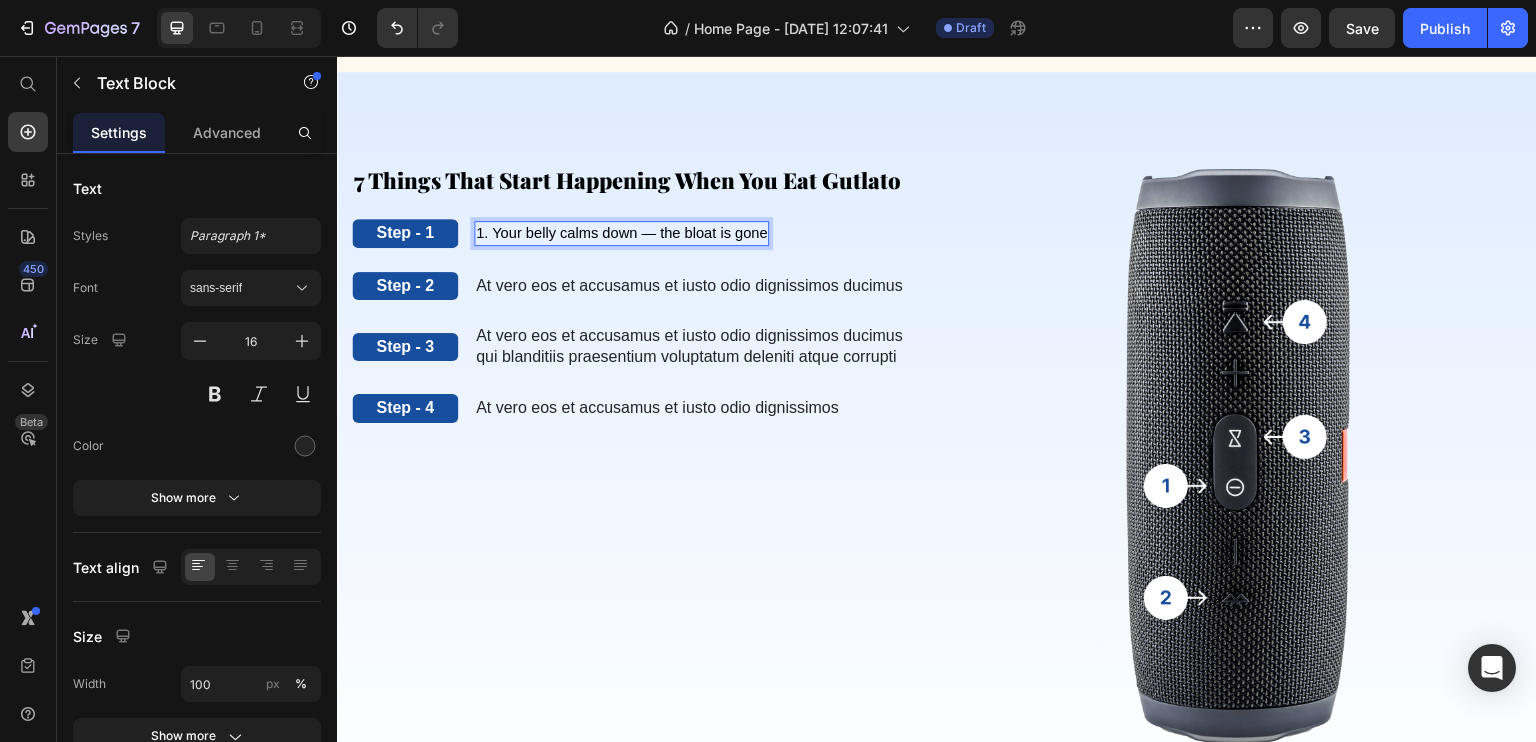 click on "1. Your belly calms down — the bloat is gone" at bounding box center [622, 233] 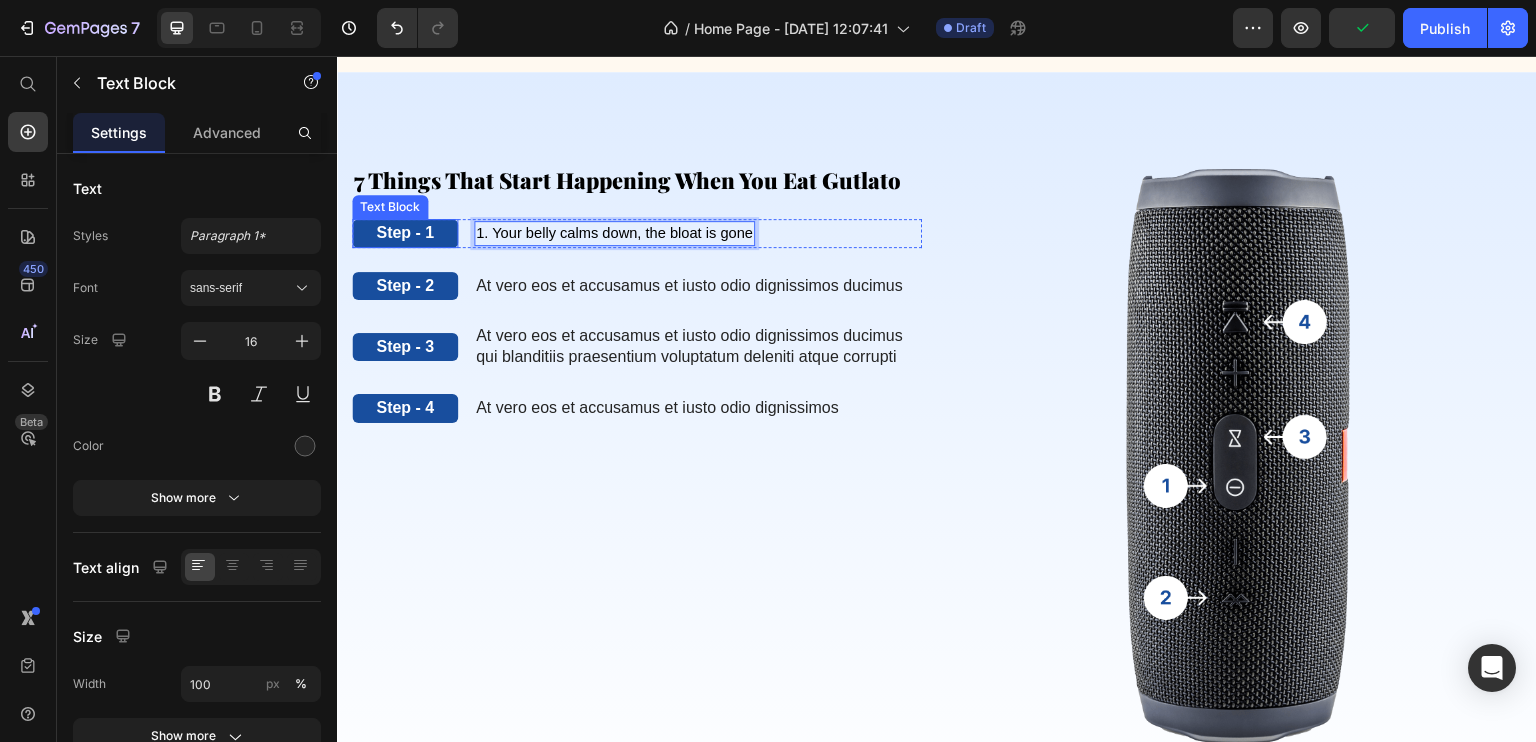 click on "Step - 1" at bounding box center [405, 233] 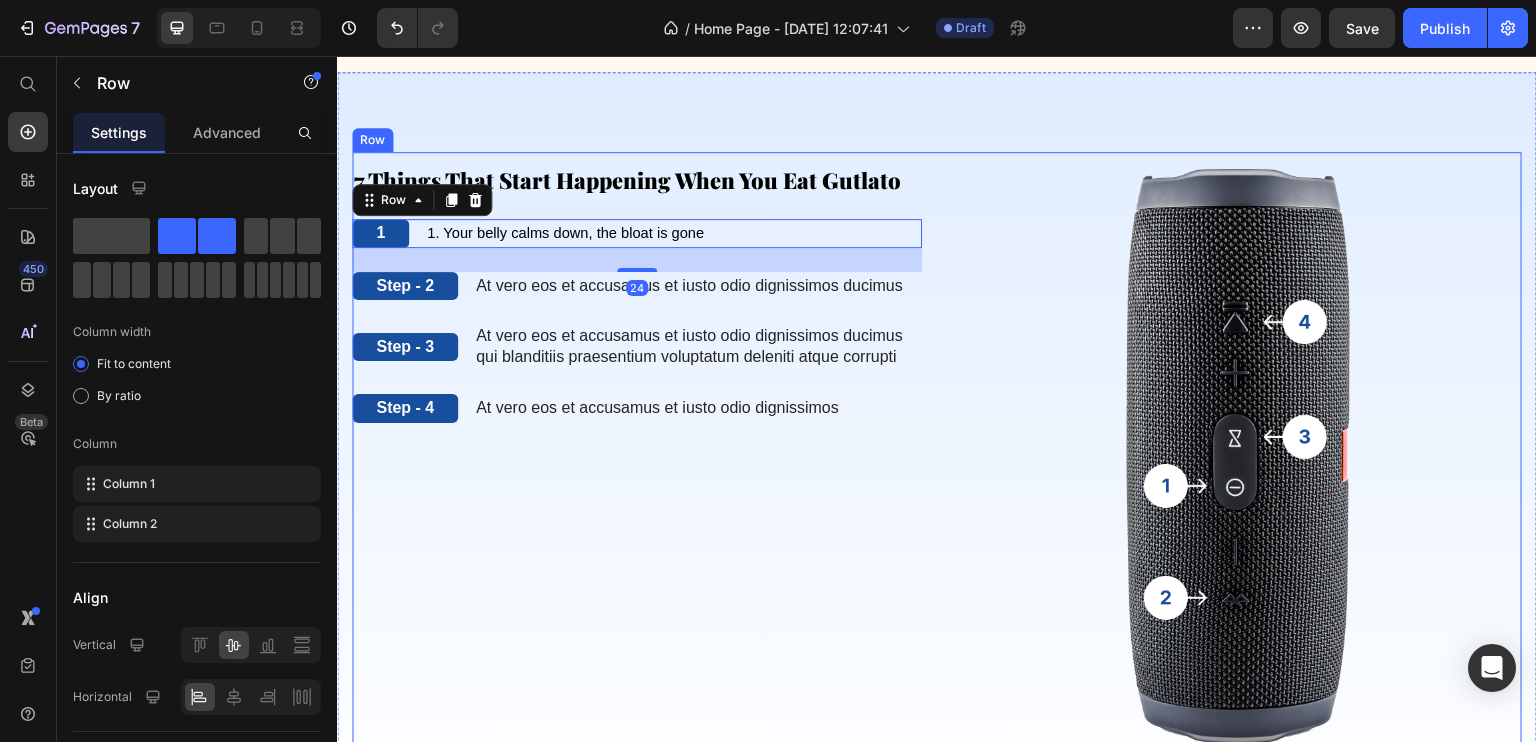 click on "⁠⁠⁠⁠⁠⁠⁠ 7 Things That Start Happening When You Eat Gutlato Heading 1 Text Block 1. Your belly calms down, the bloat is gone Text Block Row   24 Step - 2 Text Block At vero eos et accusamus et iusto odio dignissimos ducimus Text Block Row Step - 3 Text Block At vero eos et accusamus et iusto odio dignissimos ducimus qui blanditiis praesentium voluptatum deleniti atque corrupti Text Block Row Step - 4 Text Block At vero eos et accusamus et iusto odio dignissimos  Text Block Row" at bounding box center (637, 454) 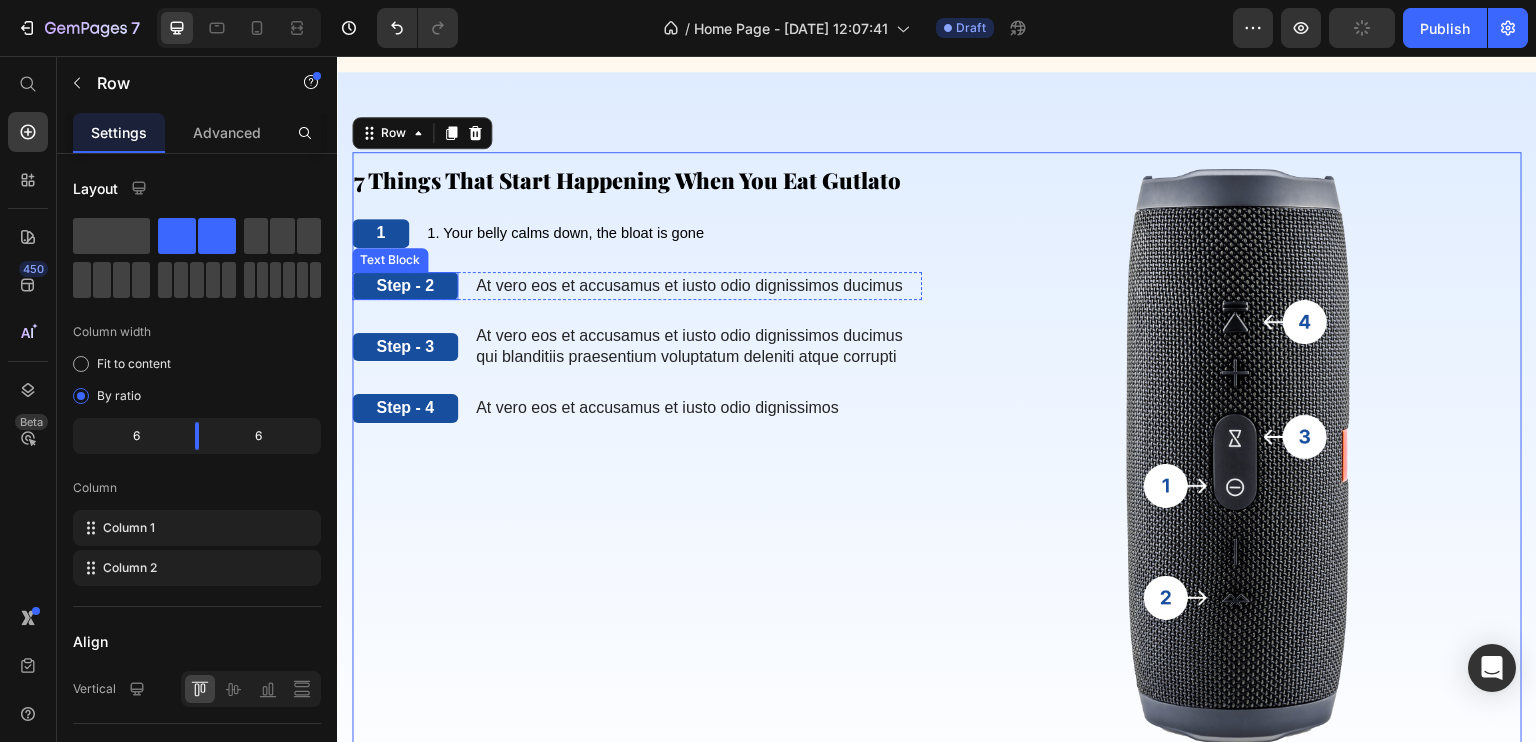 click on "Step - 2" at bounding box center (405, 286) 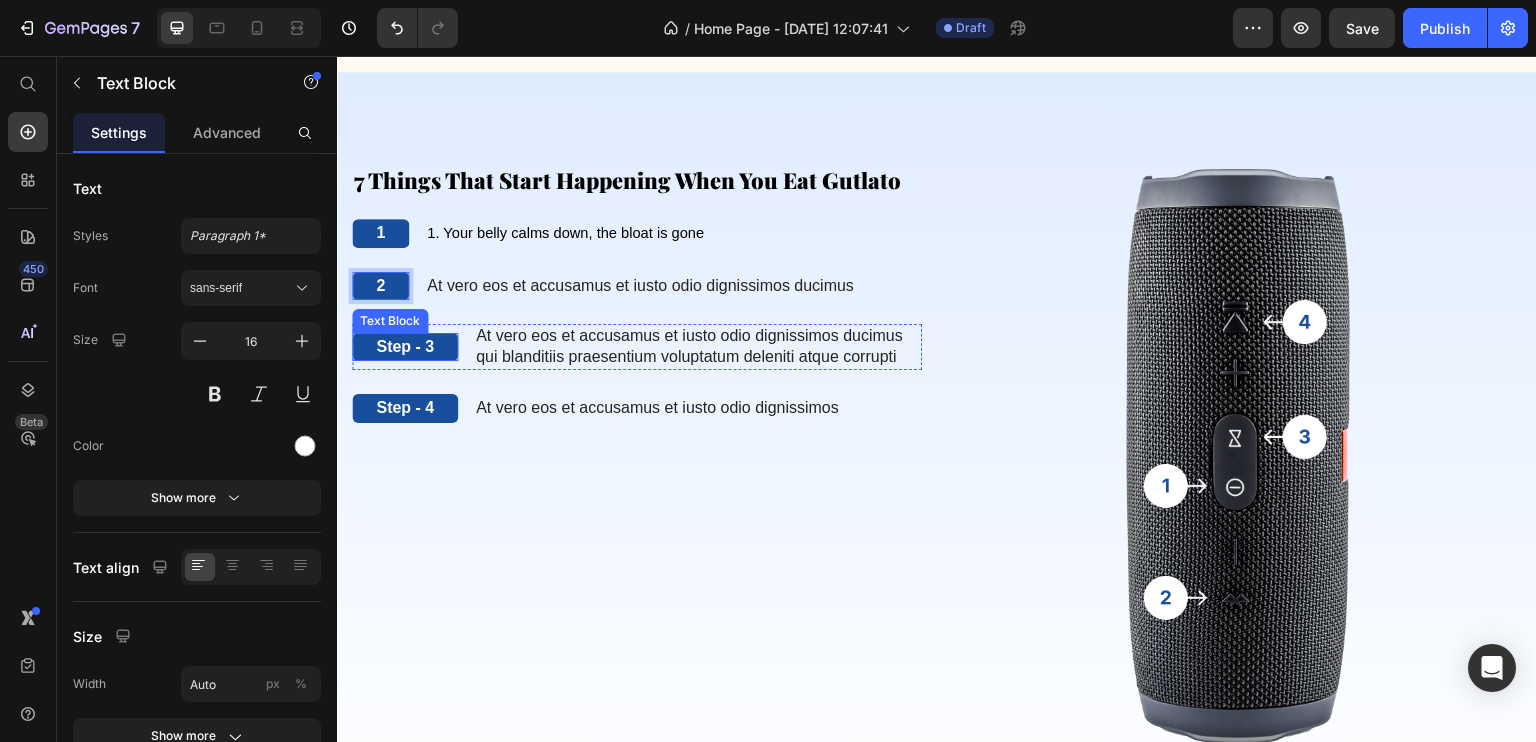click on "Step - 3" at bounding box center (405, 347) 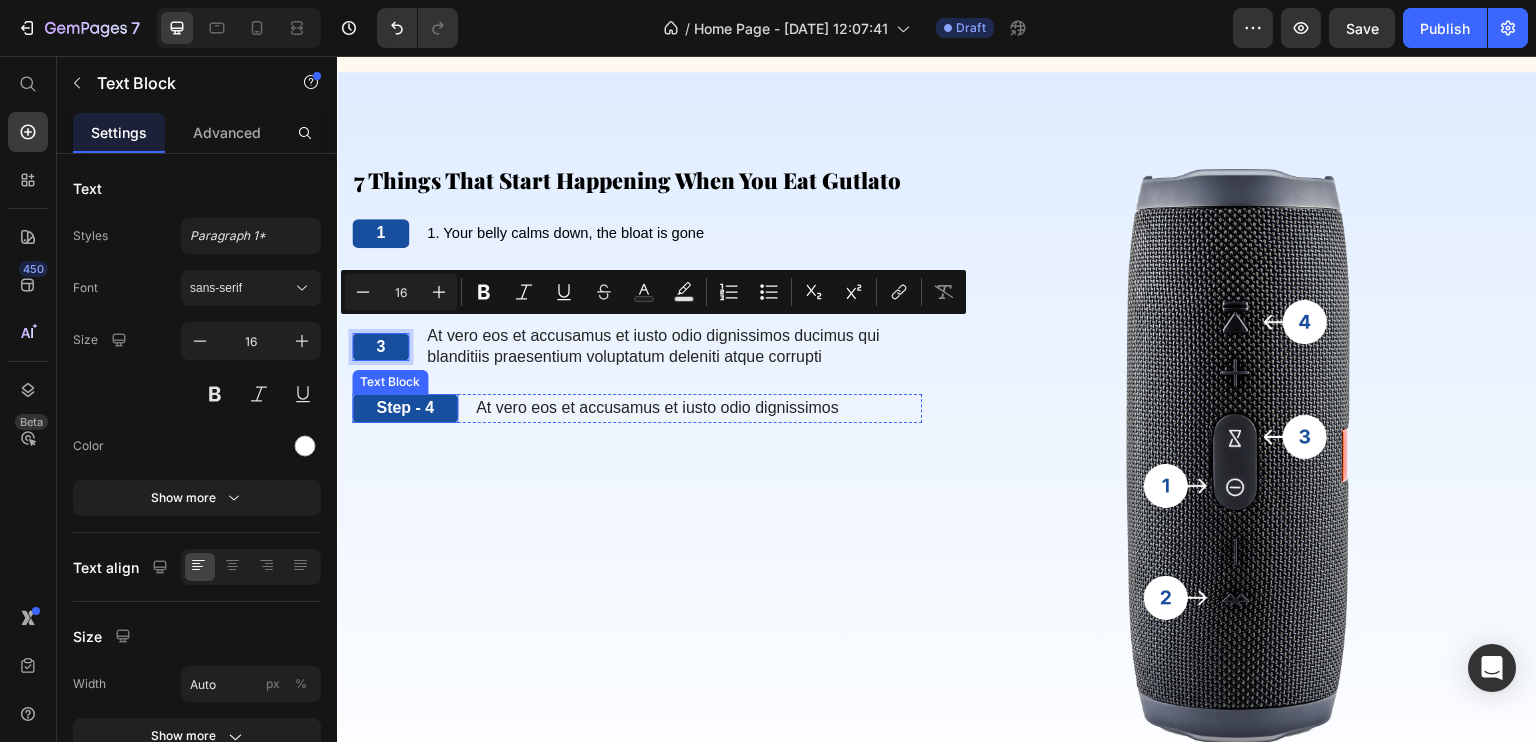 click on "Step - 4" at bounding box center [405, 408] 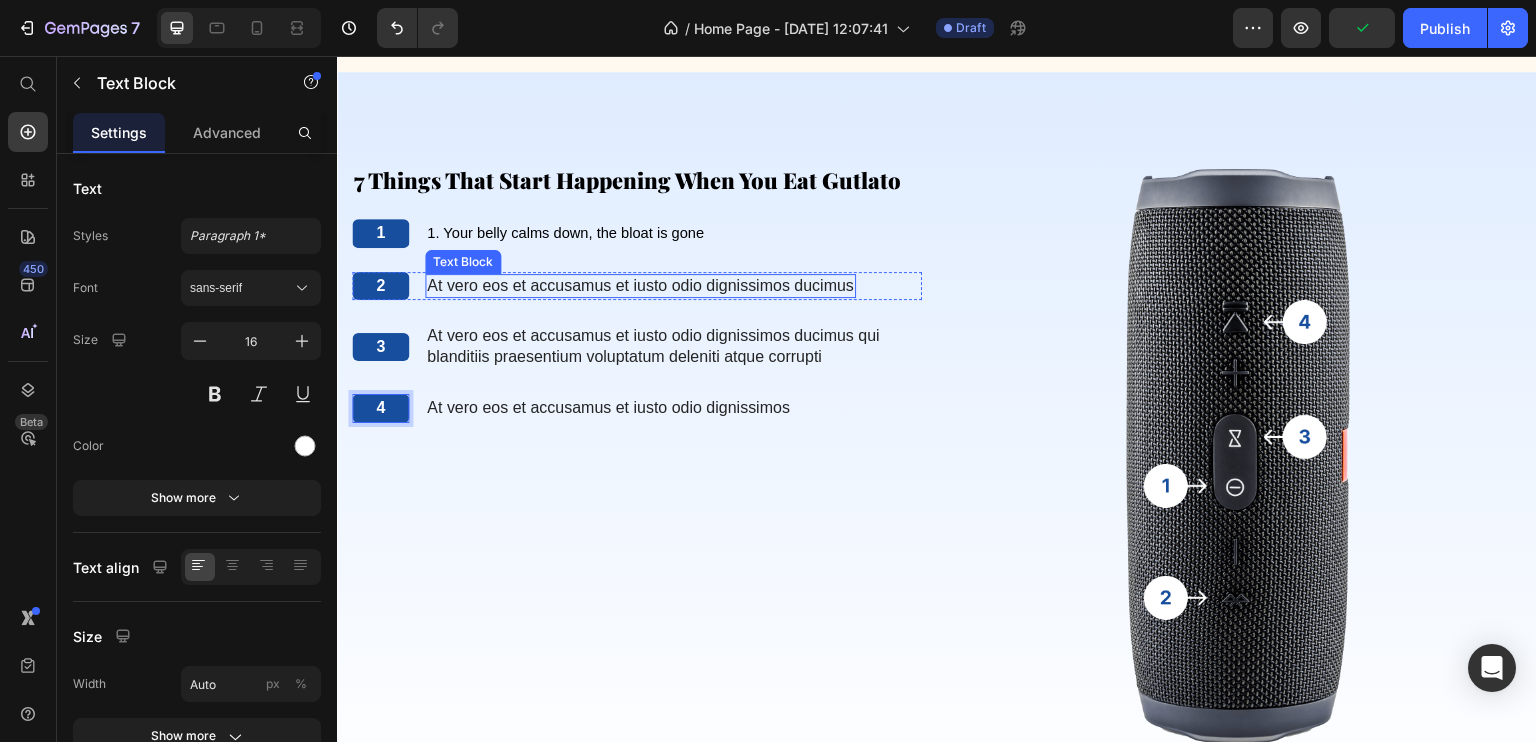 click on "At vero eos et accusamus et iusto odio dignissimos ducimus" at bounding box center (640, 286) 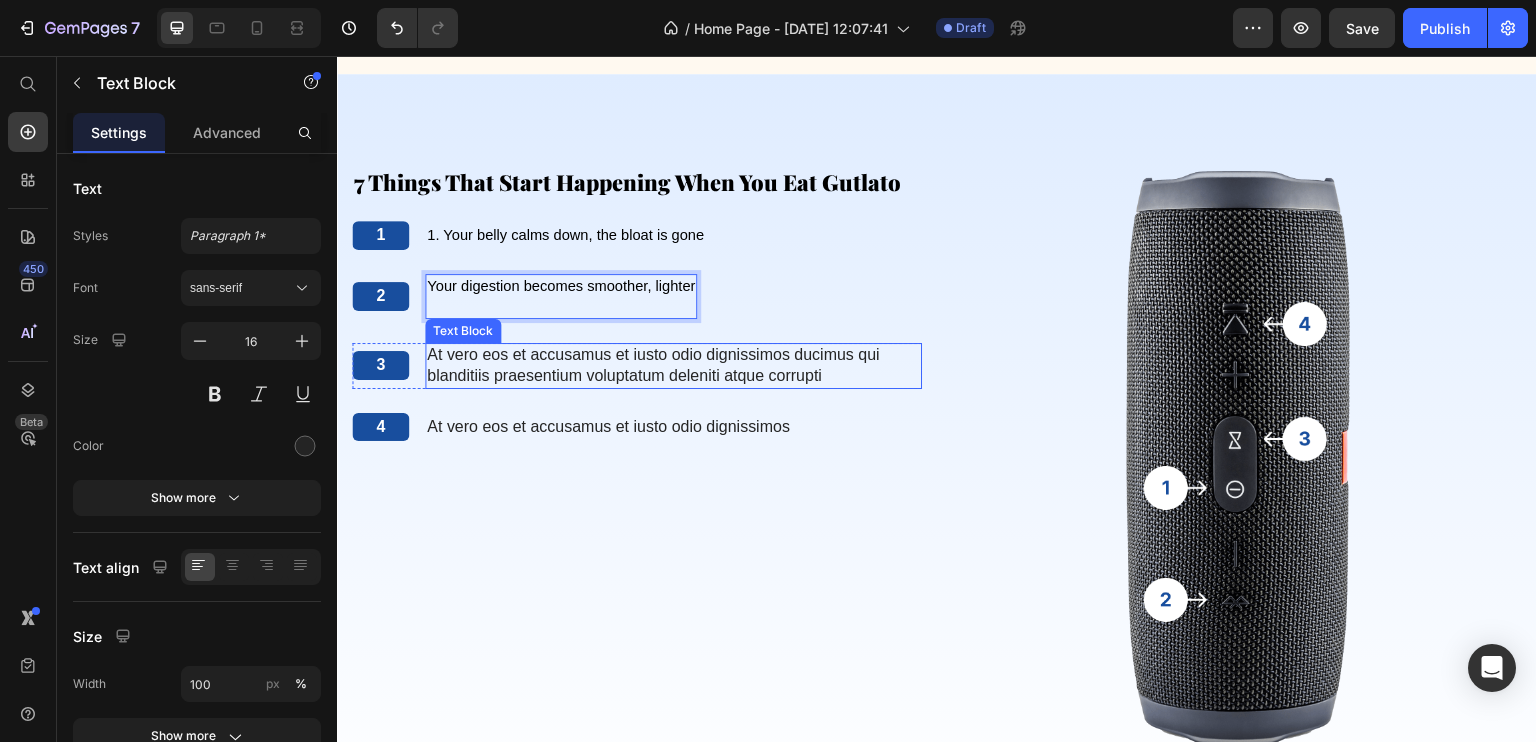 scroll, scrollTop: 2960, scrollLeft: 0, axis: vertical 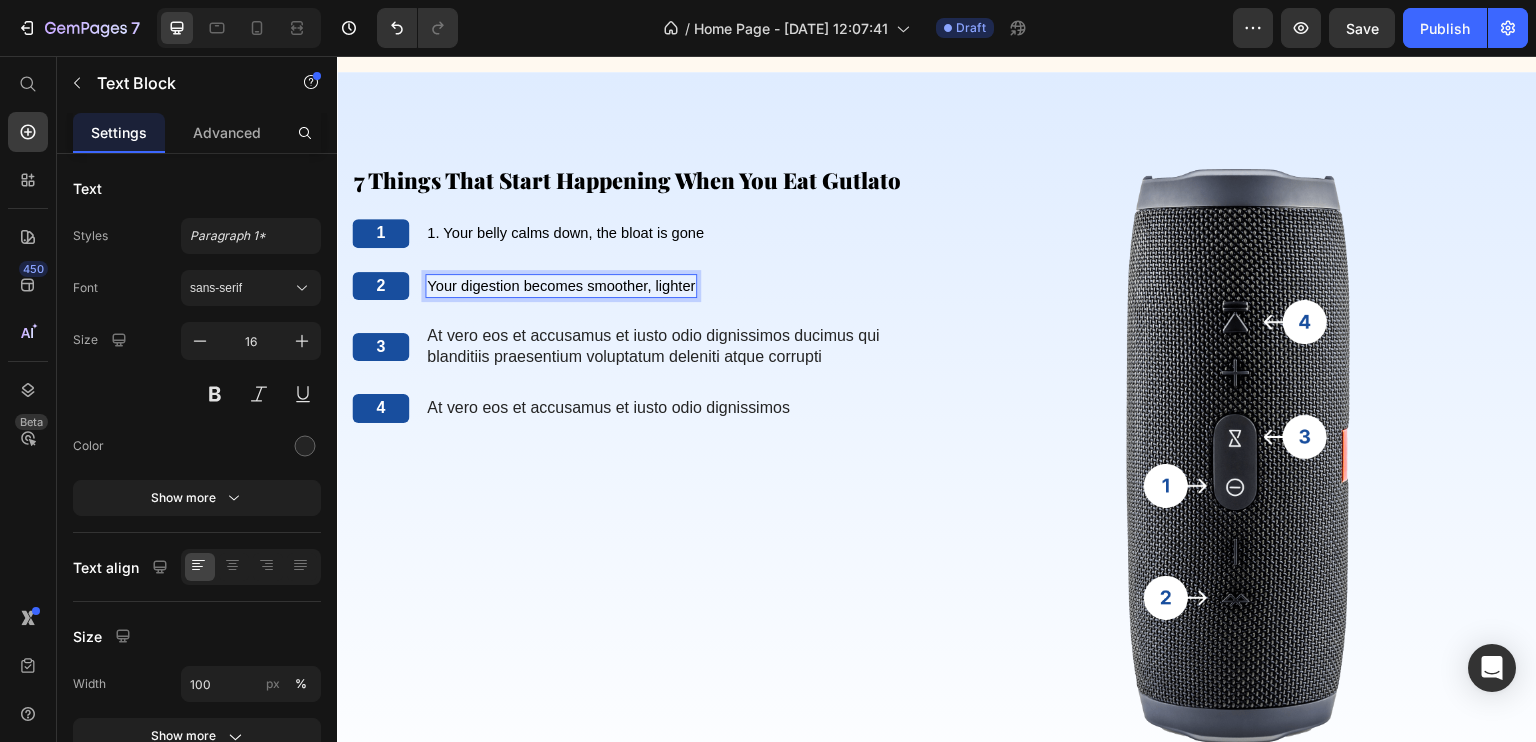 click on "Your digestion becomes smoother, lighter" at bounding box center [561, 286] 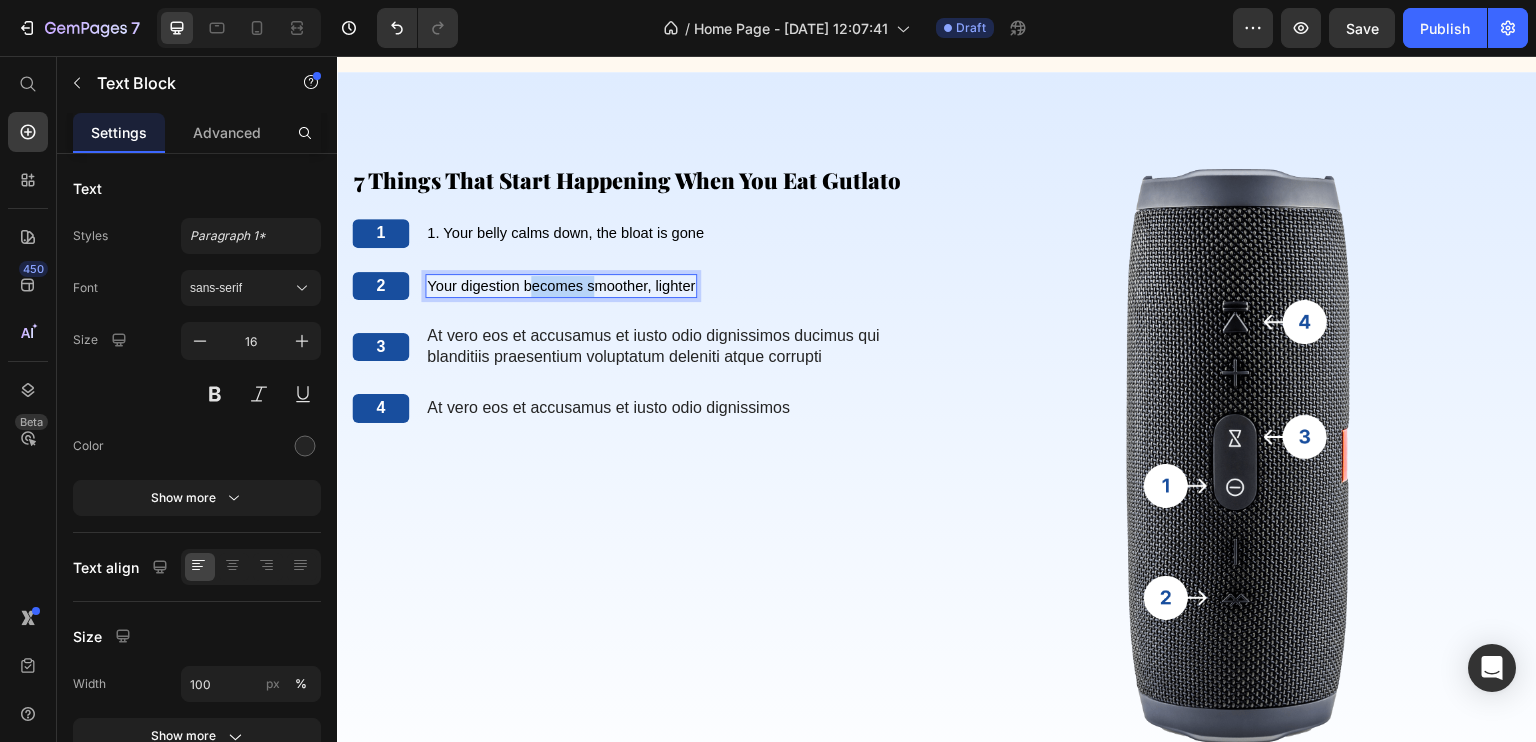 click on "Your digestion becomes smoother, lighter" at bounding box center [561, 286] 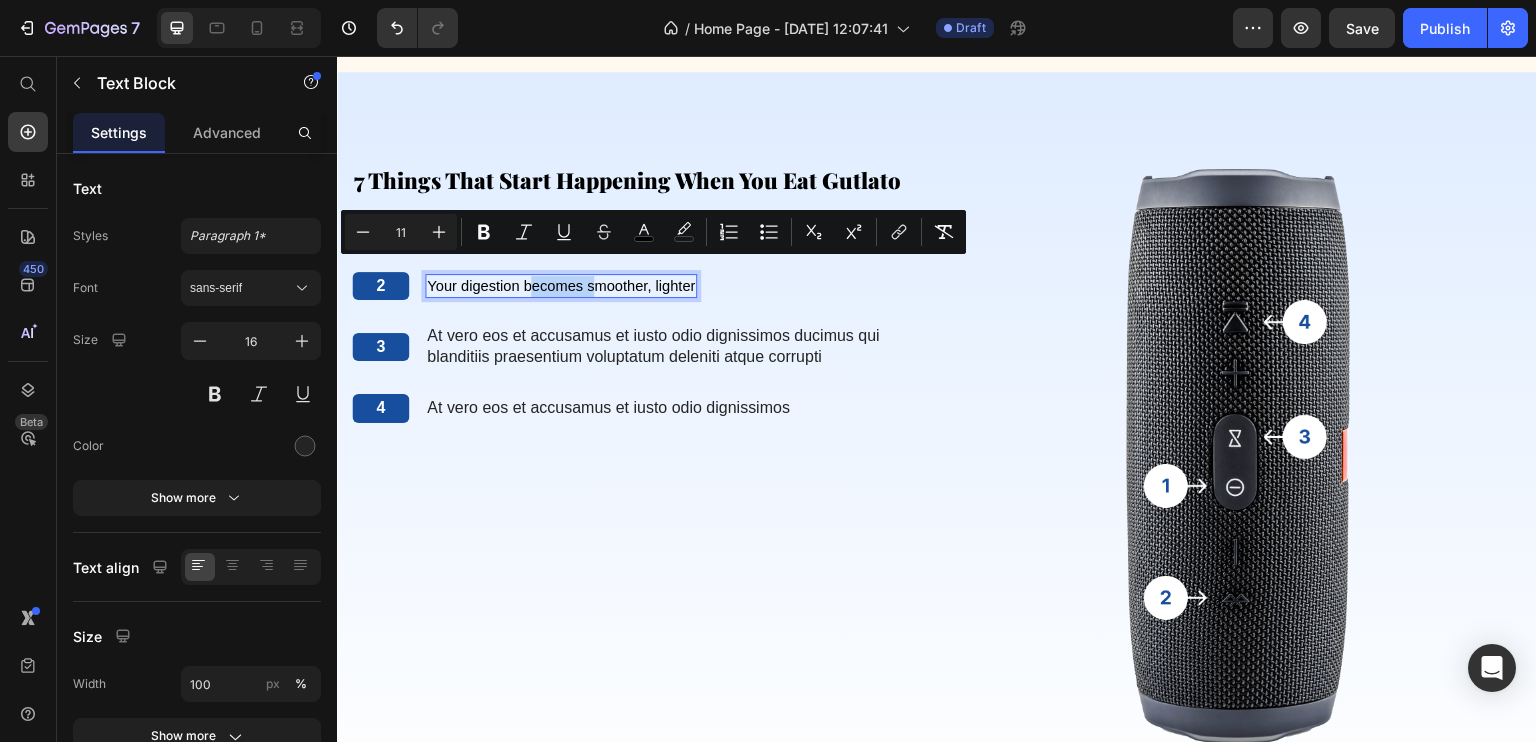 click on "Your digestion becomes smoother, lighter" at bounding box center [561, 286] 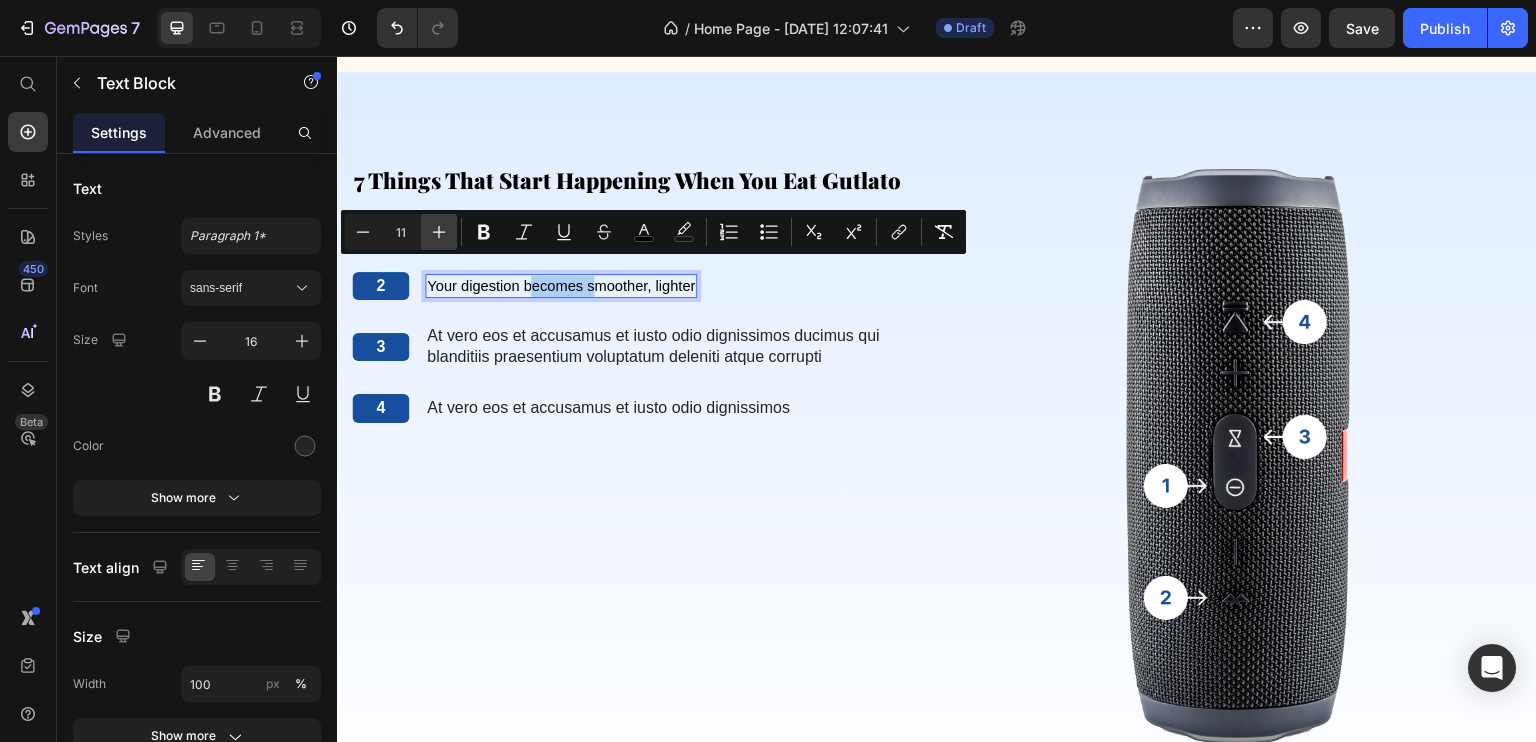 click 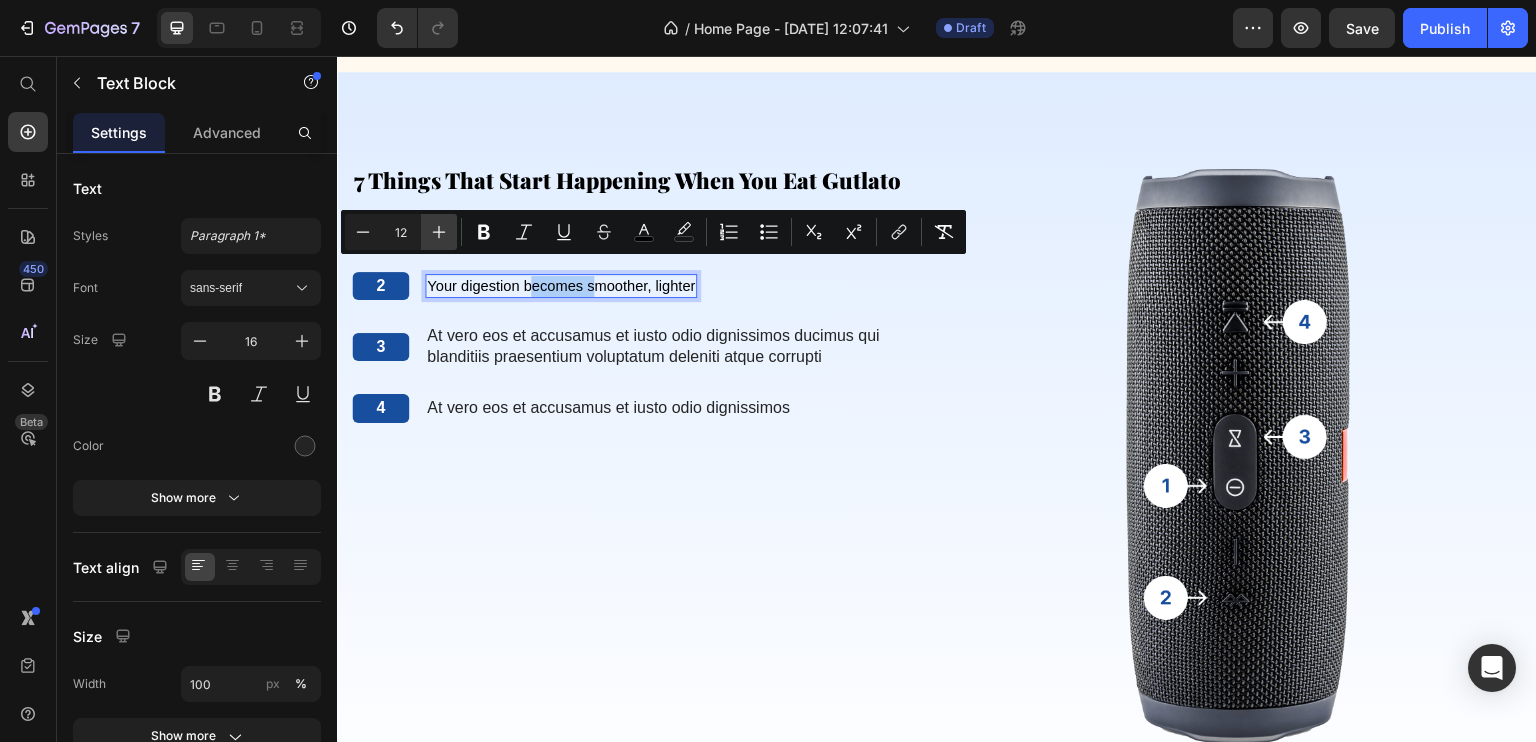 click 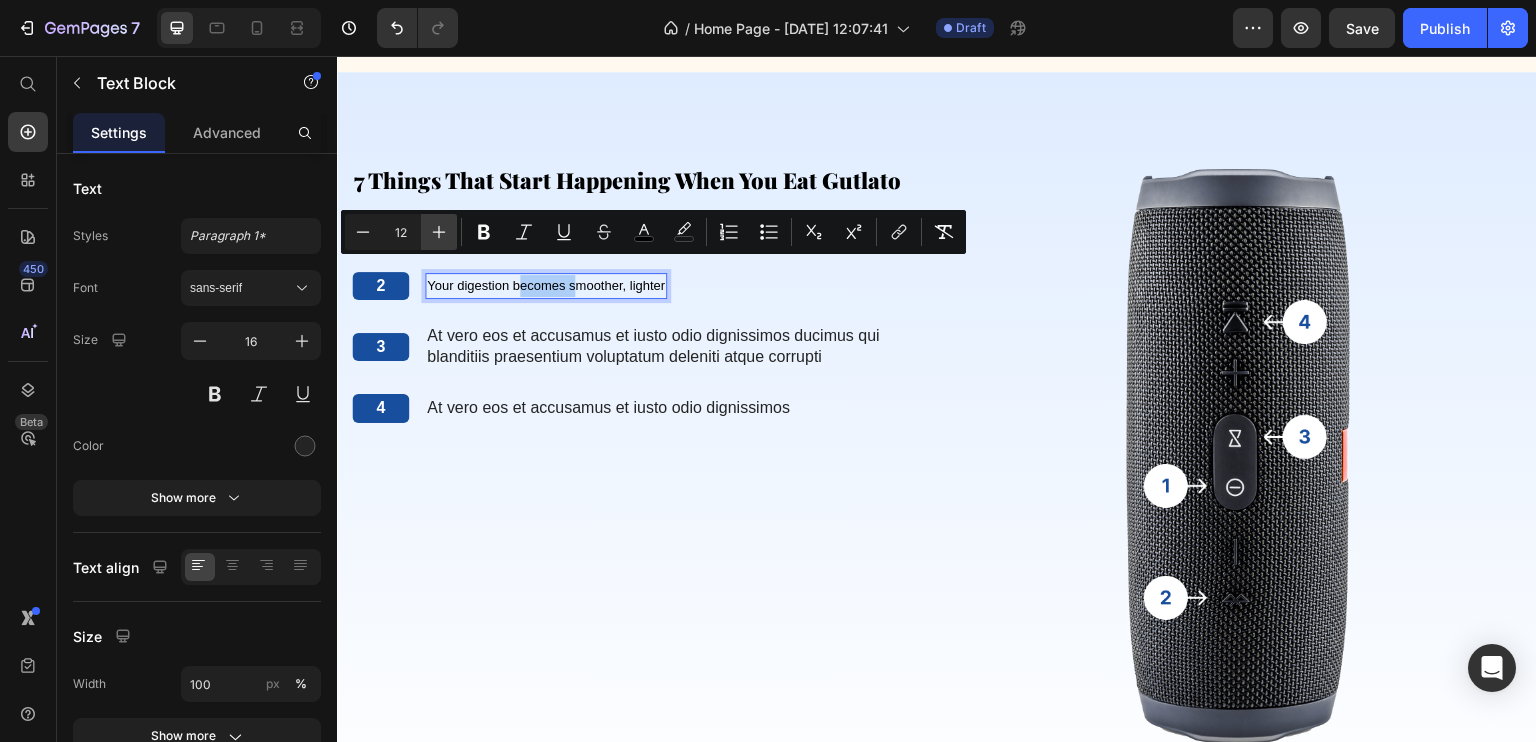 click 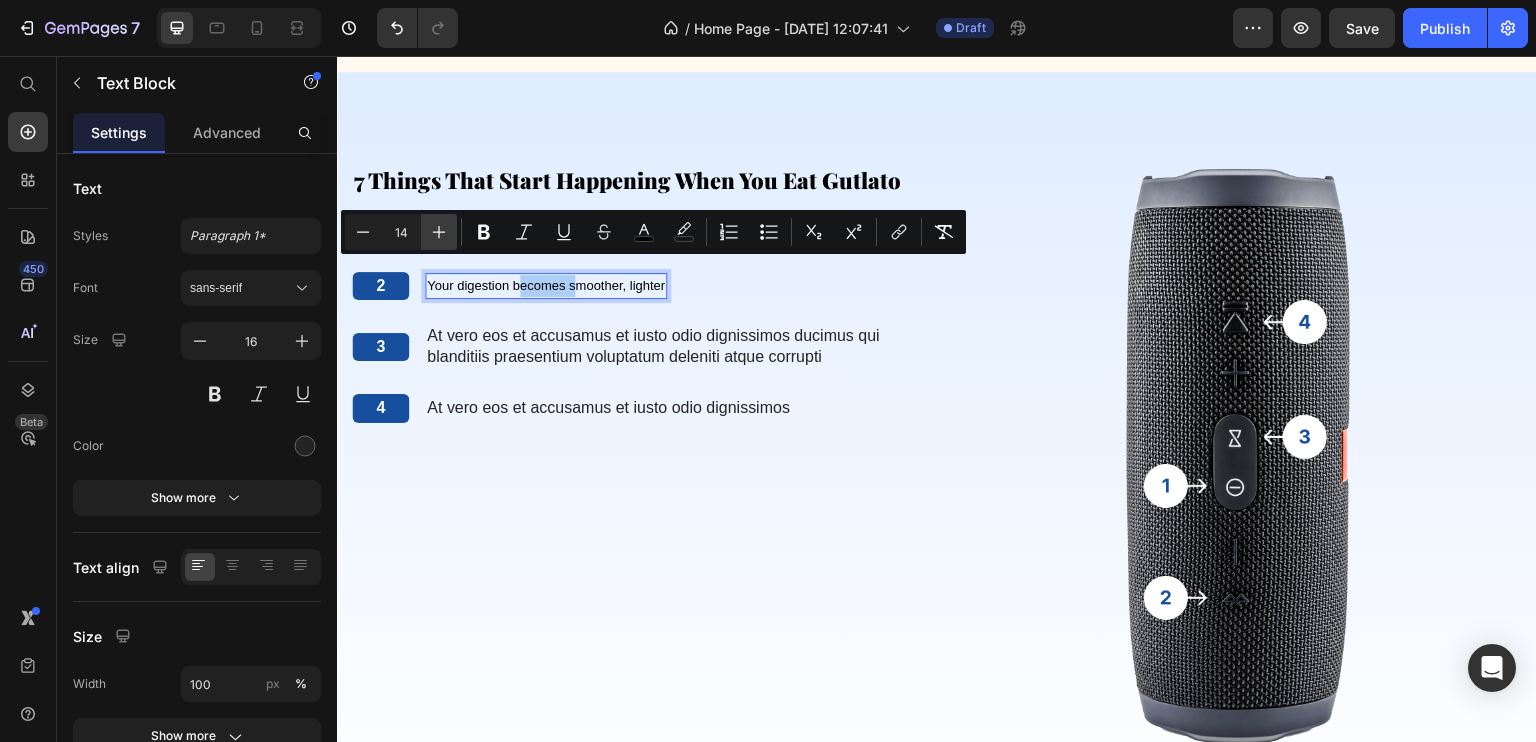 click 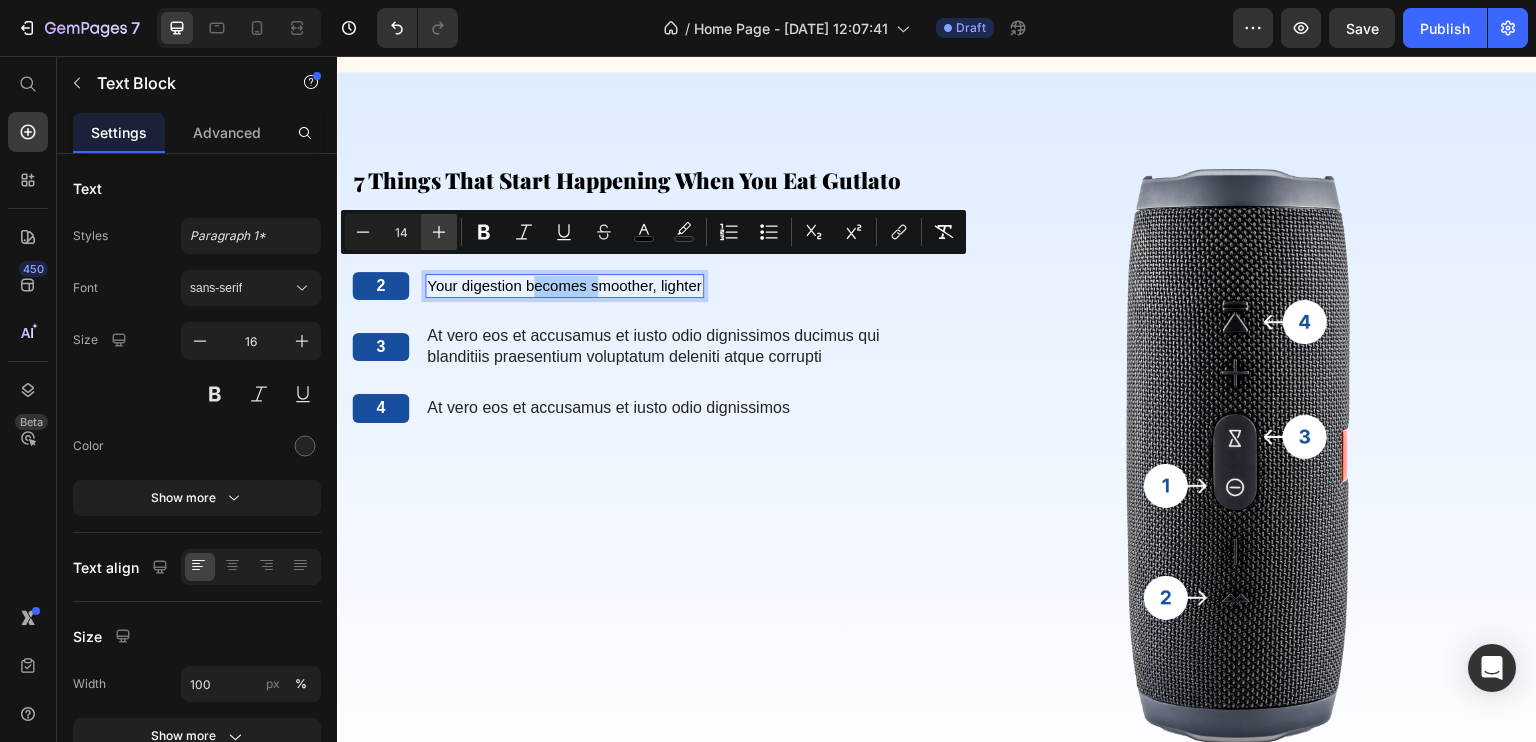 click 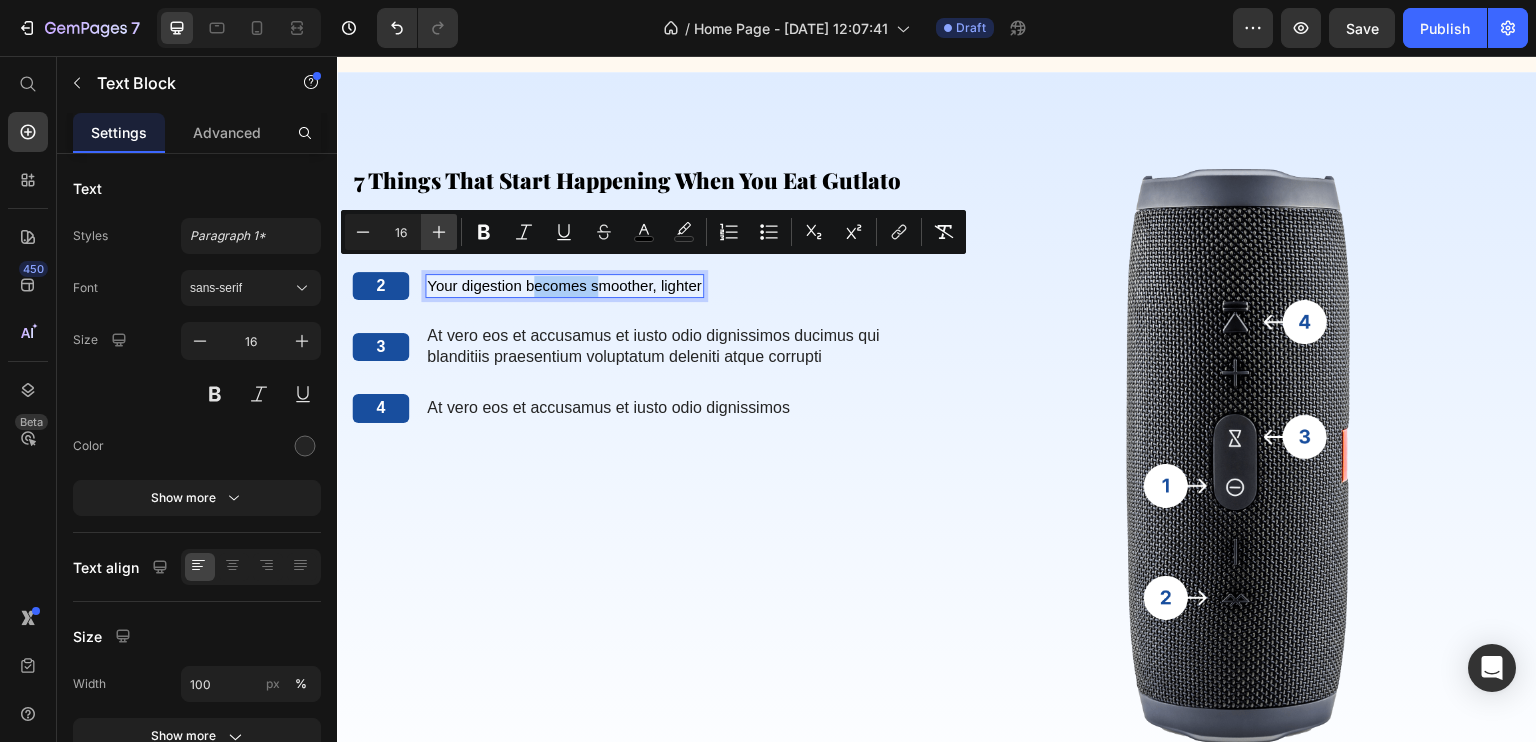click 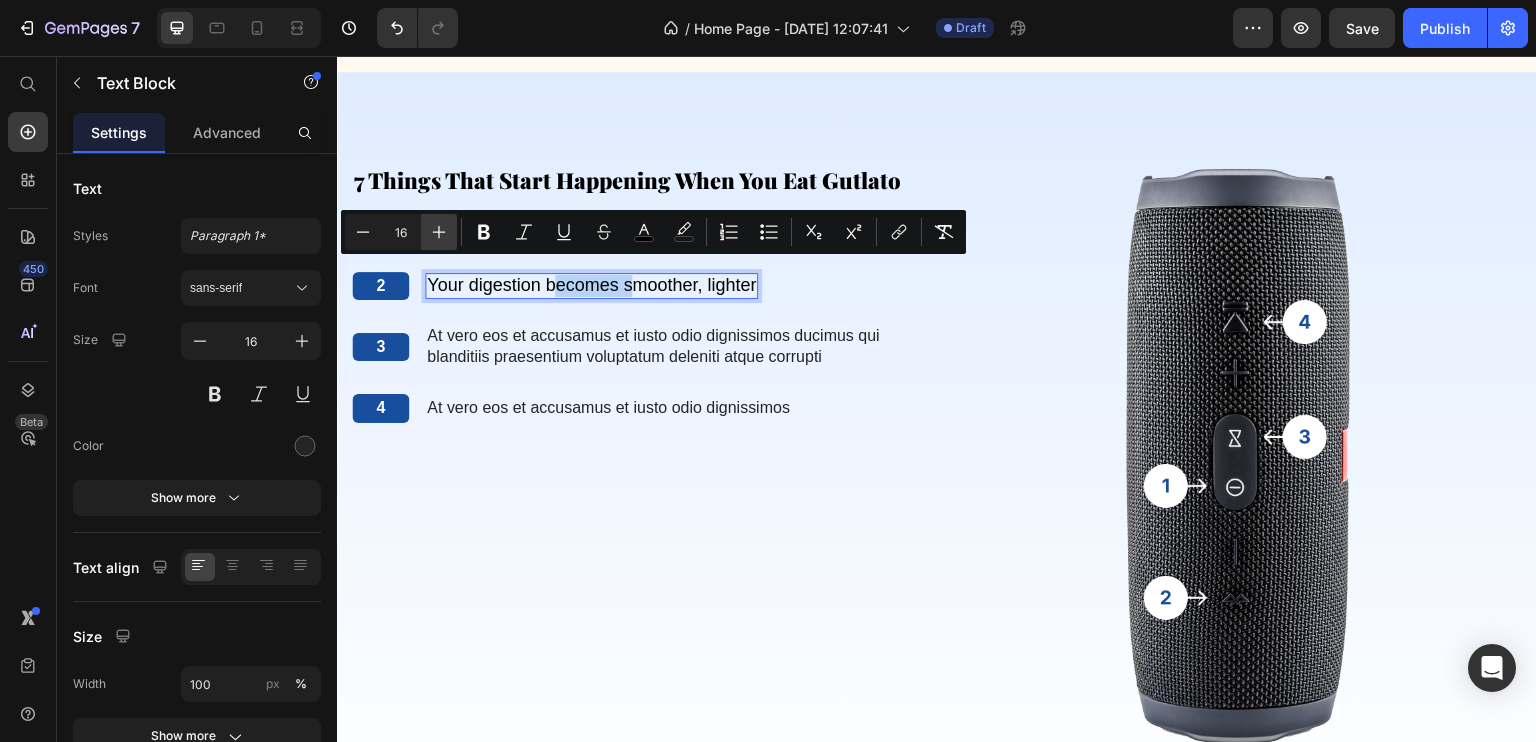 type on "18" 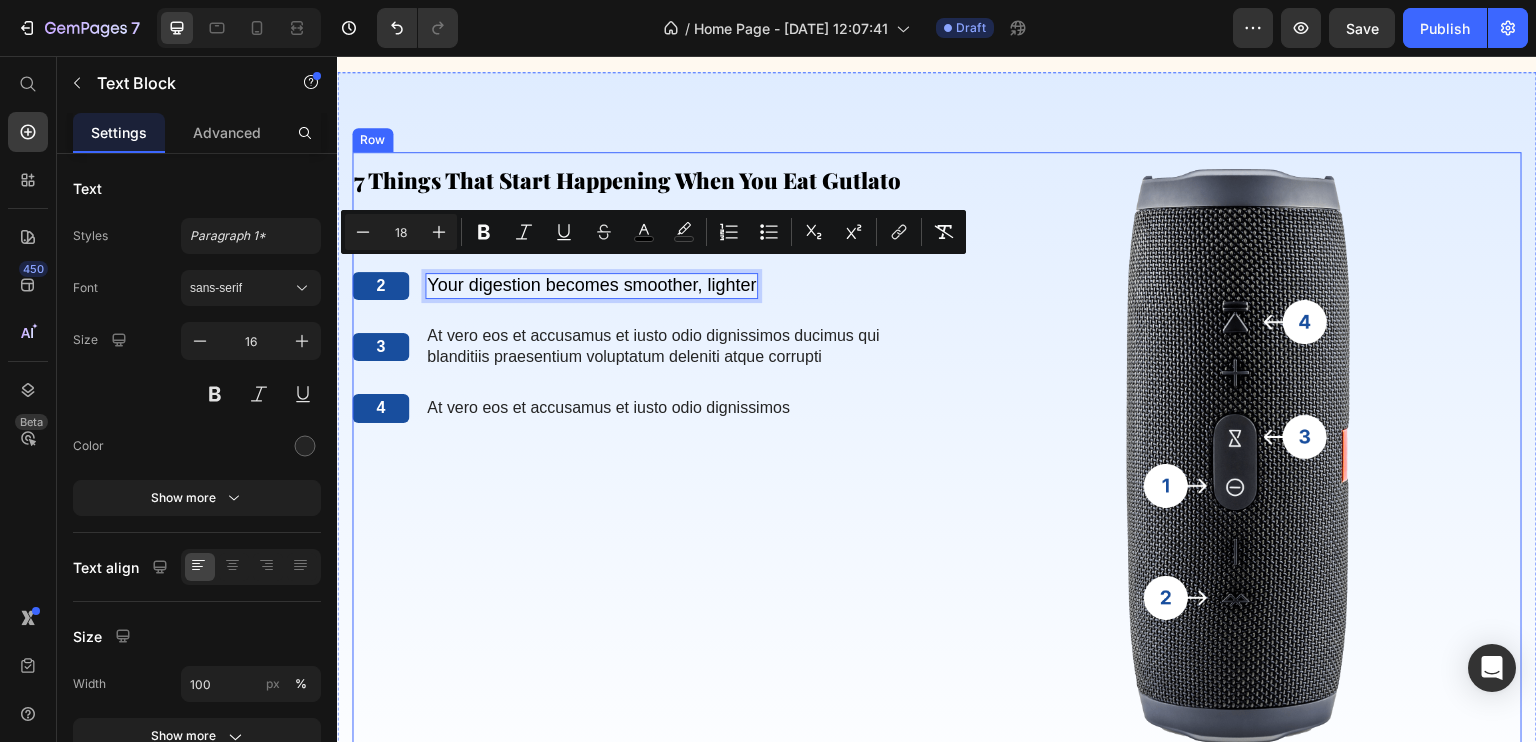 click on "⁠⁠⁠⁠⁠⁠⁠ 7 Things That Start Happening When You Eat Gutlato Heading 1 Text Block 1. Your belly calms down, the bloat is gone Text Block Row 2 Text Block  Your digestion becomes smoother, lighter Text Block   0 Row 3 Text Block At vero eos et accusamus et iusto odio dignissimos ducimus qui blanditiis praesentium voluptatum deleniti atque corrupti Text Block Row 4 Text Block At vero eos et accusamus et iusto odio dignissimos  Text Block Row" at bounding box center (637, 454) 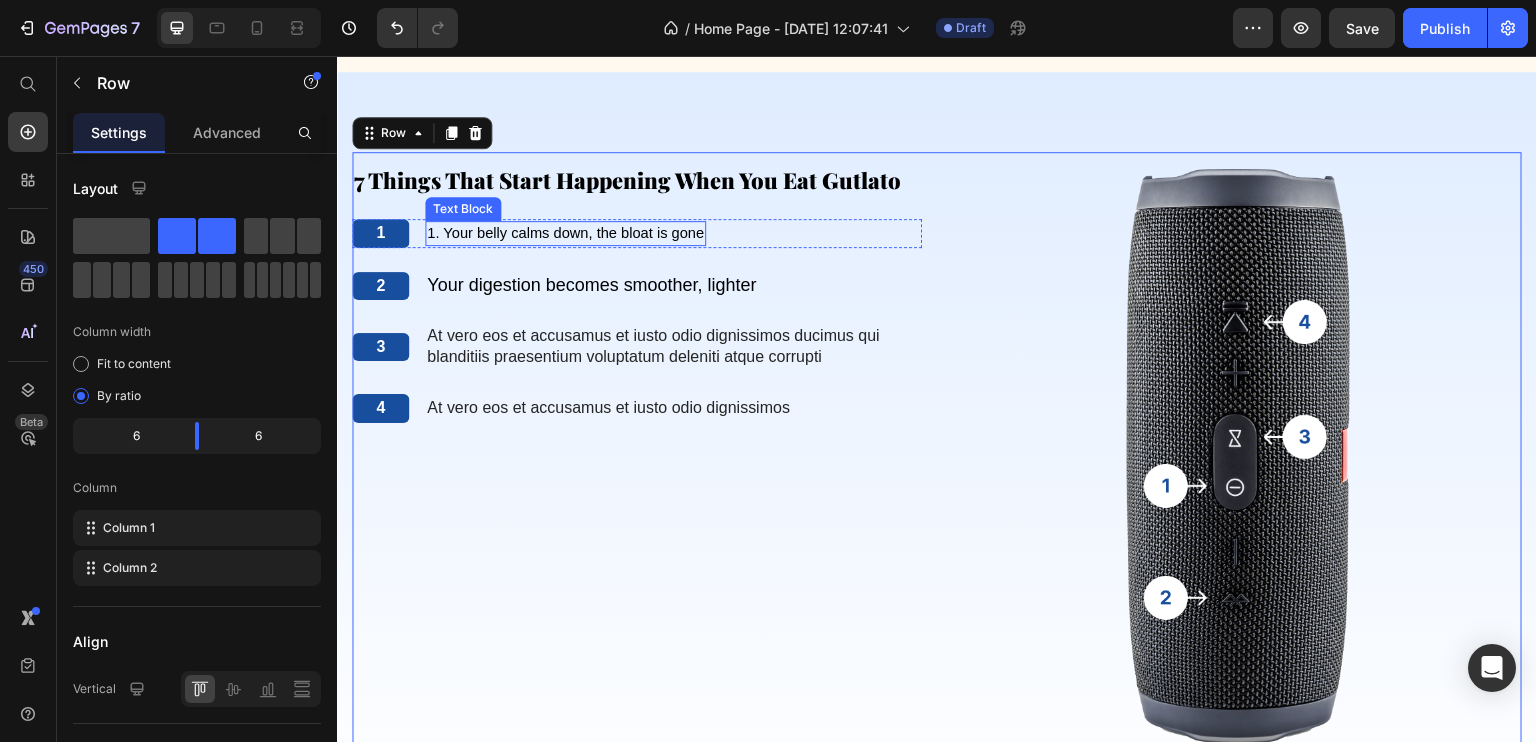 click on "1. Your belly calms down, the bloat is gone" at bounding box center [565, 233] 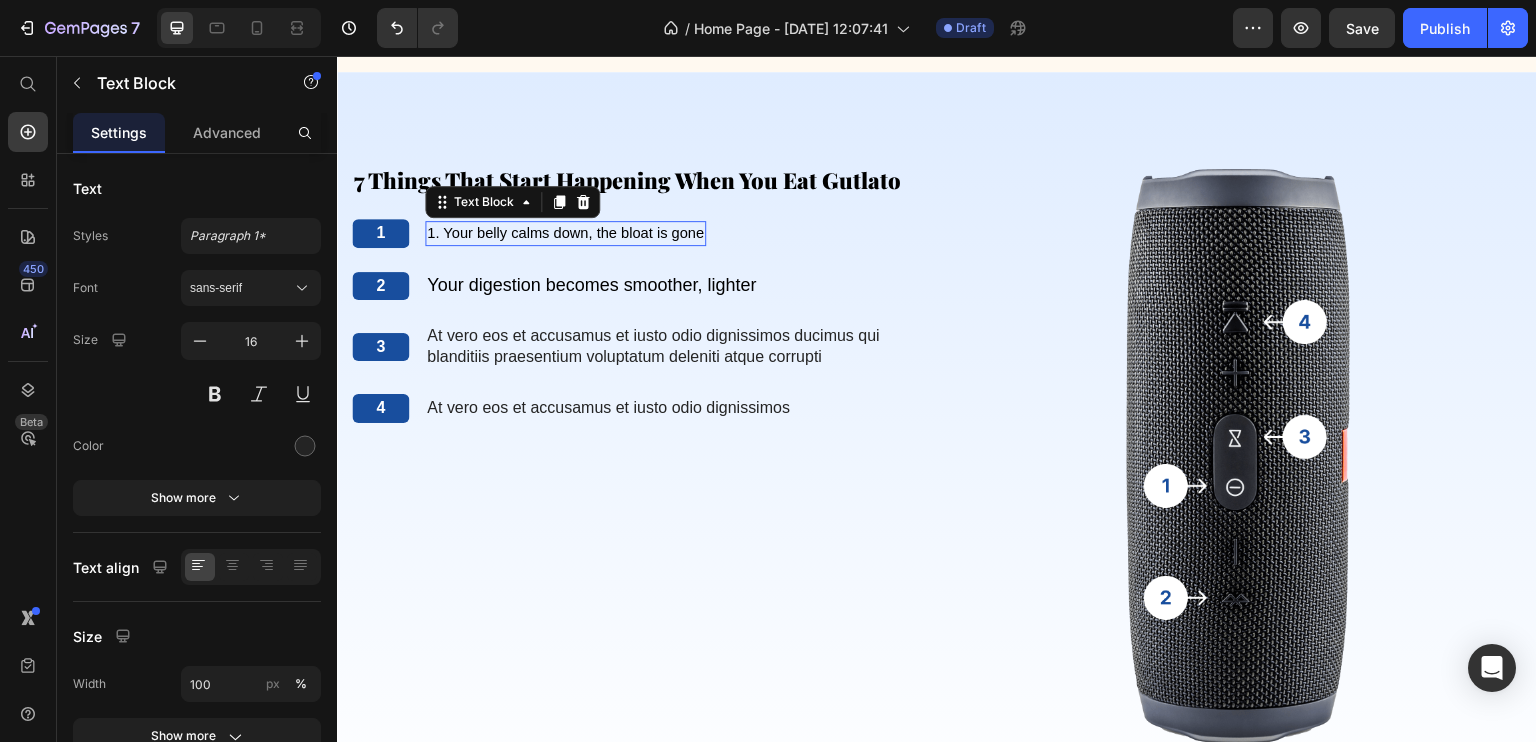 click on "1. Your belly calms down, the bloat is gone" at bounding box center [565, 233] 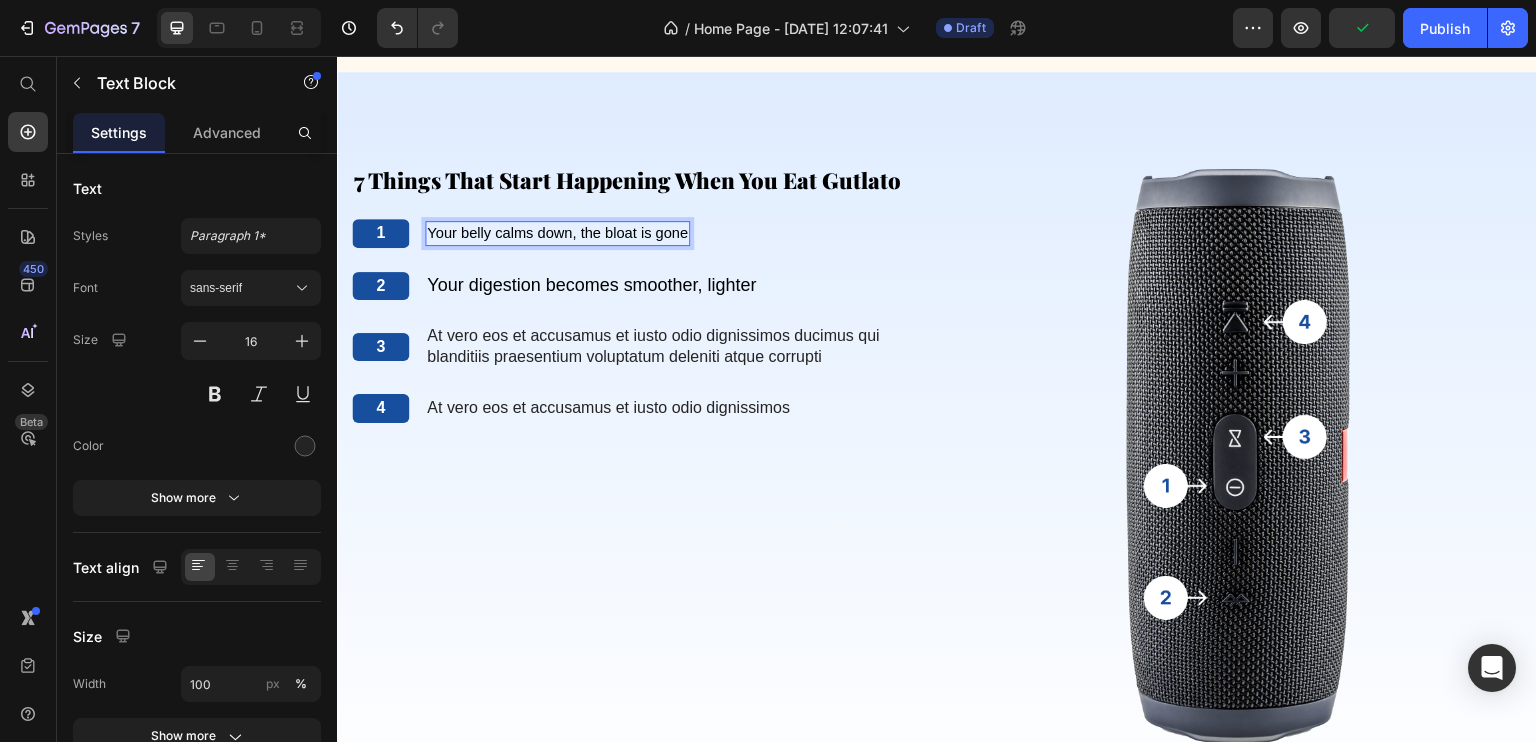 click on "Your belly calms down, the bloat is gone" at bounding box center (557, 233) 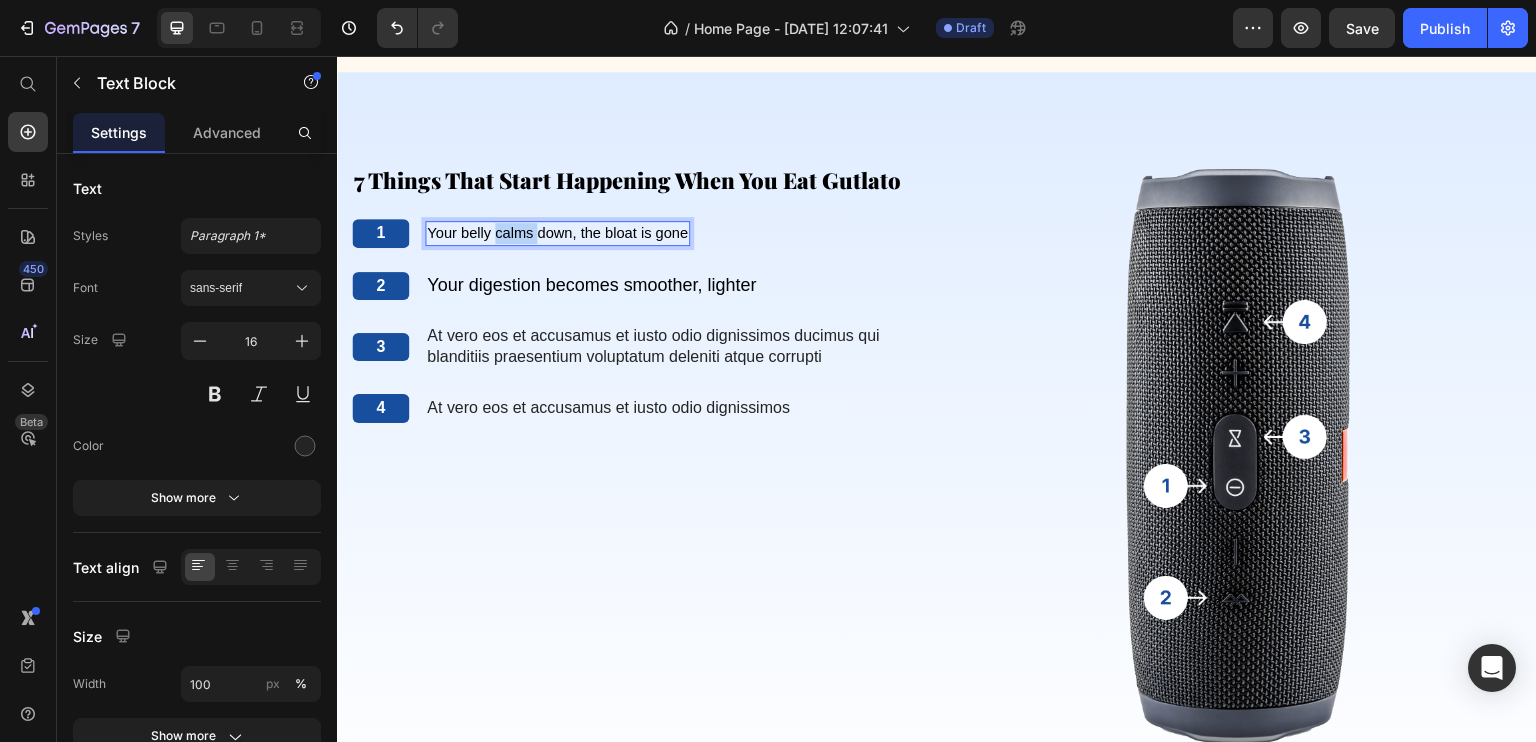 click on "Your belly calms down, the bloat is gone" at bounding box center [557, 233] 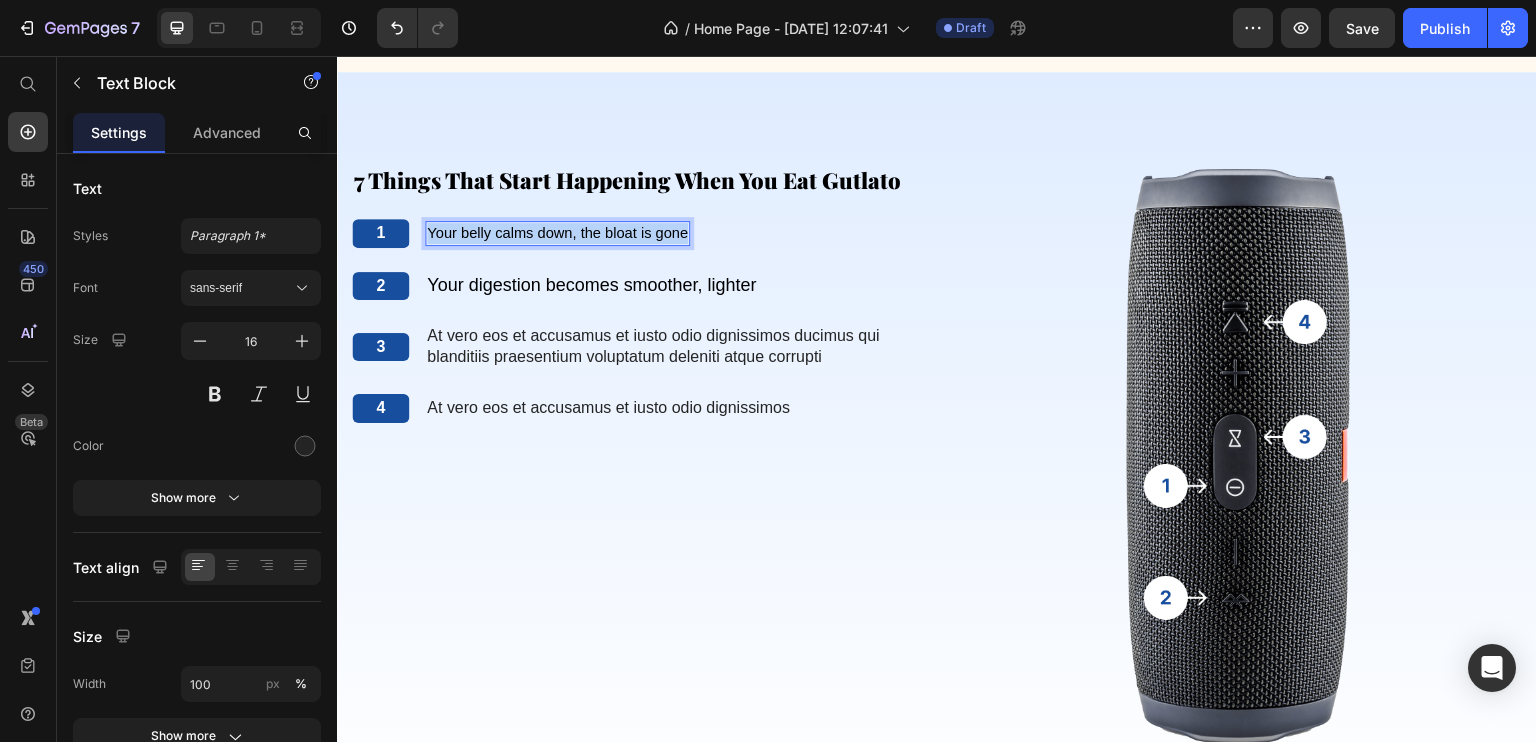 click on "Your belly calms down, the bloat is gone" at bounding box center (557, 233) 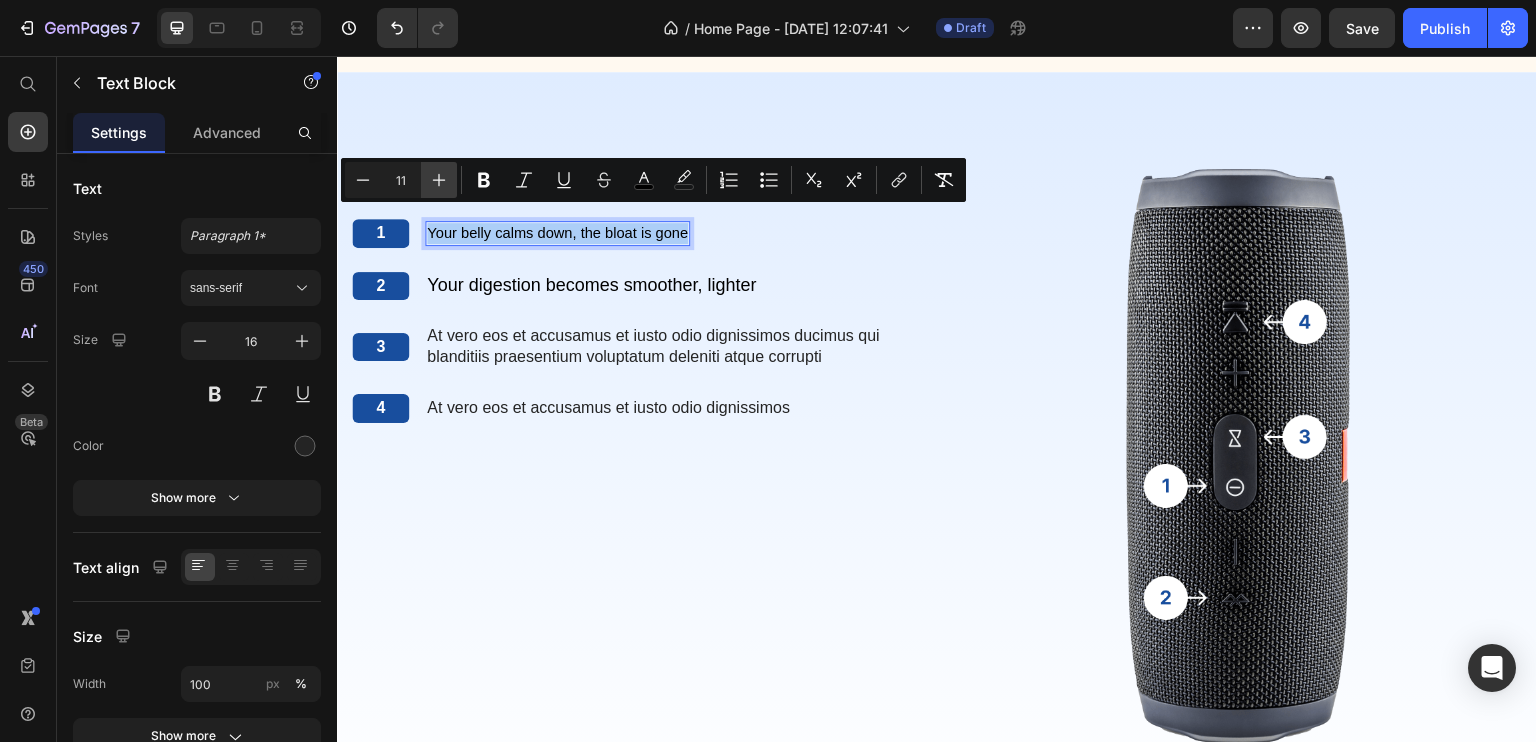 click 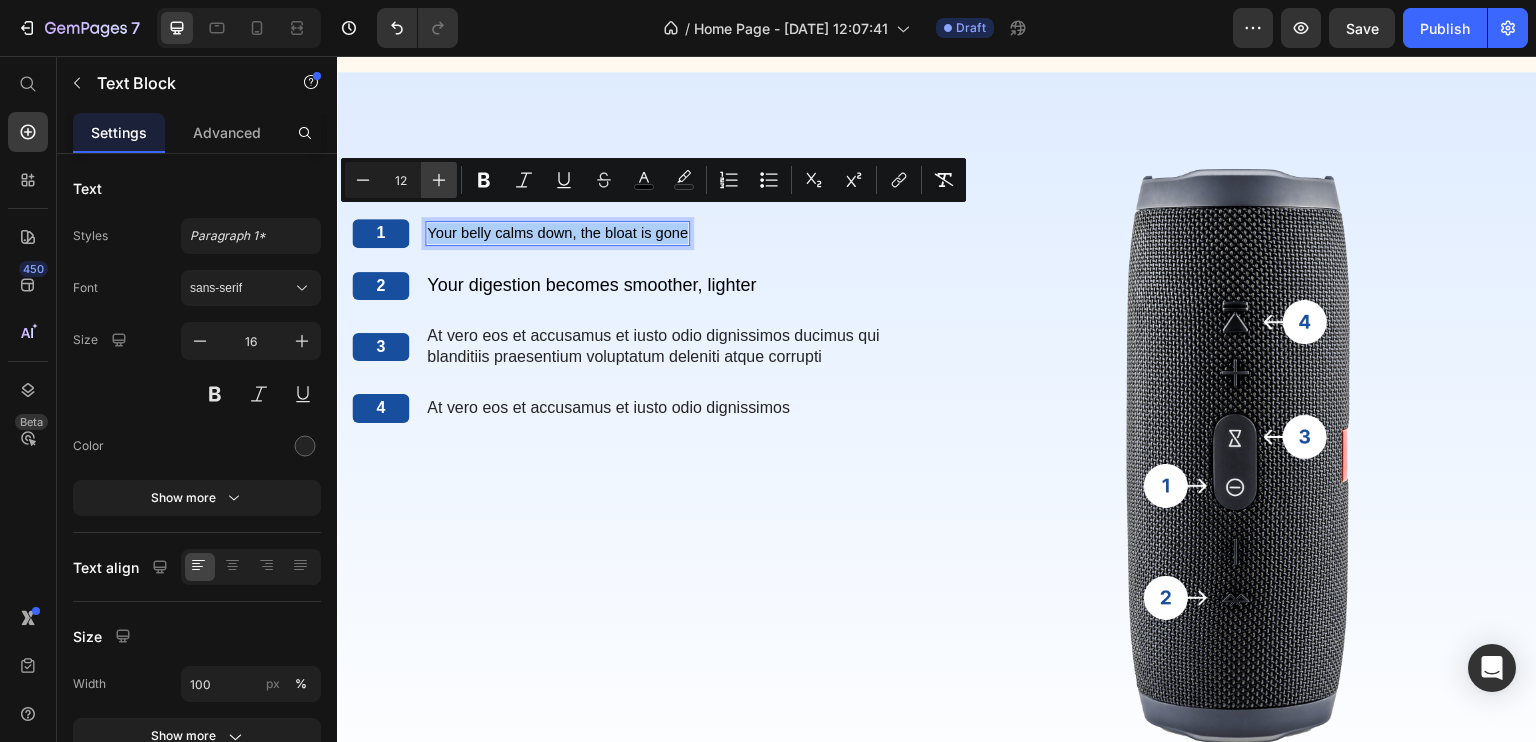 click 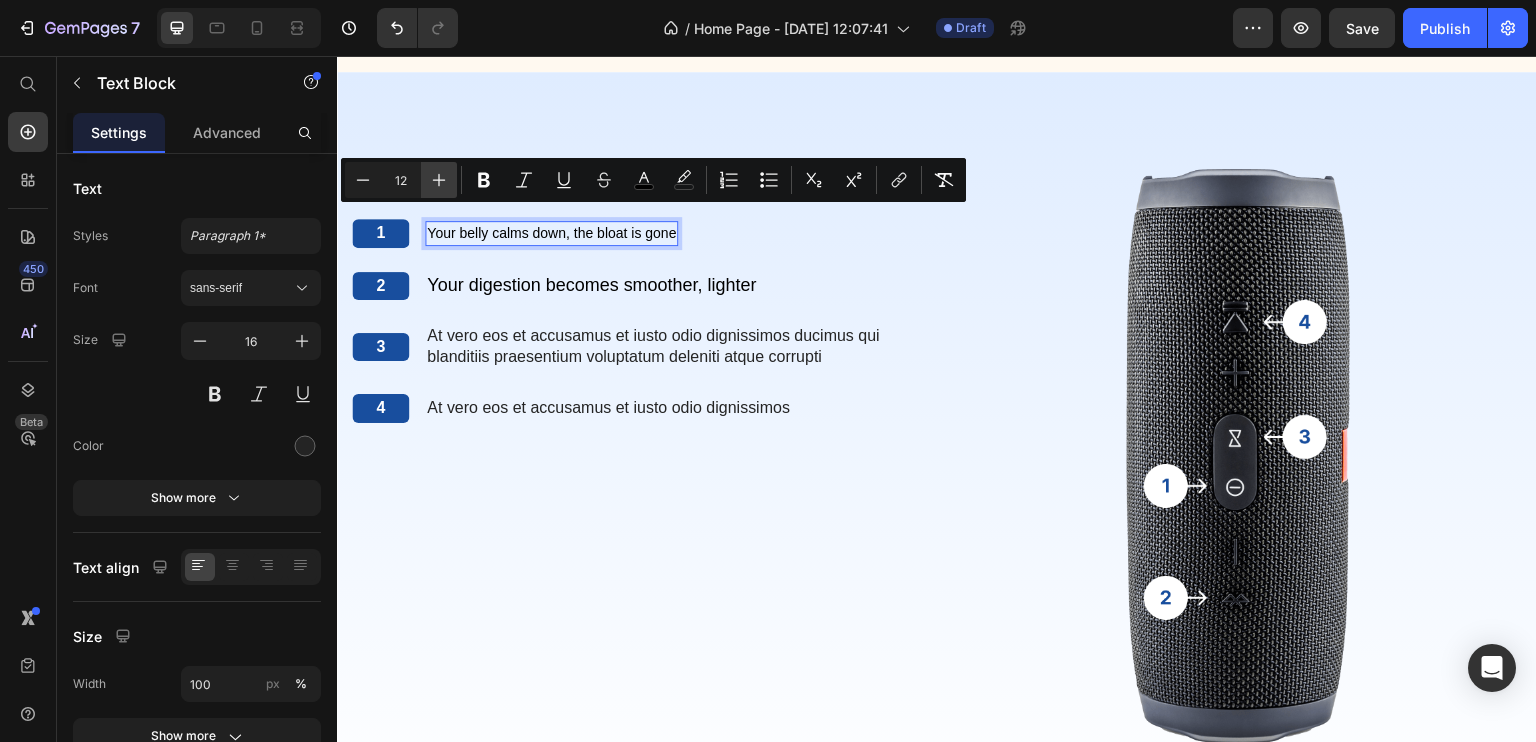 click 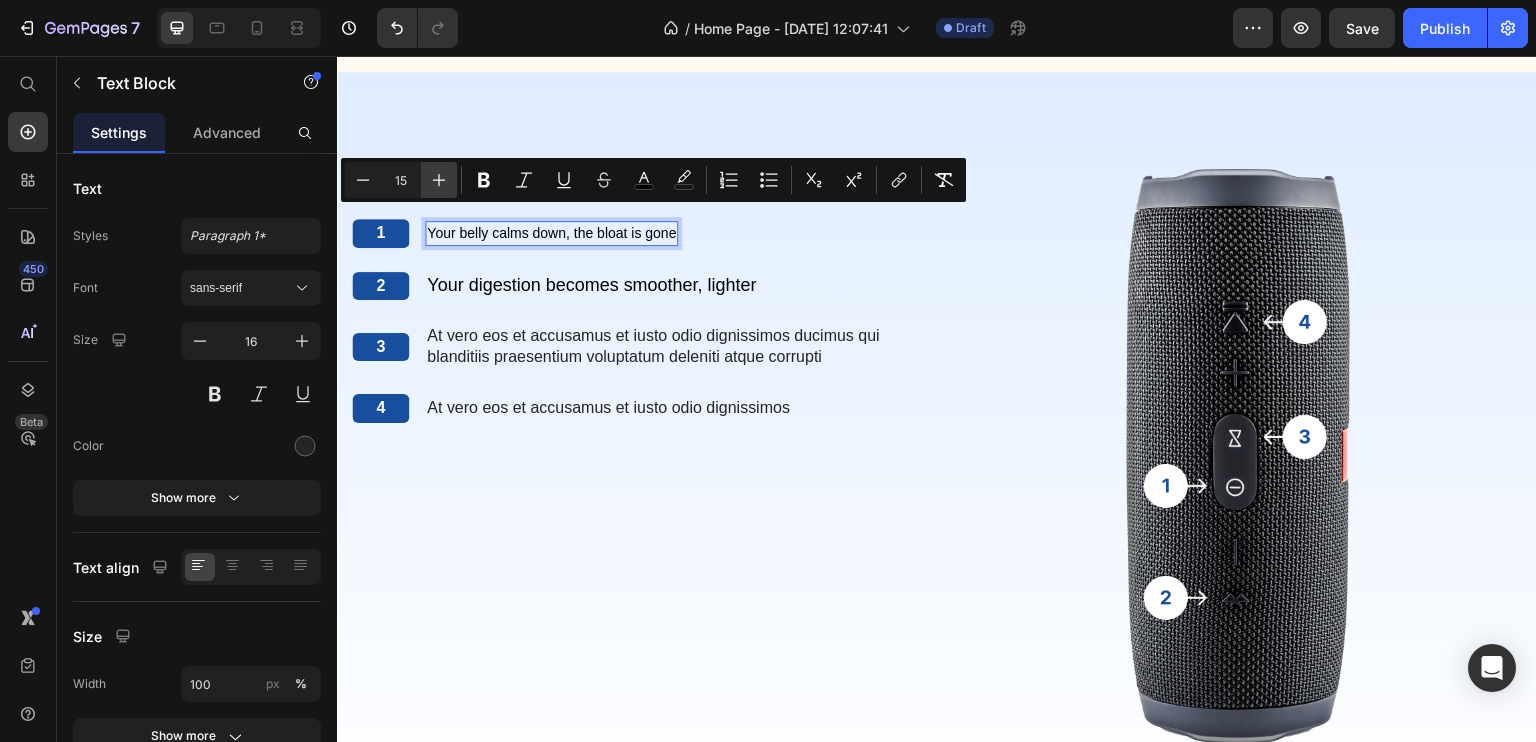 click 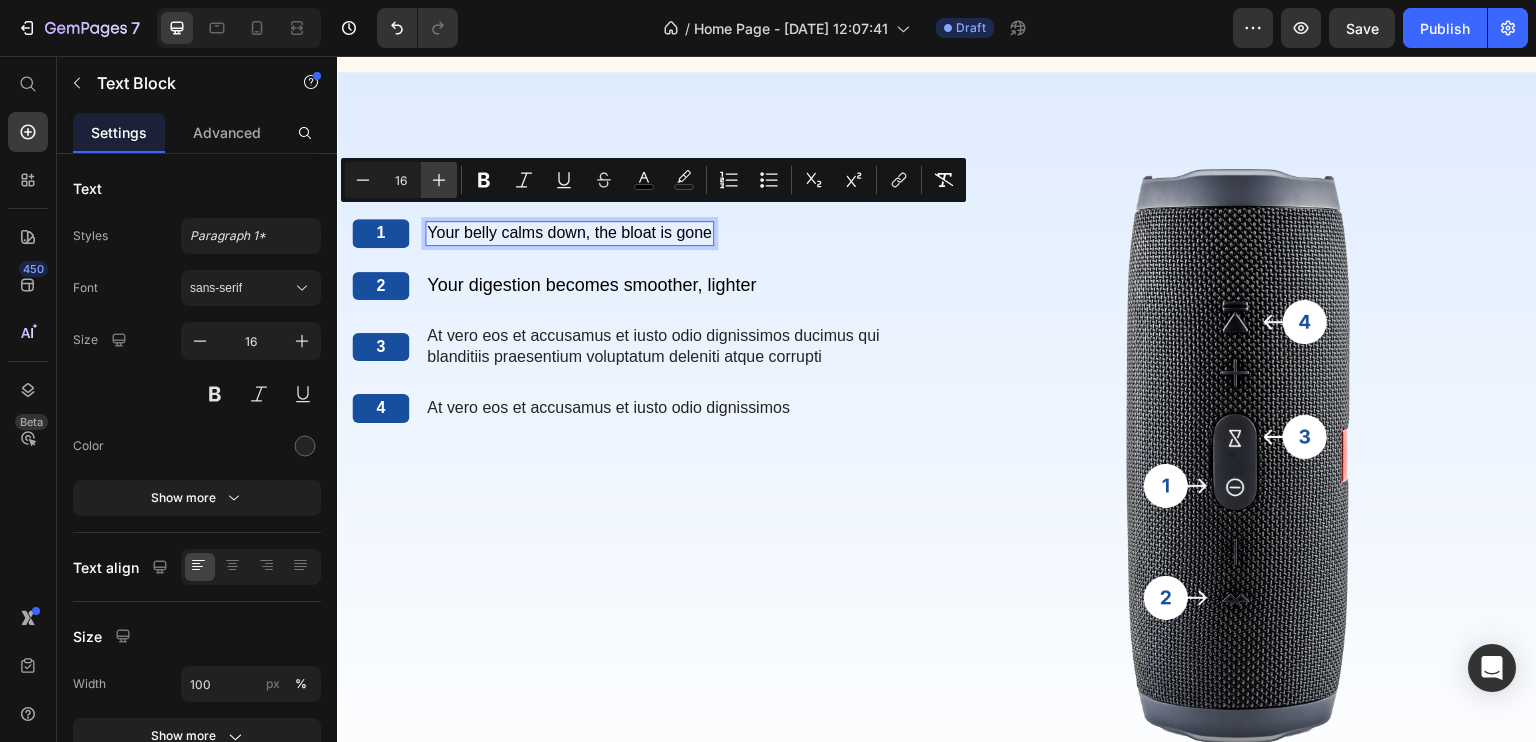 click 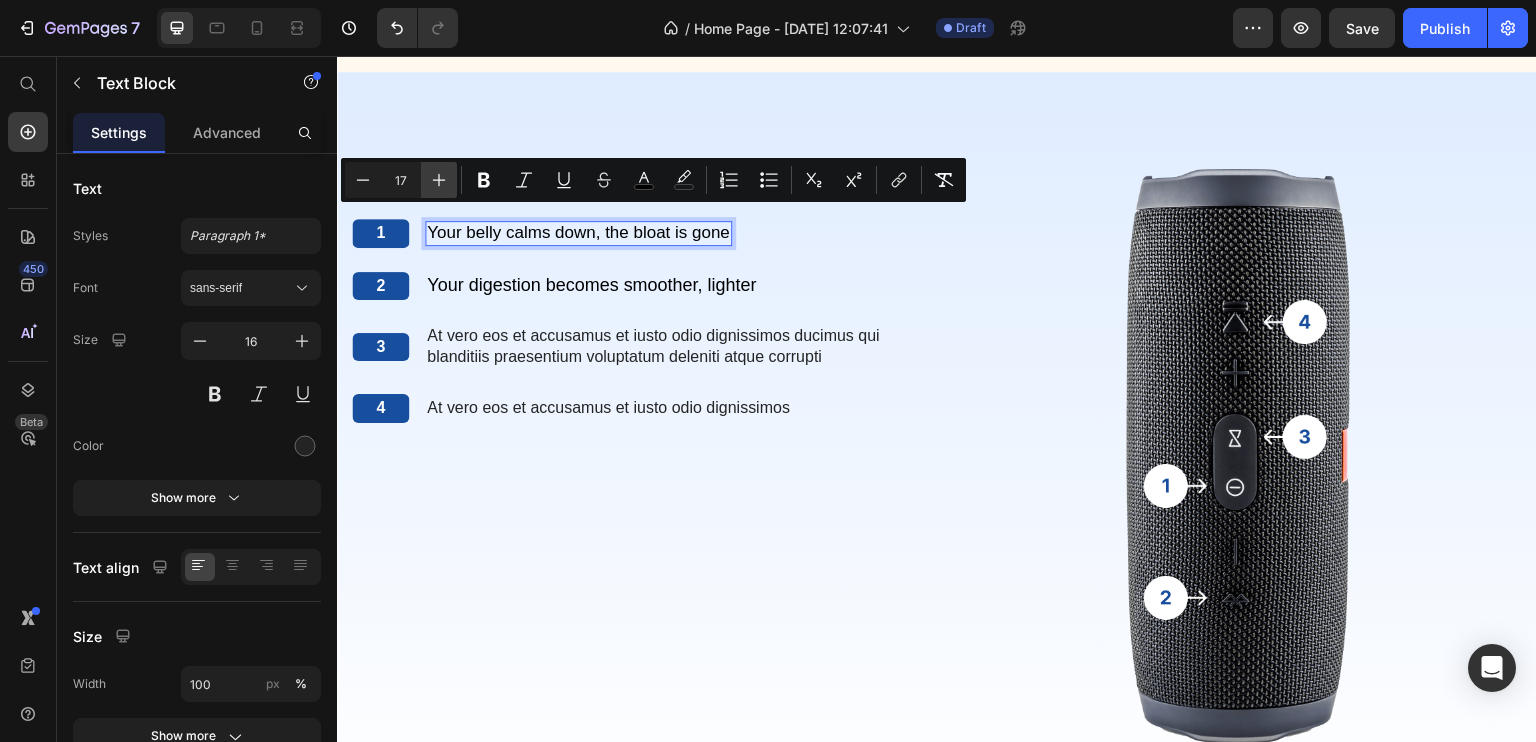 click 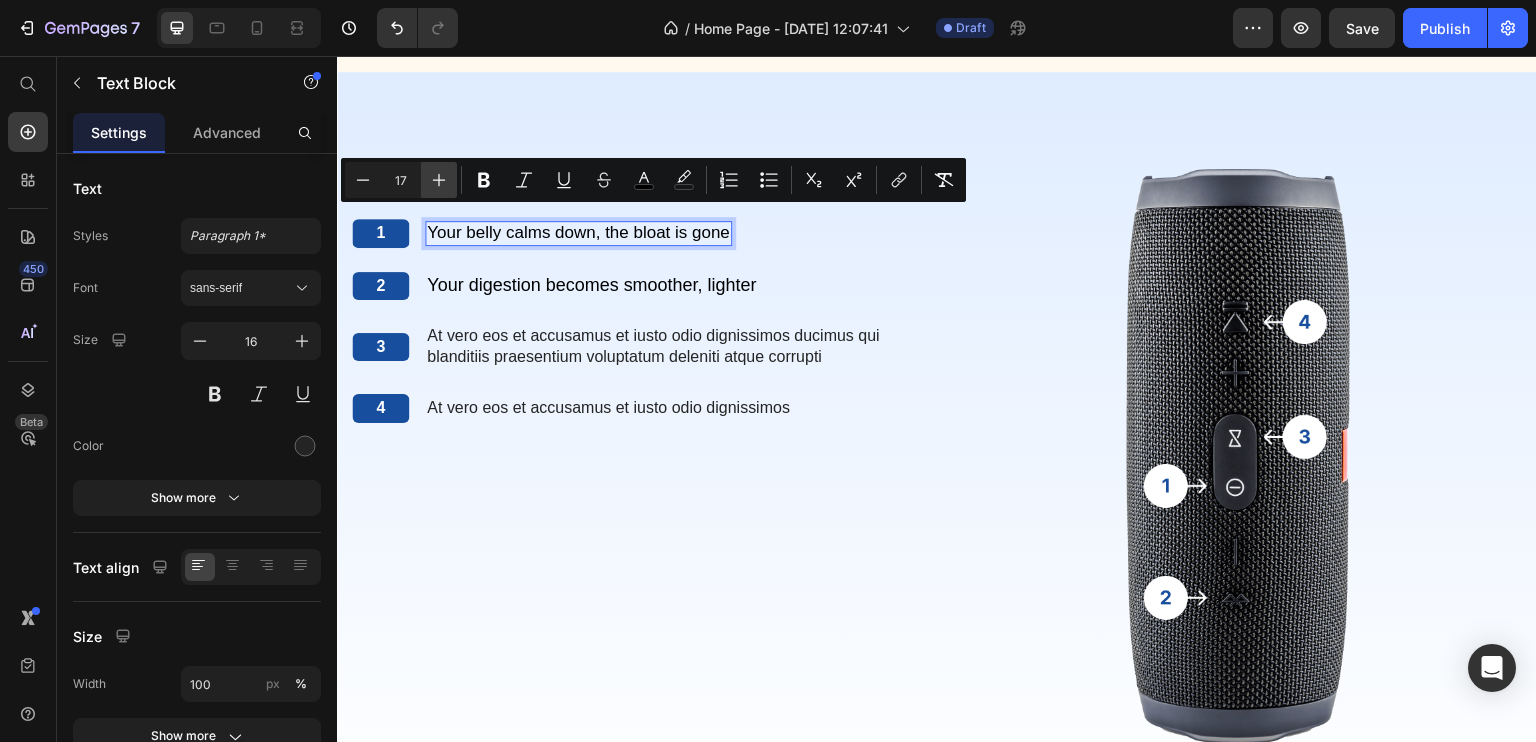 type on "18" 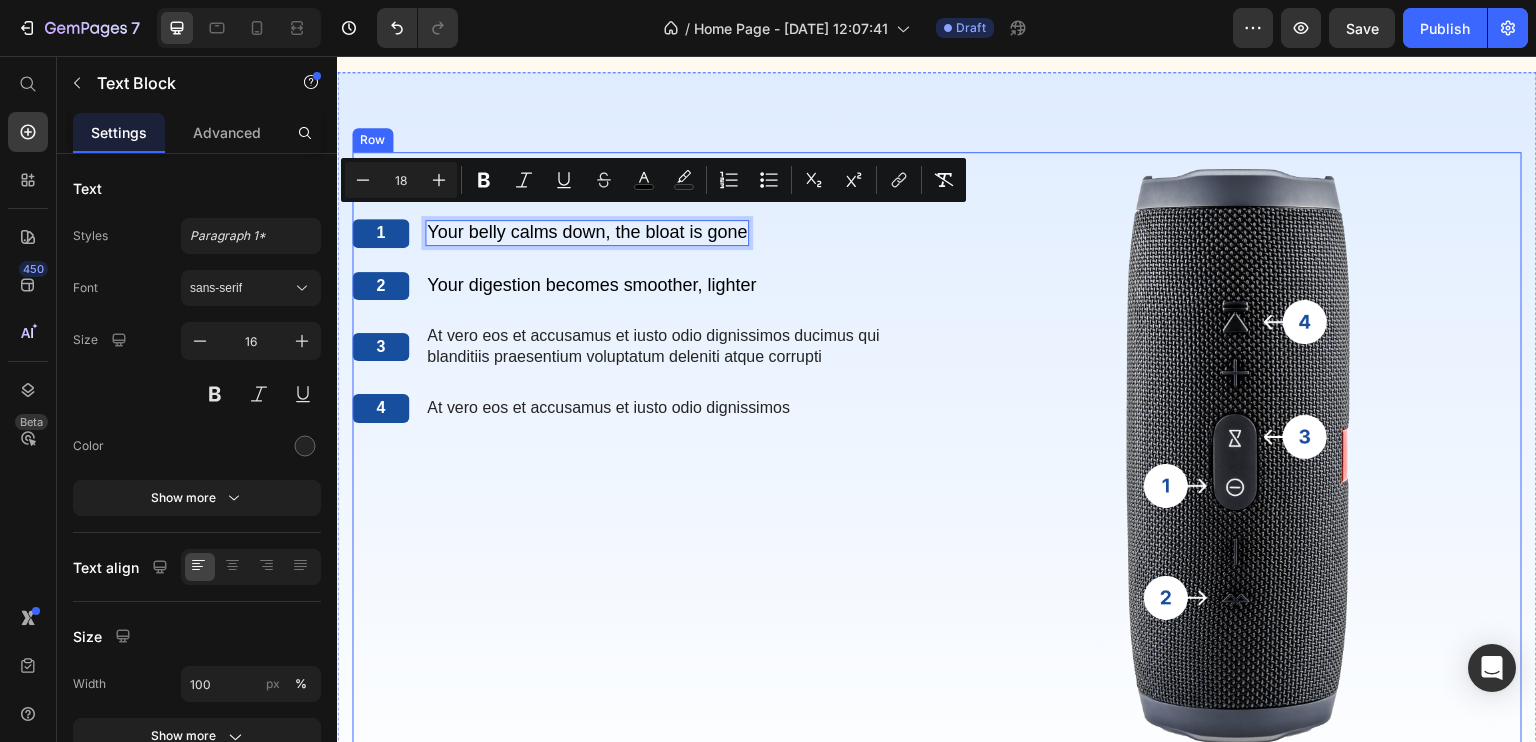 click on "⁠⁠⁠⁠⁠⁠⁠ 7 Things That Start Happening When You Eat Gutlato Heading 1 Text Block Your belly calms down, the bloat is gone Text Block   0 Row 2 Text Block  Your digestion becomes smoother, lighter Text Block Row 3 Text Block At vero eos et accusamus et iusto odio dignissimos ducimus qui blanditiis praesentium voluptatum deleniti atque corrupti Text Block Row 4 Text Block At vero eos et accusamus et iusto odio dignissimos  Text Block Row" at bounding box center (637, 454) 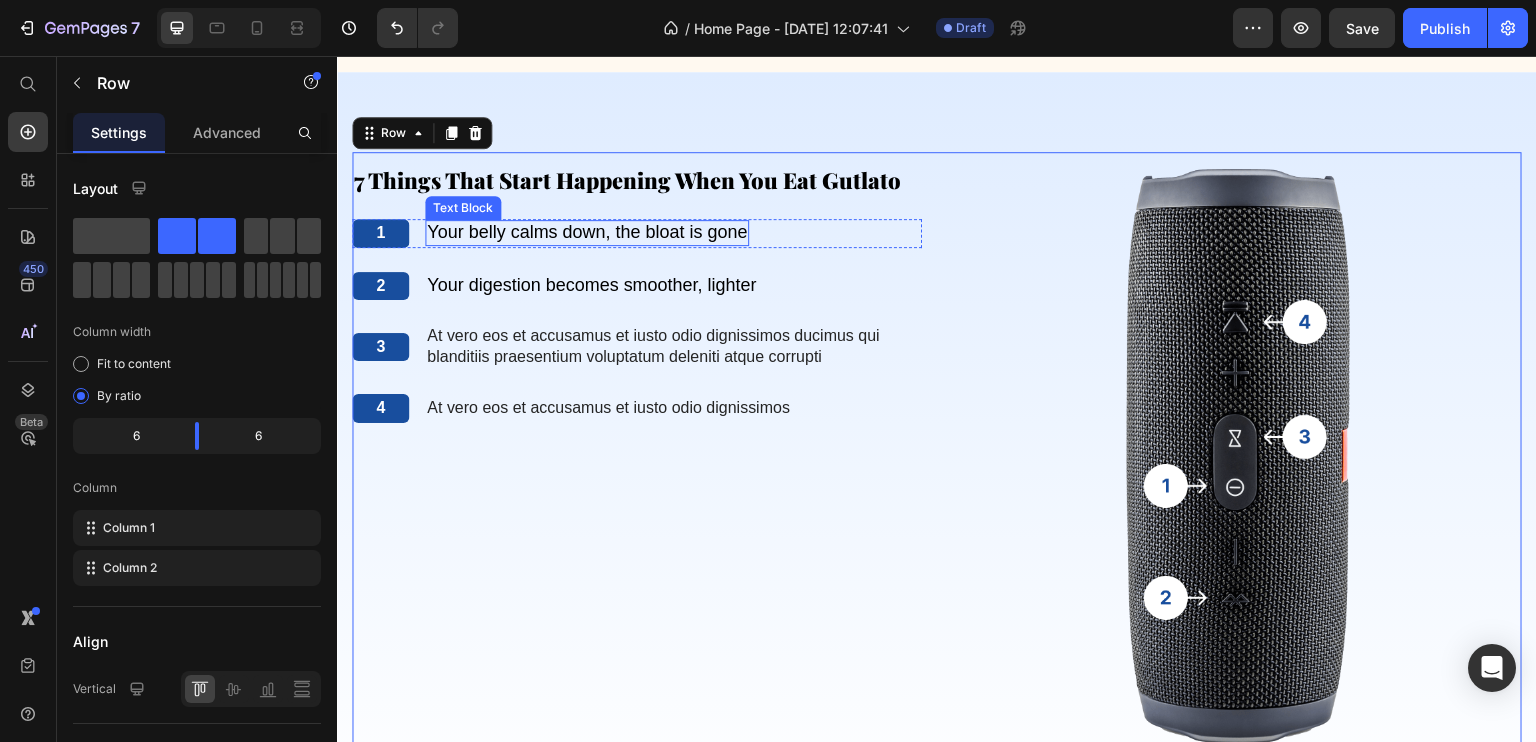 click on "Your belly calms down, the bloat is gone" at bounding box center [587, 232] 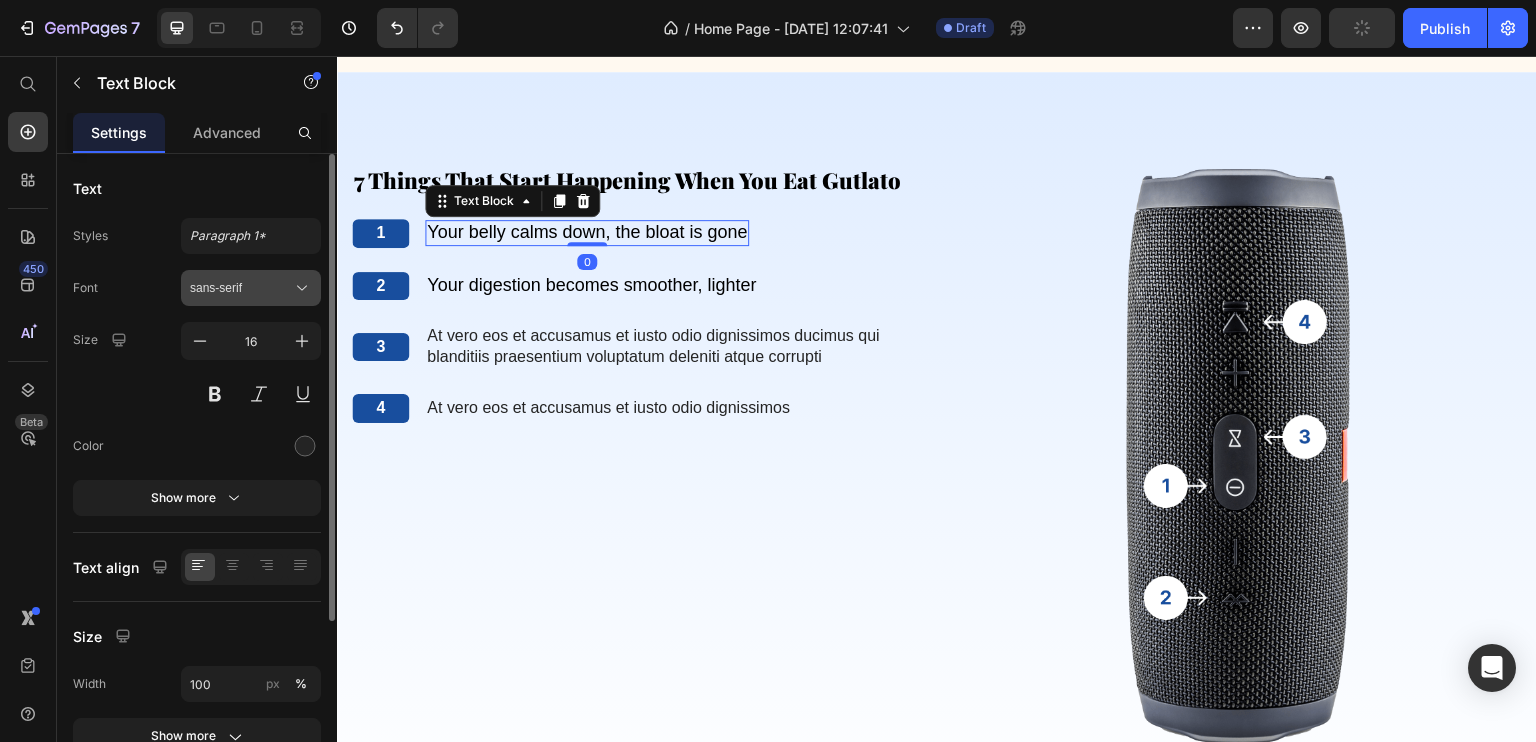 click on "sans-serif" at bounding box center (241, 288) 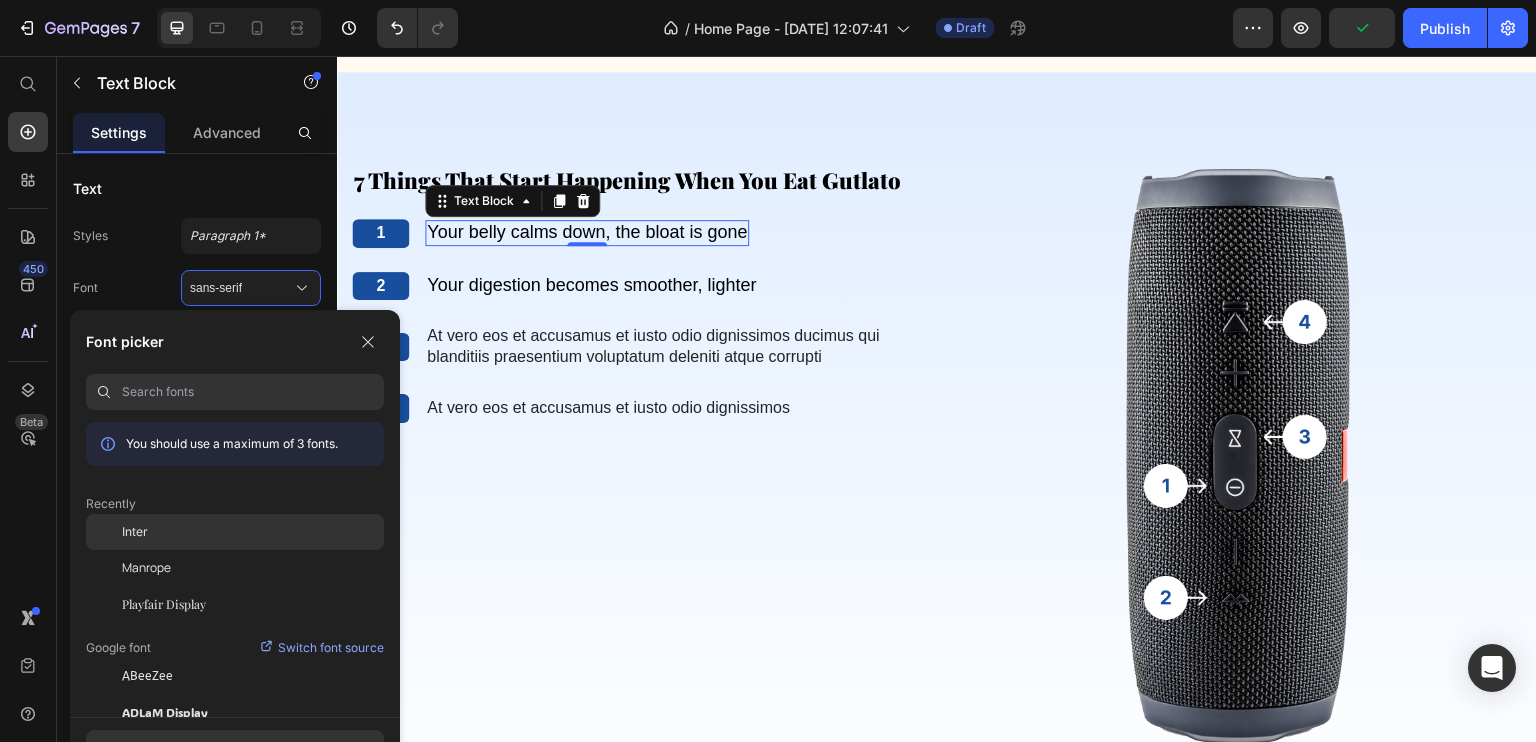 click on "Inter" 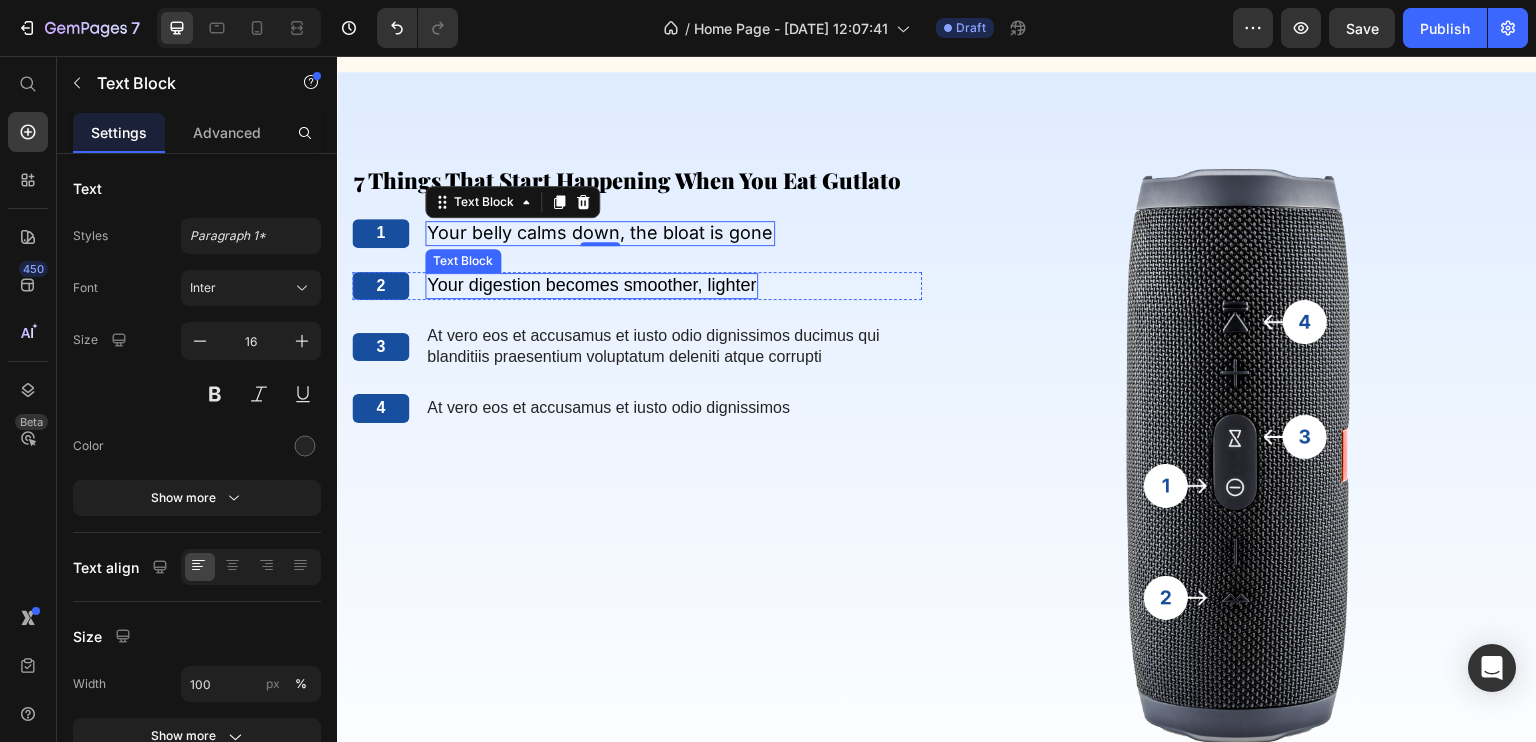 click on "Your digestion becomes smoother, lighter" at bounding box center [592, 285] 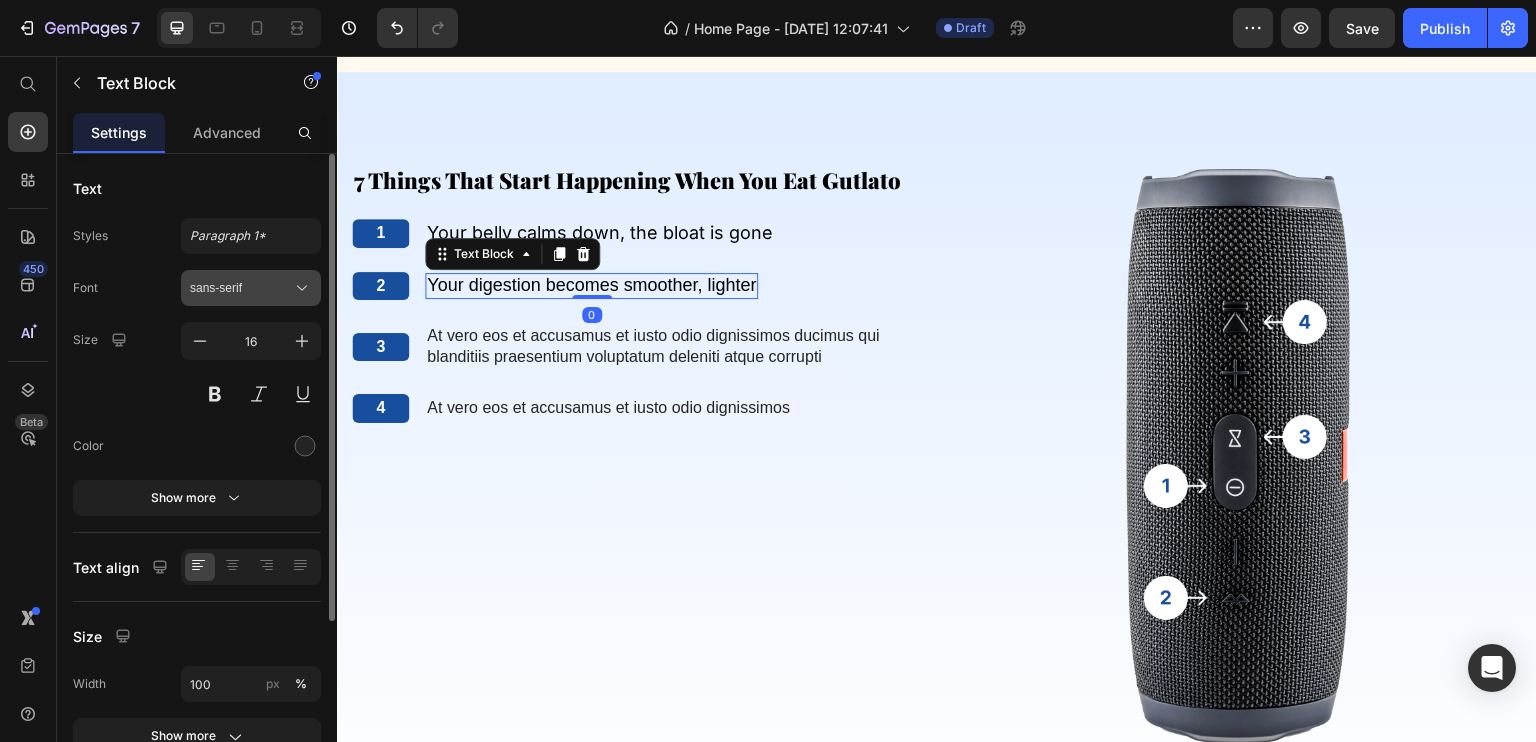 click on "sans-serif" at bounding box center (241, 288) 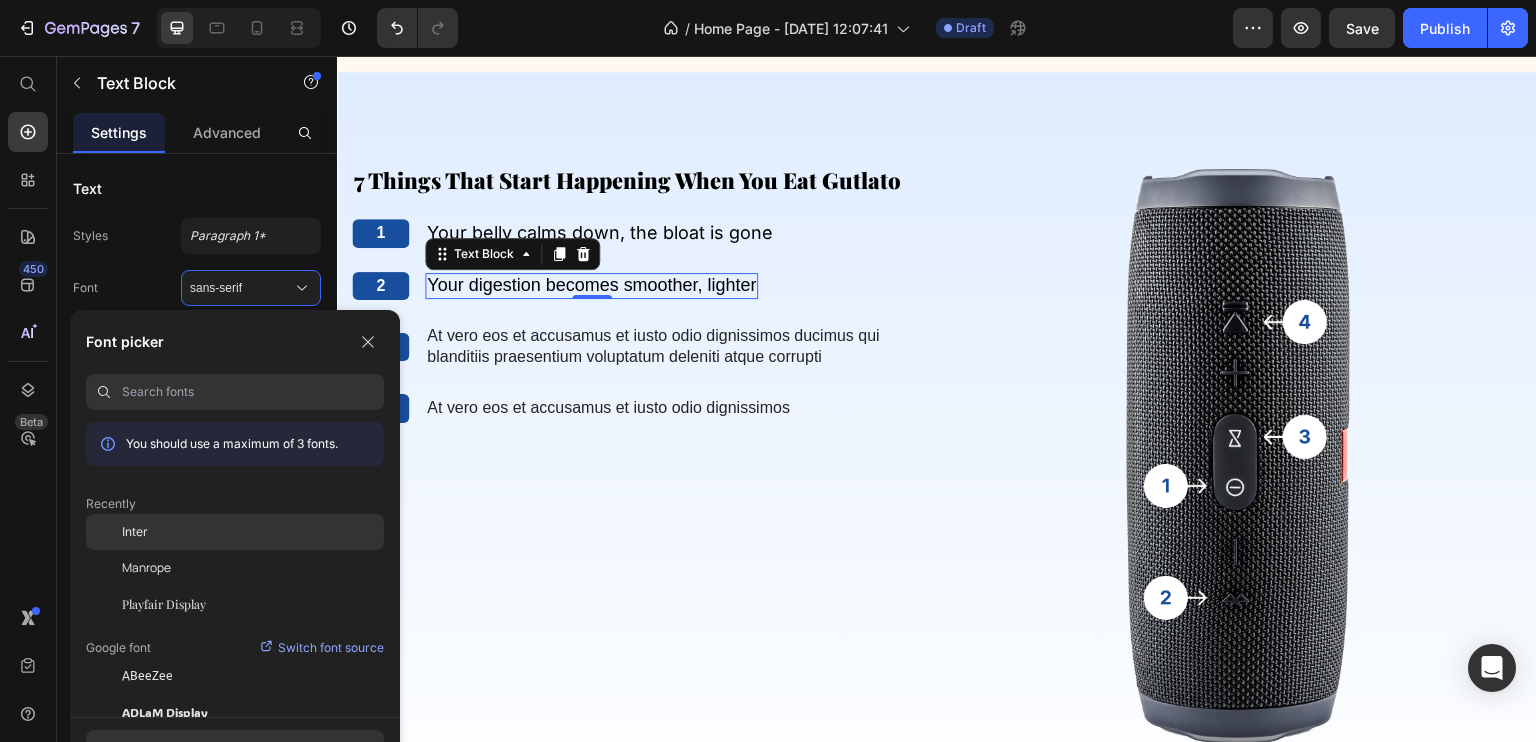 drag, startPoint x: 168, startPoint y: 547, endPoint x: 133, endPoint y: 531, distance: 38.483765 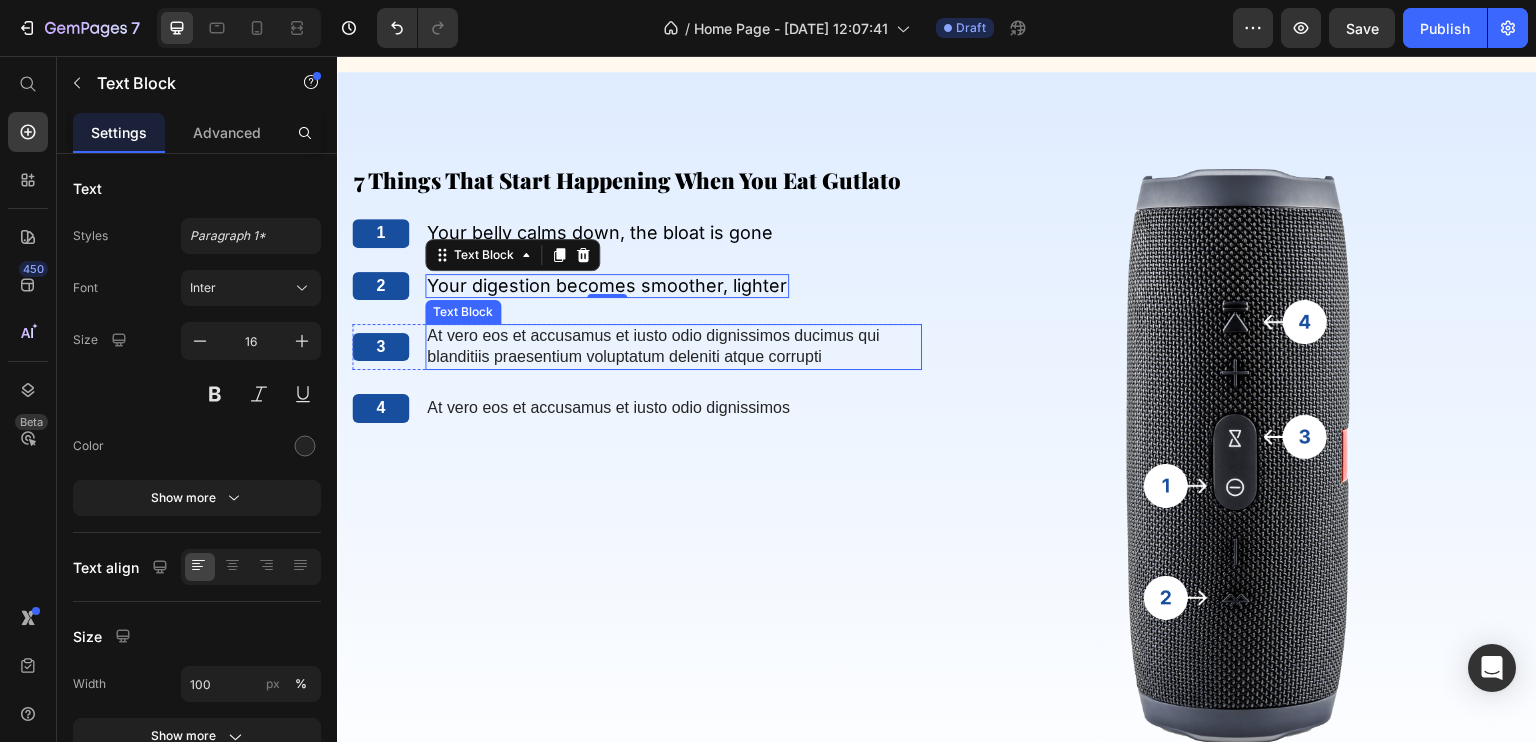click on "At vero eos et accusamus et iusto odio dignissimos ducimus qui blanditiis praesentium voluptatum deleniti atque corrupti" at bounding box center (673, 347) 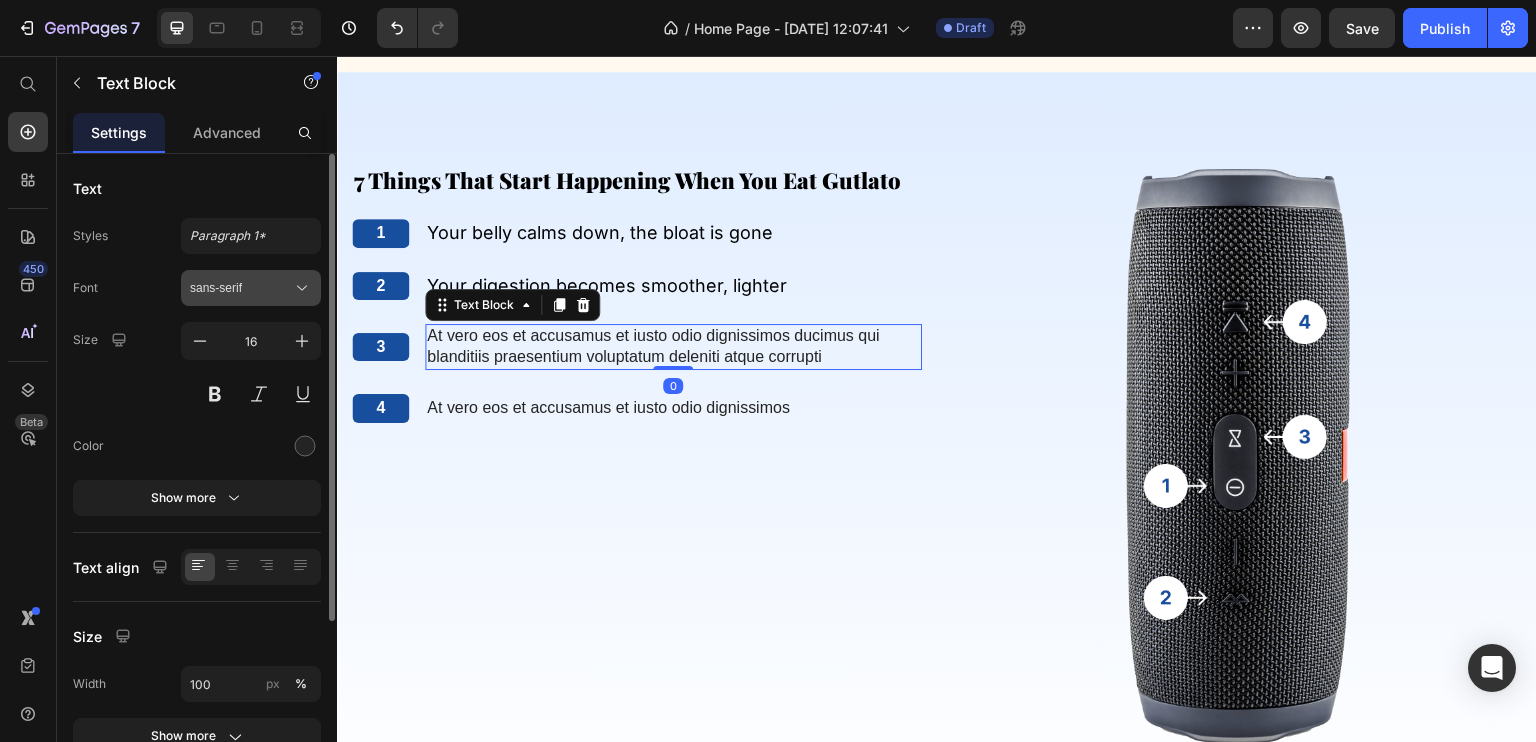 click on "sans-serif" at bounding box center [241, 288] 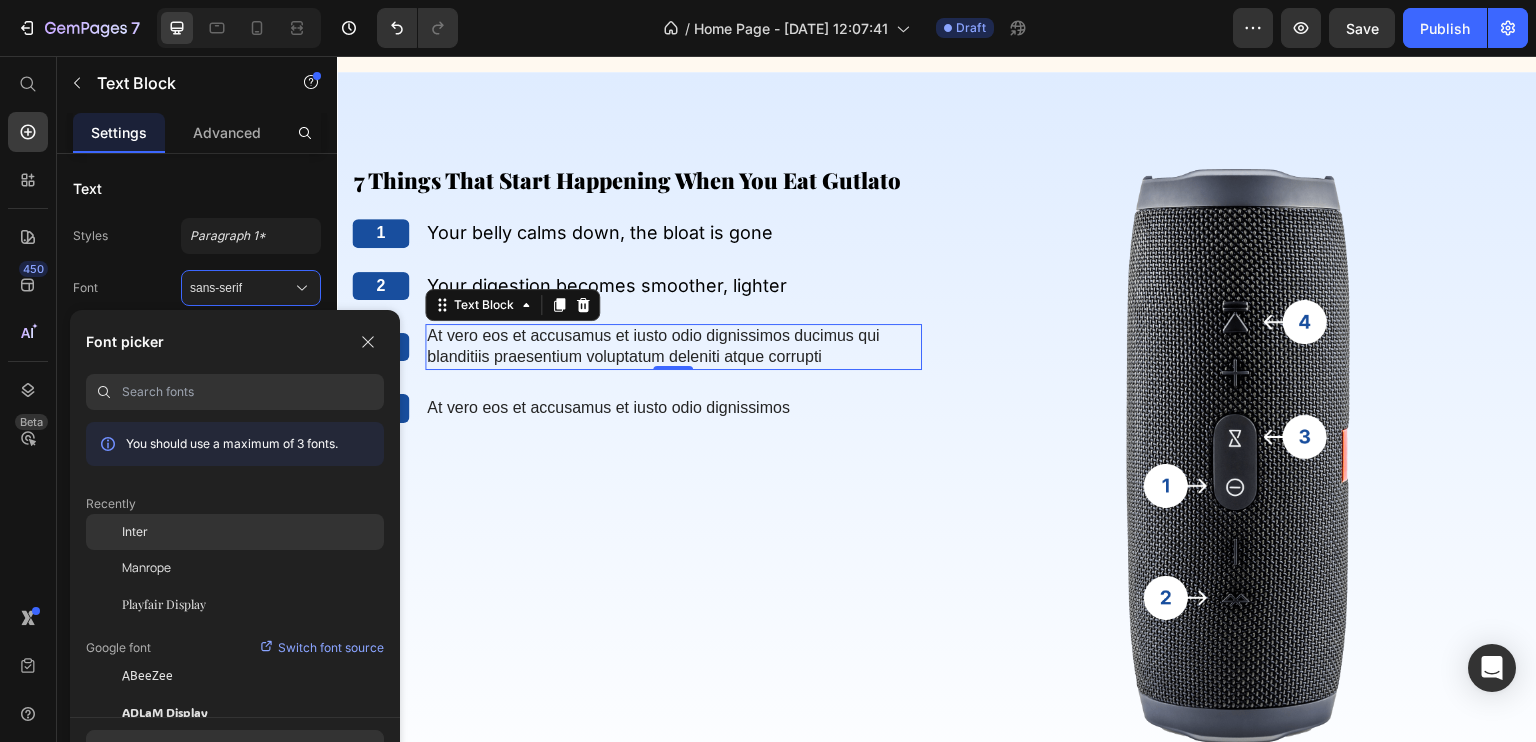 click on "Inter" 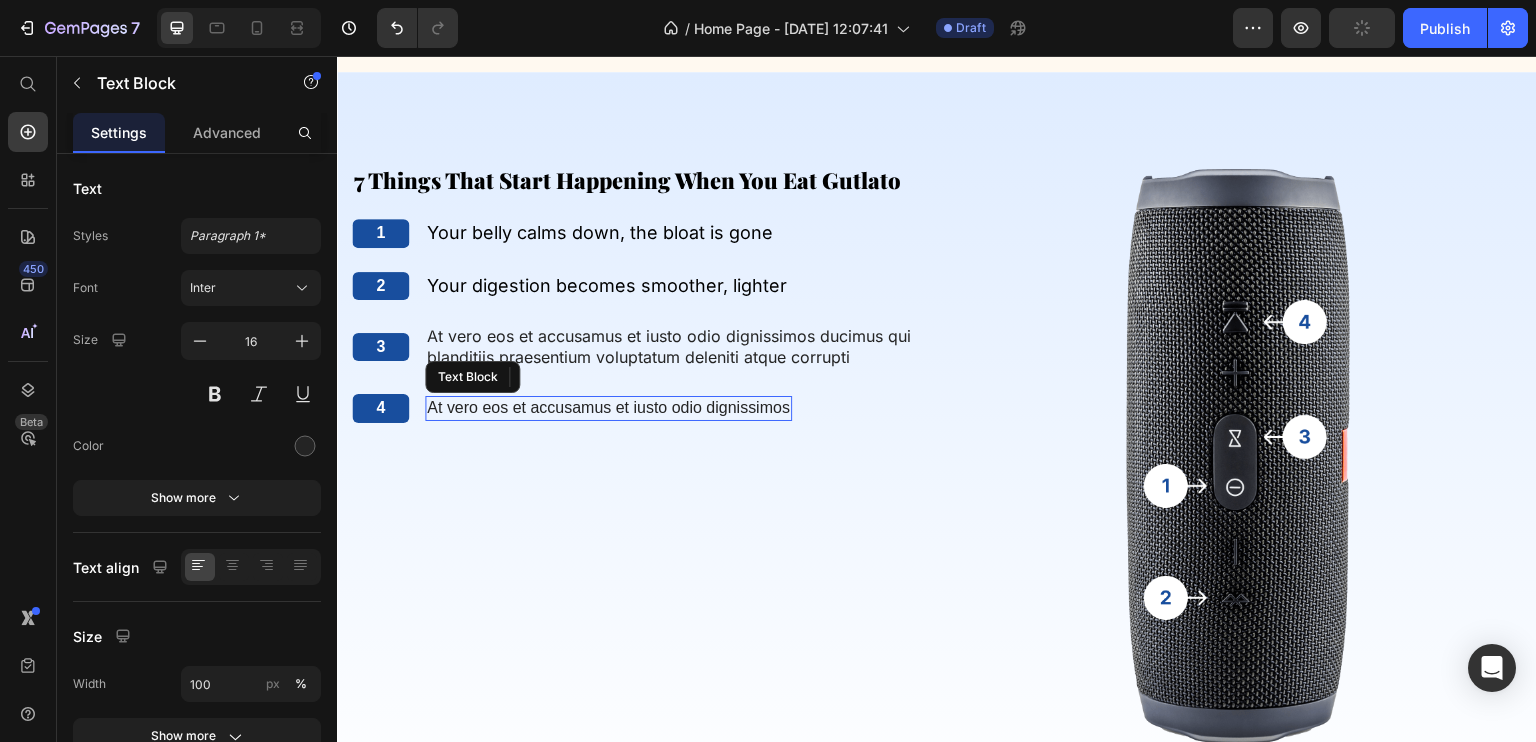 click on "At vero eos et accusamus et iusto odio dignissimos" at bounding box center (608, 408) 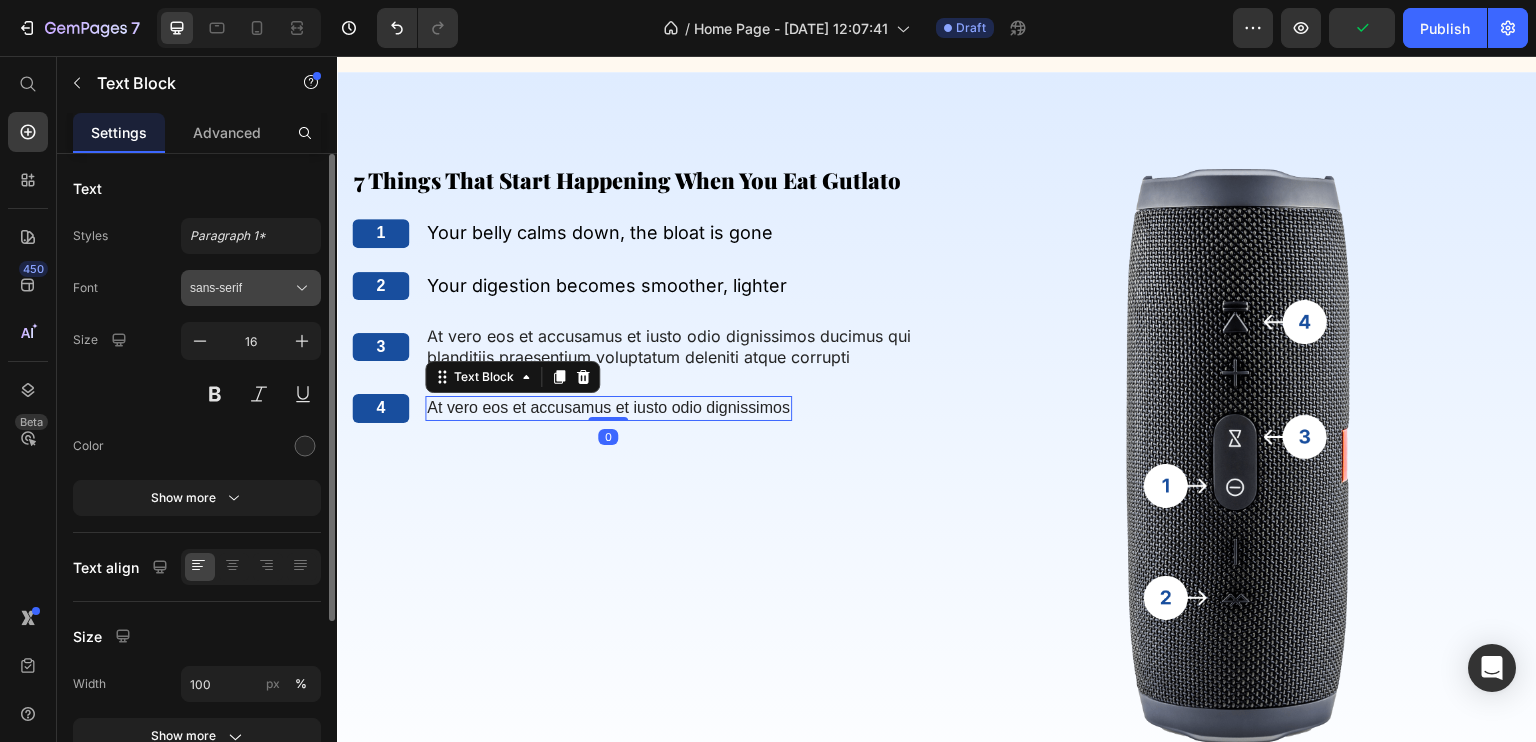 click on "sans-serif" at bounding box center [251, 288] 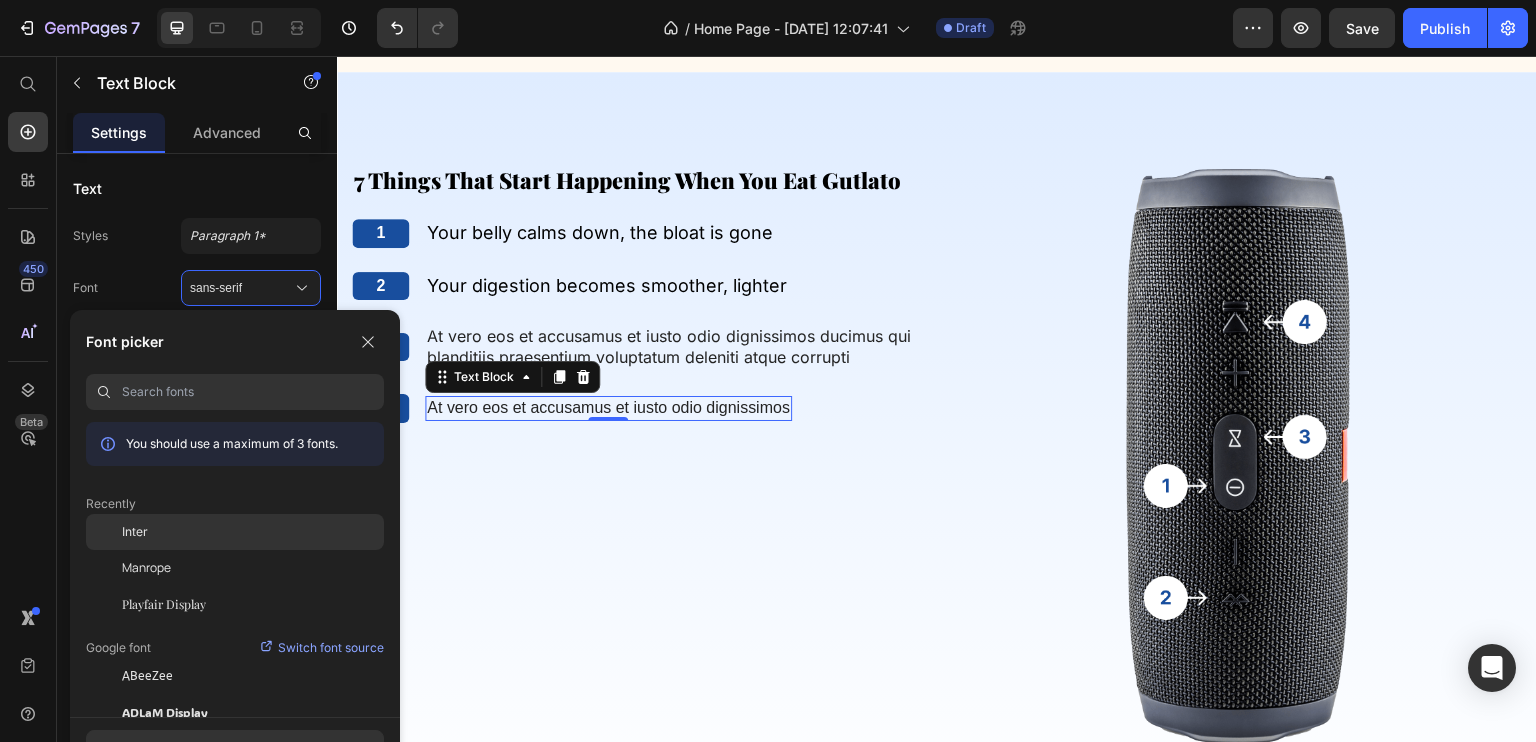click on "Inter" 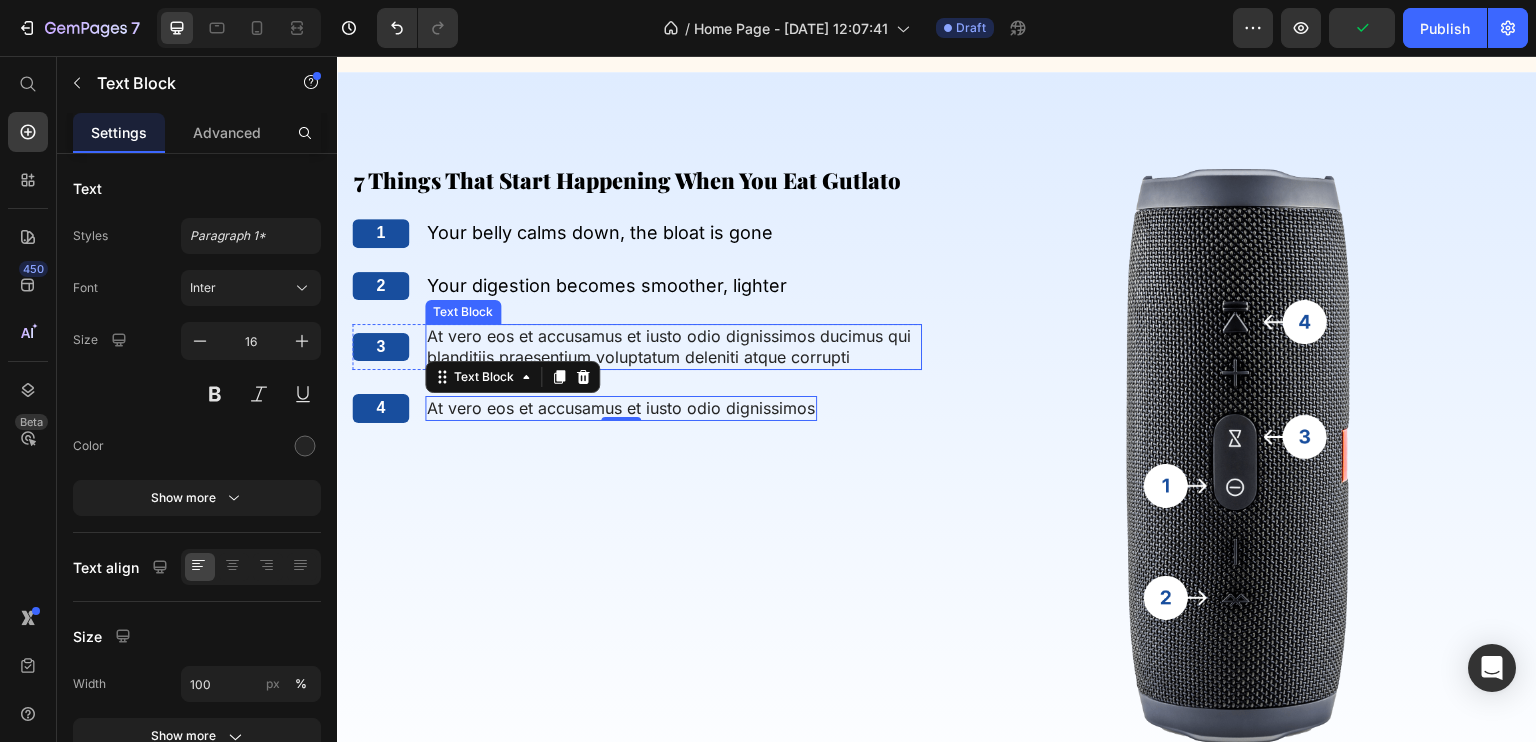 click on "At vero eos et accusamus et iusto odio dignissimos ducimus qui blanditiis praesentium voluptatum deleniti atque corrupti" at bounding box center [673, 347] 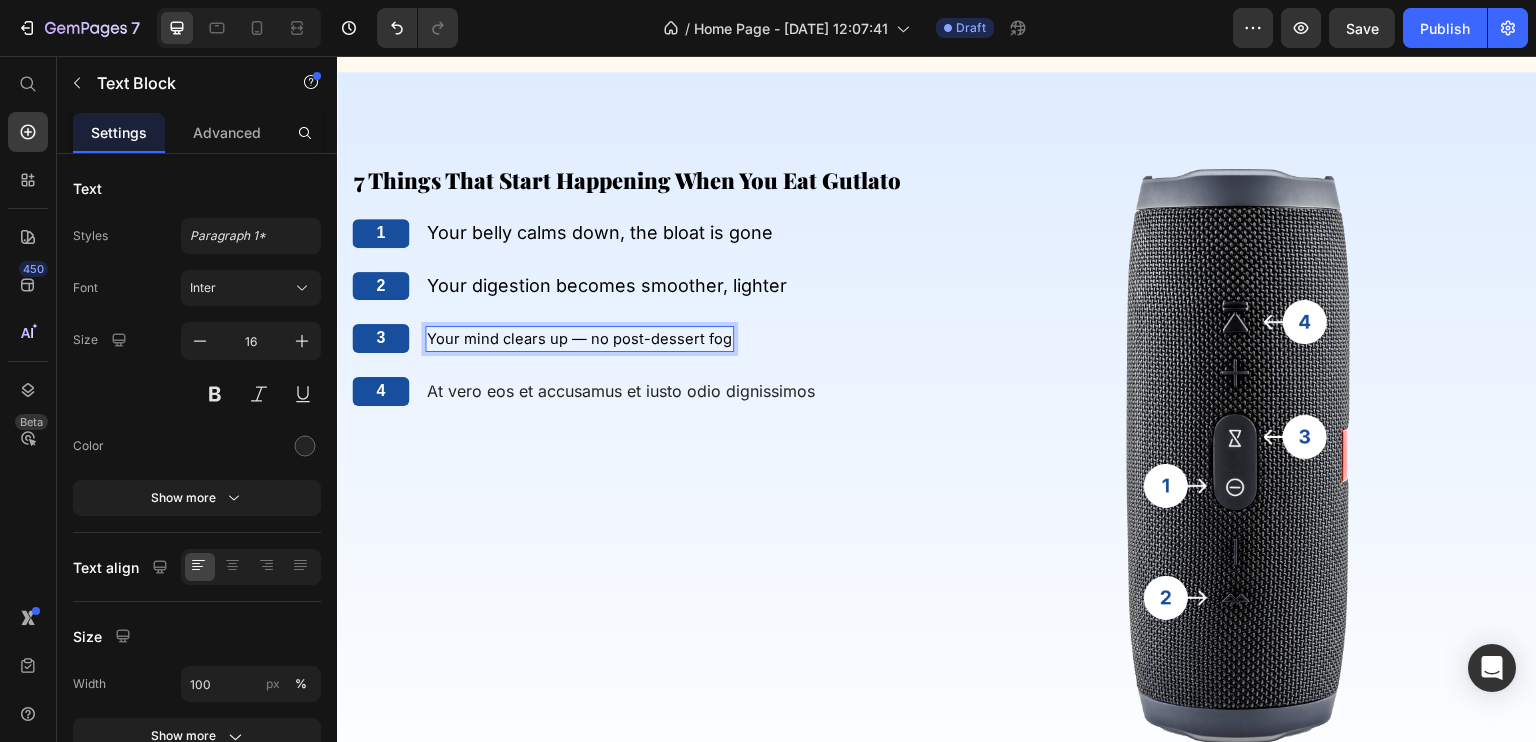 scroll, scrollTop: 2962, scrollLeft: 0, axis: vertical 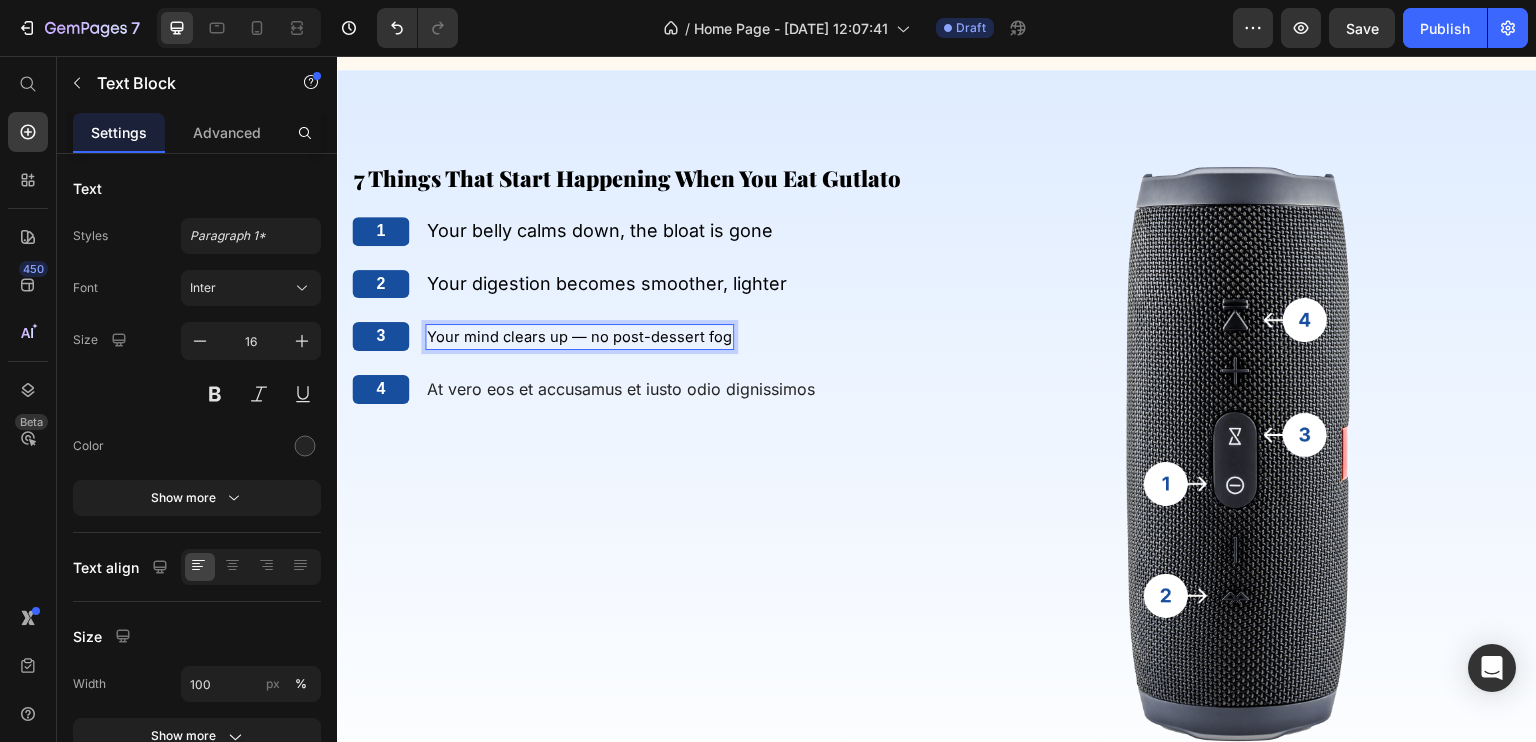 click on "Your mind clears up — no post-dessert fog" at bounding box center [579, 337] 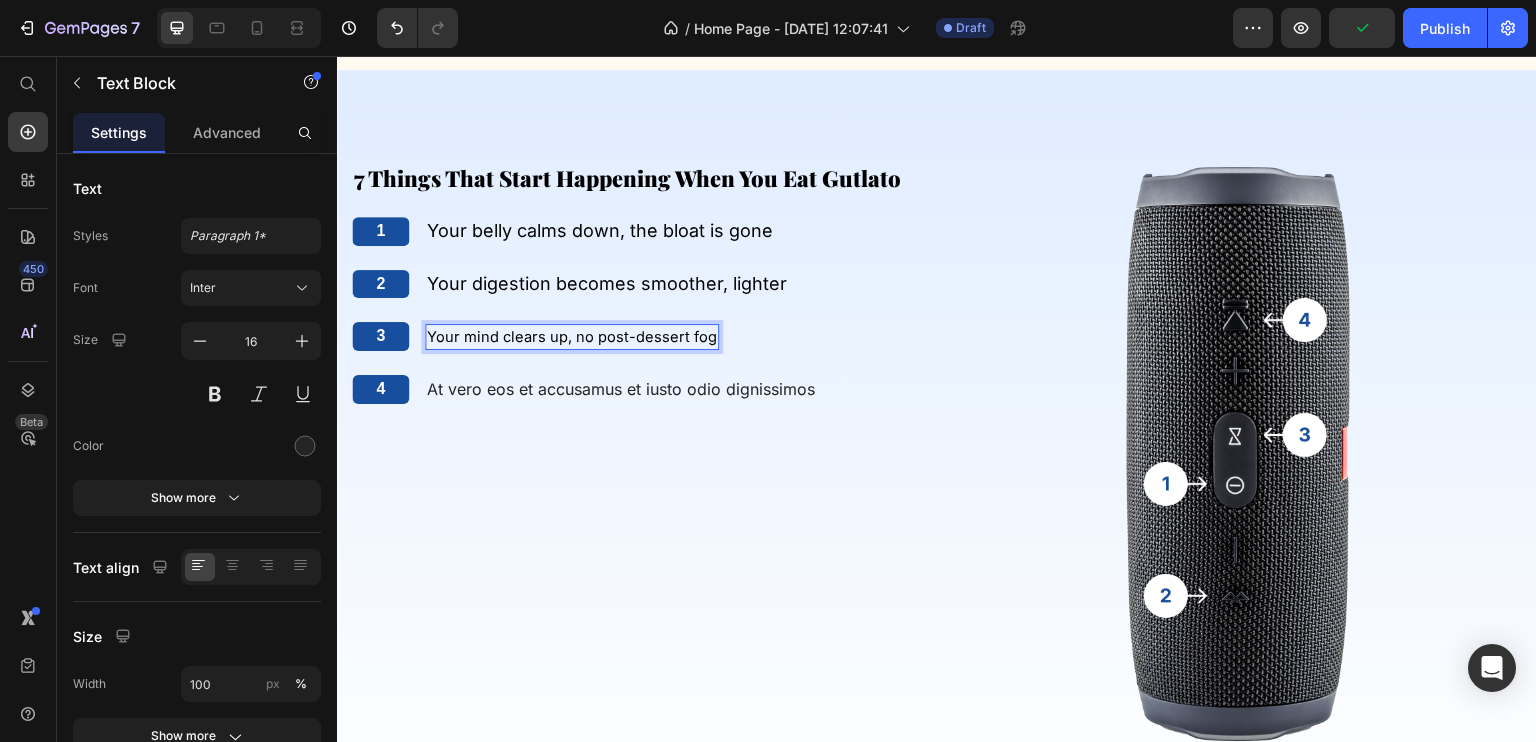 click on "Your mind clears up, no post-dessert fog" at bounding box center [572, 337] 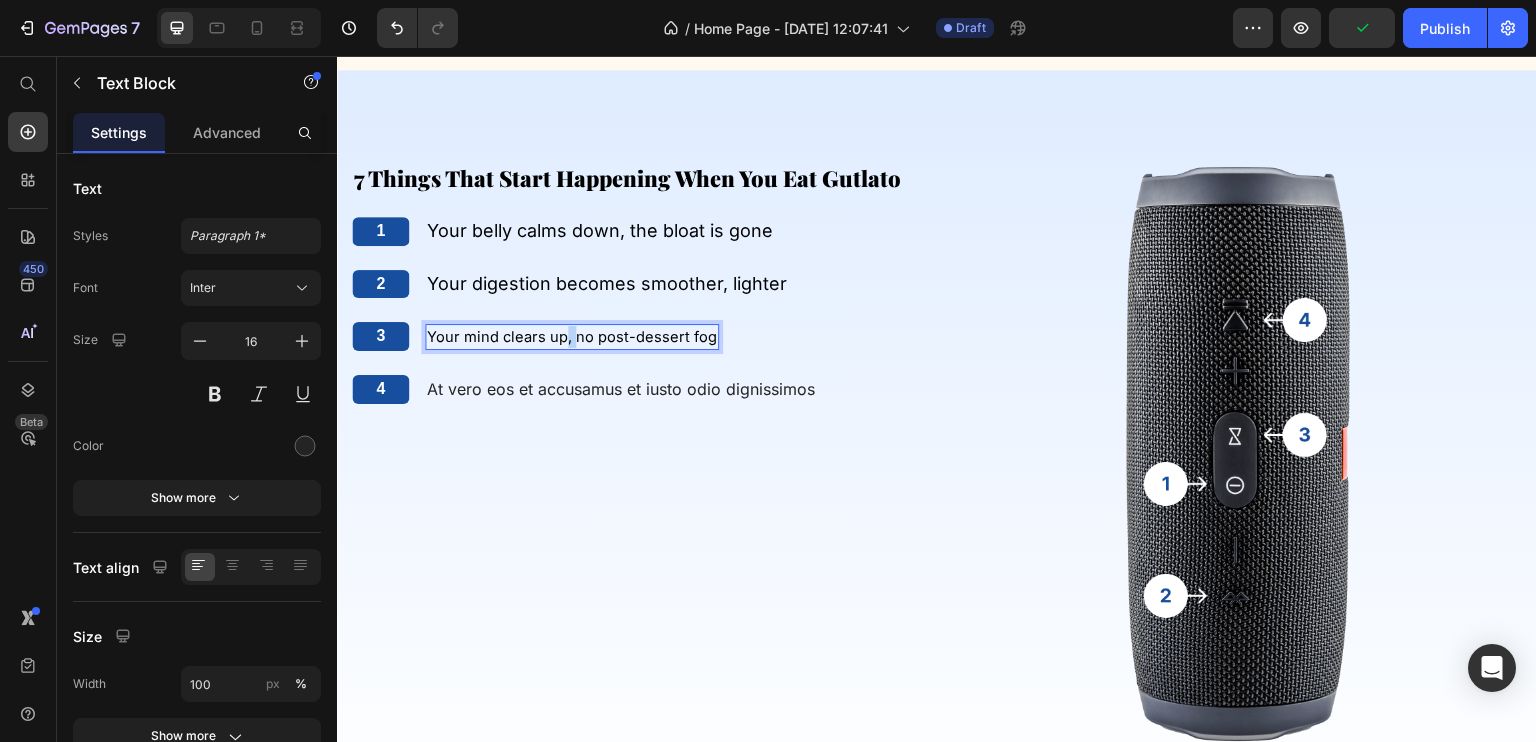 click on "Your mind clears up, no post-dessert fog" at bounding box center [572, 337] 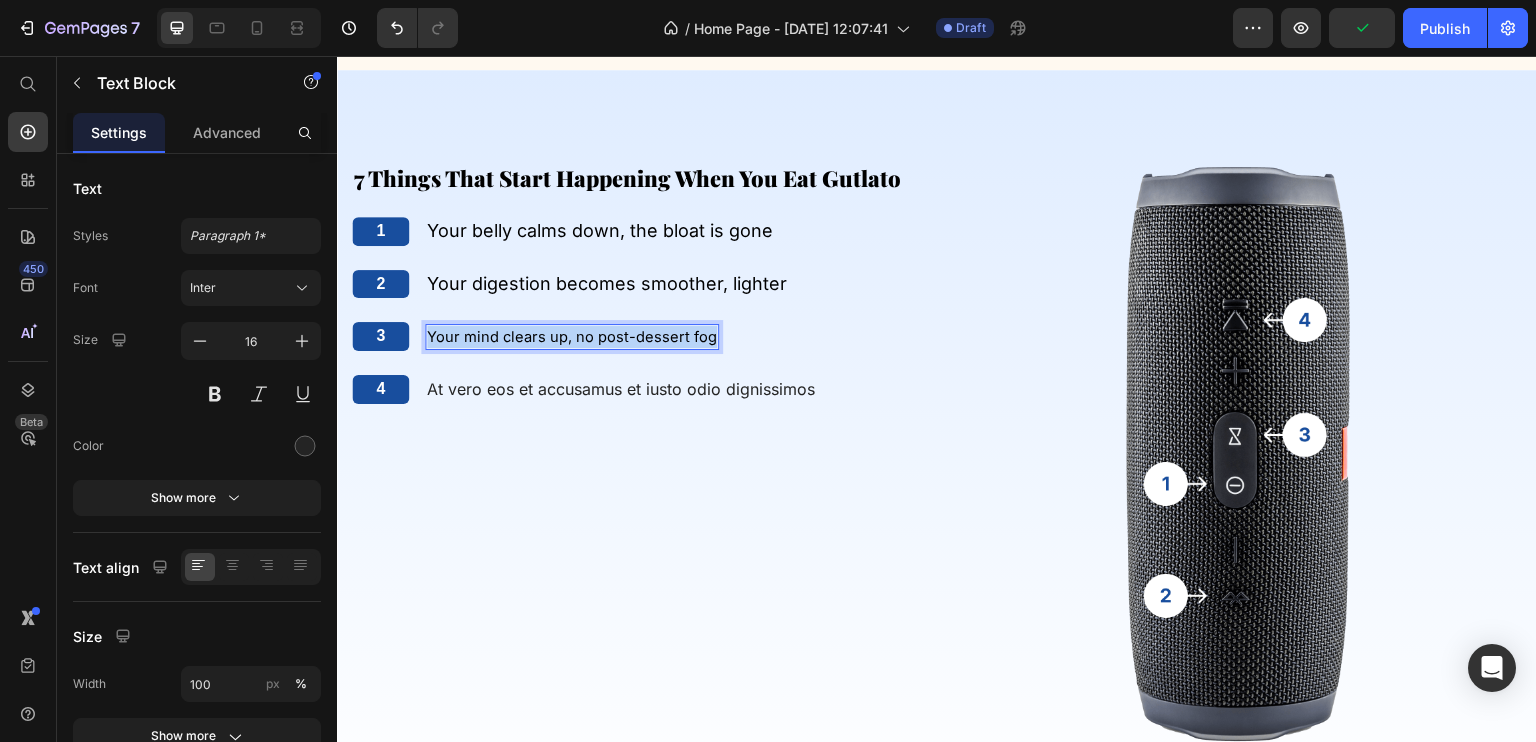 click on "Your mind clears up, no post-dessert fog" at bounding box center [572, 337] 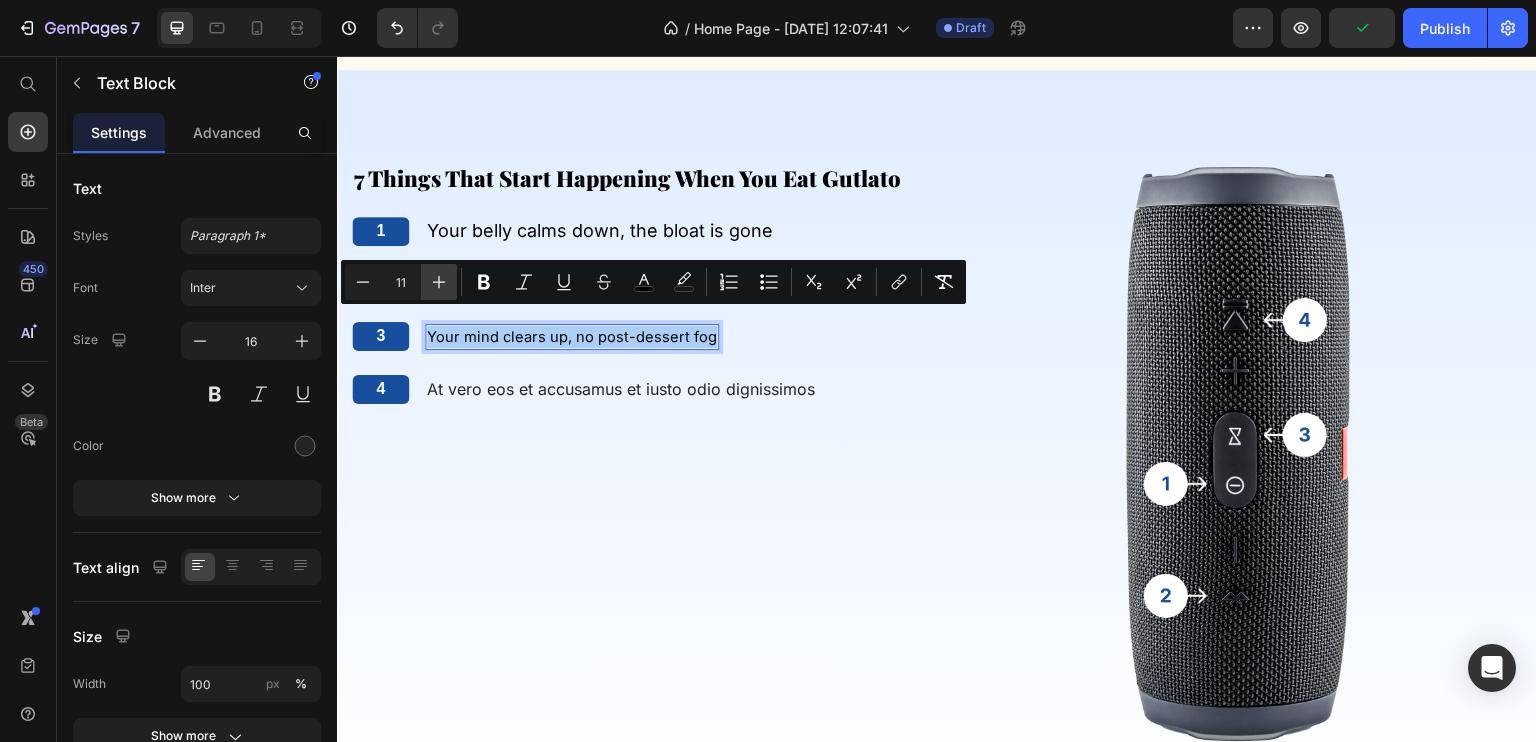 click 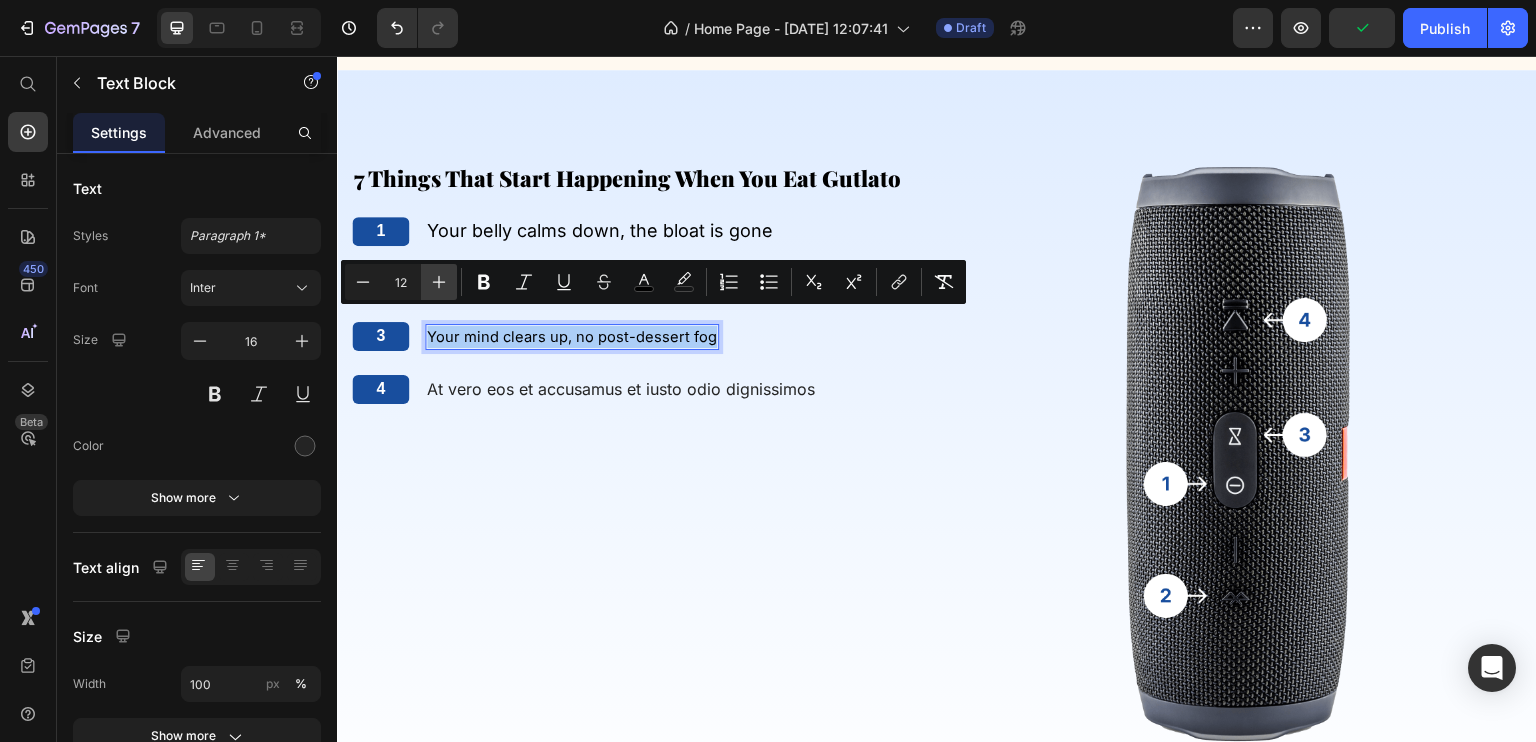 click 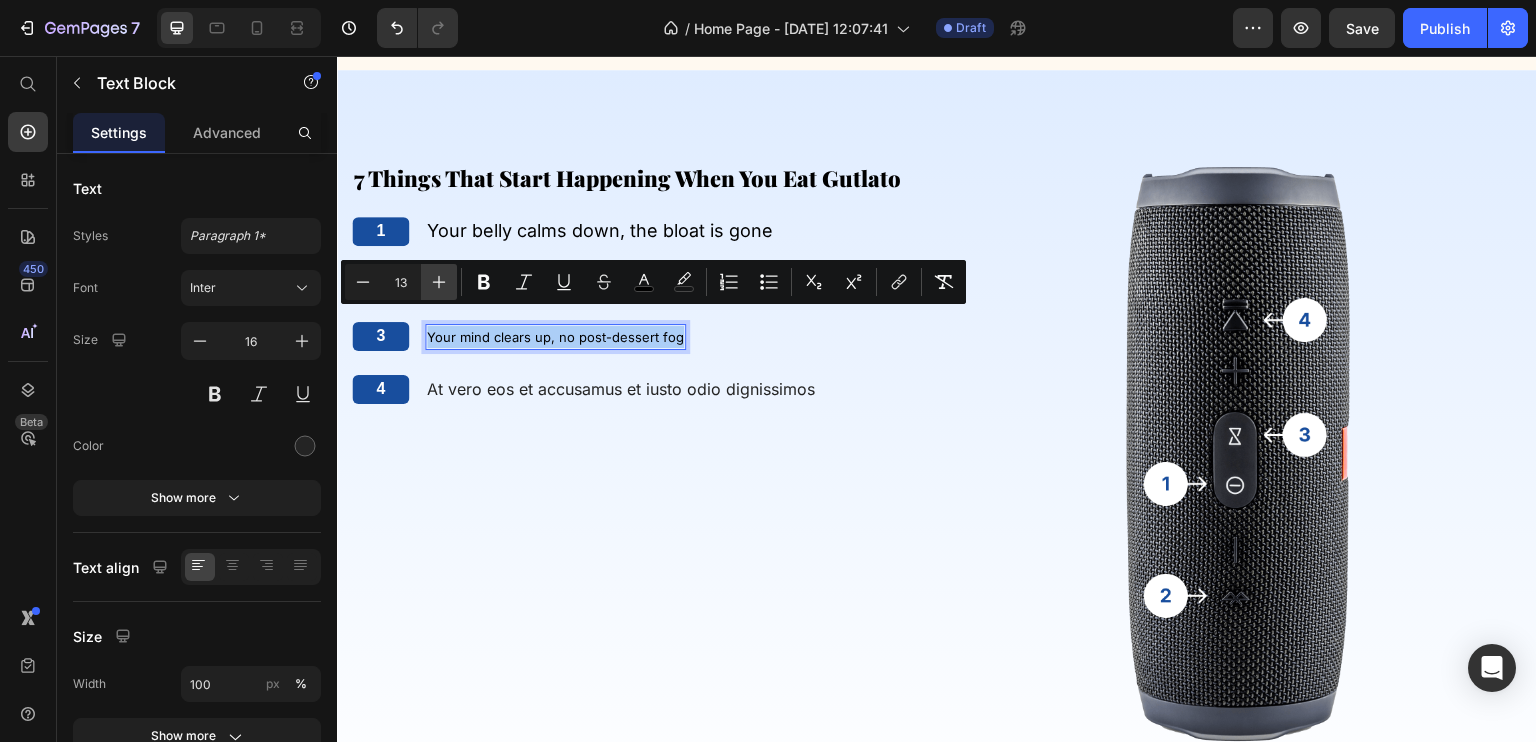 click 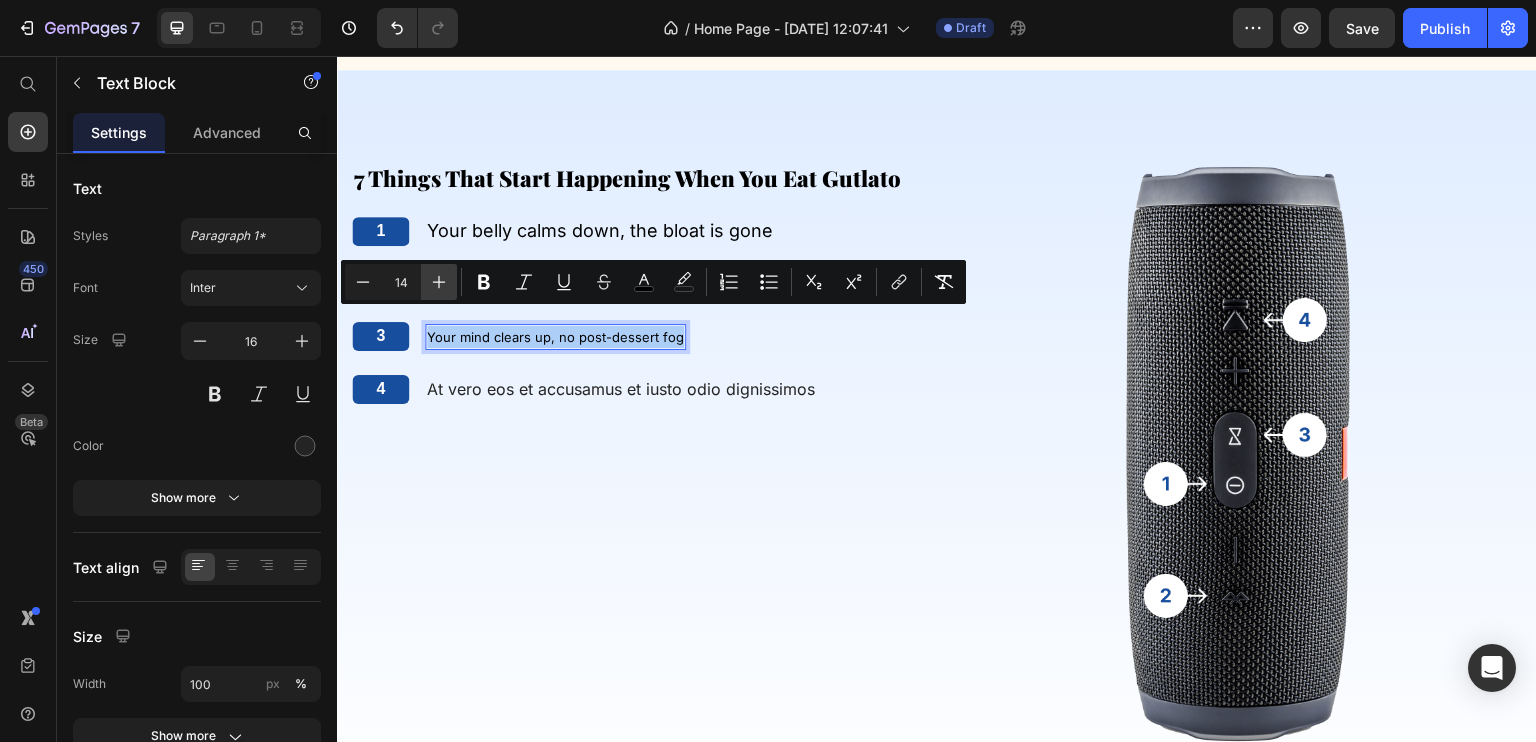 click 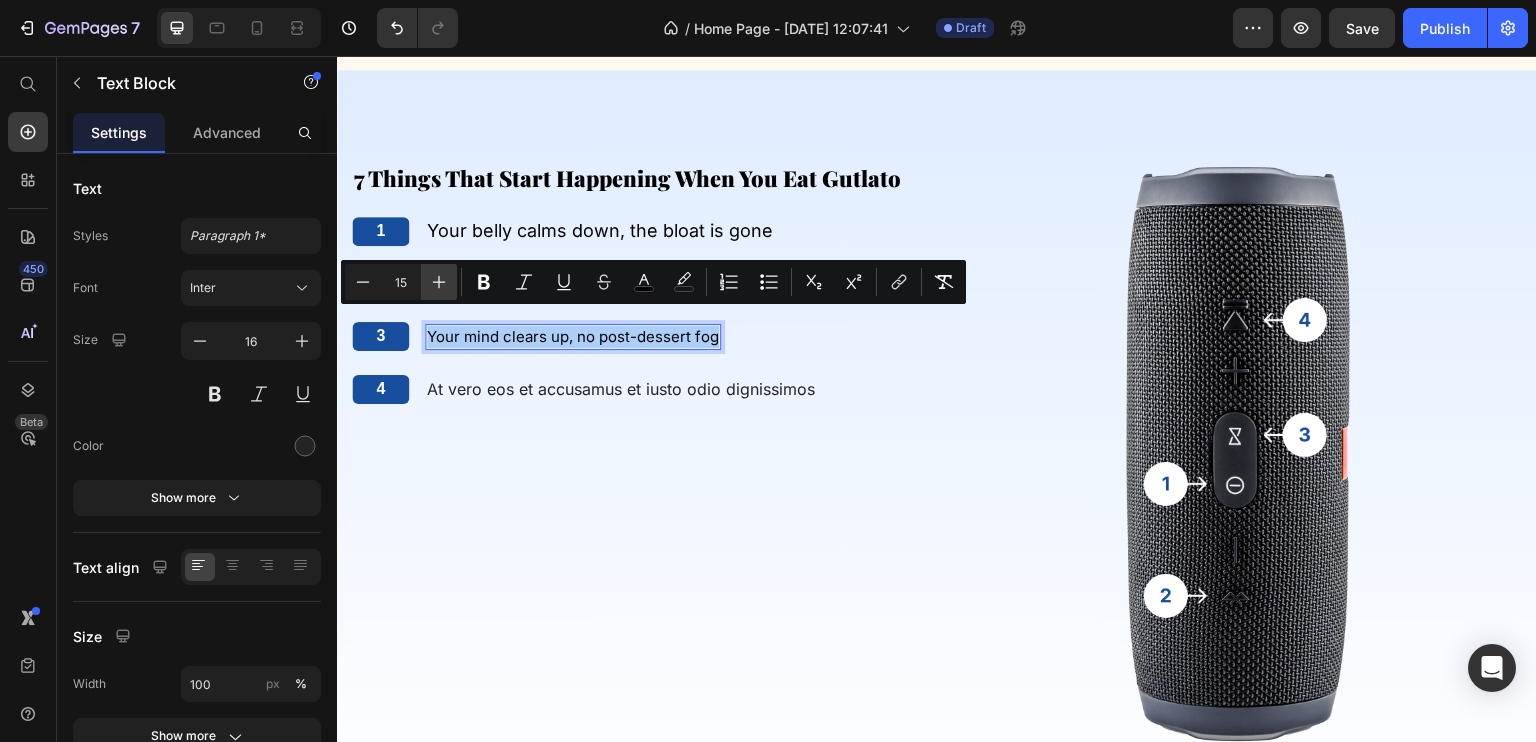 click 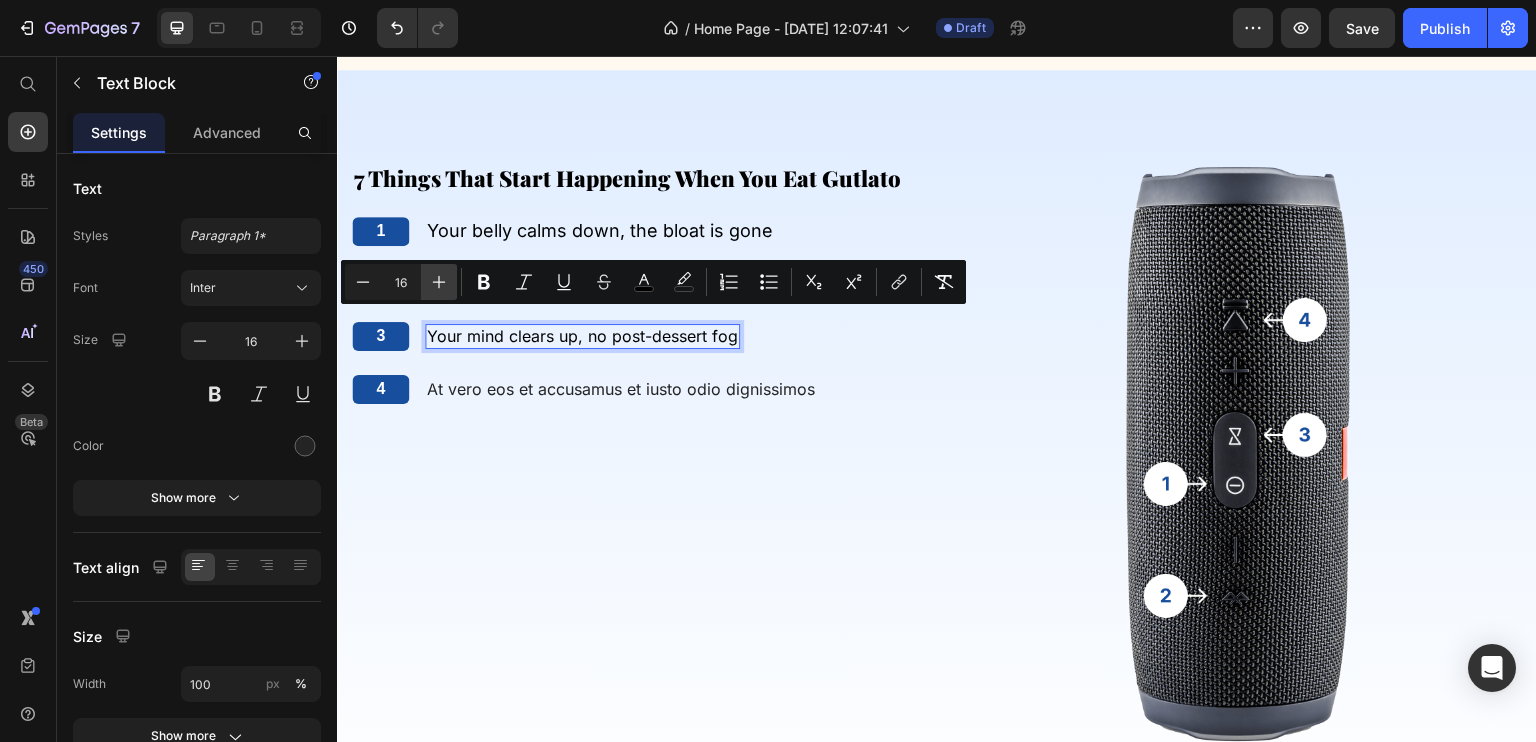 click 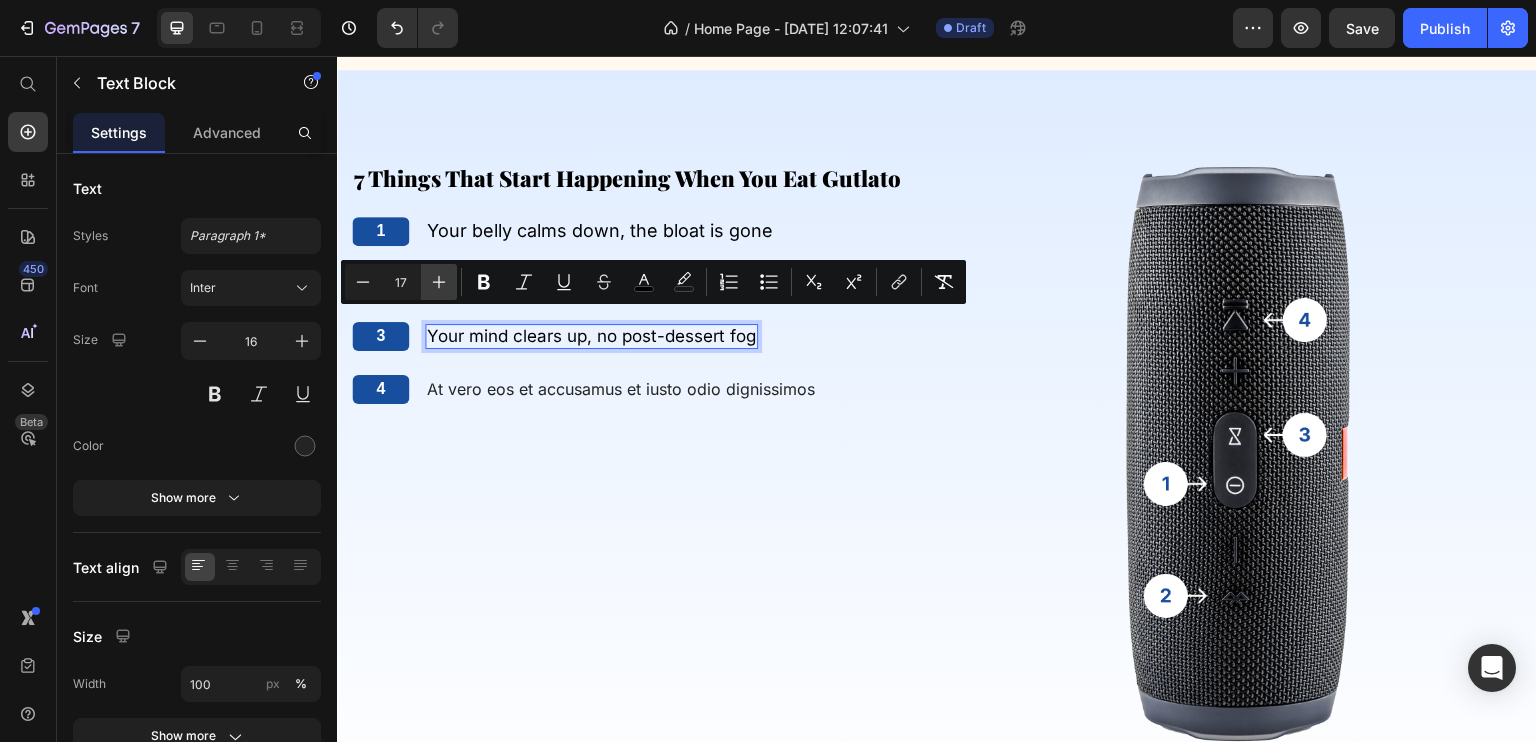 click 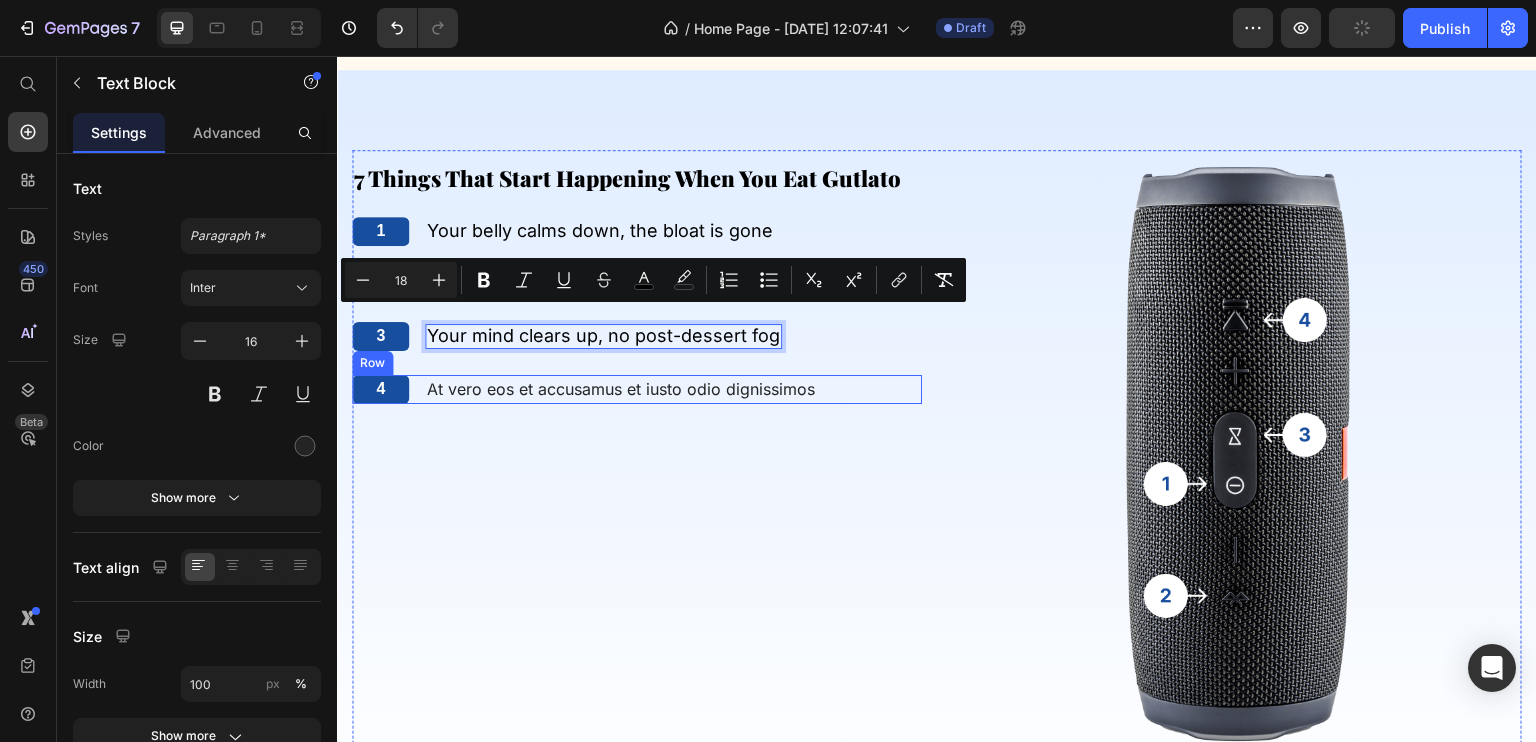 click on "At vero eos et accusamus et iusto odio dignissimos" at bounding box center (621, 389) 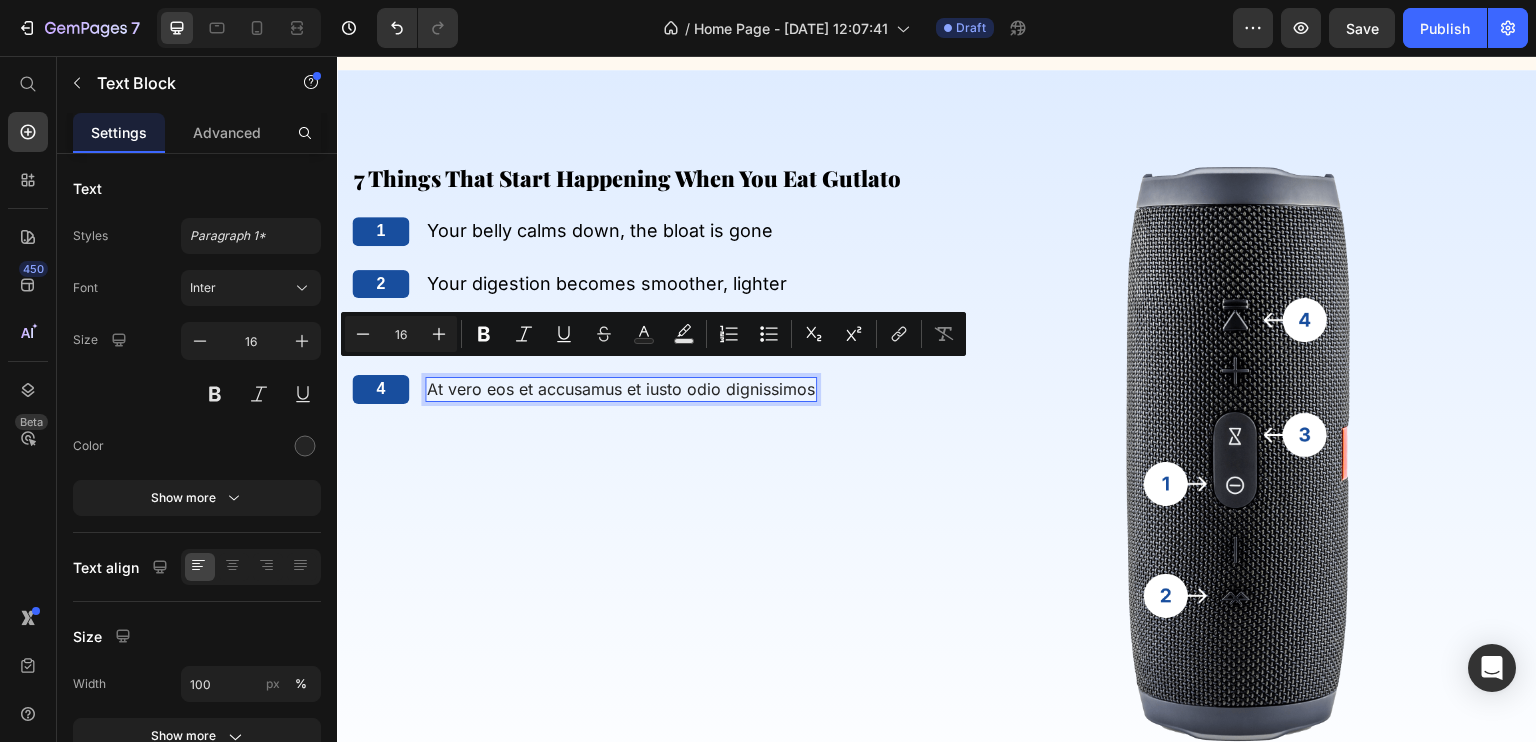type on "11" 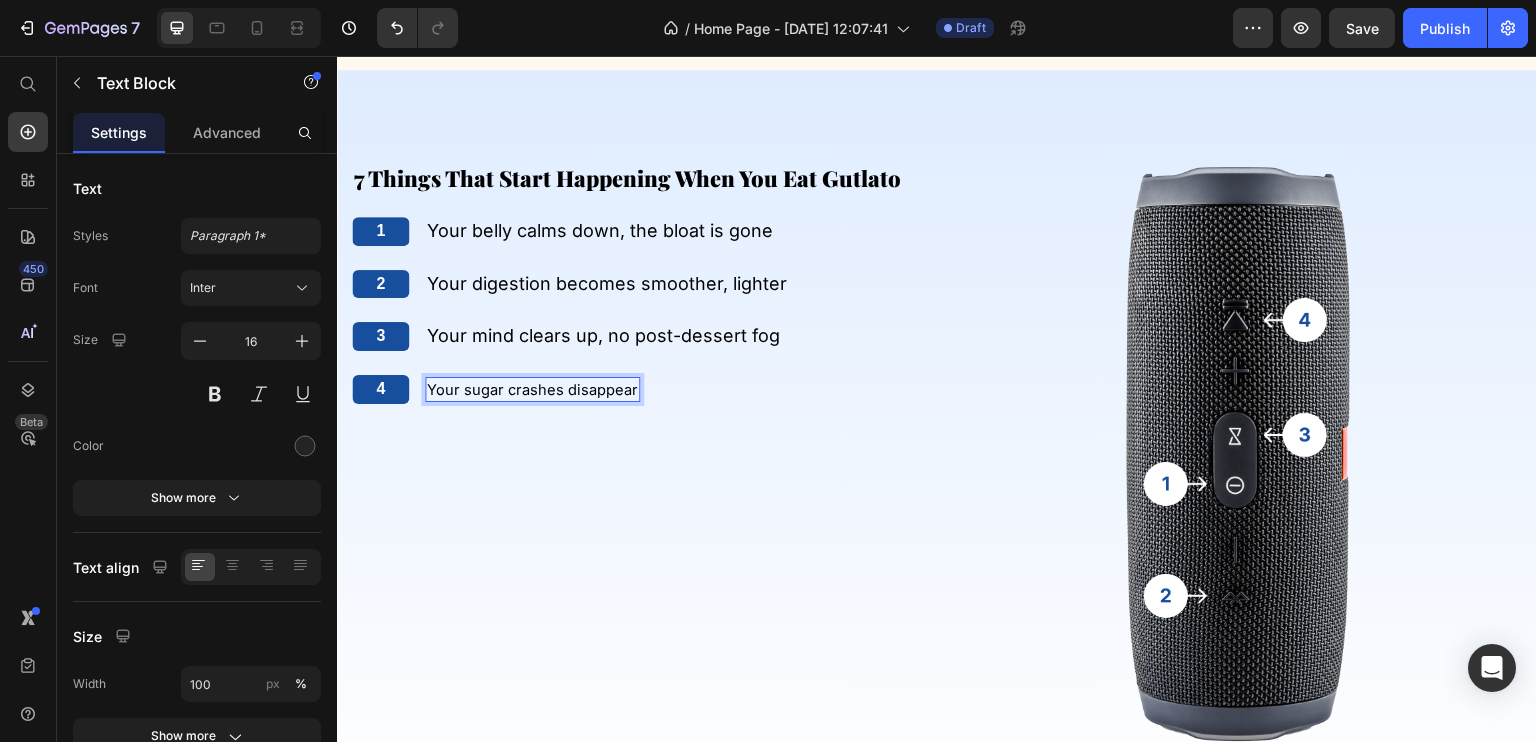 click on "Your sugar crashes disappear" at bounding box center (532, 390) 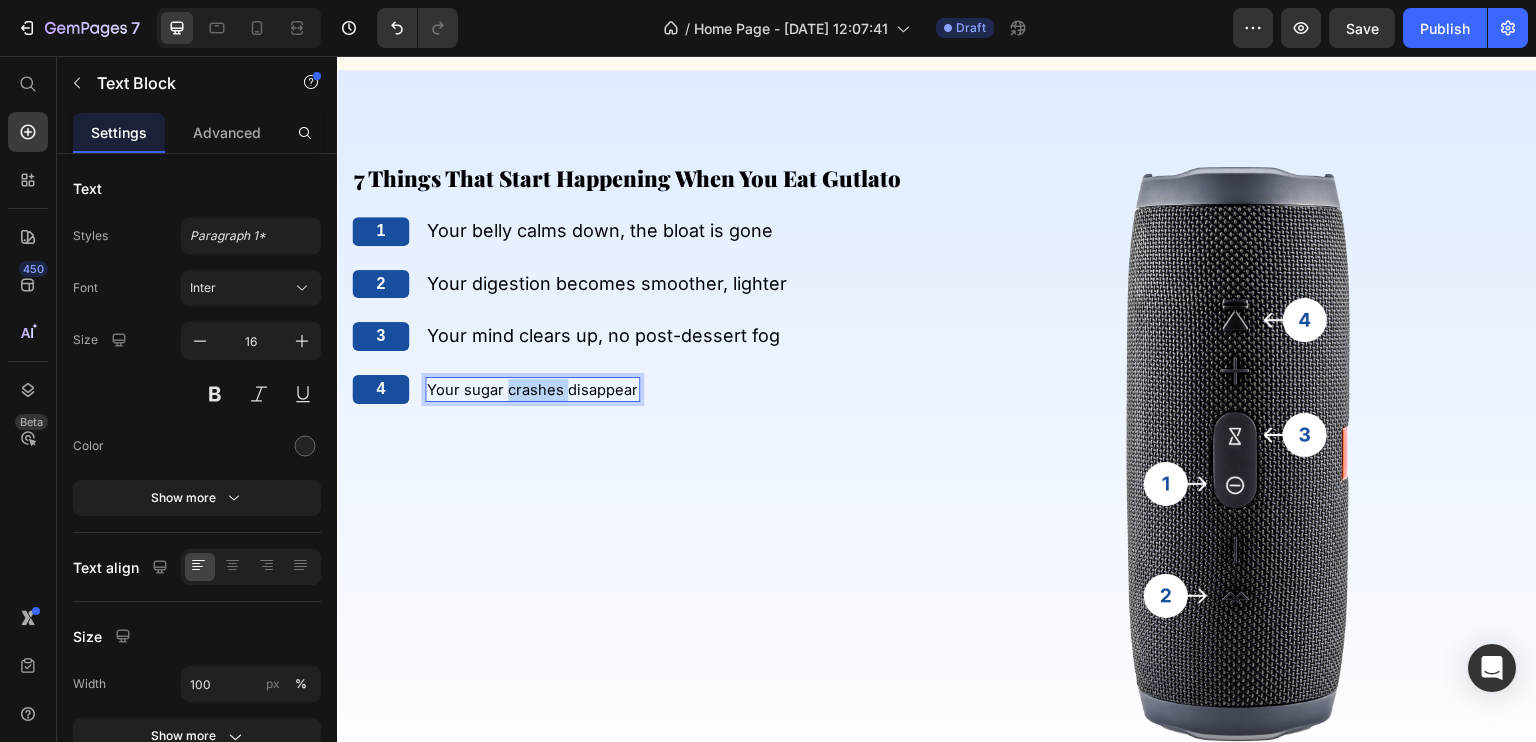 click on "Your sugar crashes disappear" at bounding box center (532, 390) 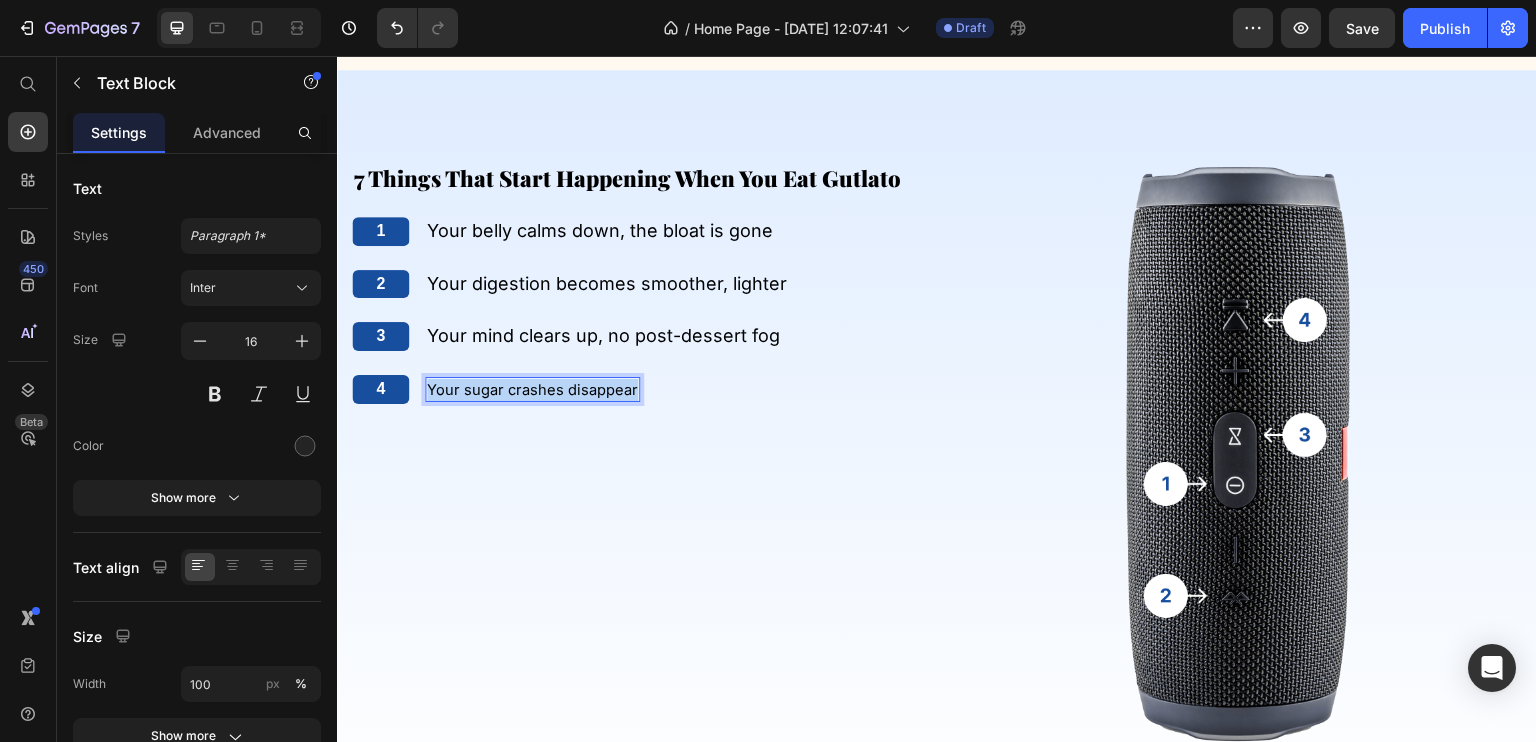 click on "Your sugar crashes disappear" at bounding box center [532, 390] 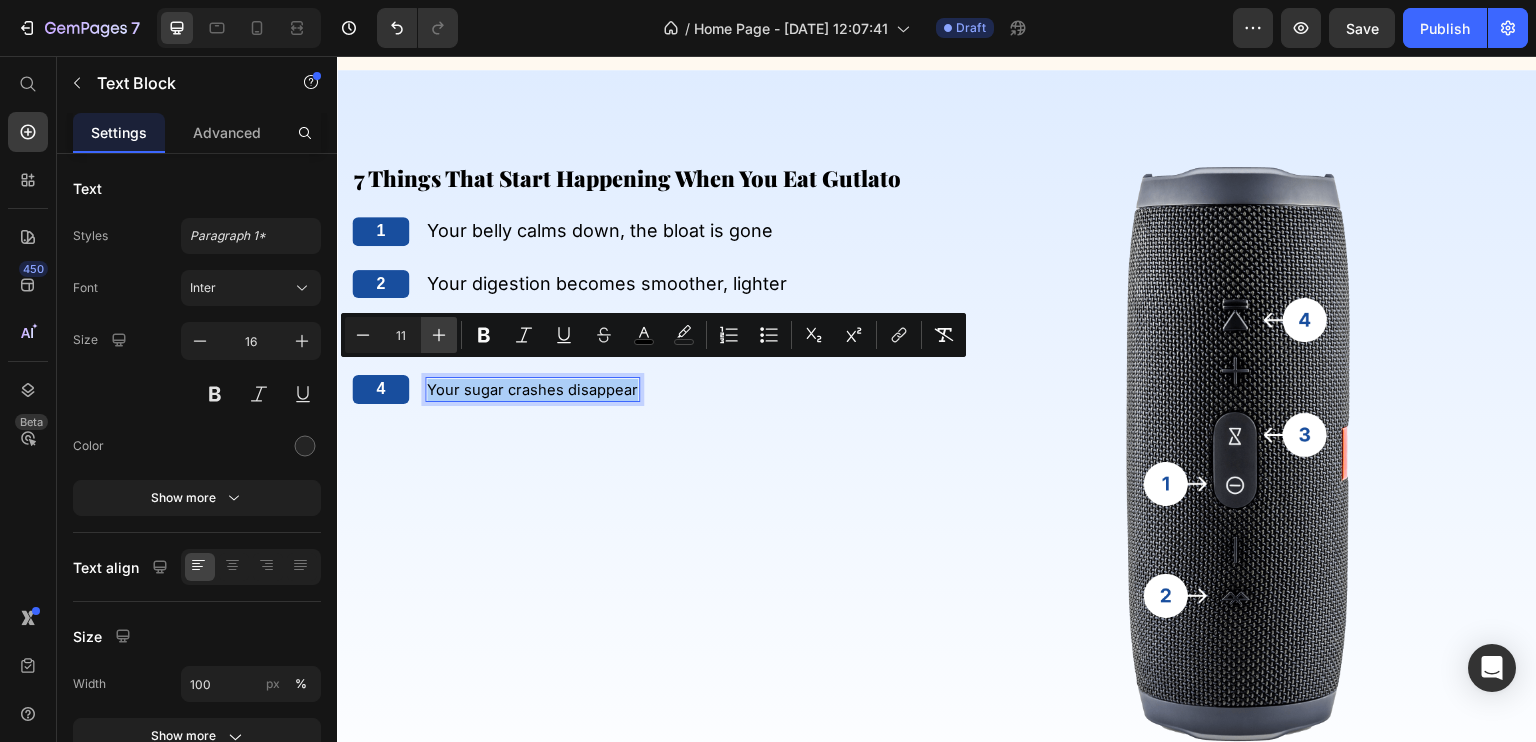 click on "Plus" at bounding box center (439, 335) 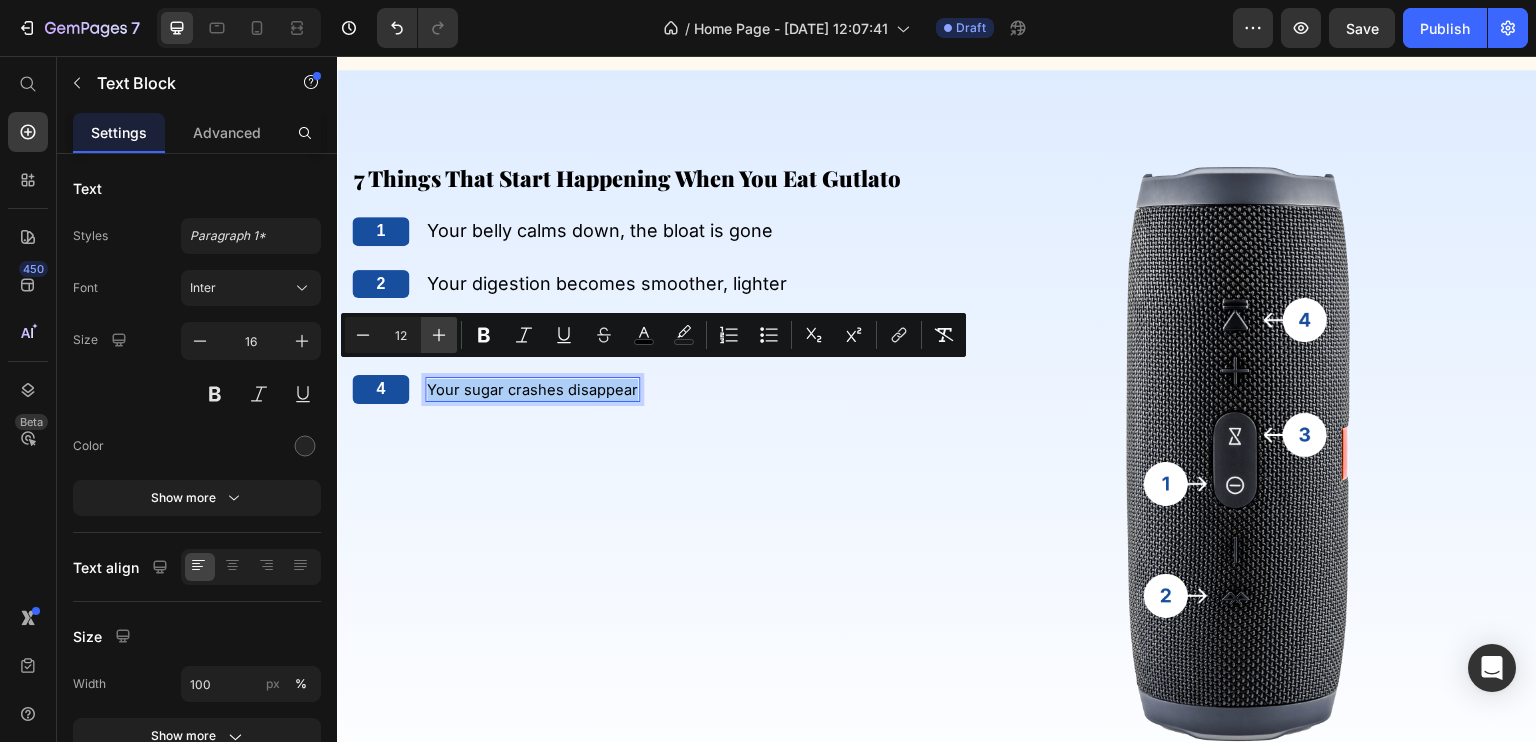 click on "Plus" at bounding box center [439, 335] 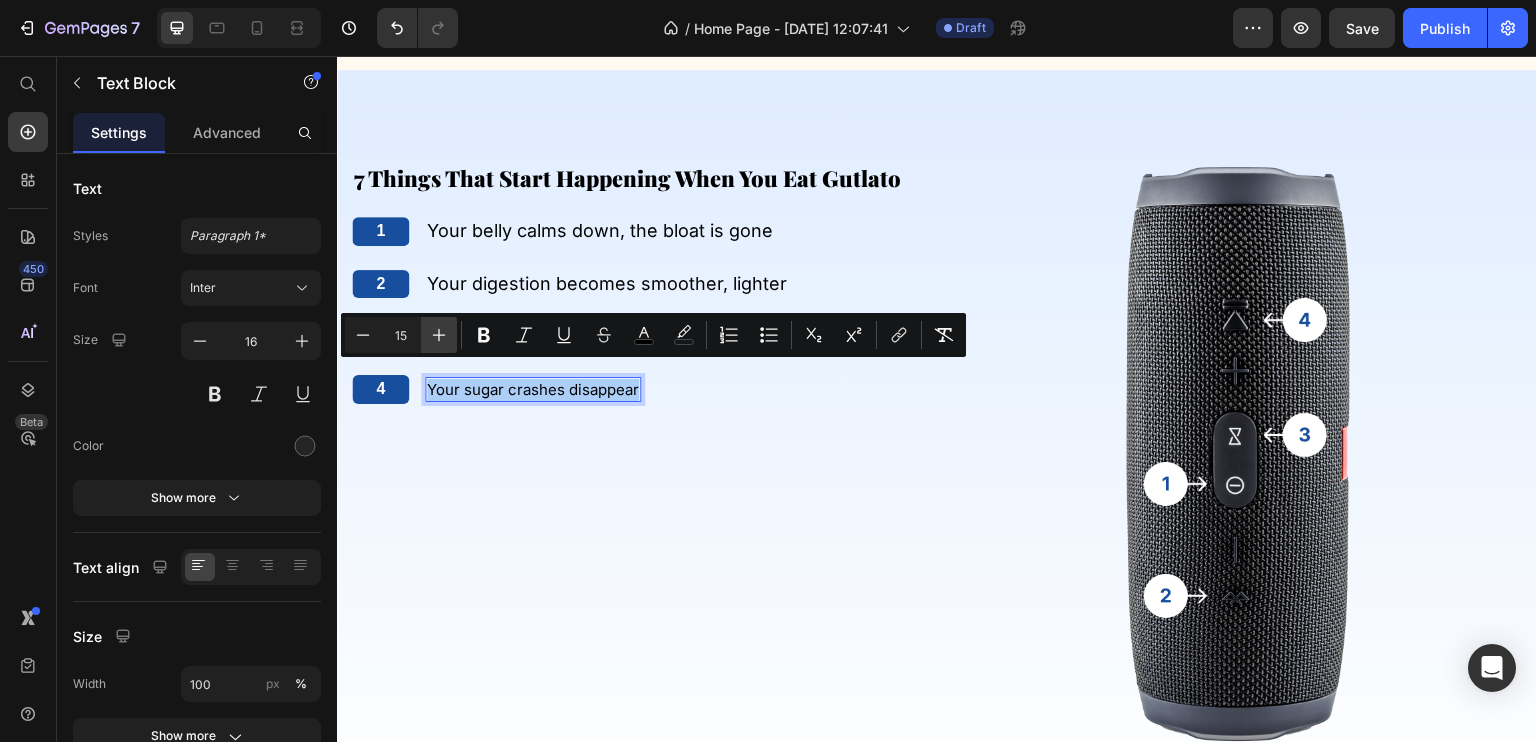 click on "Plus" at bounding box center (439, 335) 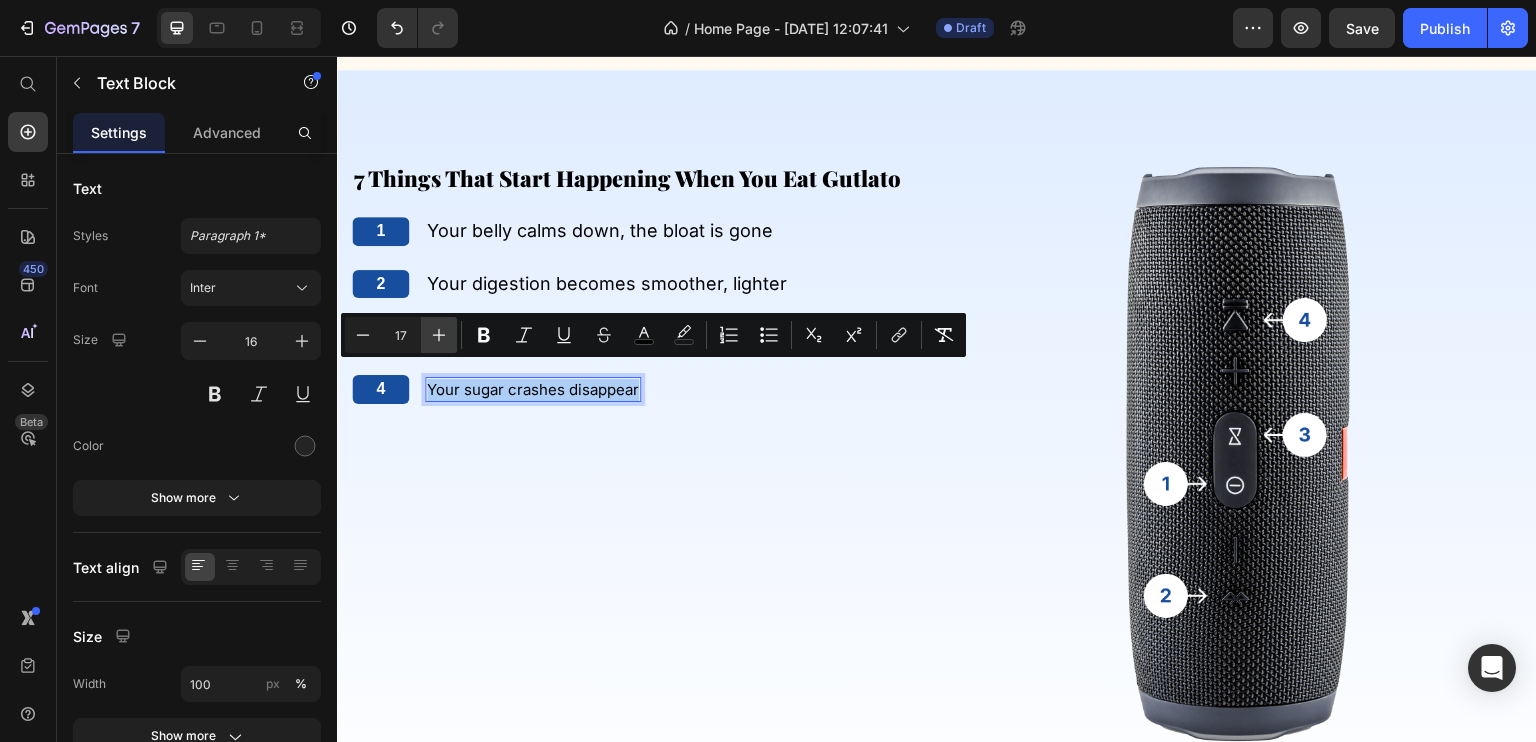 click on "Plus" at bounding box center (439, 335) 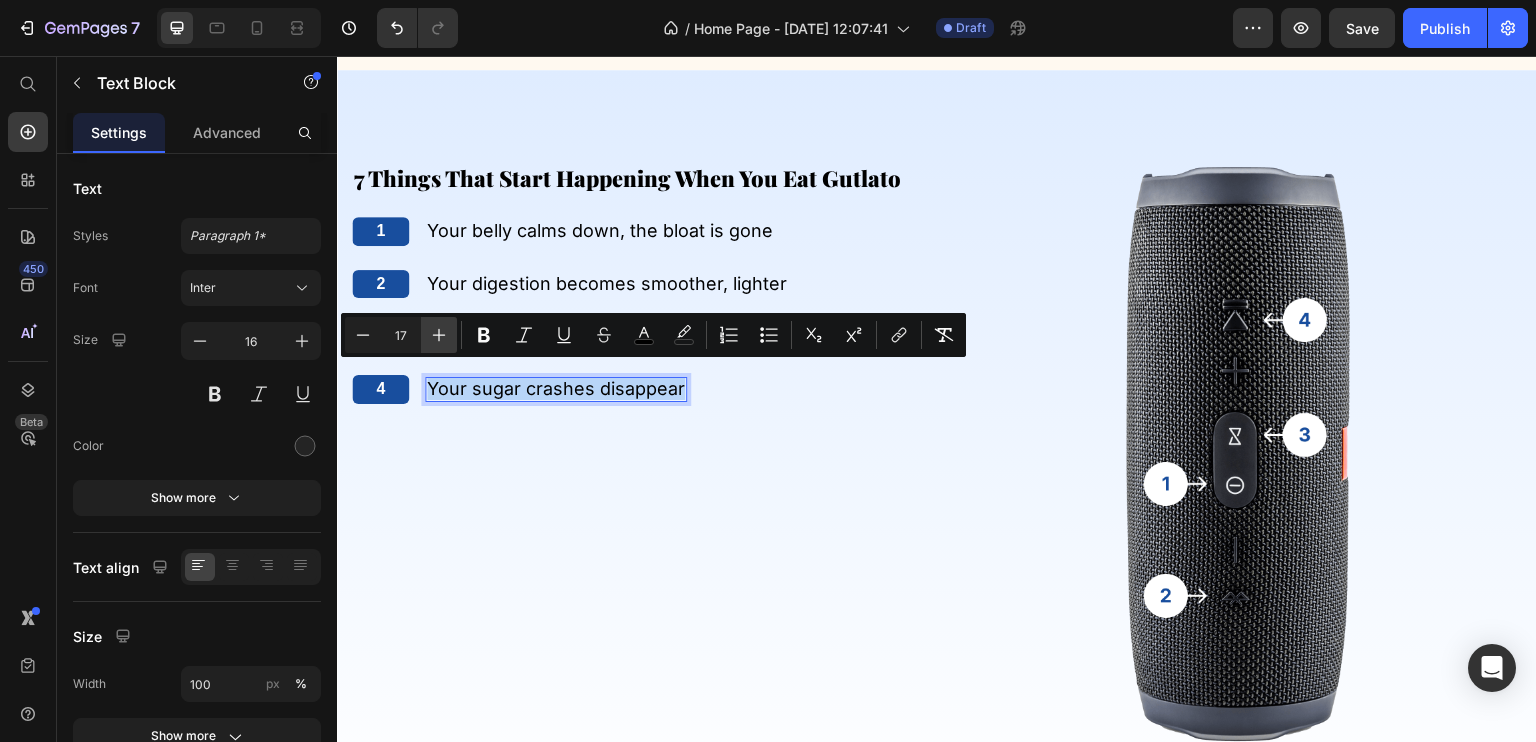 type on "18" 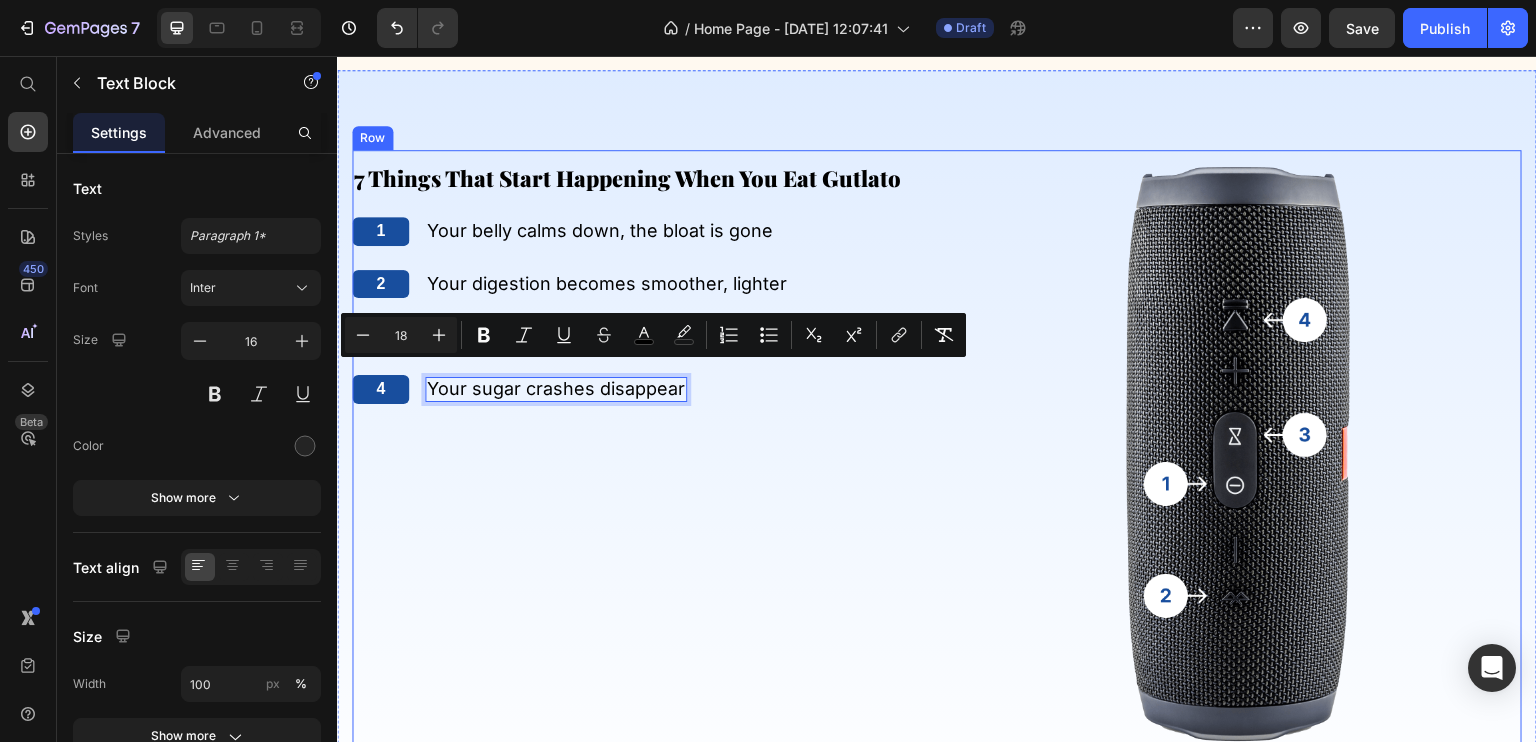 click on "⁠⁠⁠⁠⁠⁠⁠ 7 Things That Start Happening When You Eat Gutlato Heading 1 Text Block Your belly calms down, the bloat is gone Text Block Row 2 Text Block  Your digestion becomes smoother, lighter Text Block Row 3 Text Block Your mind clears up, no post-dessert fog Text Block Row 4 Text Block Your sugar crashes disappear Text Block   0 Row" at bounding box center [637, 452] 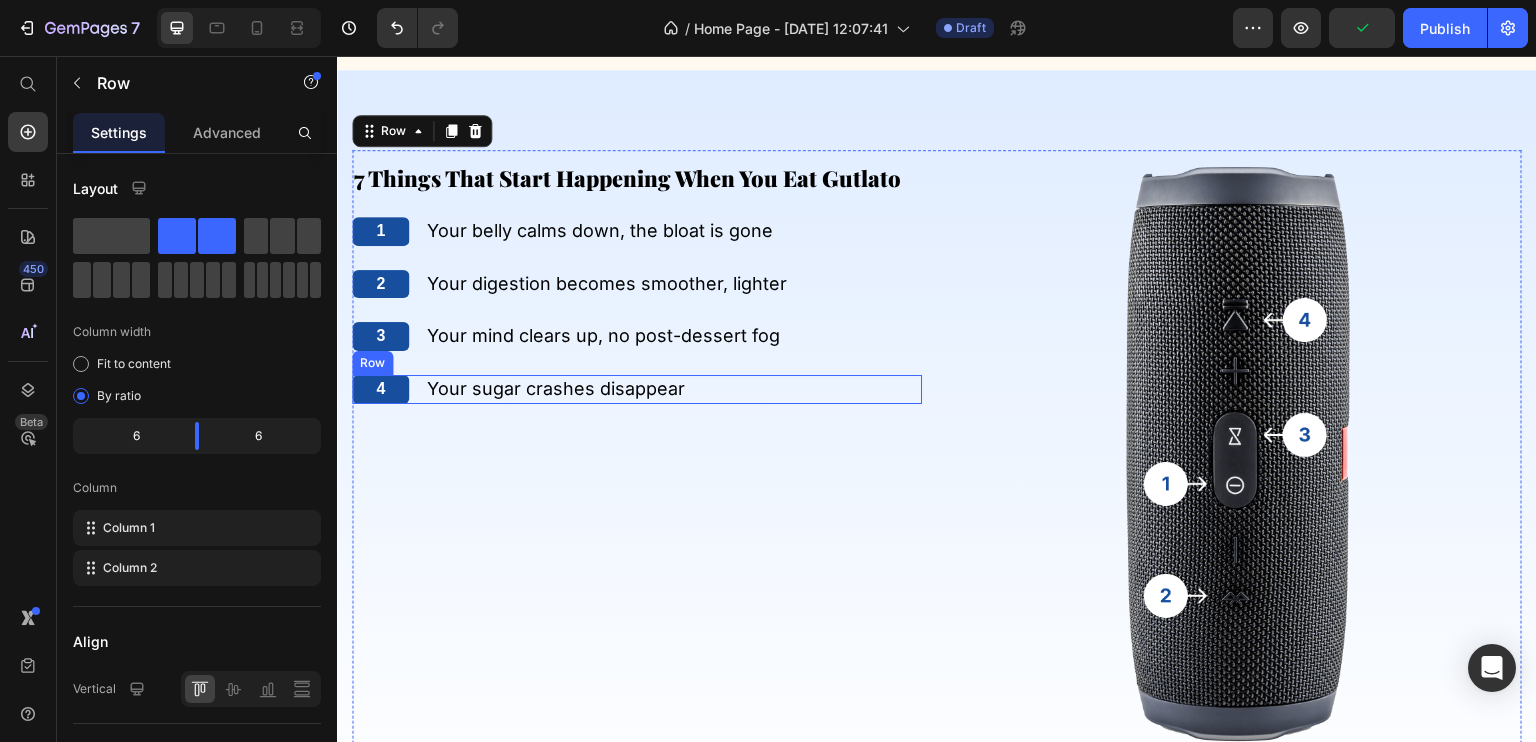 click on "4 Text Block Your sugar crashes disappear Text Block Row" at bounding box center [637, 389] 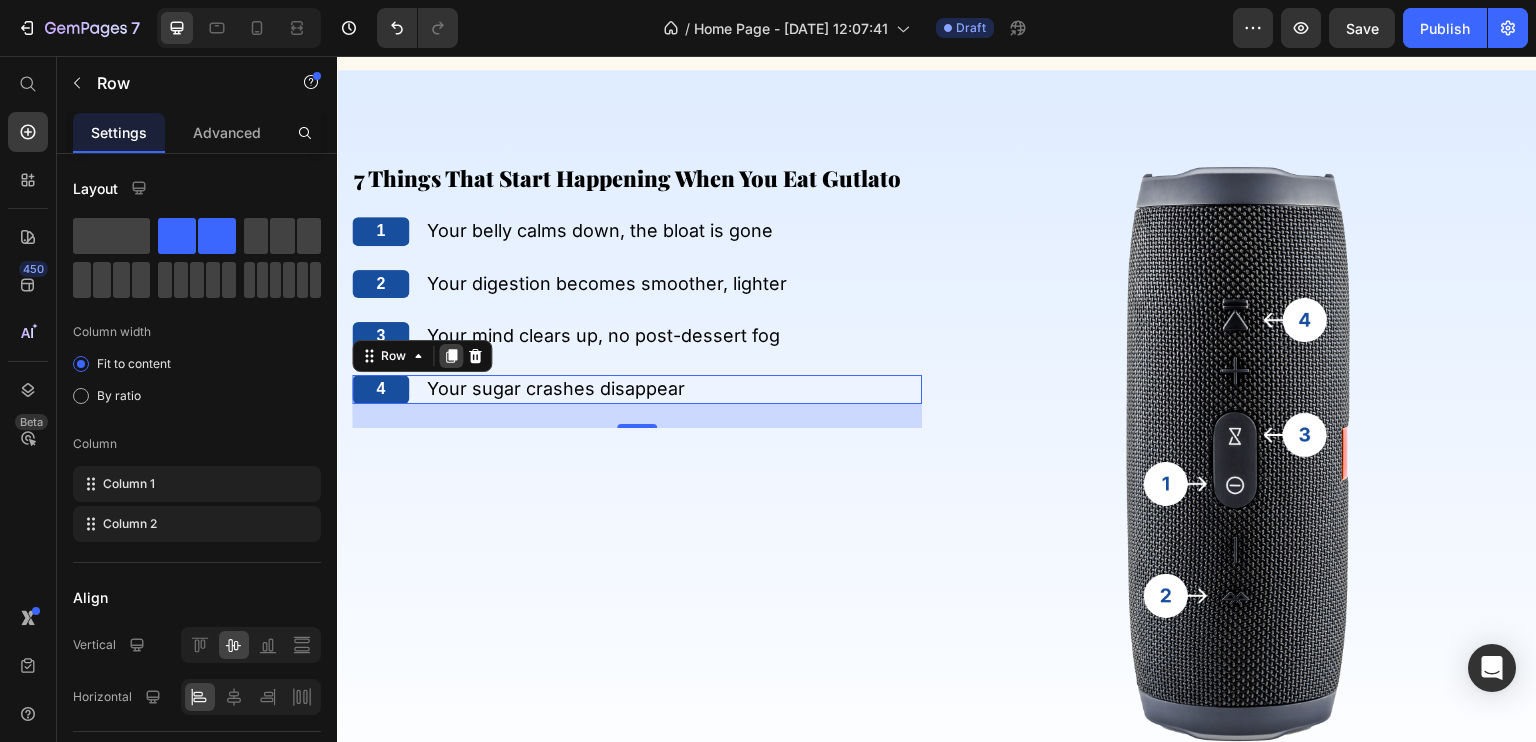 click at bounding box center [451, 356] 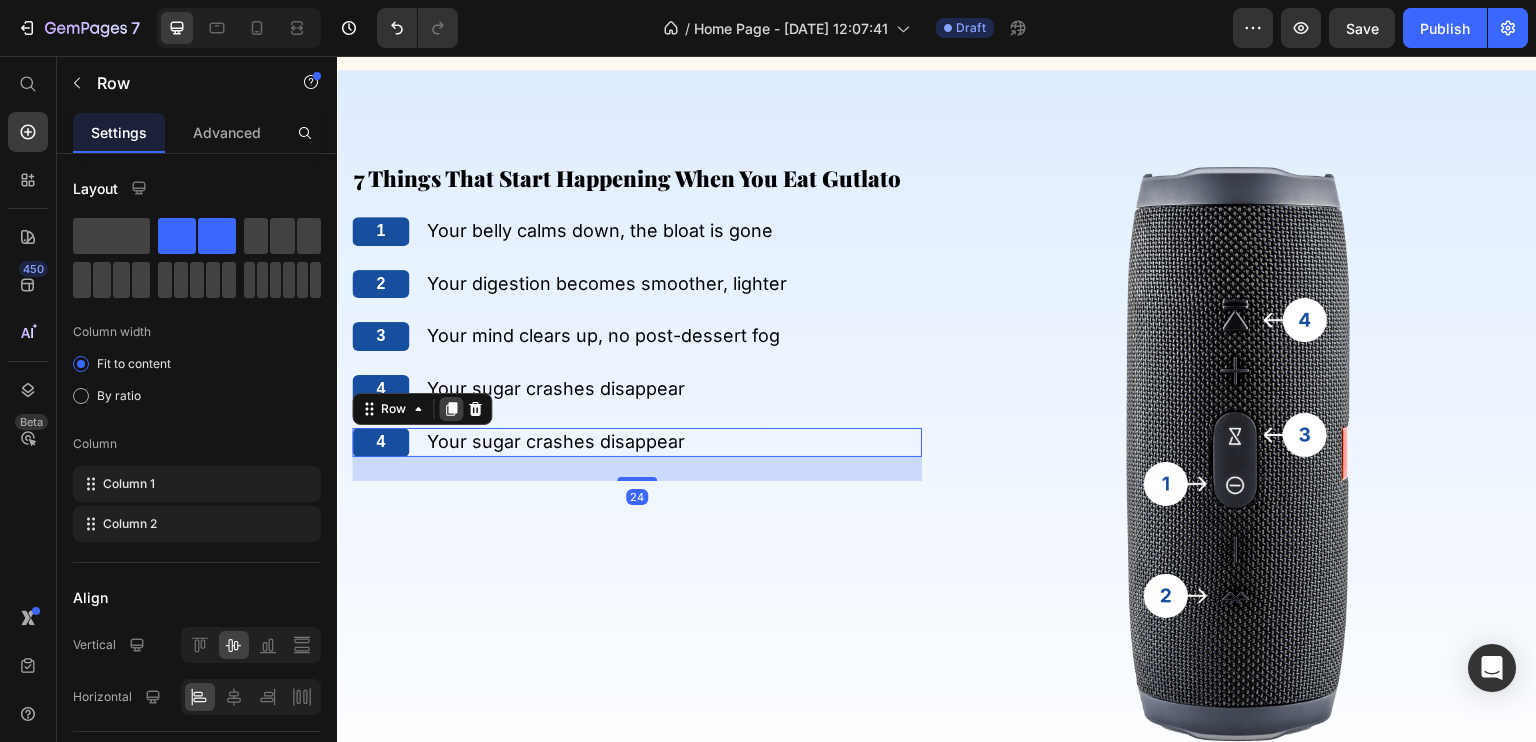 click 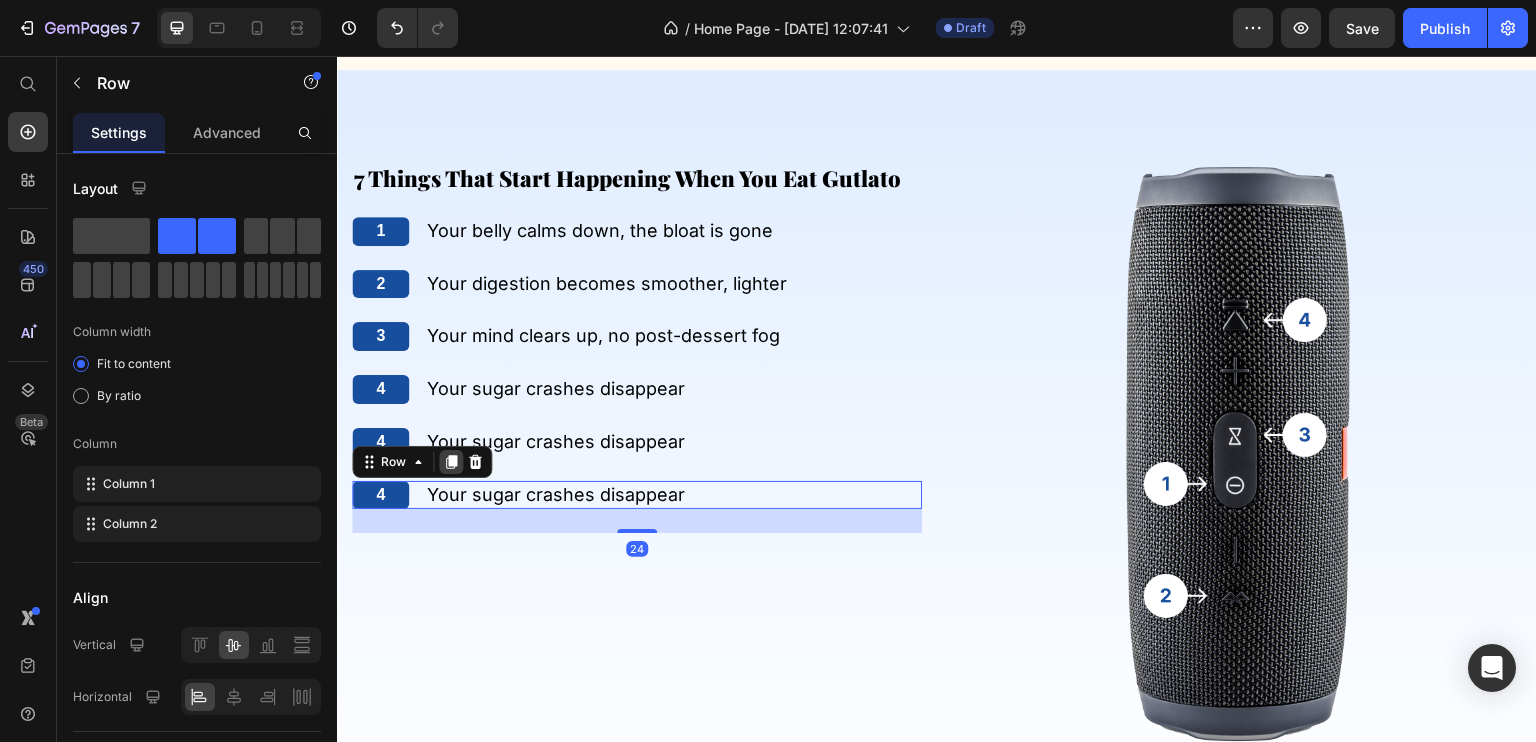 click 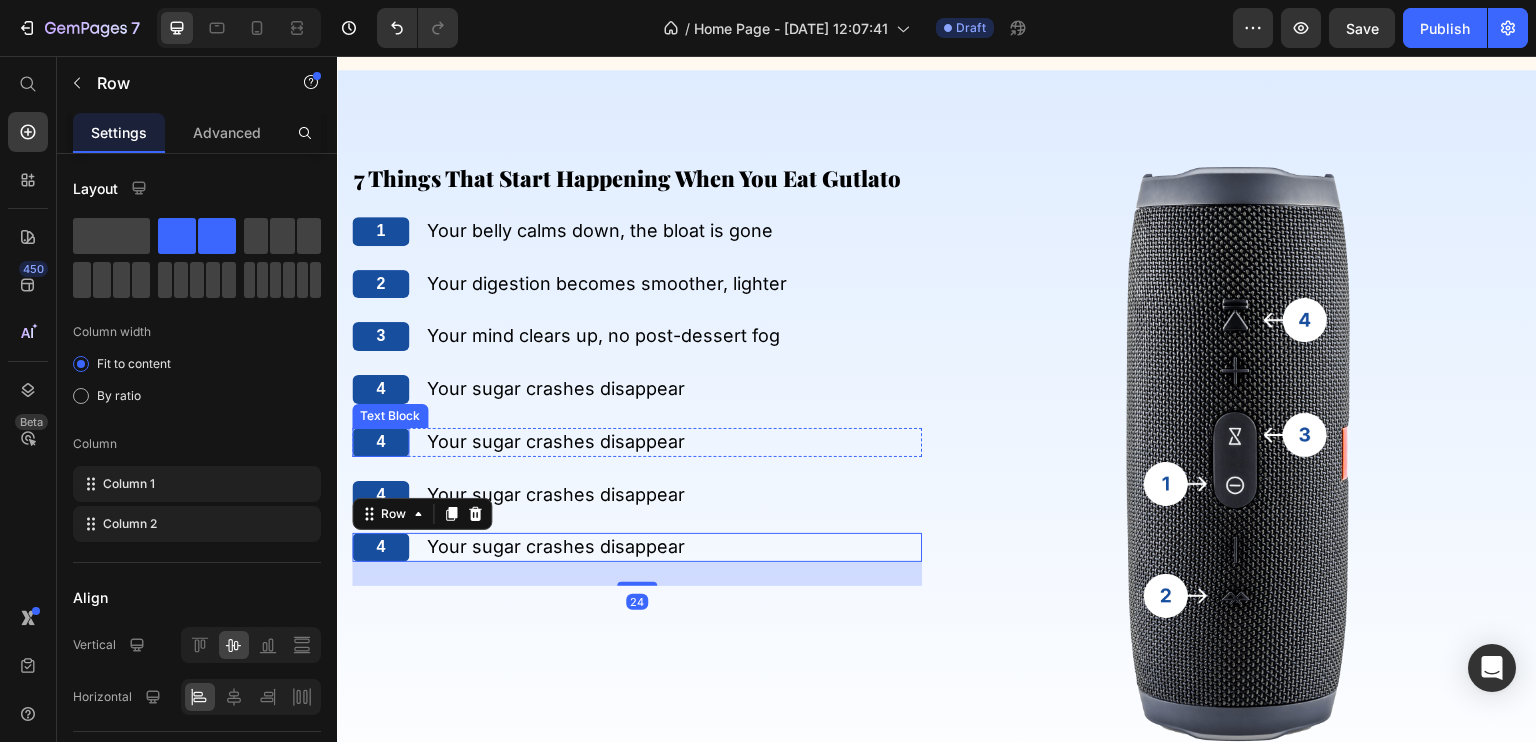 click on "4" at bounding box center [380, 442] 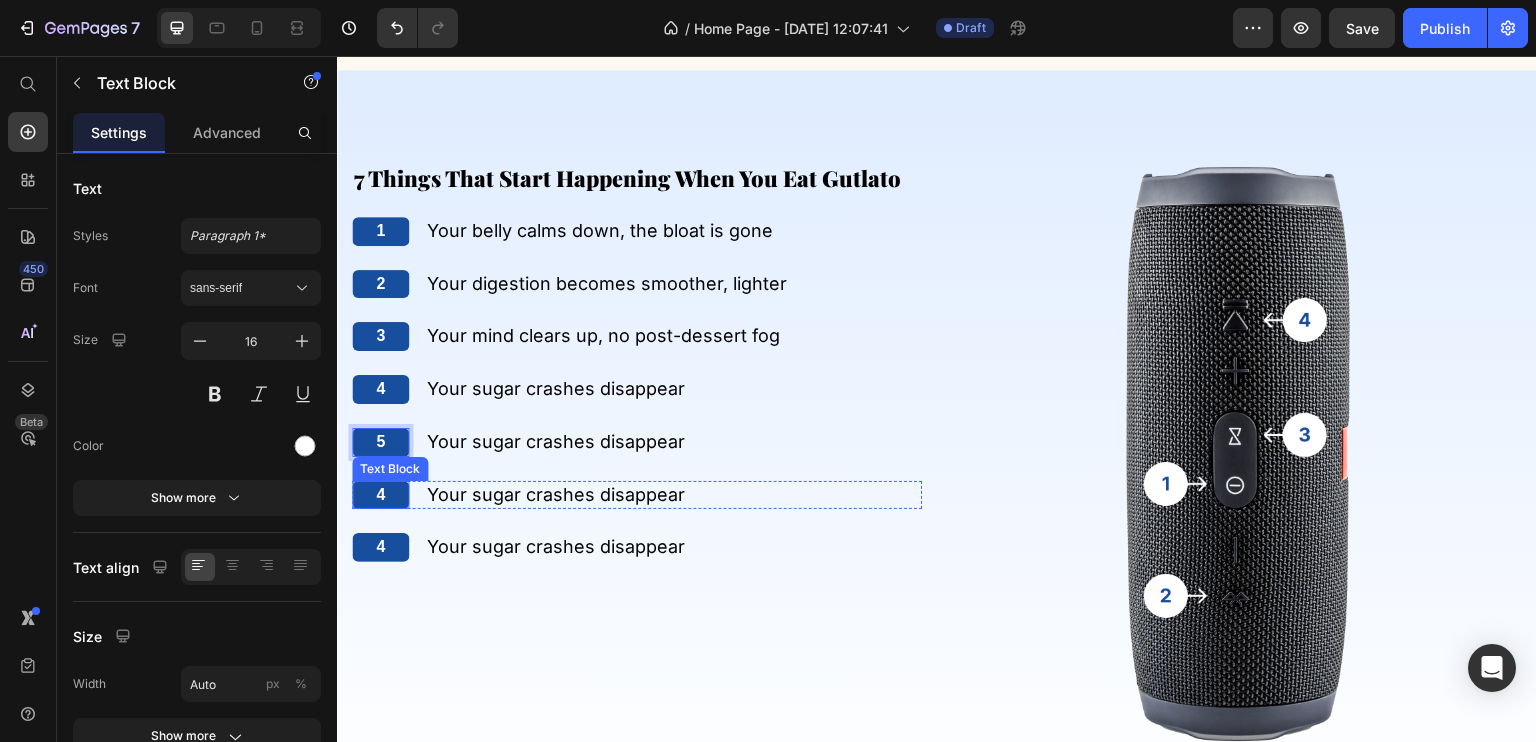 click on "4" at bounding box center (380, 495) 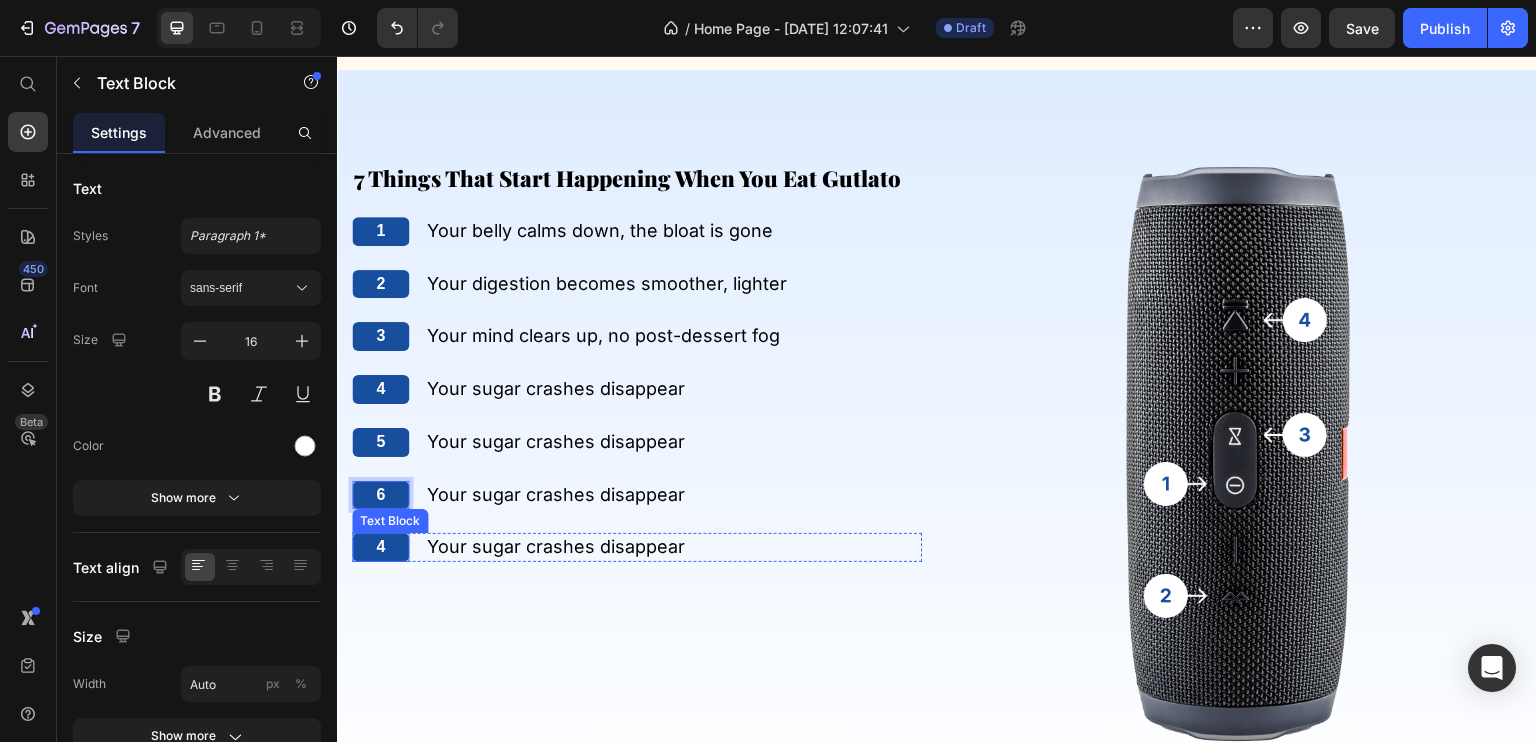 click on "4" at bounding box center (380, 547) 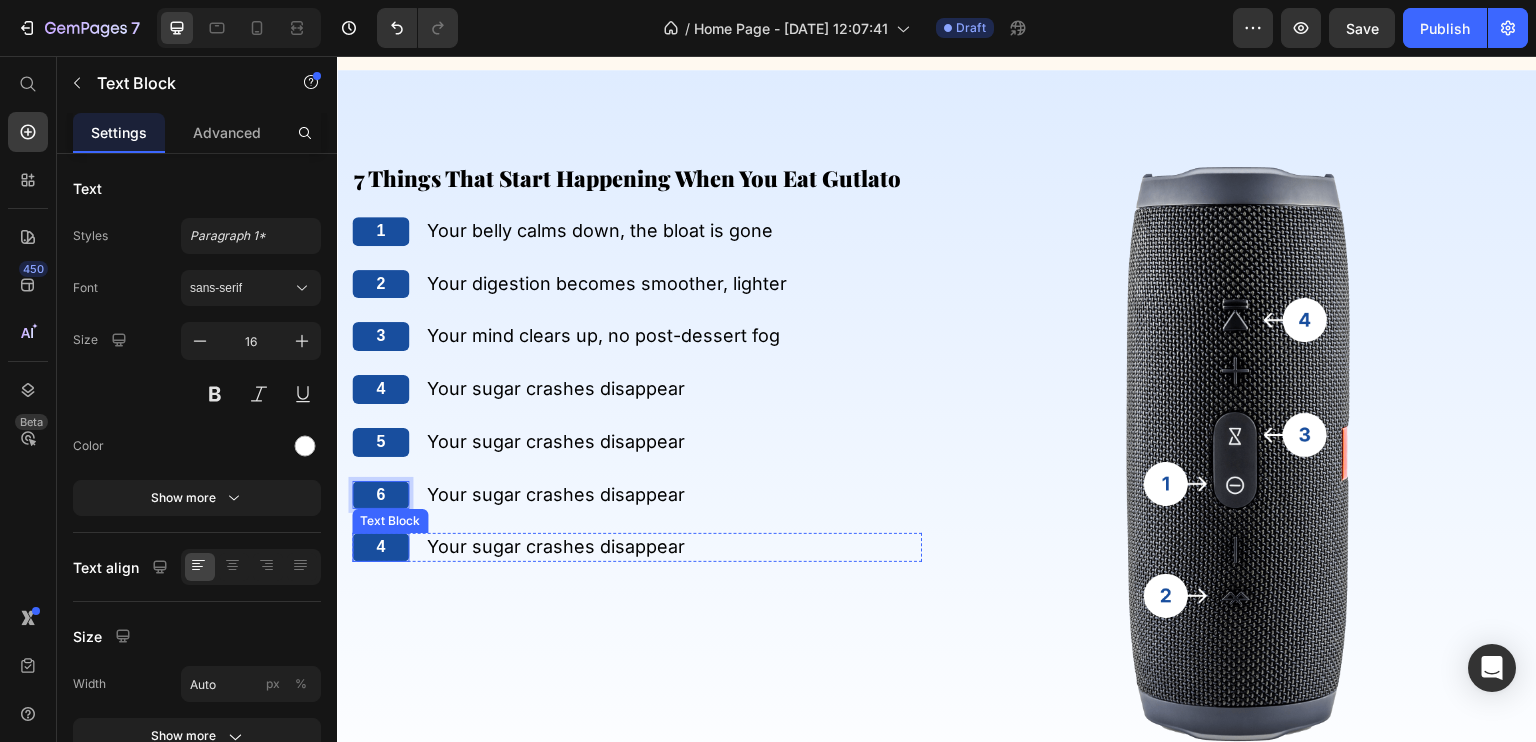 click on "4" at bounding box center [380, 547] 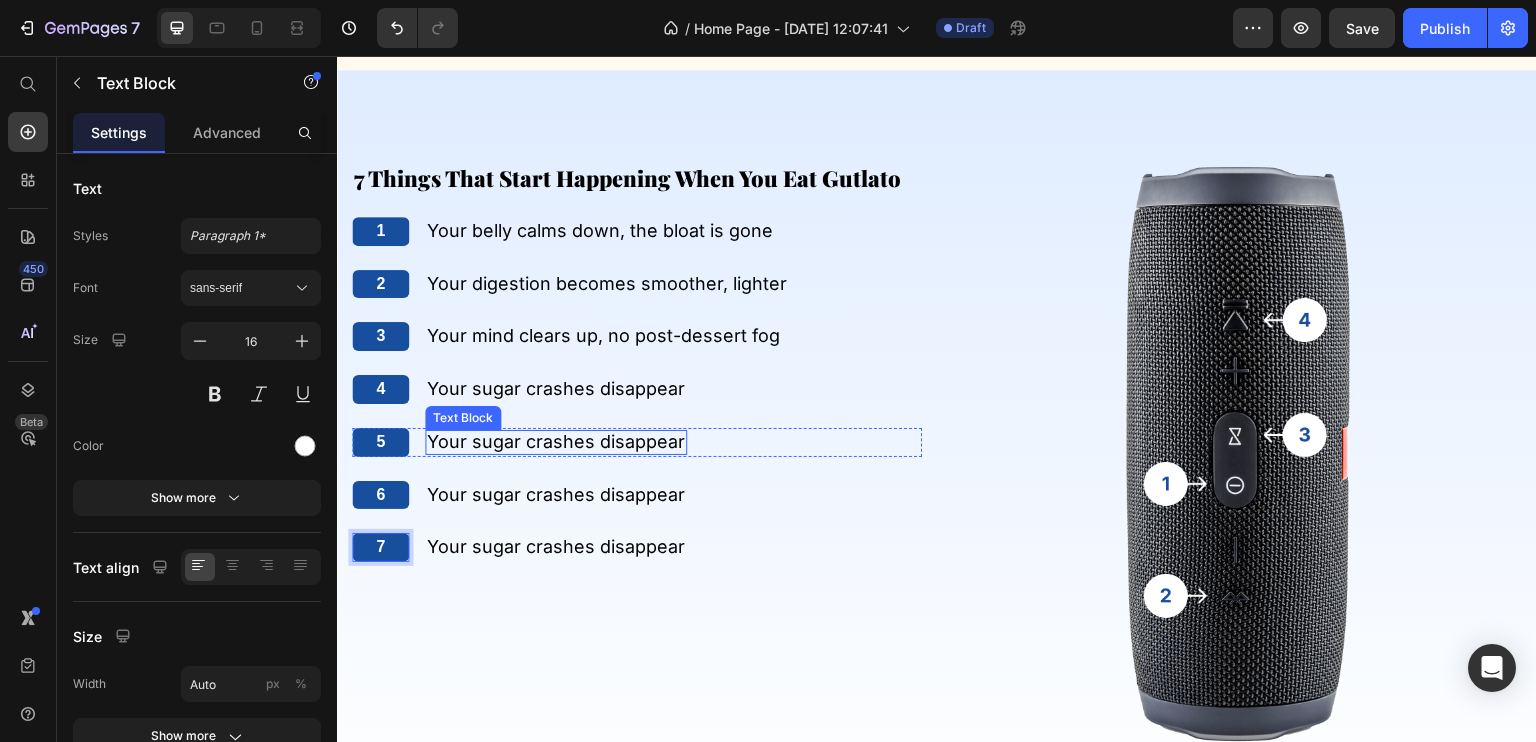 click on "Your sugar crashes disappear" at bounding box center [556, 441] 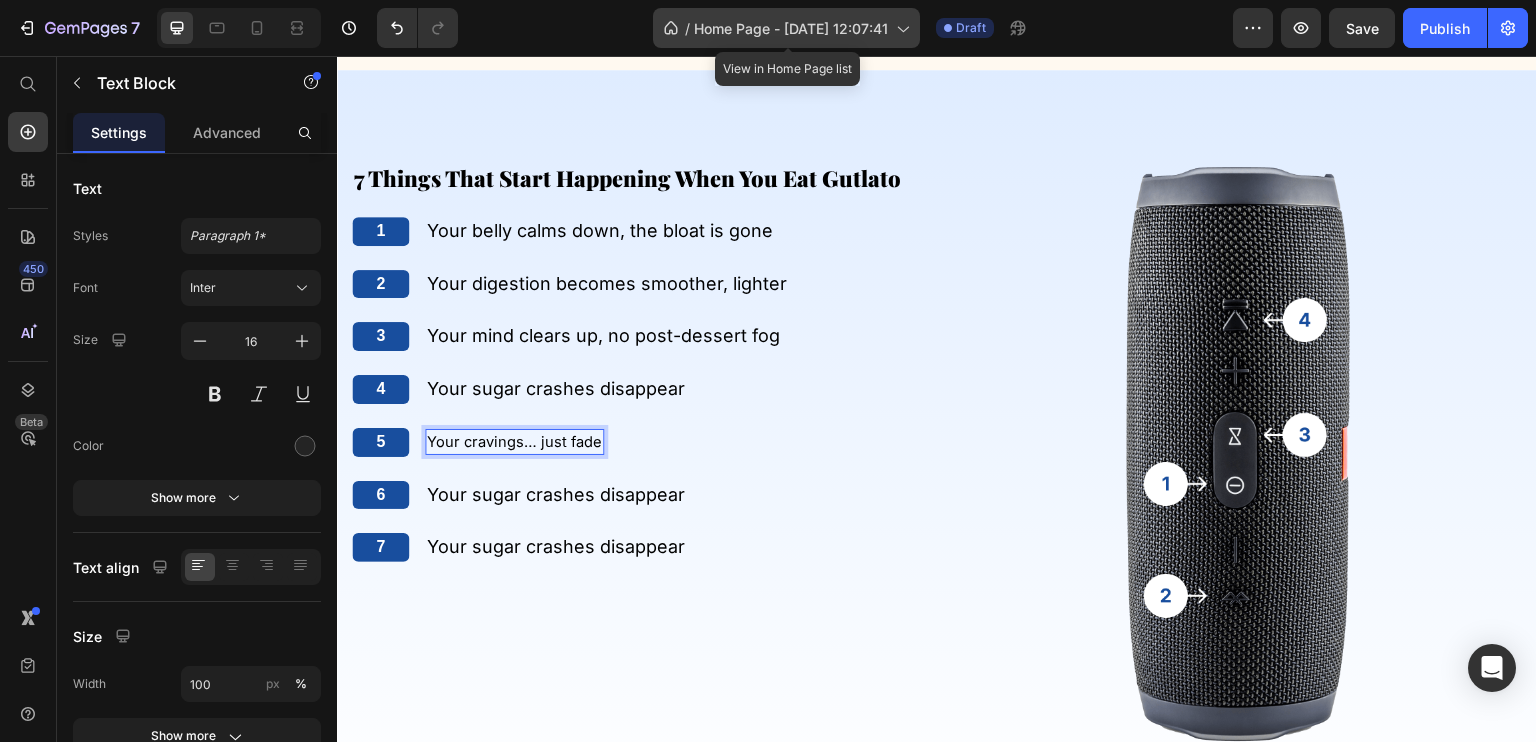 scroll, scrollTop: 2963, scrollLeft: 0, axis: vertical 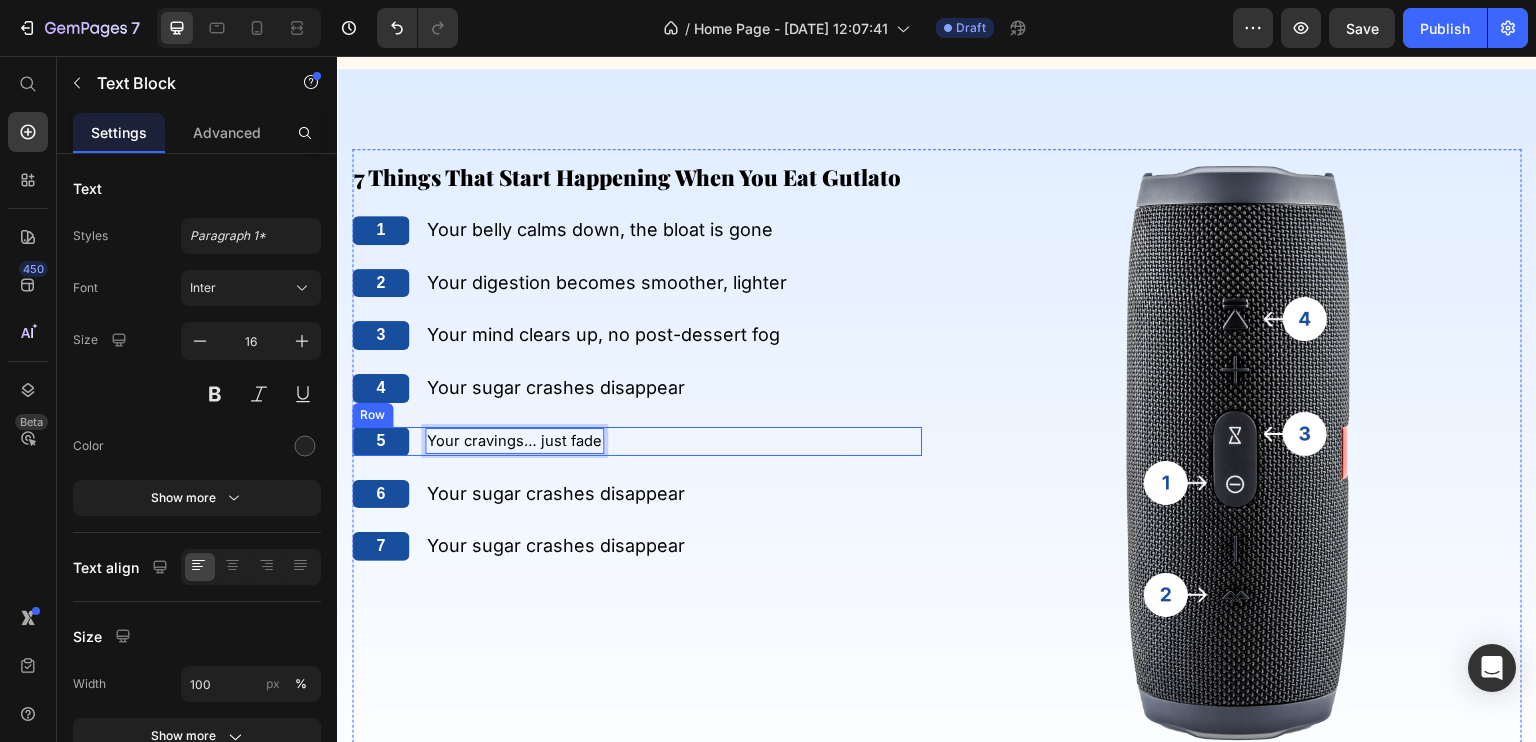 click on "Your cravings… just fade Text Block   0" at bounding box center (514, 441) 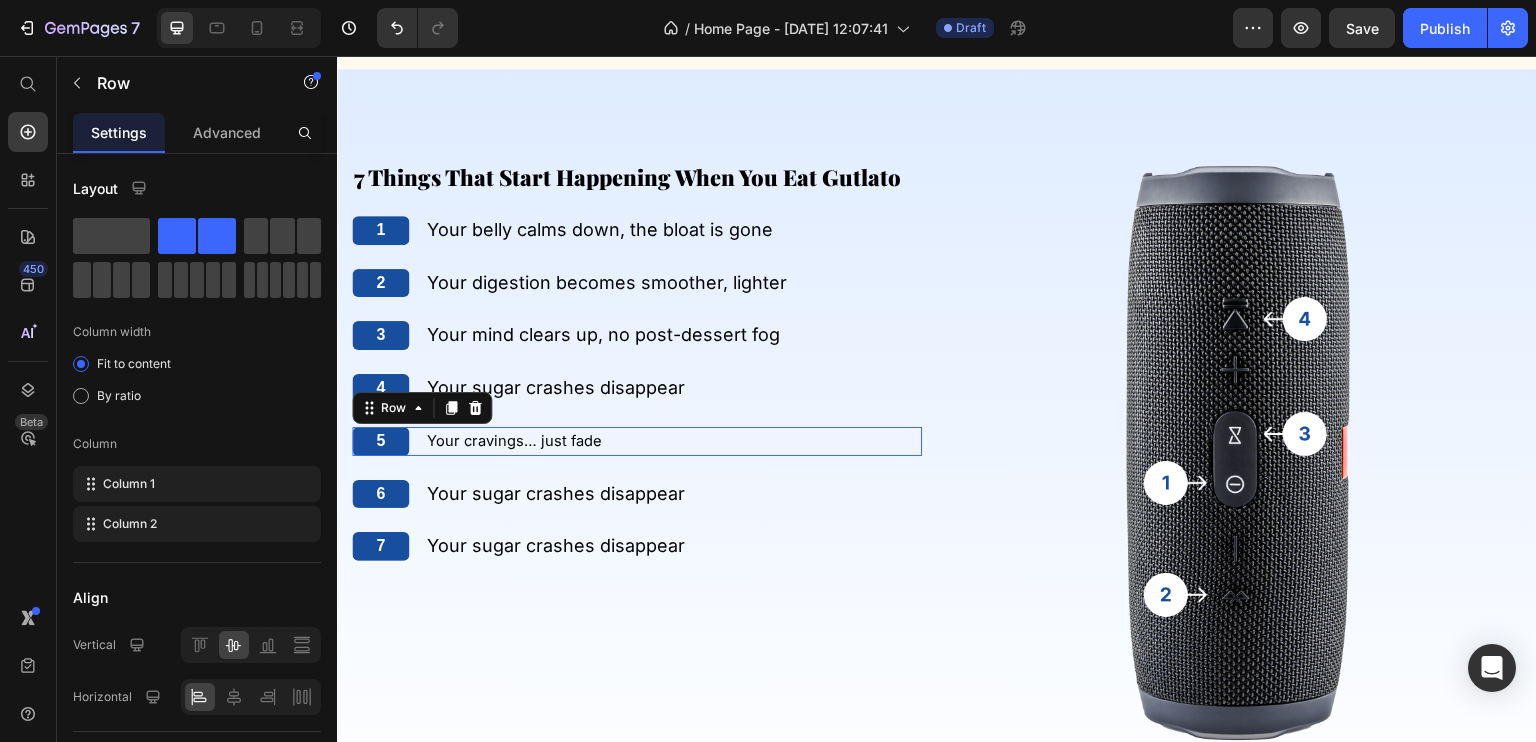 click on "Your cravings… just fade Text Block" at bounding box center (514, 441) 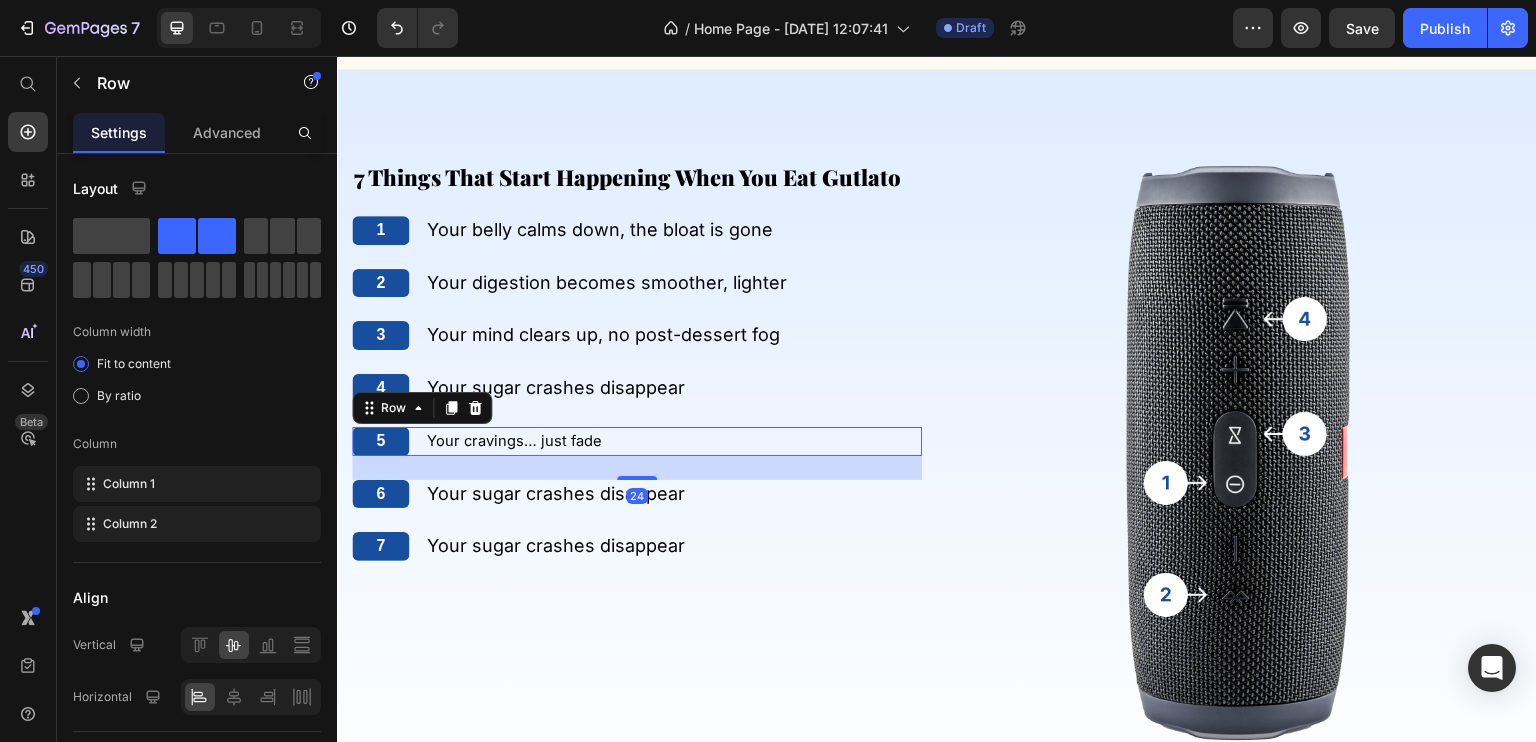 click on "Your cravings… just fade Text Block" at bounding box center (514, 441) 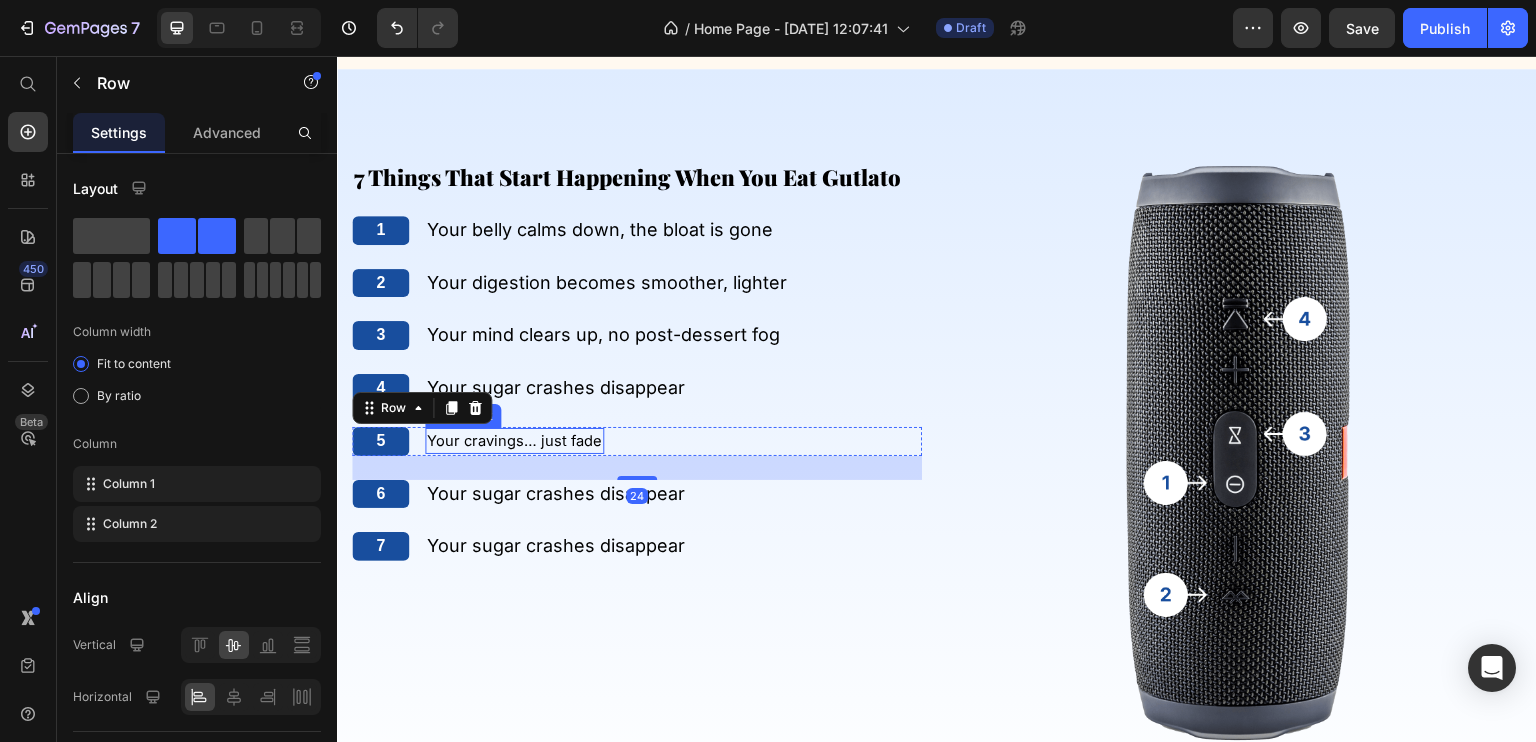 click on "Your cravings… just fade" at bounding box center (514, 441) 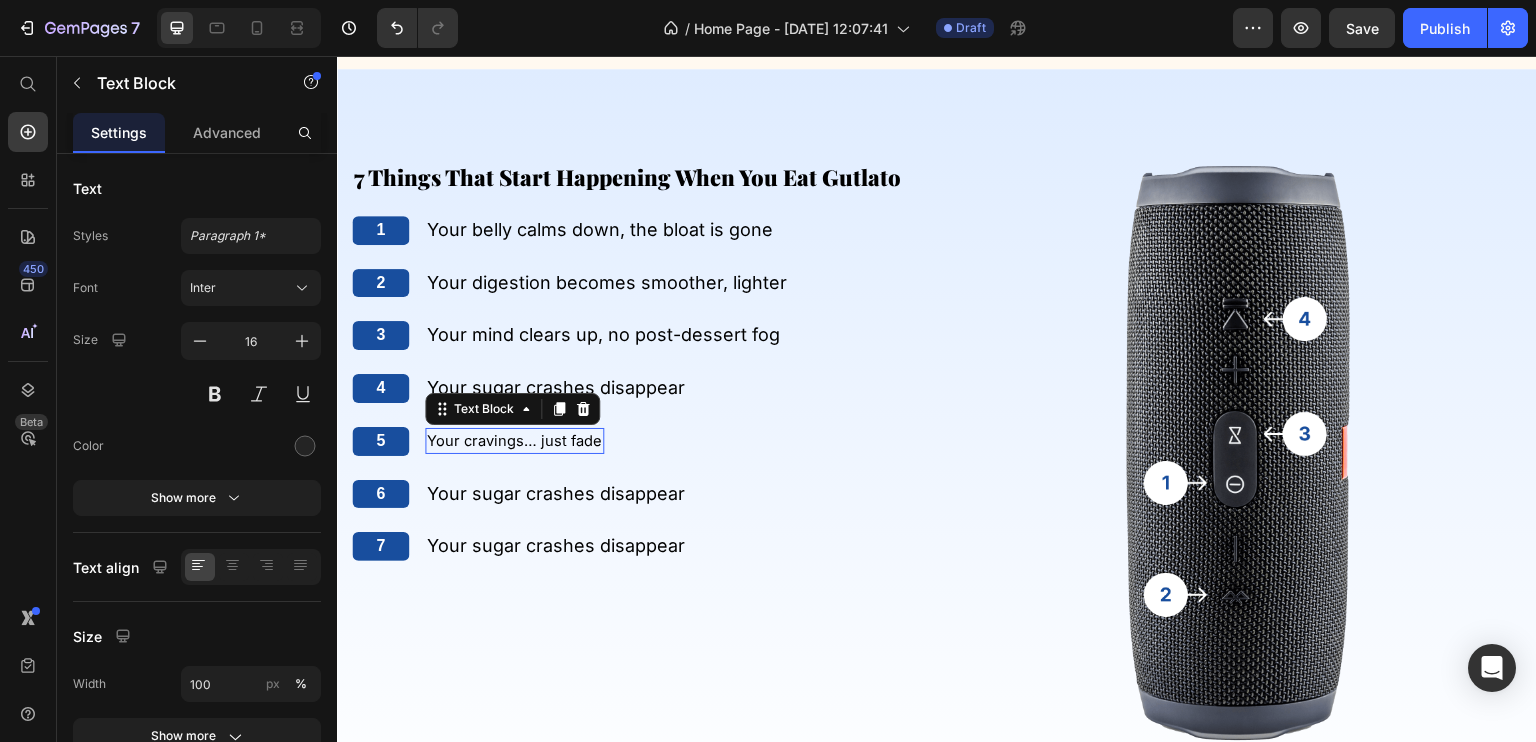 click on "Your cravings… just fade" at bounding box center (514, 441) 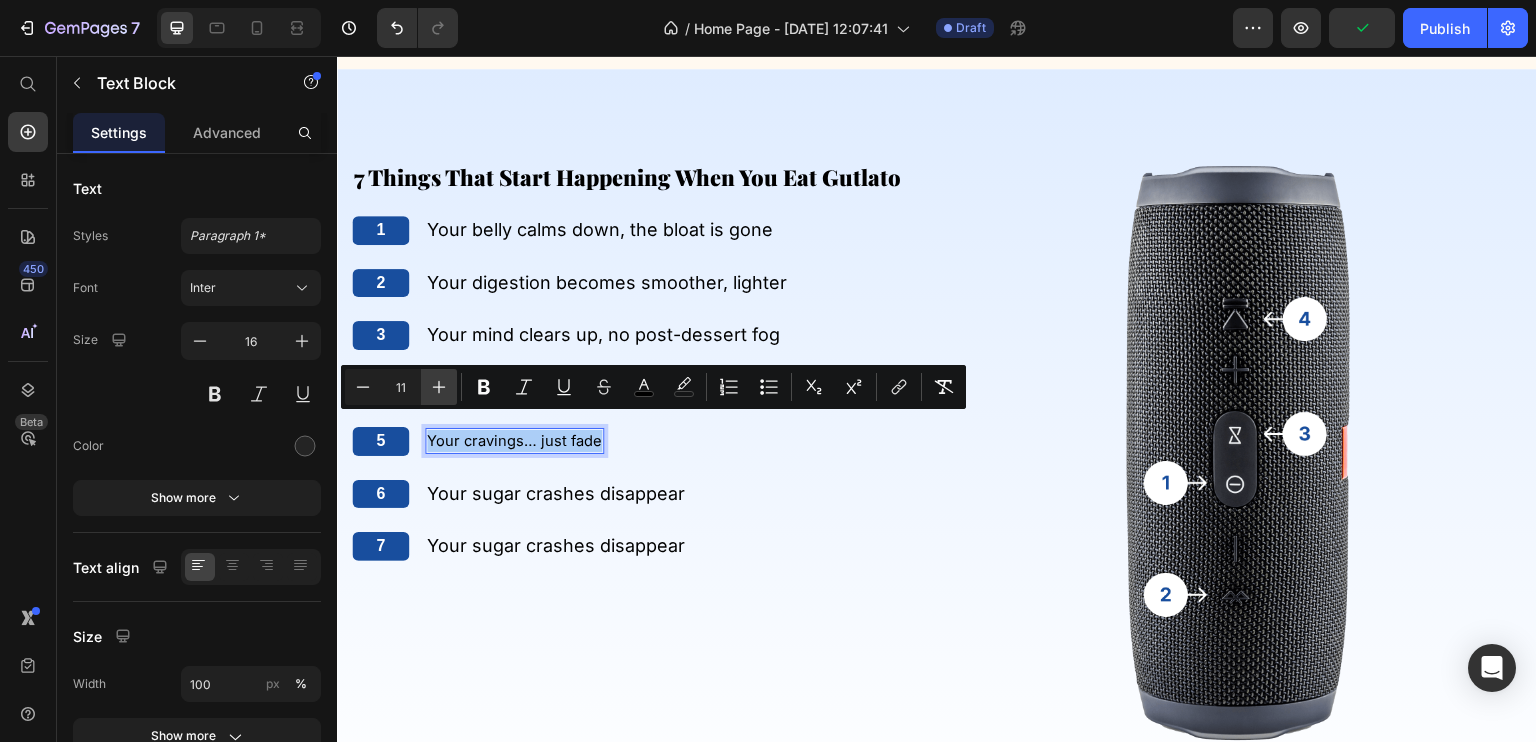click 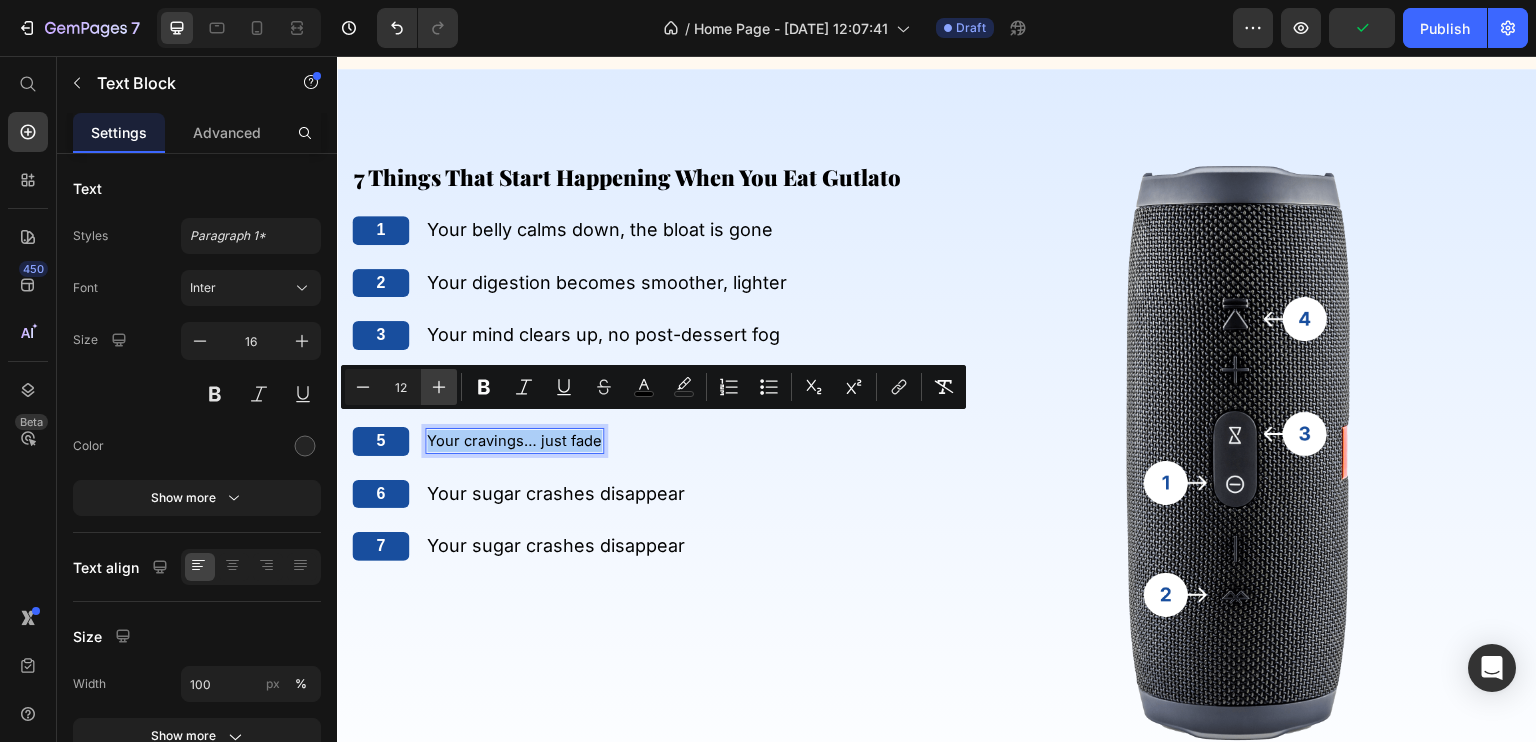 click 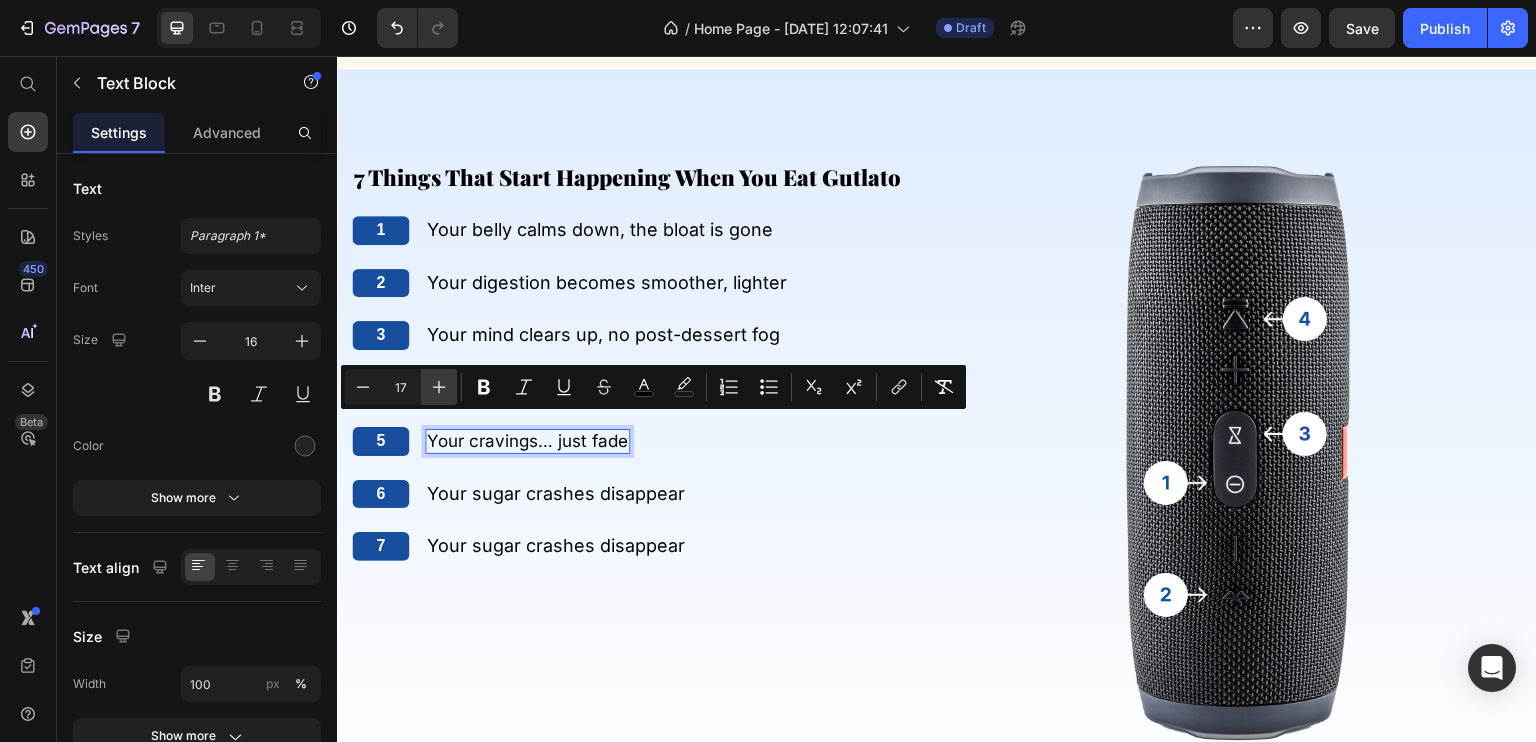 click 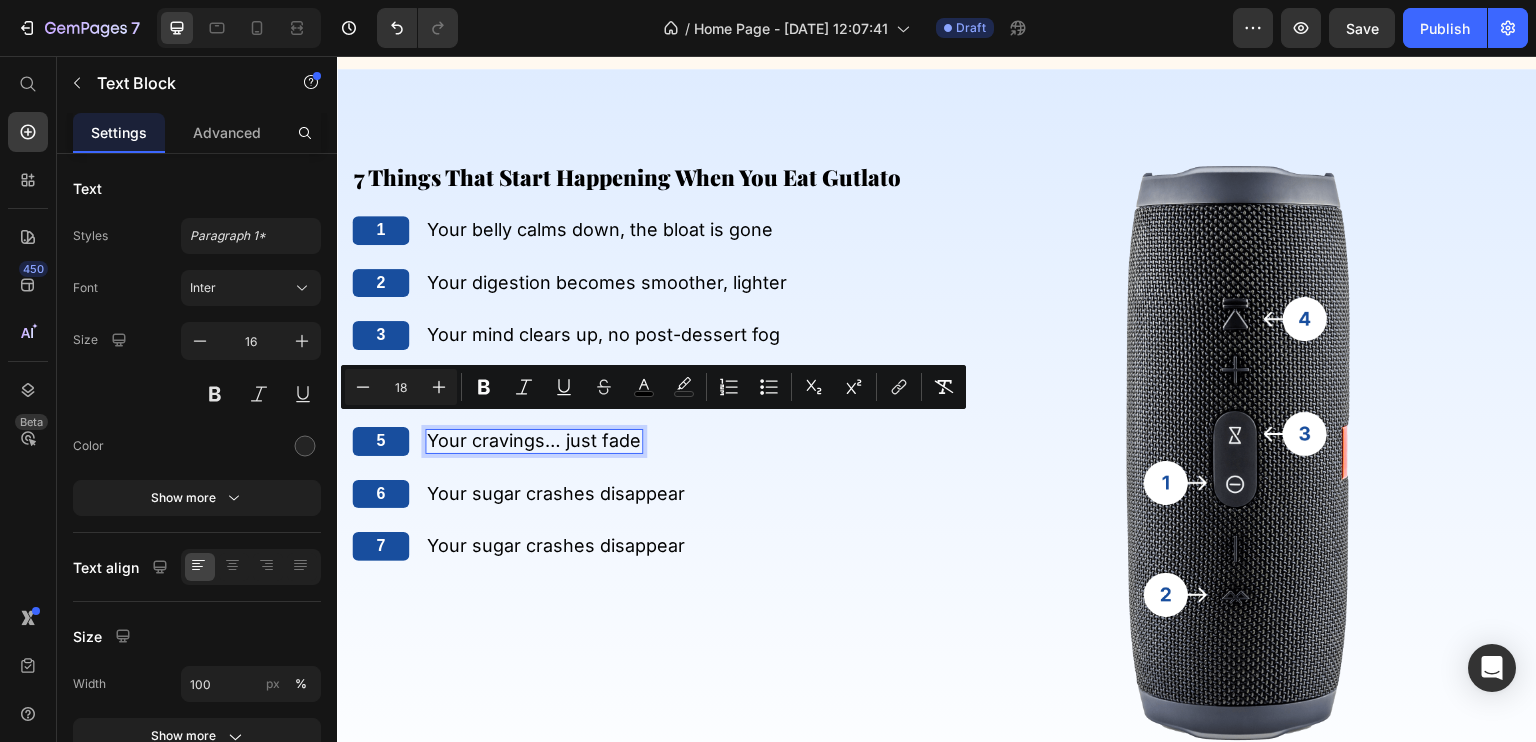 click on "Your cravings… just fade" at bounding box center [534, 440] 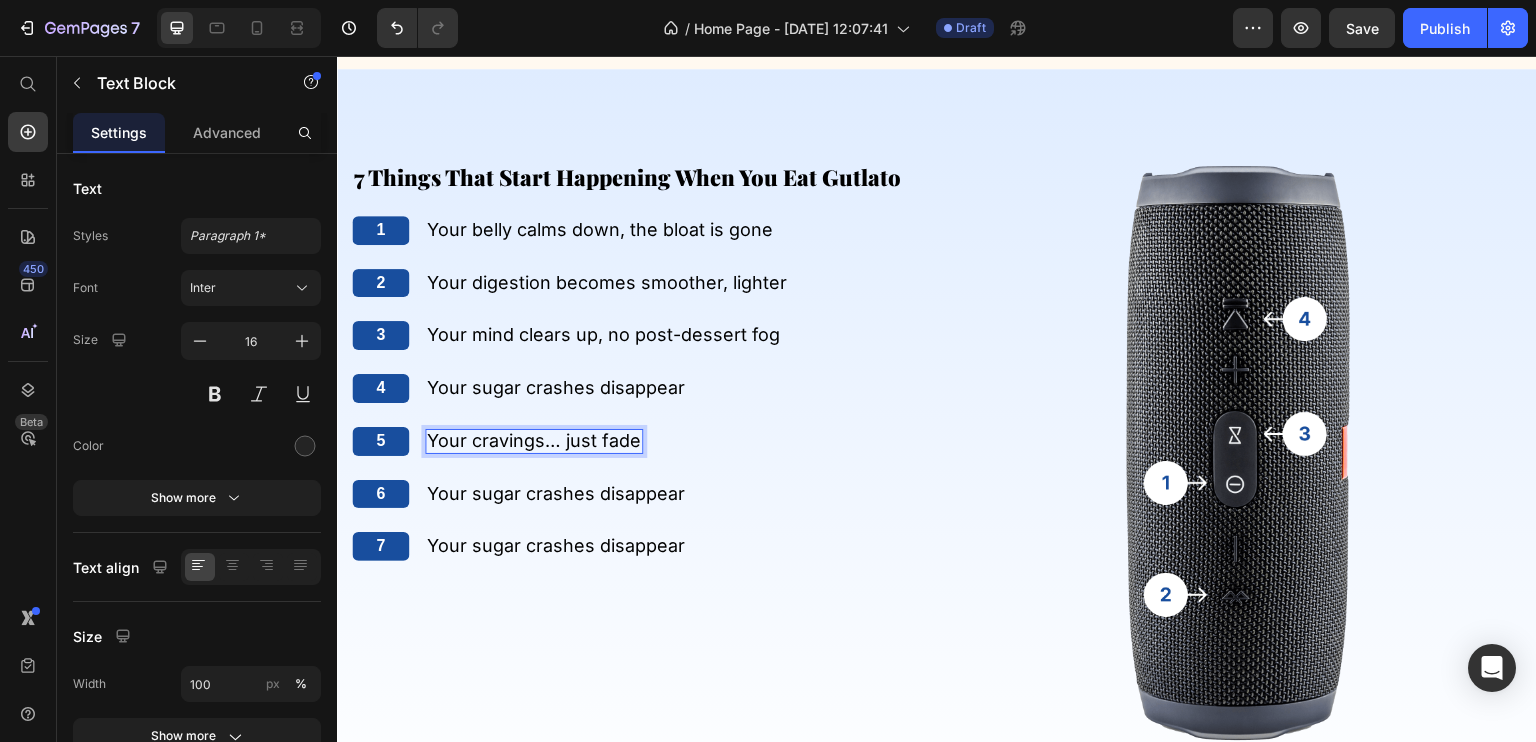 click on "Your cravings… just fade" at bounding box center [534, 440] 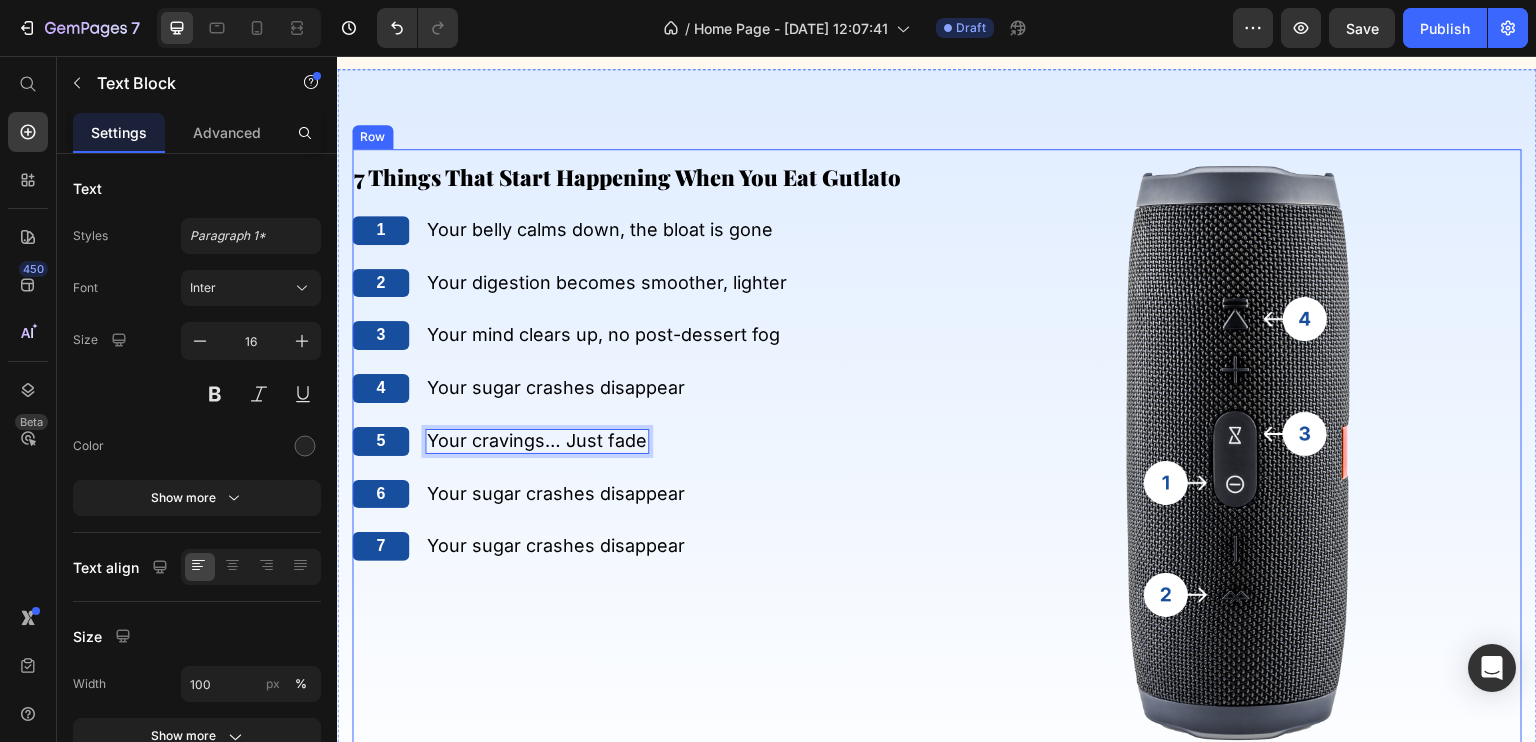 click on "⁠⁠⁠⁠⁠⁠⁠ 7 Things That Start Happening When You Eat Gutlato Heading 1 Text Block Your belly calms down, the bloat is gone Text Block Row 2 Text Block  Your digestion becomes smoother, lighter Text Block Row 3 Text Block Your mind clears up, no post-dessert fog Text Block Row 4 Text Block Your sugar crashes disappear Text Block Row 5 Text Block Your cravings… Just fade Text Block   0 Row 6 Text Block Your sugar crashes disappear Text Block Row 7 Text Block Your sugar crashes disappear Text Block Row" at bounding box center (637, 451) 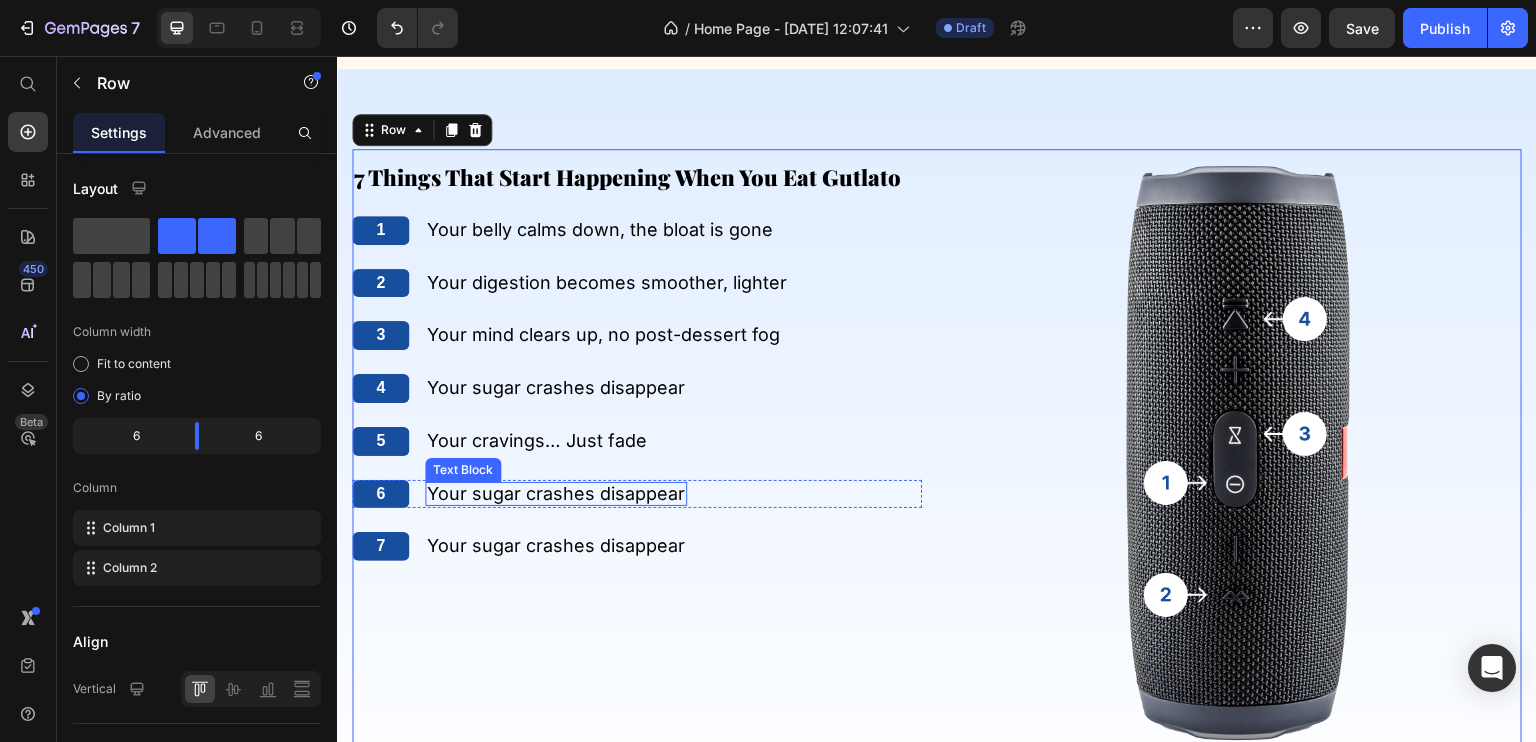click on "Your sugar crashes disappear" at bounding box center [556, 493] 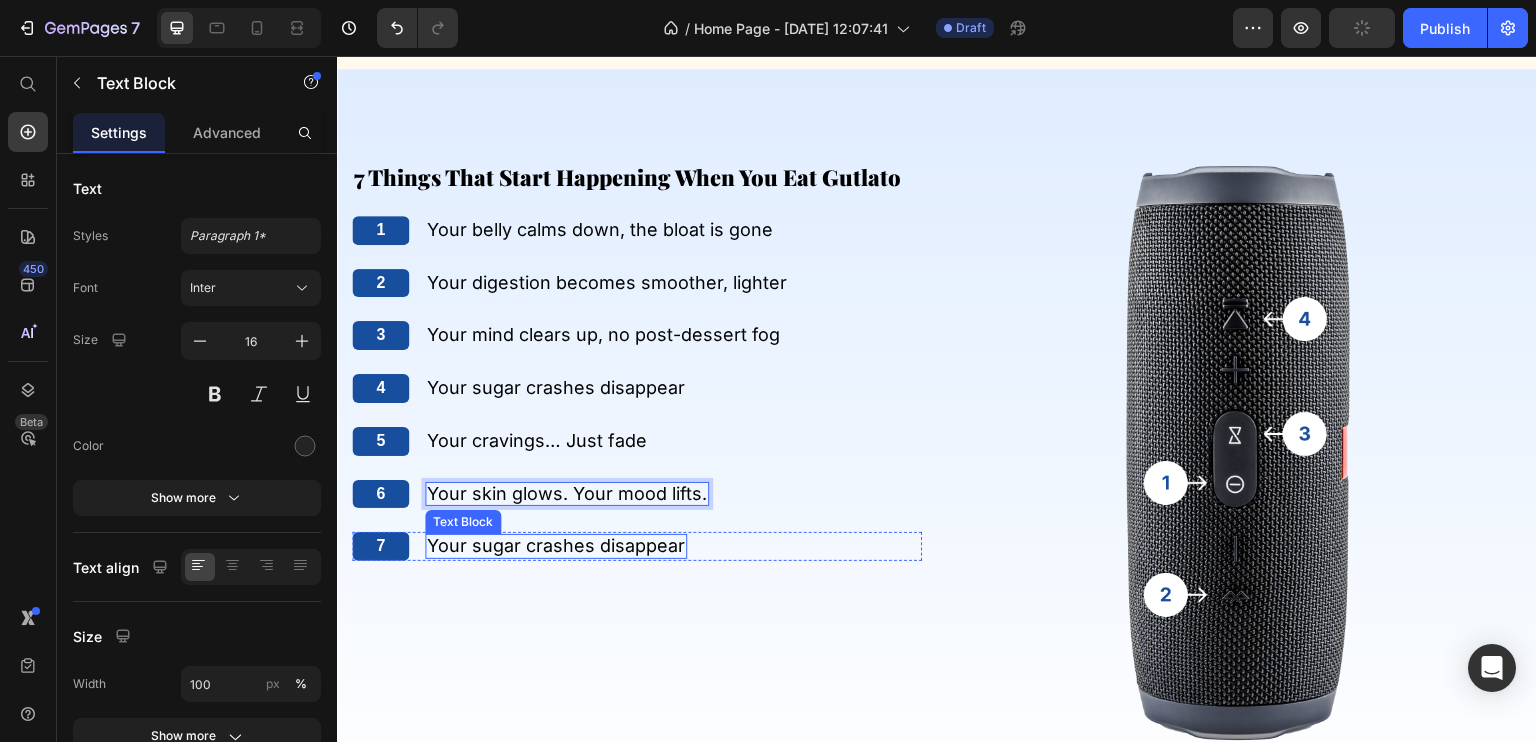 click on "Your sugar crashes disappear" at bounding box center [556, 545] 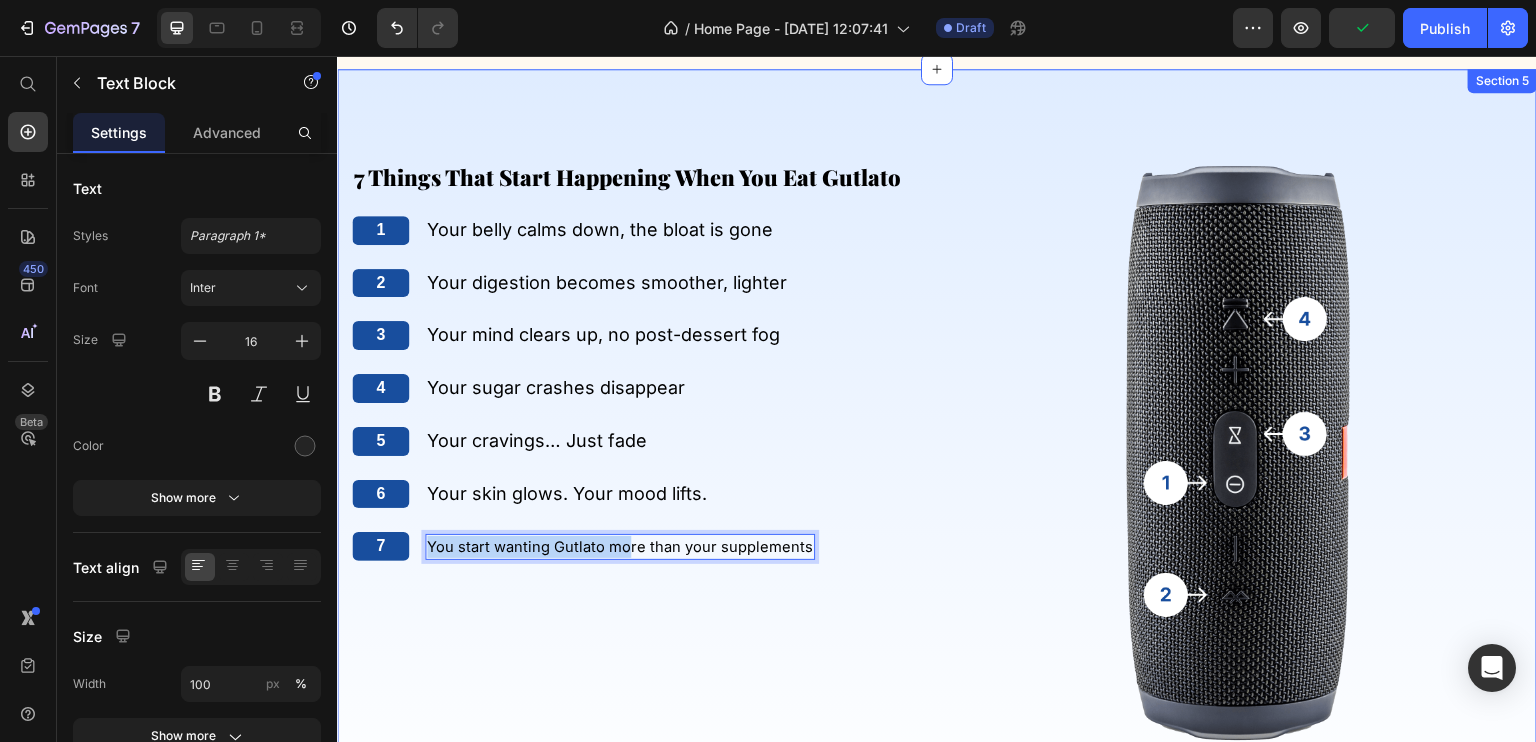 scroll, scrollTop: 2964, scrollLeft: 0, axis: vertical 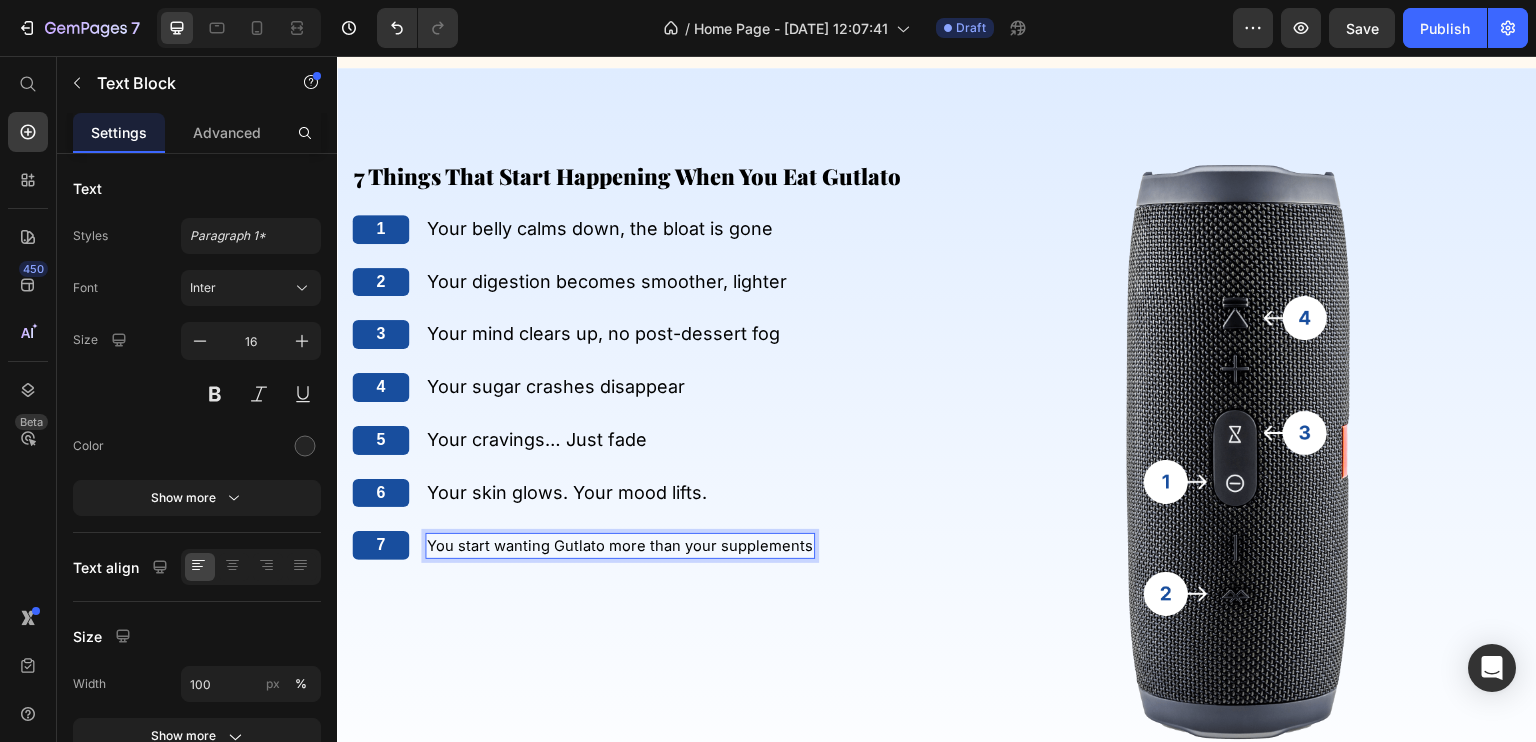 click on "You start wanting Gutlato more than your supplements" at bounding box center [620, 546] 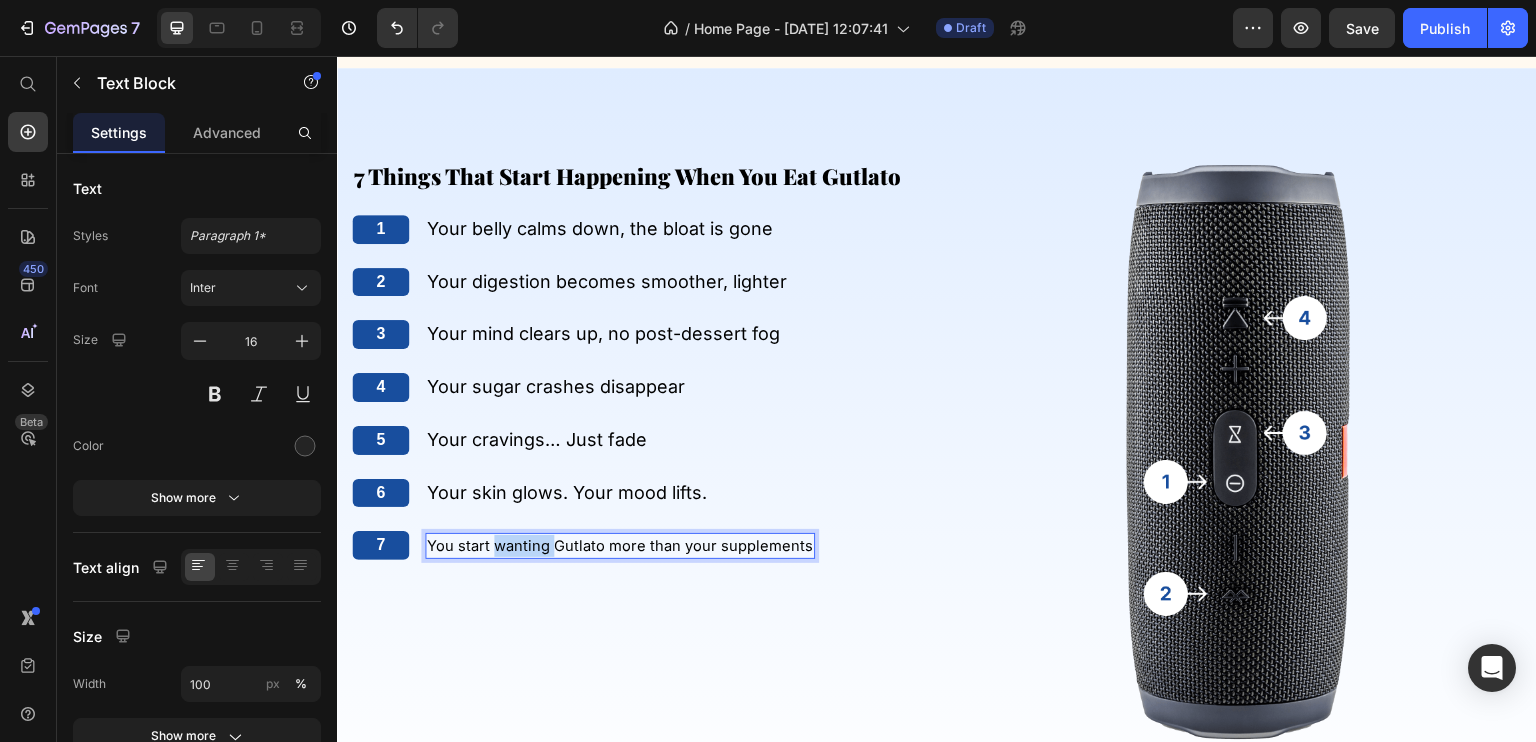 click on "You start wanting Gutlato more than your supplements" at bounding box center (620, 546) 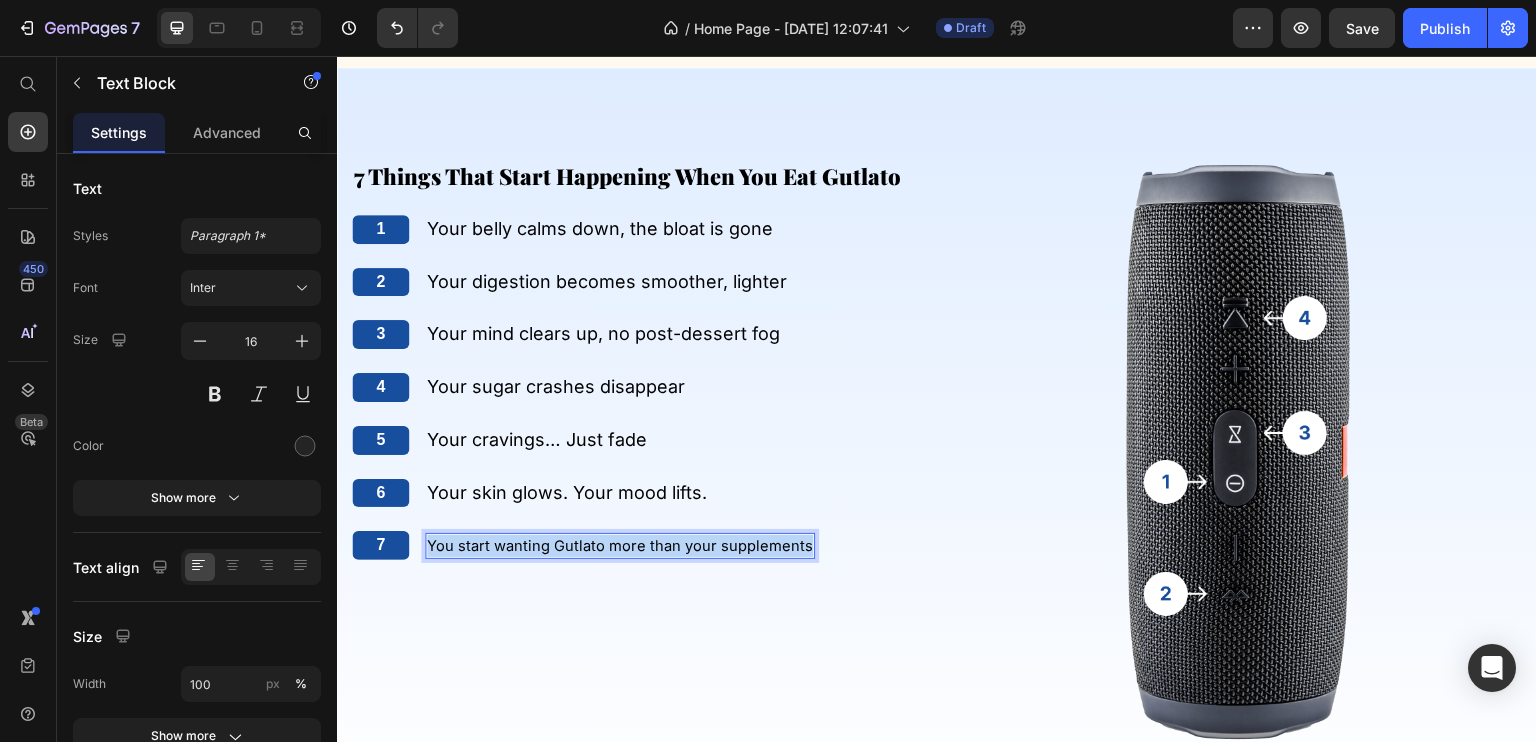 click on "You start wanting Gutlato more than your supplements" at bounding box center [620, 546] 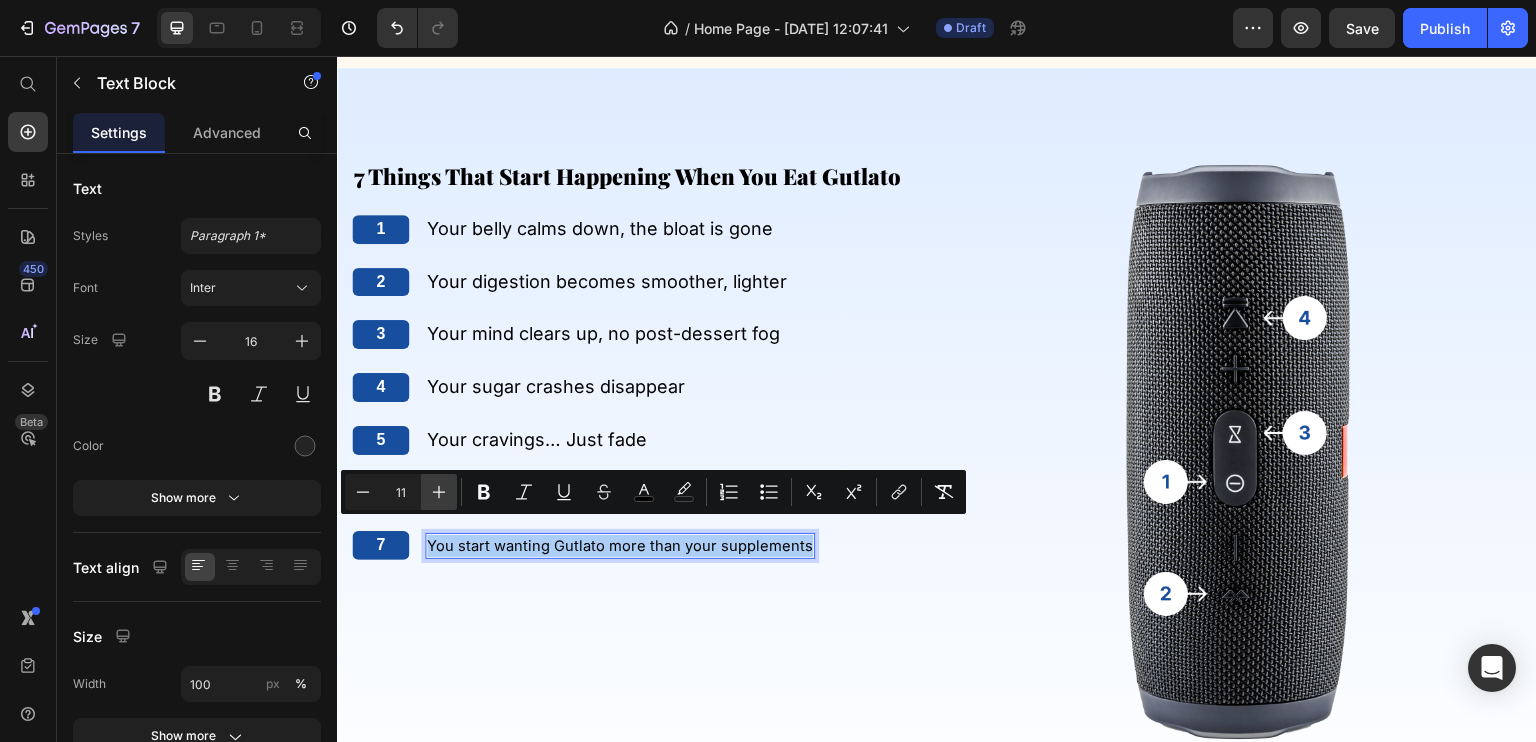 click on "Plus" at bounding box center (439, 492) 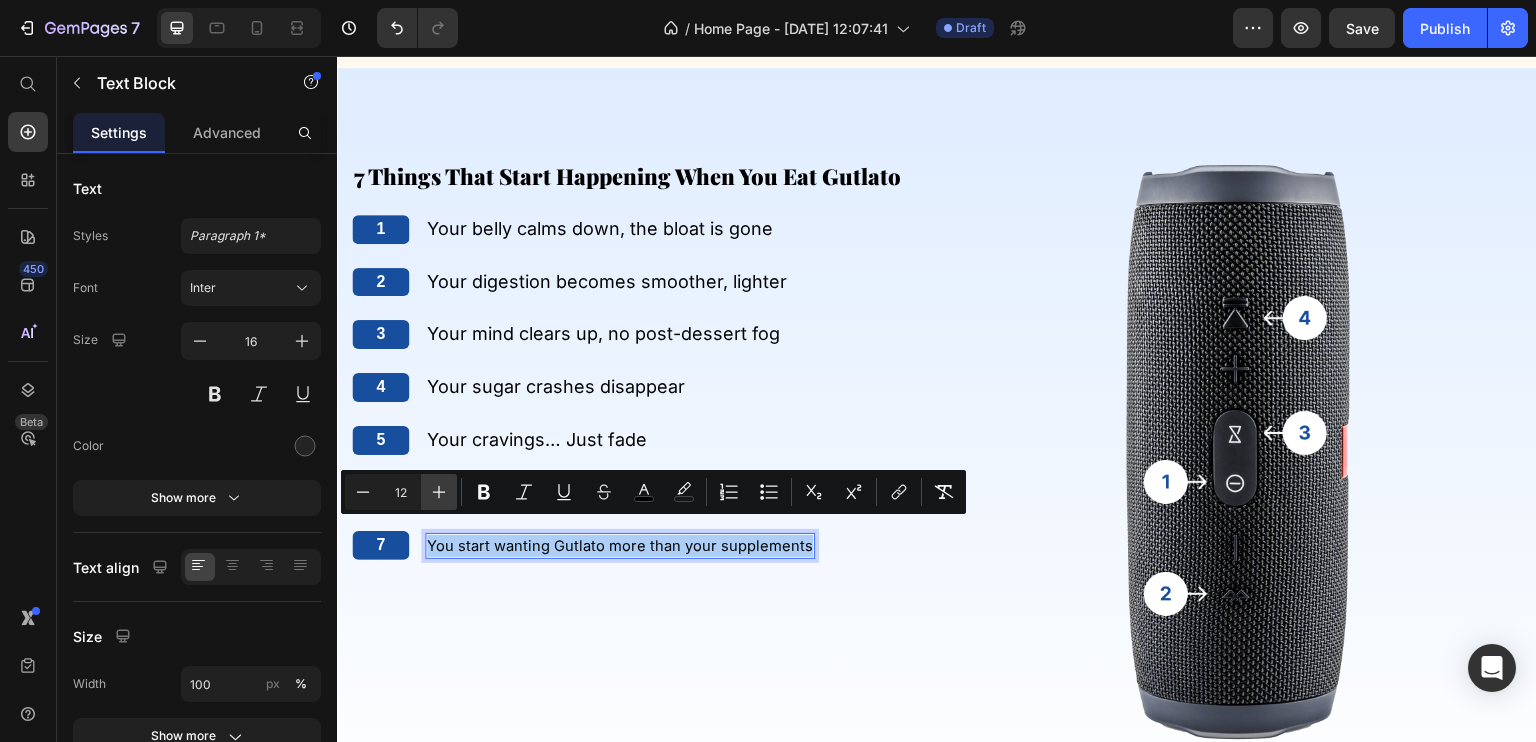 click on "Plus" at bounding box center [439, 492] 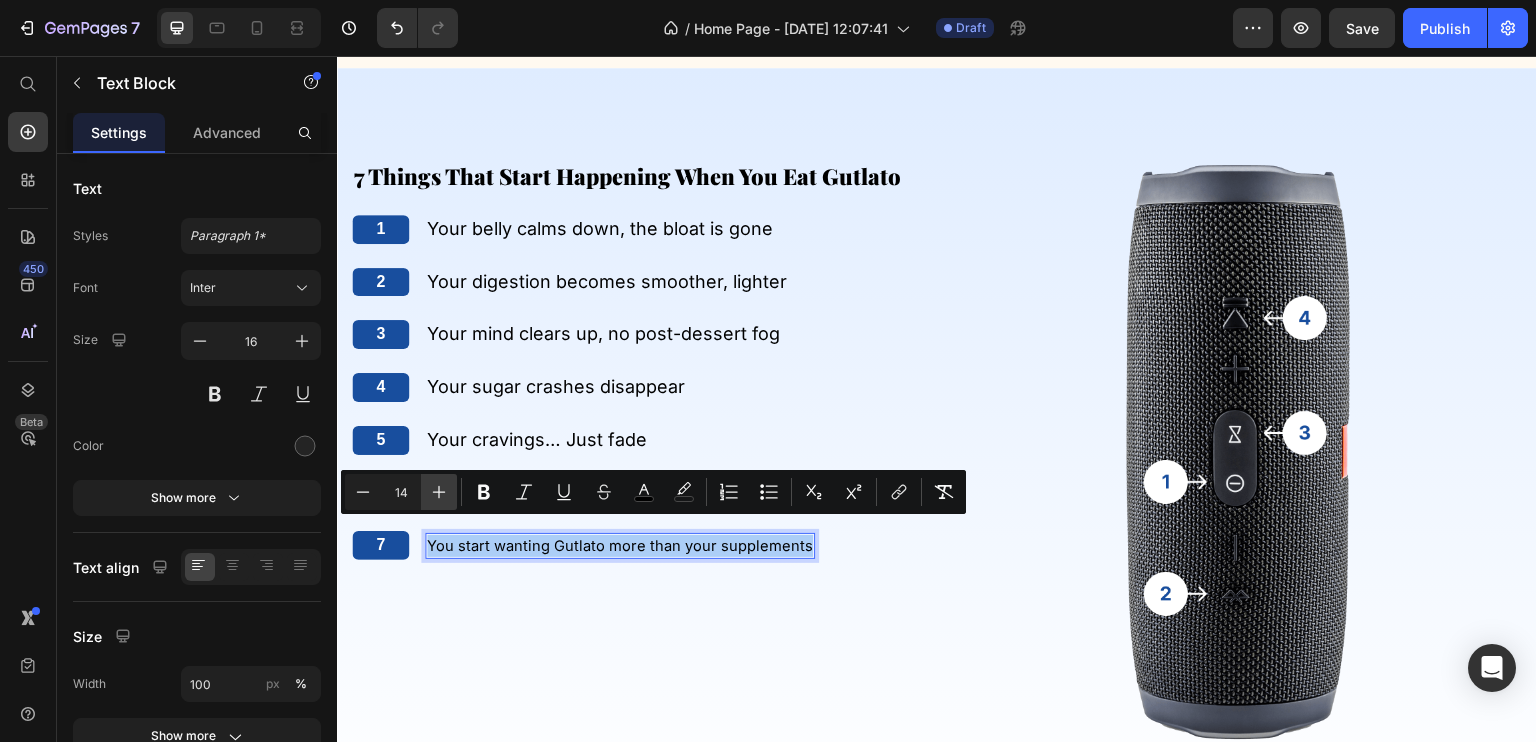 click on "Plus" at bounding box center [439, 492] 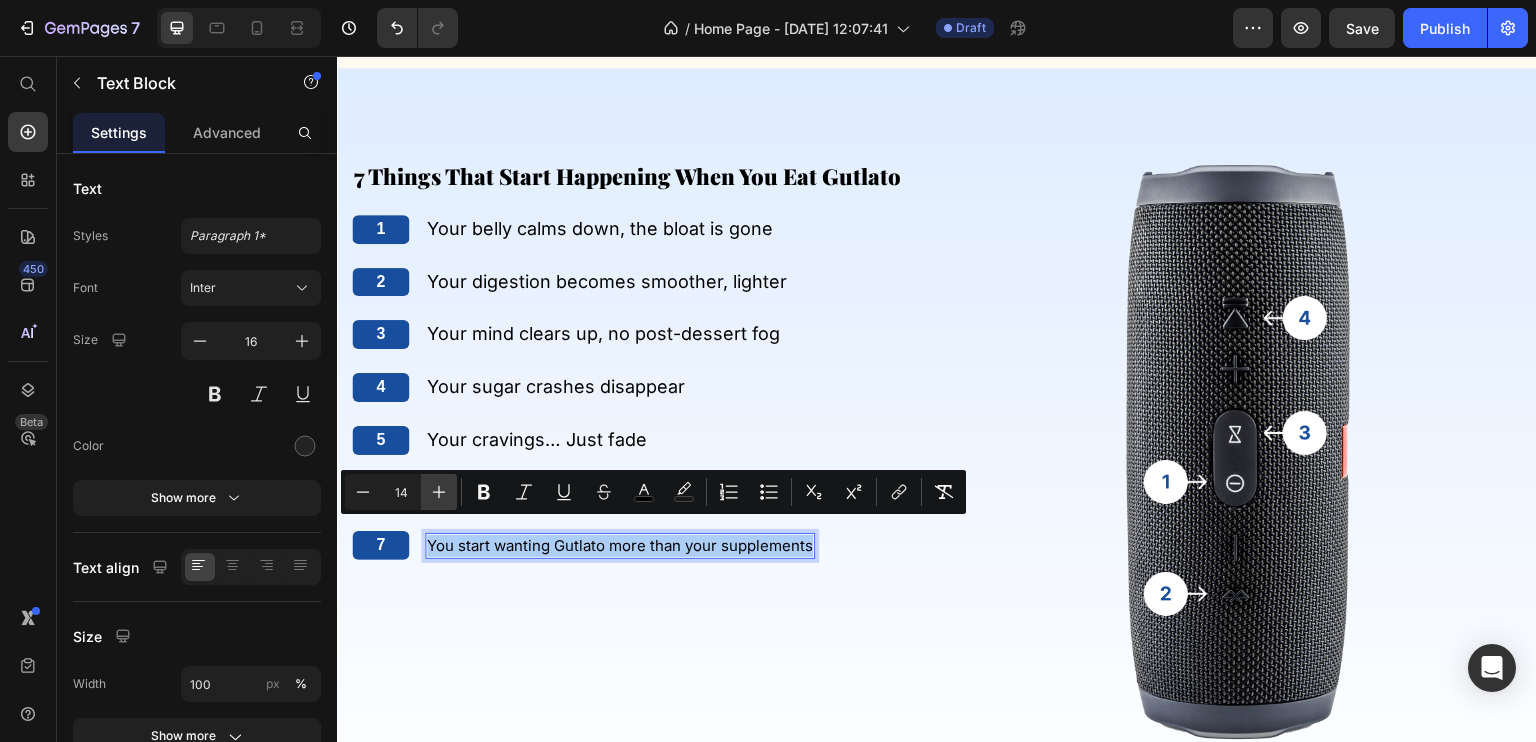 click on "Plus" at bounding box center [439, 492] 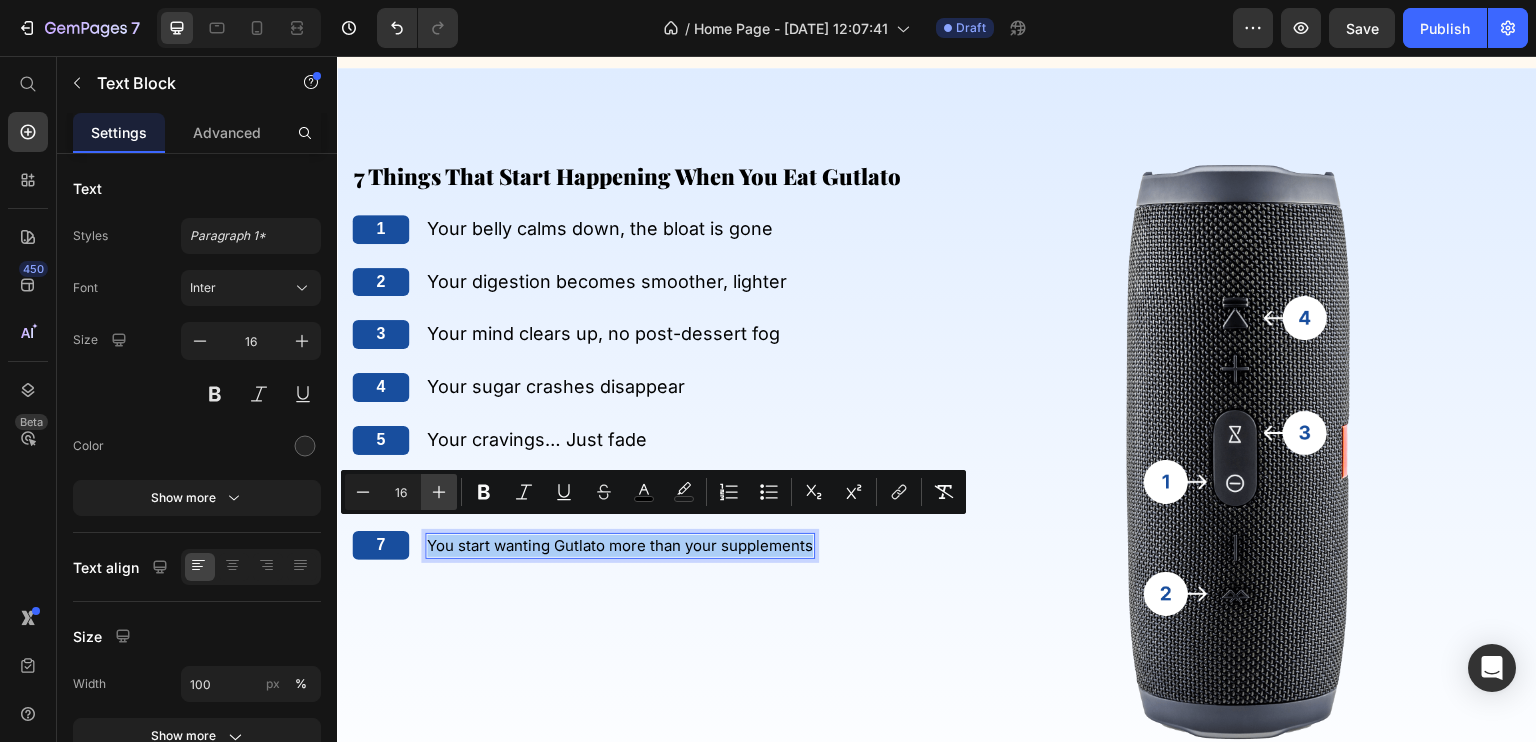 click on "Plus" at bounding box center (439, 492) 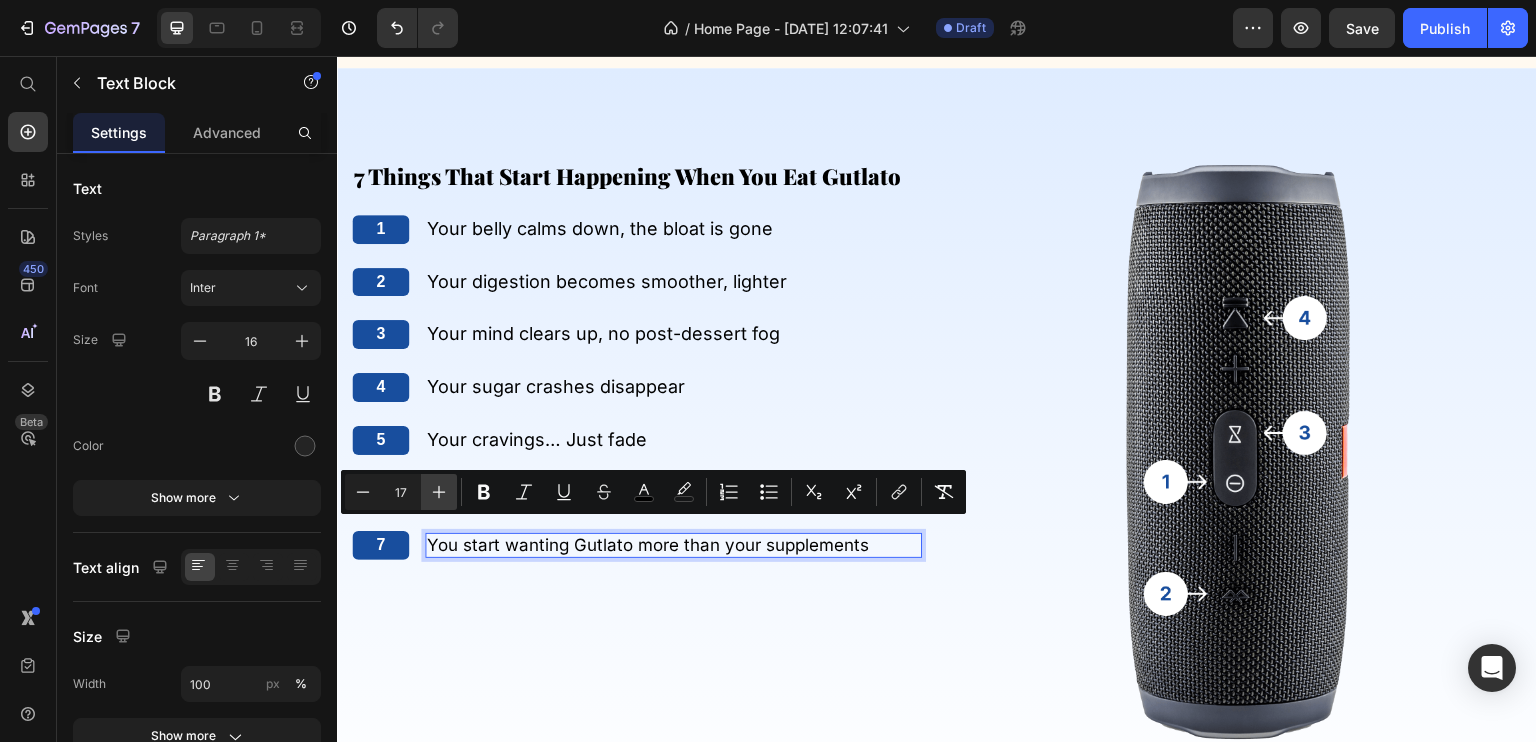 click on "Plus" at bounding box center [439, 492] 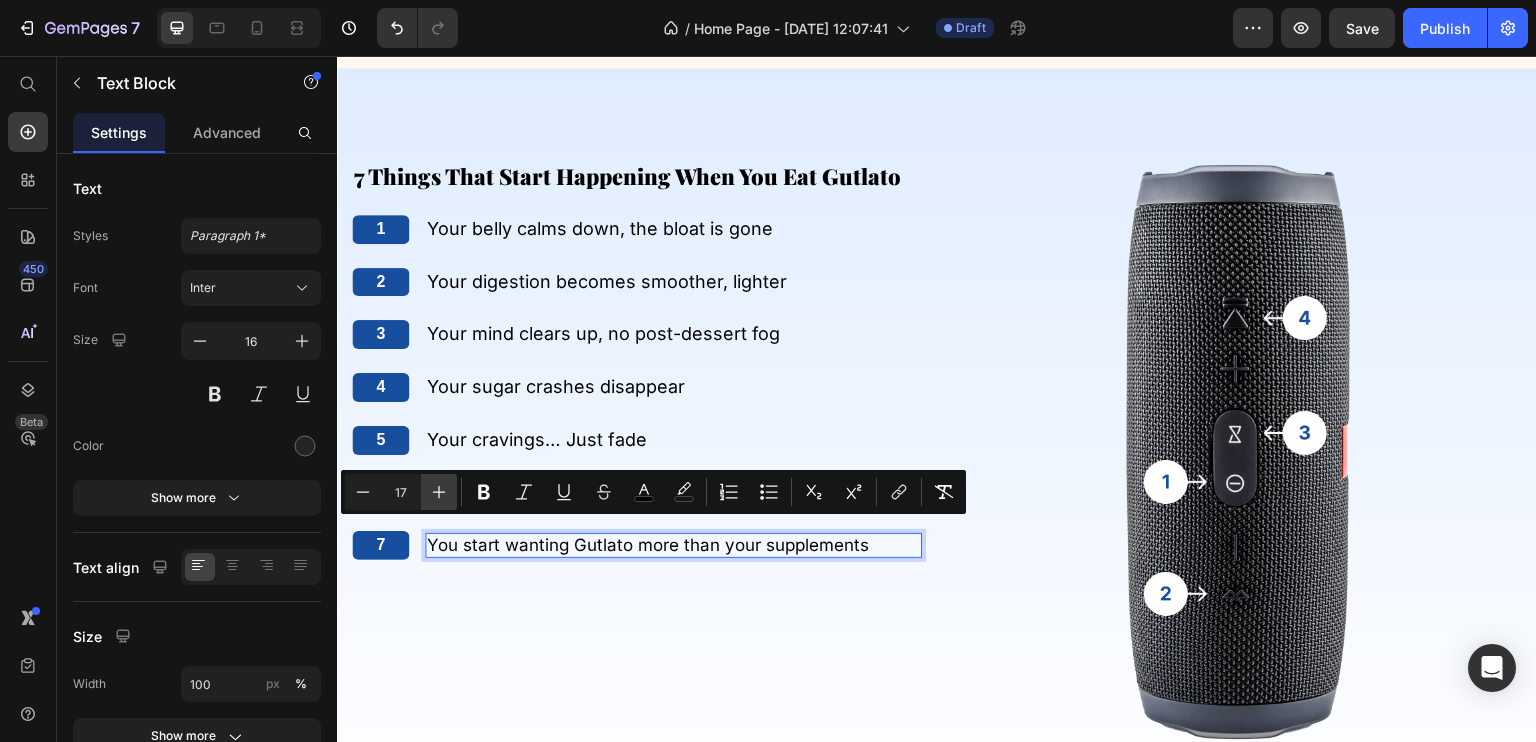 type on "18" 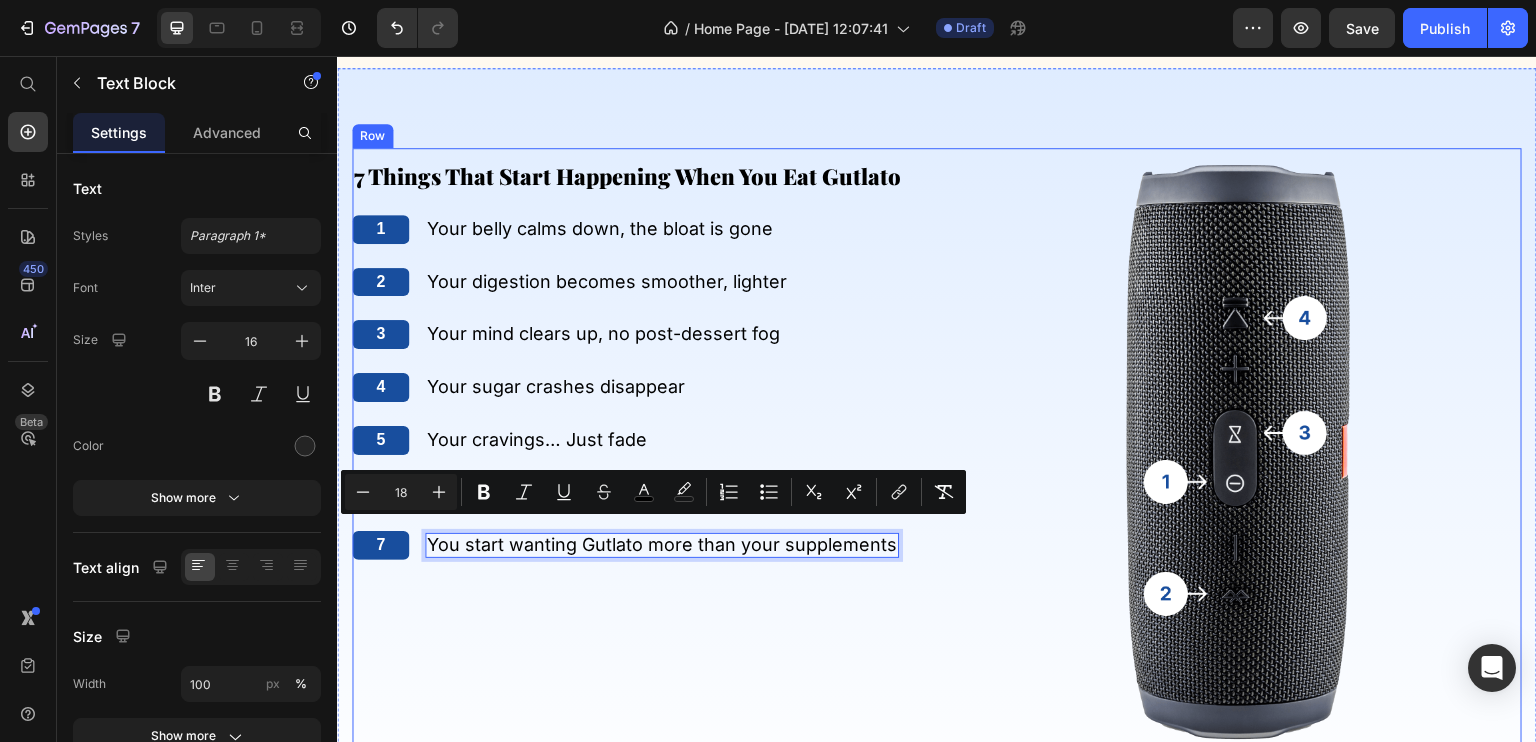 click on "⁠⁠⁠⁠⁠⁠⁠ 7 Things That Start Happening When You Eat Gutlato Heading 1 Text Block Your belly calms down, the bloat is gone Text Block Row 2 Text Block  Your digestion becomes smoother, lighter Text Block Row 3 Text Block Your mind clears up, no post-dessert fog Text Block Row 4 Text Block Your sugar crashes disappear Text Block Row 5 Text Block Your cravings… Just fade Text Block Row 6 Text Block Your skin glows. Your mood lifts. Text Block Row 7 Text Block You start wanting Gutlato more than your supplements Text Block   0 Row" at bounding box center [637, 450] 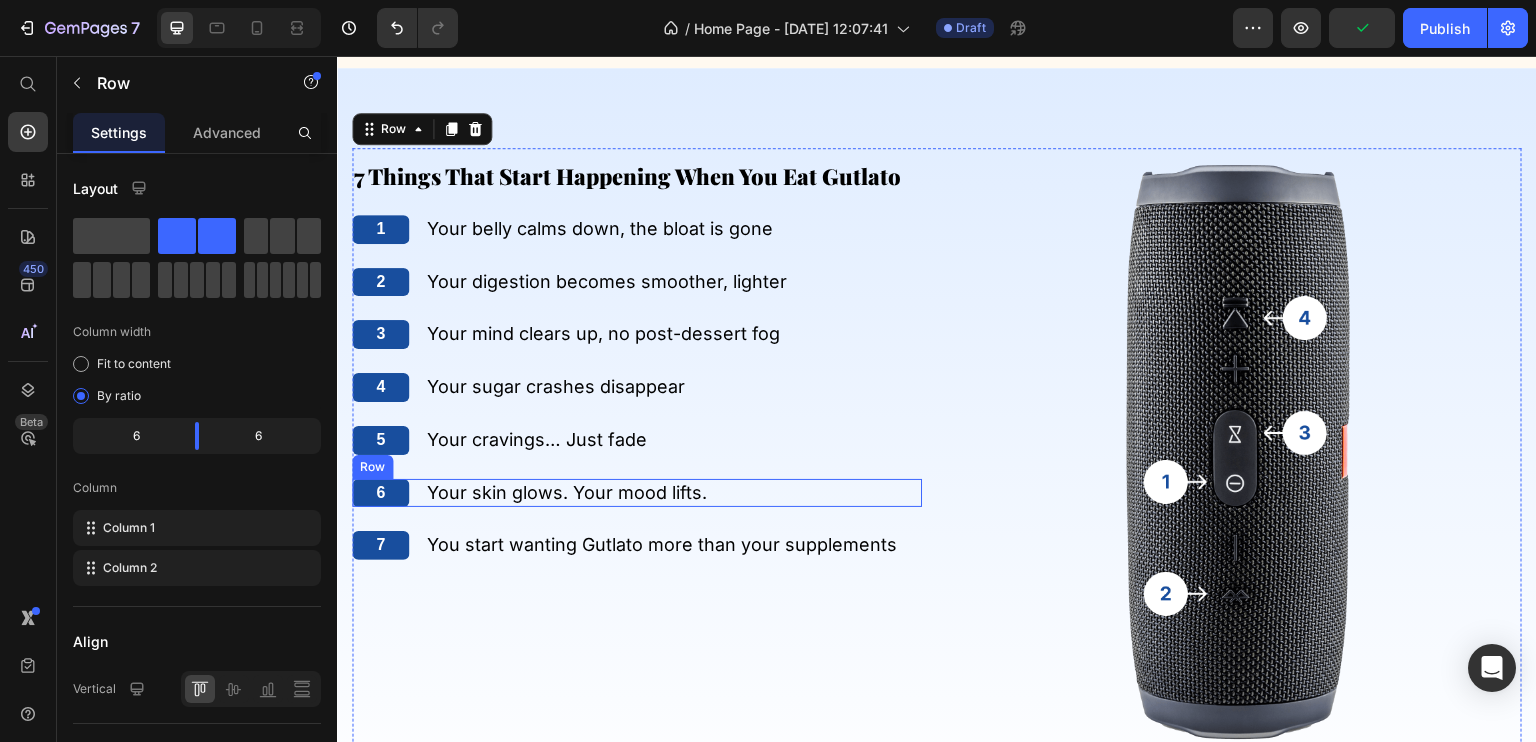 click on "6 Text Block Your skin glows. Your mood lifts. Text Block Row" at bounding box center (637, 493) 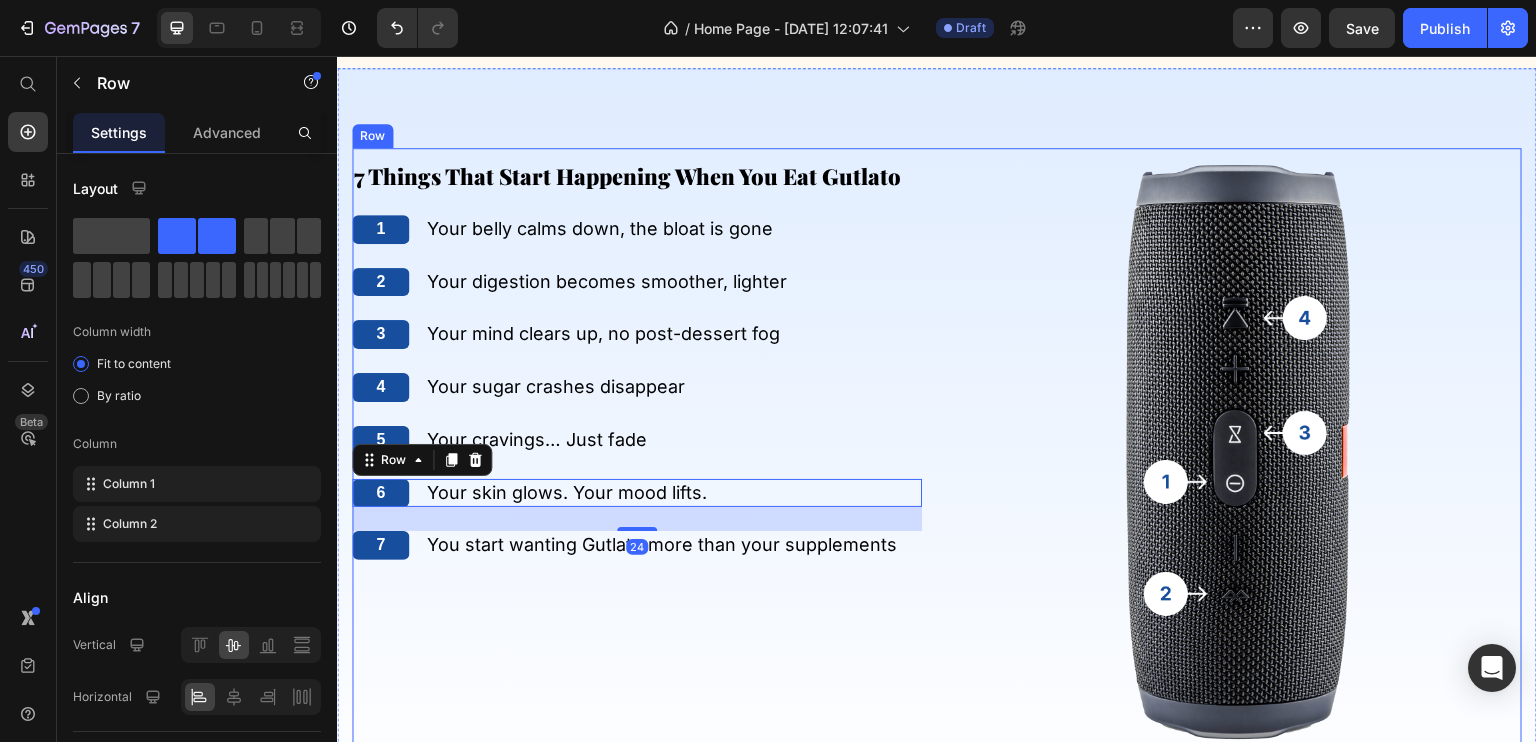 click on "⁠⁠⁠⁠⁠⁠⁠ 7 Things That Start Happening When You Eat Gutlato Heading 1 Text Block Your belly calms down, the bloat is gone Text Block Row 2 Text Block  Your digestion becomes smoother, lighter Text Block Row 3 Text Block Your mind clears up, no post-dessert fog Text Block Row 4 Text Block Your sugar crashes disappear Text Block Row 5 Text Block Your cravings… Just fade Text Block Row 6 Text Block Your skin glows. Your mood lifts. Text Block Row   24 7 Text Block You start wanting Gutlato more than your supplements Text Block Row" at bounding box center (637, 450) 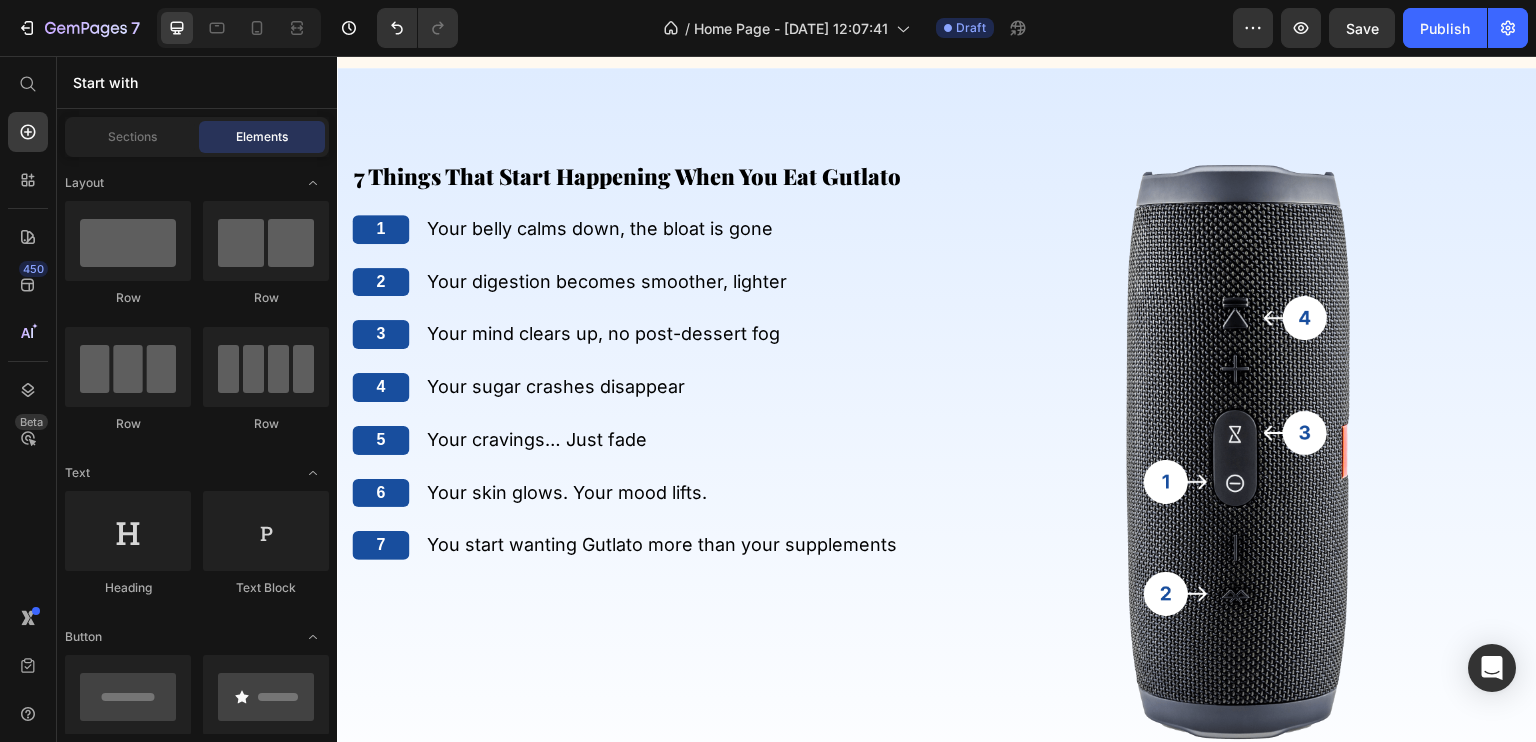 scroll, scrollTop: 3239, scrollLeft: 0, axis: vertical 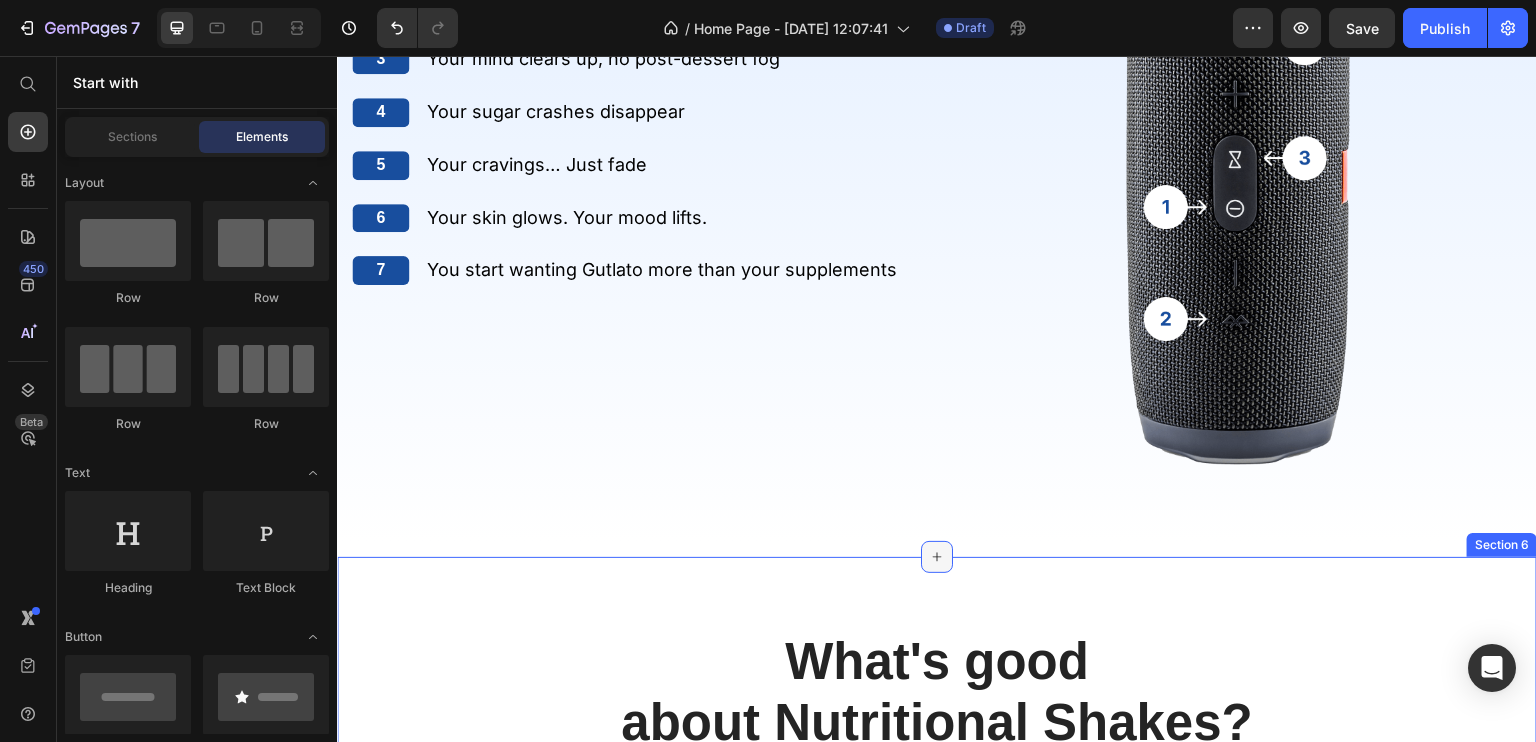 click 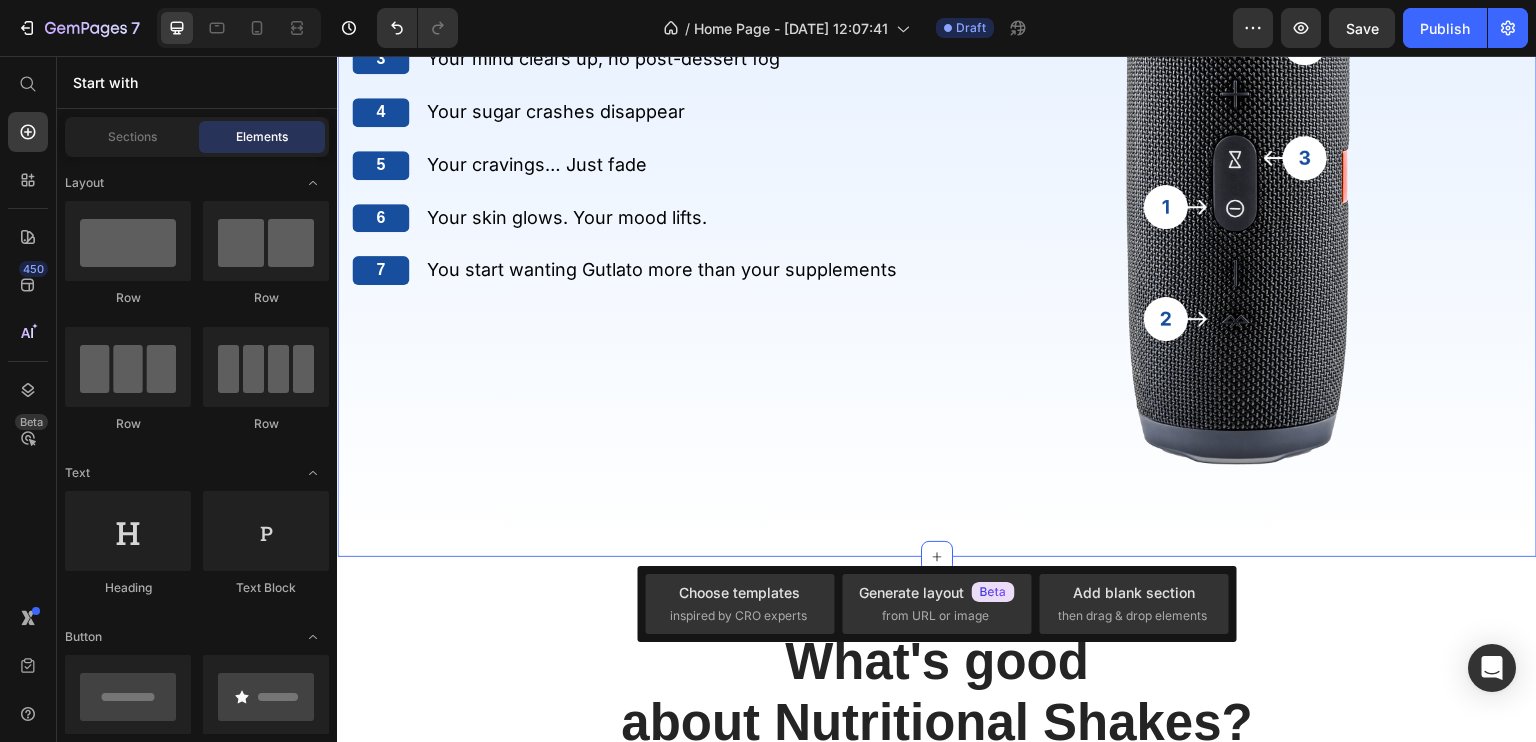 click on "⁠⁠⁠⁠⁠⁠⁠ 7 Things That Start Happening When You Eat Gutlato Heading 1 Text Block Your belly calms down, the bloat is gone Text Block Row 2 Text Block  Your digestion becomes smoother, lighter Text Block Row 3 Text Block Your mind clears up, no post-dessert fog Text Block Row 4 Text Block Your sugar crashes disappear Text Block Row 5 Text Block Your cravings… Just fade Text Block Row 6 Text Block Your skin glows. Your mood lifts. Text Block Row 7 Text Block You start wanting Gutlato more than your supplements Text Block Row The standard Lorem Heading Image Row Section 5" at bounding box center (937, 175) 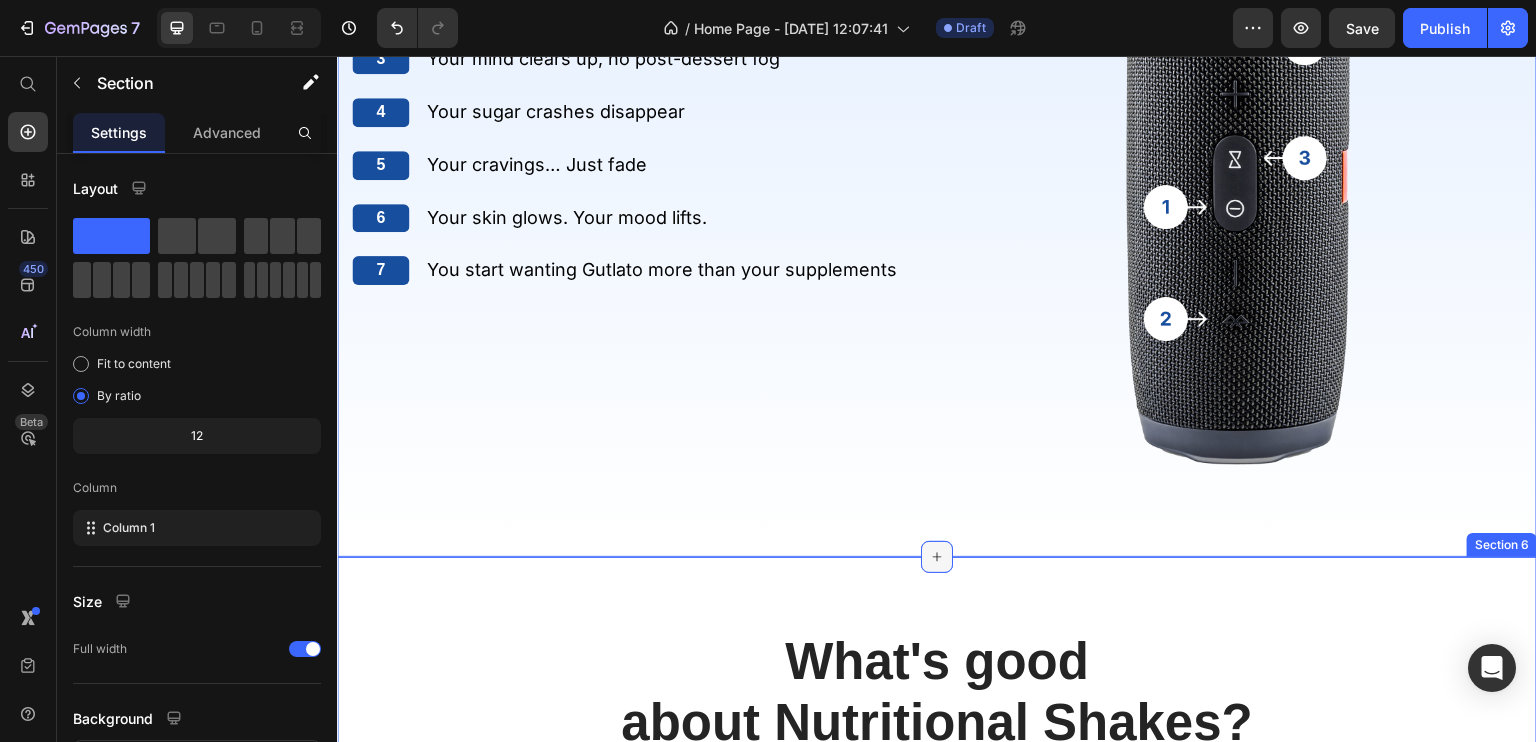 click at bounding box center [937, 557] 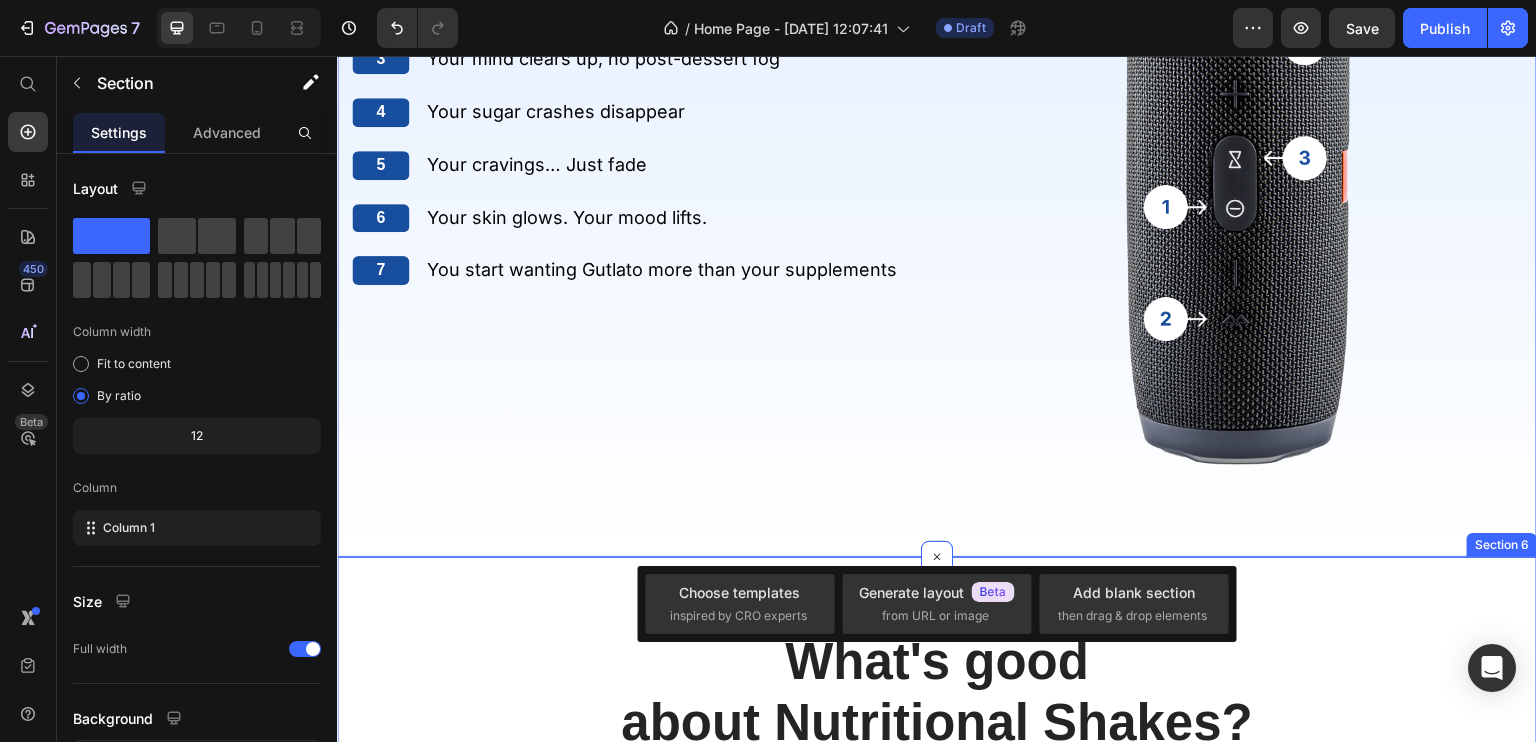 click on "What's good about Nutritional Shakes? Heading Bringing for you the freshest Text block Row No preservatives Heading Our shakes are made from 100% natural fruits and are delivered fresh the same day. Text block Row No added sugar Heading The sugar in our shakes is all natural. Text block Row Image Highly nutritious Heading Our products provide vitamin A, B, C, D... and micronutrients essential for good health. Text block Row Delivered fresh Heading Our shakes are made and delivered the same day. Text block Row Row Section 6" at bounding box center [937, 976] 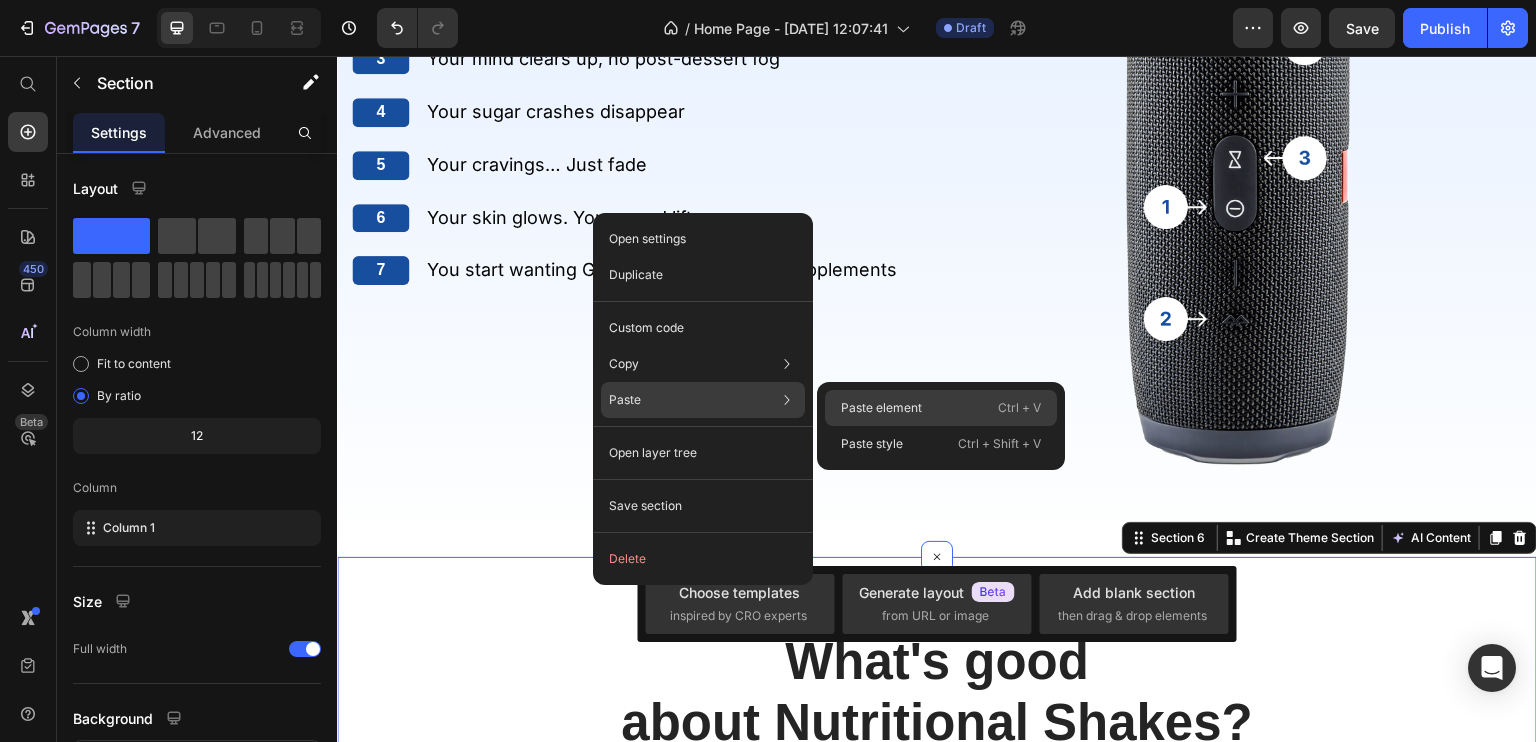click on "Paste element" at bounding box center [881, 408] 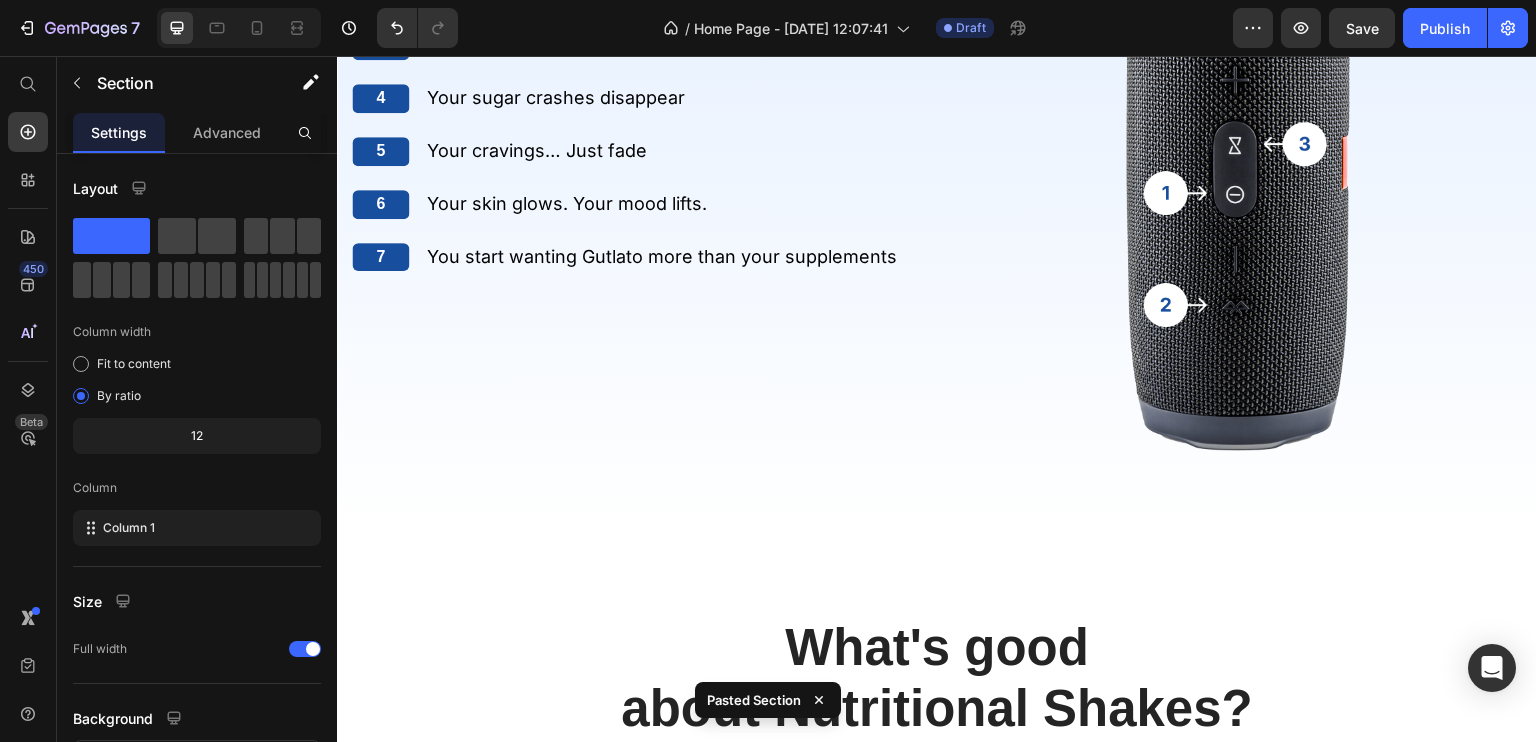 scroll, scrollTop: 4480, scrollLeft: 0, axis: vertical 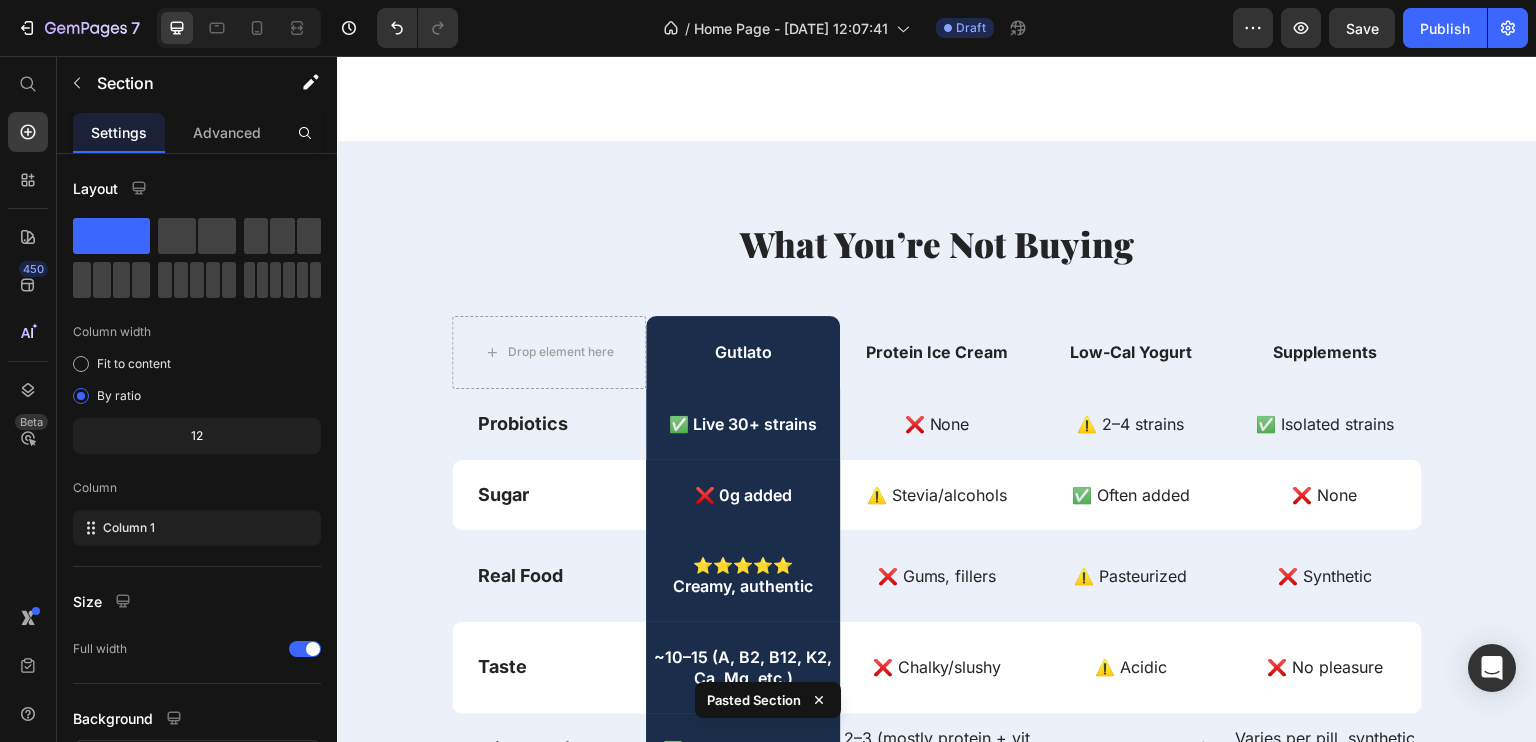 click on "What You’re Not Buying Heading
Drop element here Gutlato Text Block Protein Ice Cream Text Block Low-Cal Yogurt Text Block Supplements Text Block Row Probiotics Text Block ✅ Live 30+ strains Text Block ❌ None Text Block ⚠️ 2–4 strains Text Block ✅ Isolated strains Text Block Row Sugar Text Block ❌ 0g added Text Block Row ⚠️ Stevia/alcohols Text Block ✅ Often added Text Block ❌ None Text Block Row Real Food Text Block ⭐⭐⭐⭐⭐ Creamy, authentic Text Block Row ❌ Gums, fillers Text Block ⚠️ Pasteurized Text Block ❌ Synthetic Text Block Row Taste Text Block ~10–15 (A, B2, B12, K2, Ca, Mg, etc.) Text Block Row ❌ Chalky/slushy Text Block ⚠️ Acidic Text Block ❌ No pleasure Text Block Row Micronutrients Text Block ✅ 100% ingredients Text Block Row 2–3 (mostly protein + vit D) Text Block 3–4 (often Ca, vit D) Text Block Varies per pill, synthetic form Text Block Row Benefits Text Block Gut health, stable energy, mood, digestion Text Block Row Row" at bounding box center [937, 600] 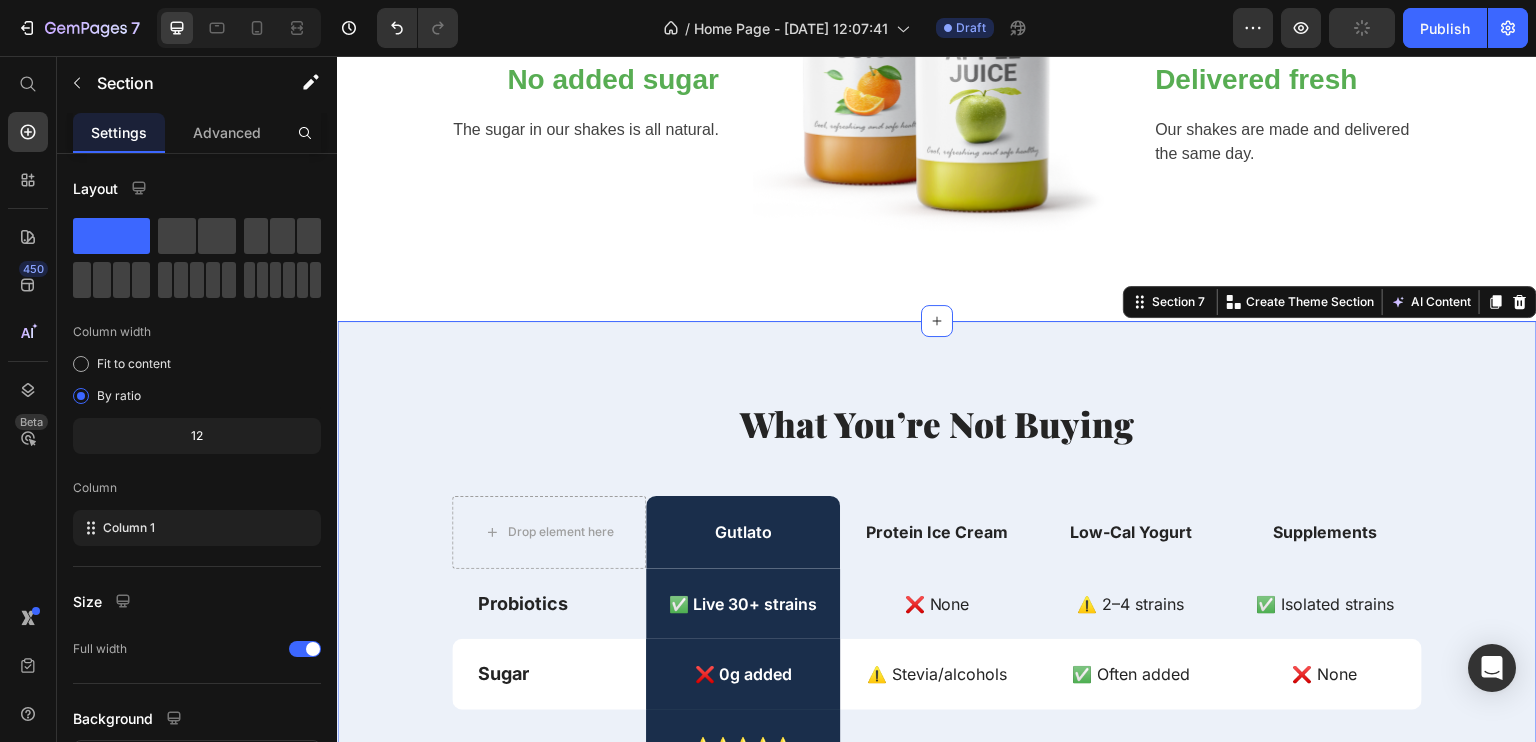 scroll, scrollTop: 4252, scrollLeft: 0, axis: vertical 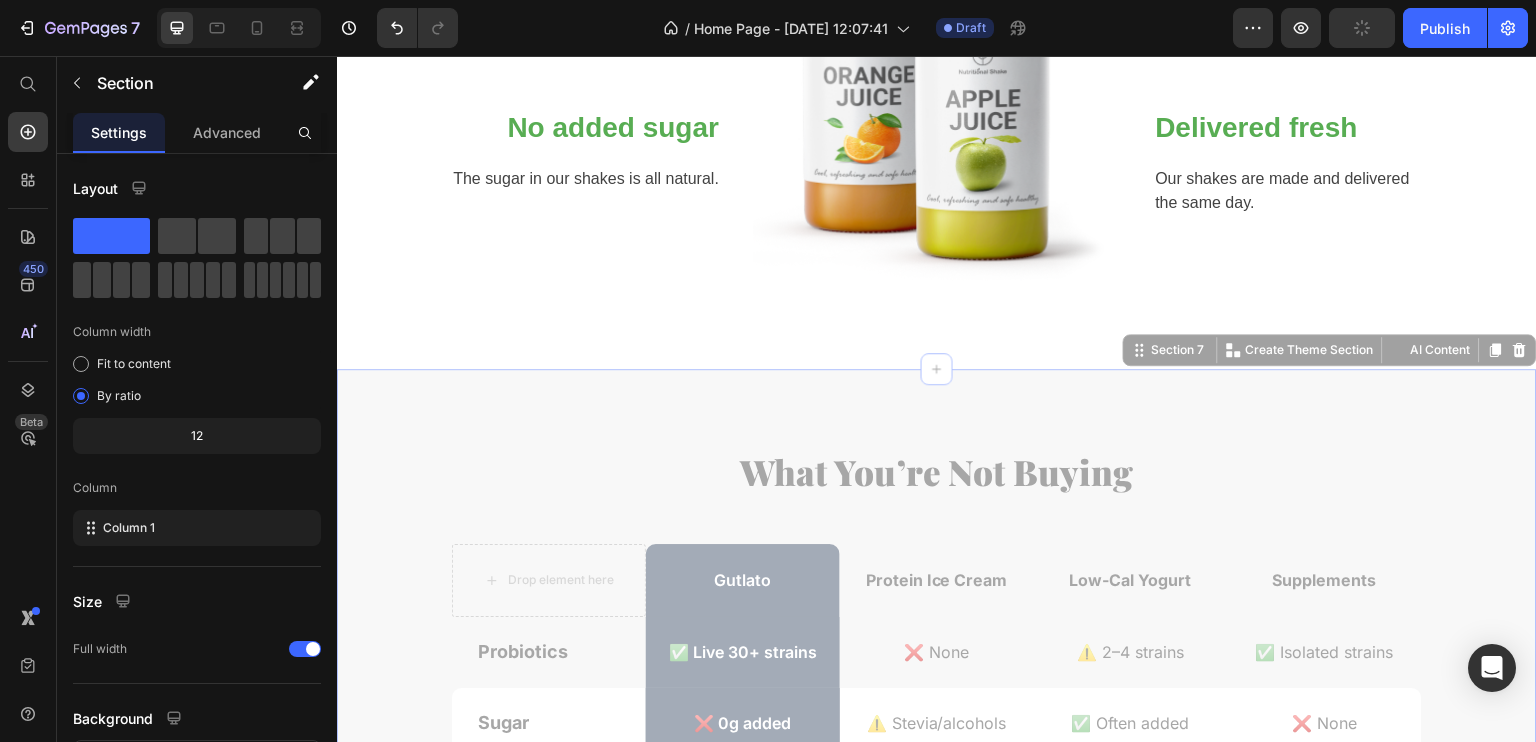 drag, startPoint x: 512, startPoint y: 593, endPoint x: 1528, endPoint y: 409, distance: 1032.527 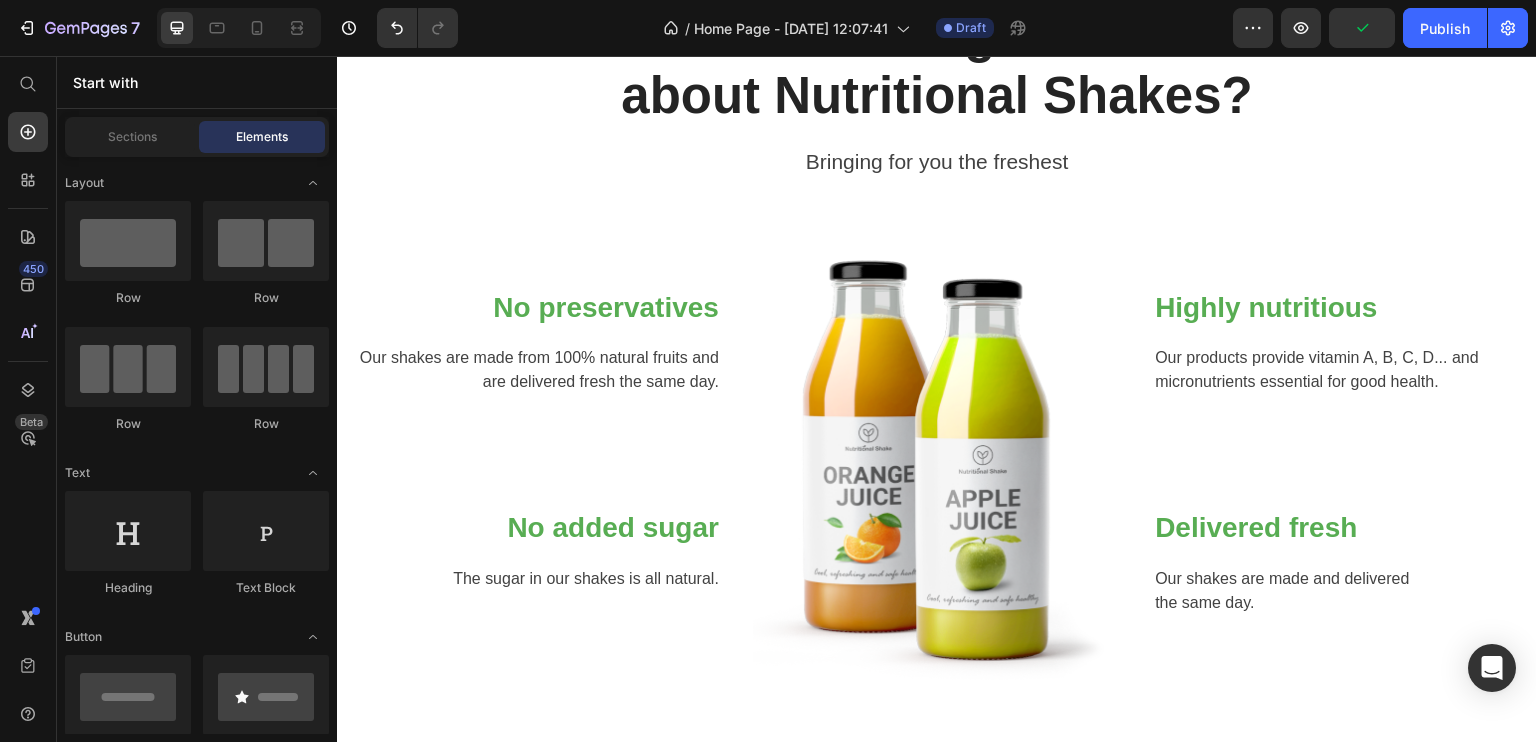 scroll, scrollTop: 4156, scrollLeft: 0, axis: vertical 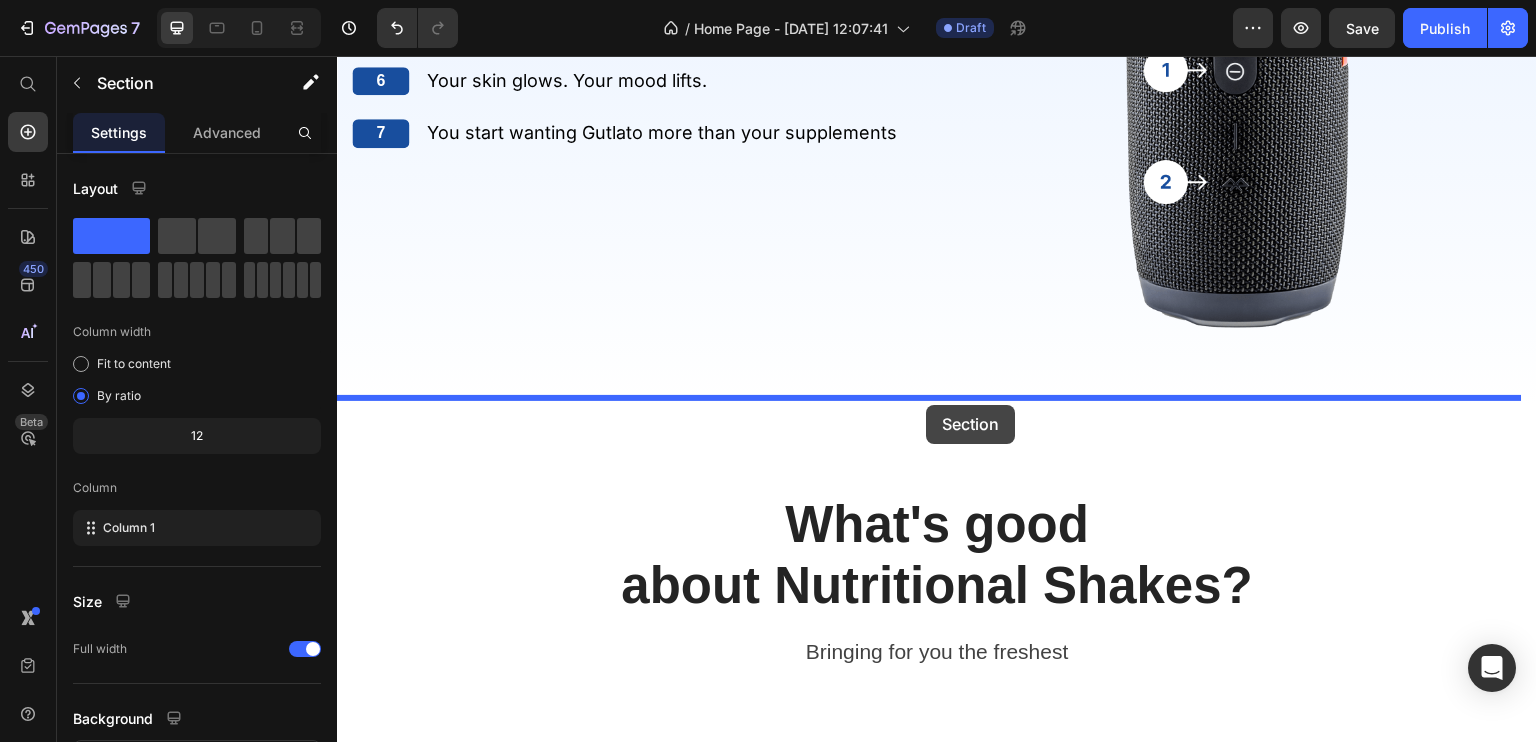 drag, startPoint x: 721, startPoint y: 481, endPoint x: 926, endPoint y: 396, distance: 221.92342 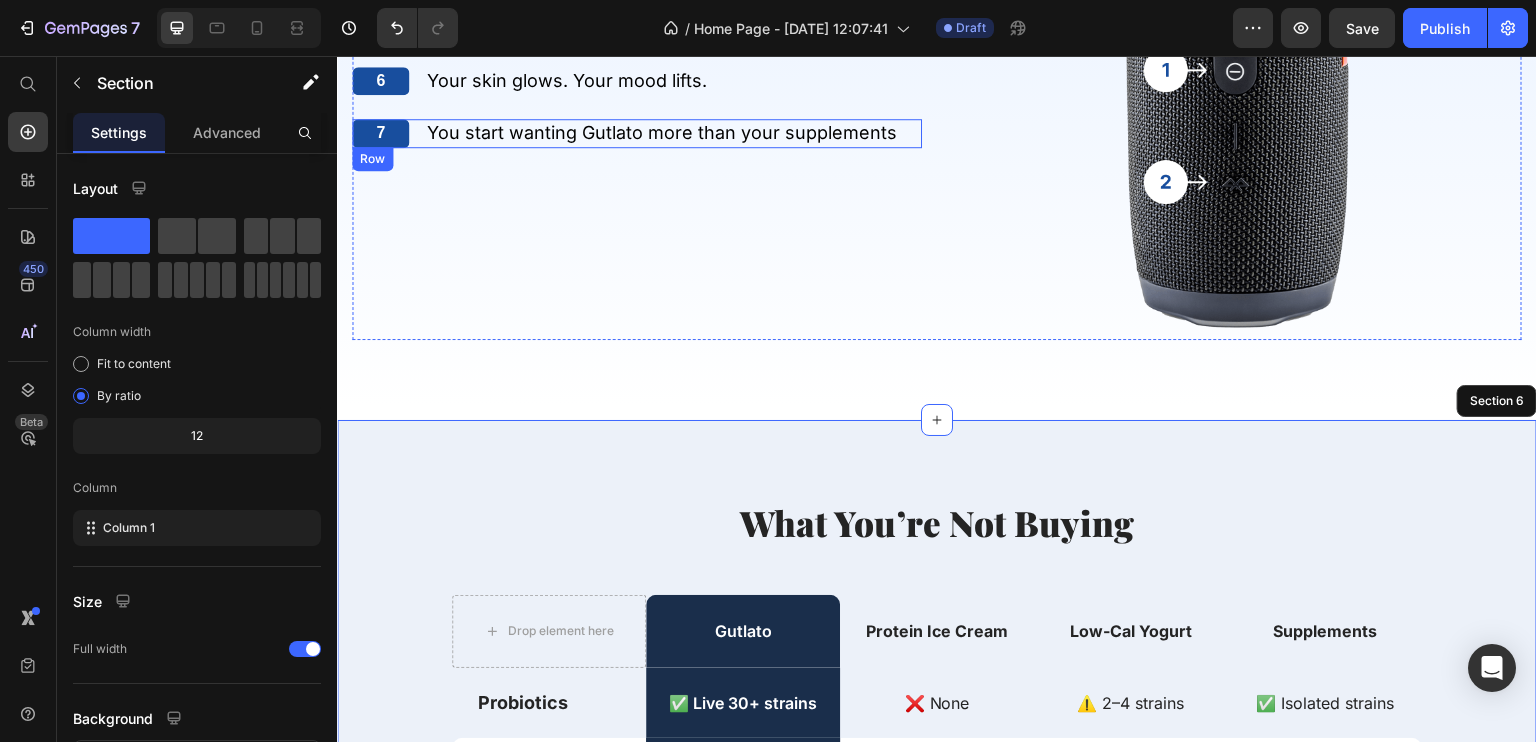 click on "You start wanting Gutlato more than your supplements Text Block" at bounding box center (662, 133) 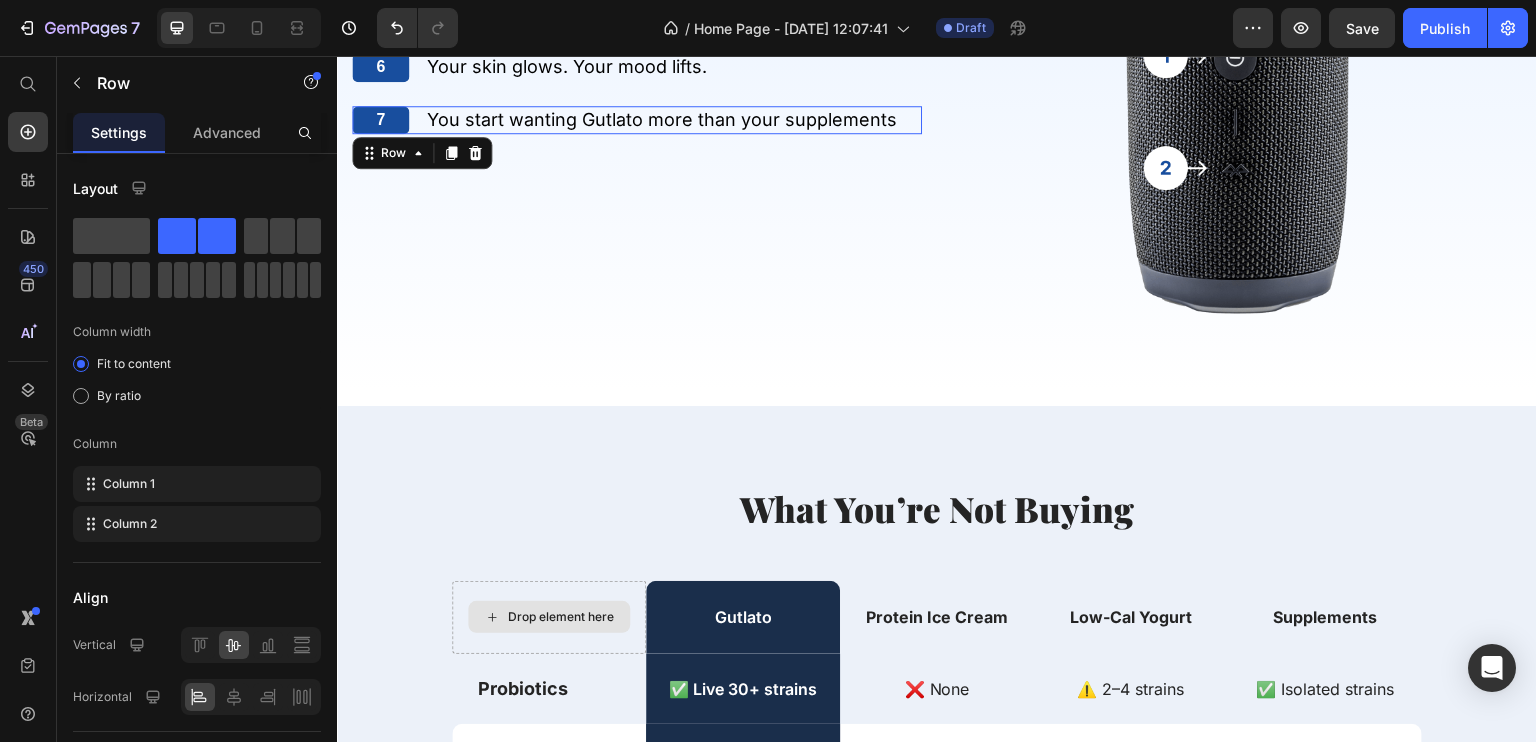 scroll, scrollTop: 4056, scrollLeft: 0, axis: vertical 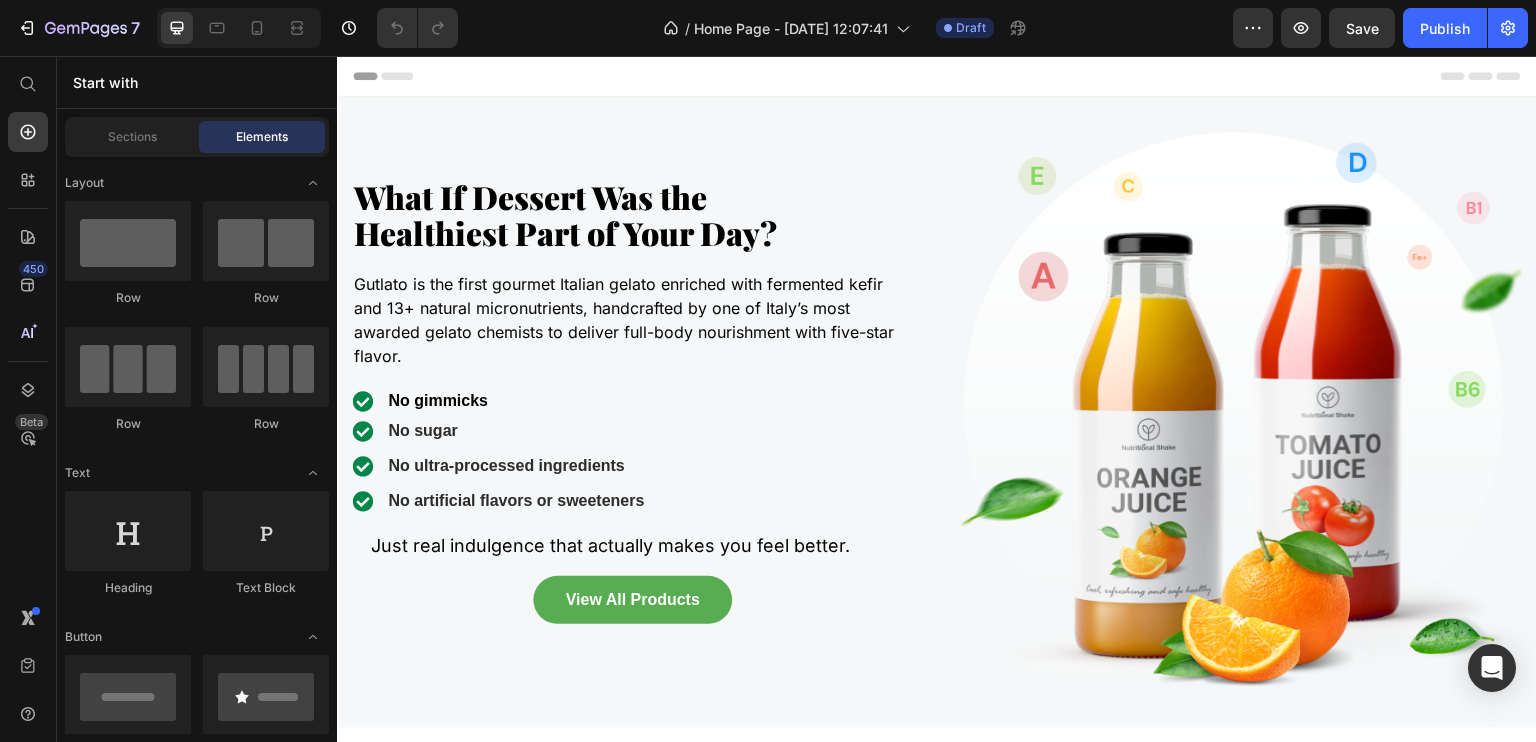 click on "No gimmicks" at bounding box center (610, 401) 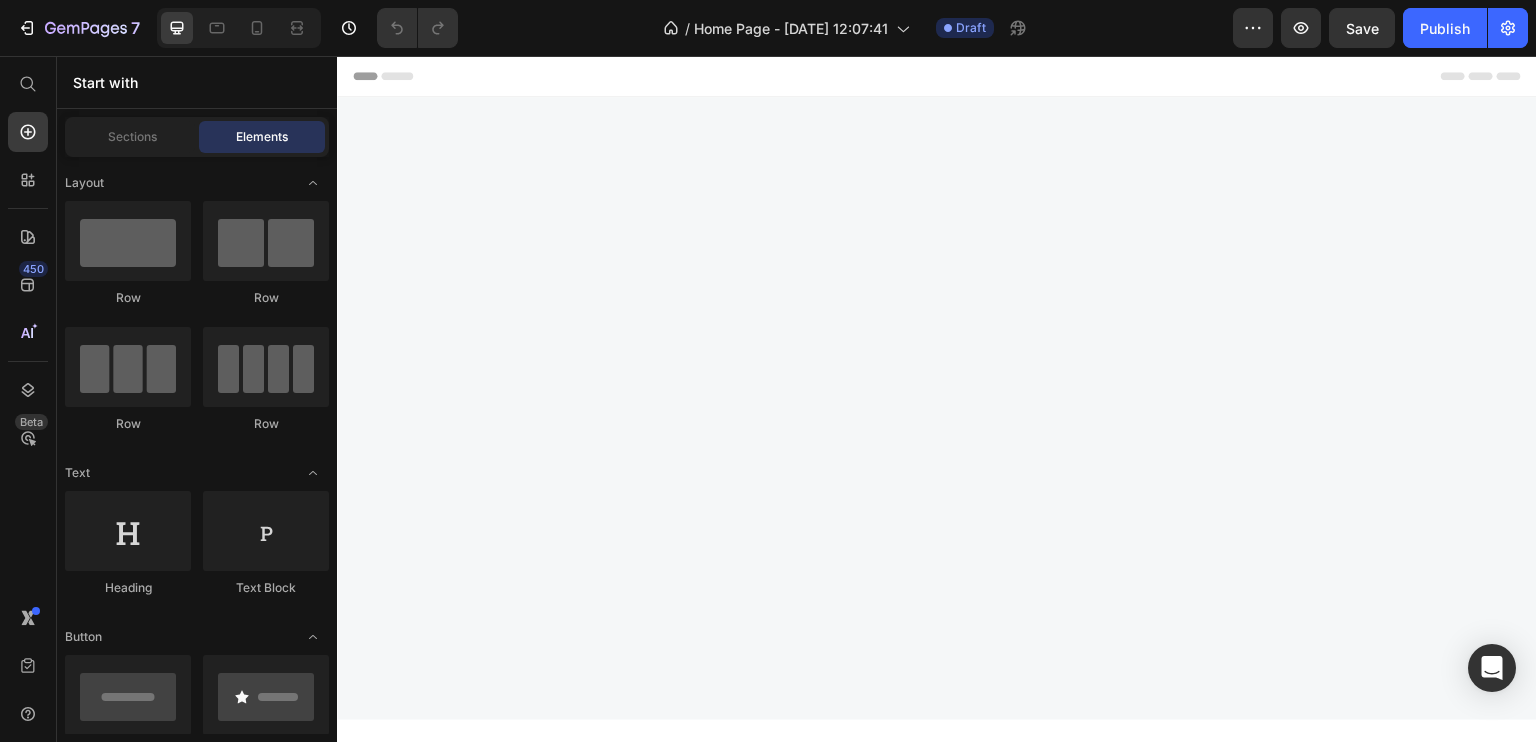 scroll, scrollTop: 1985, scrollLeft: 0, axis: vertical 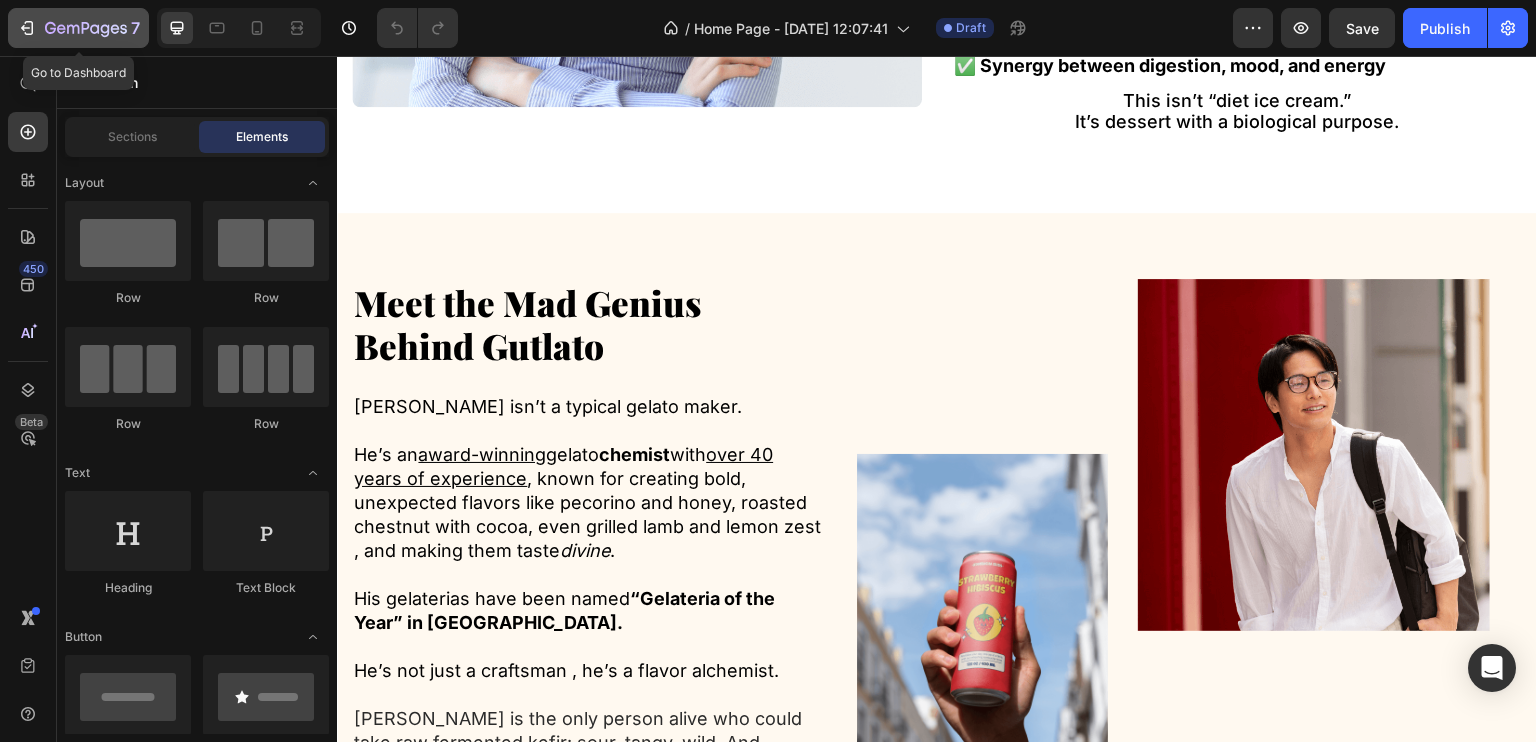 click 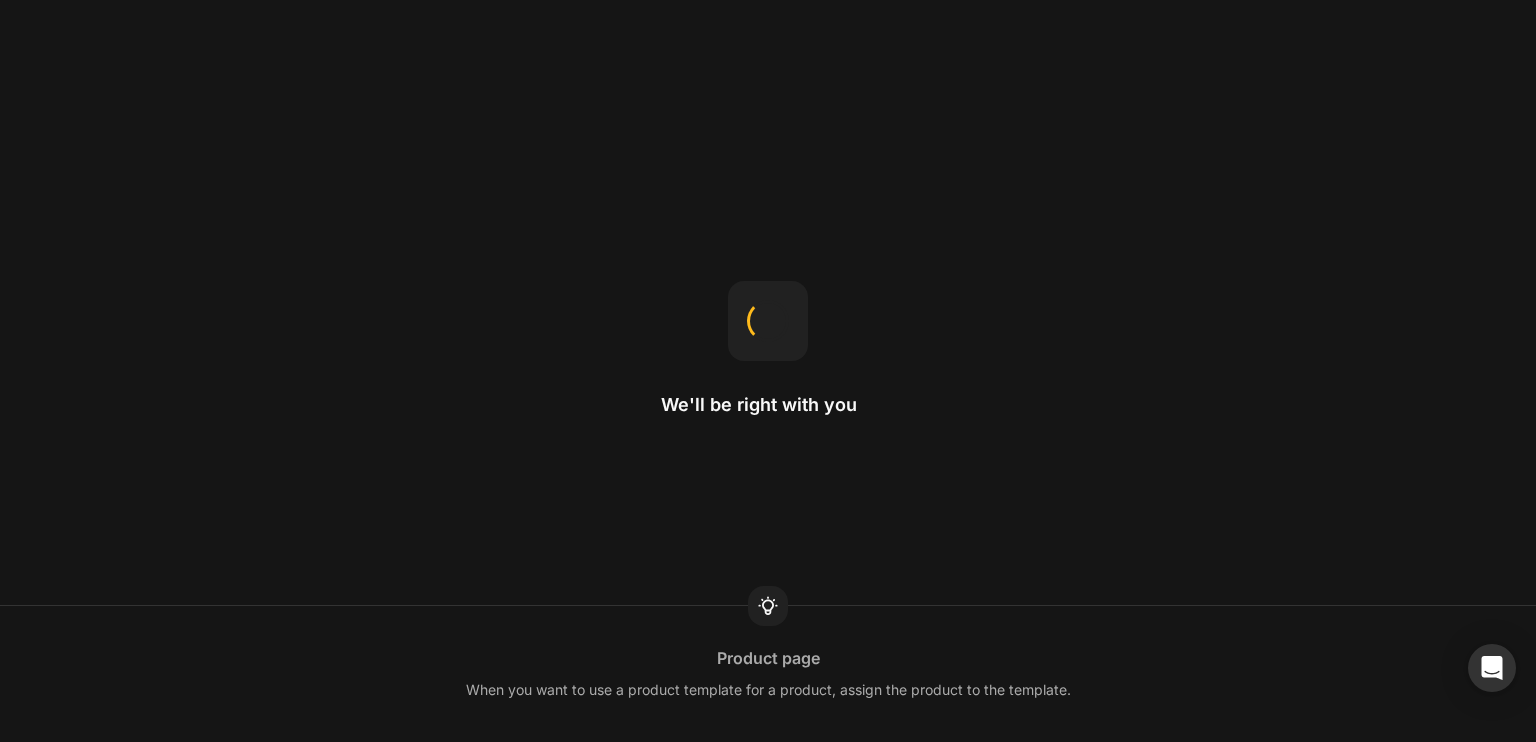 scroll, scrollTop: 0, scrollLeft: 0, axis: both 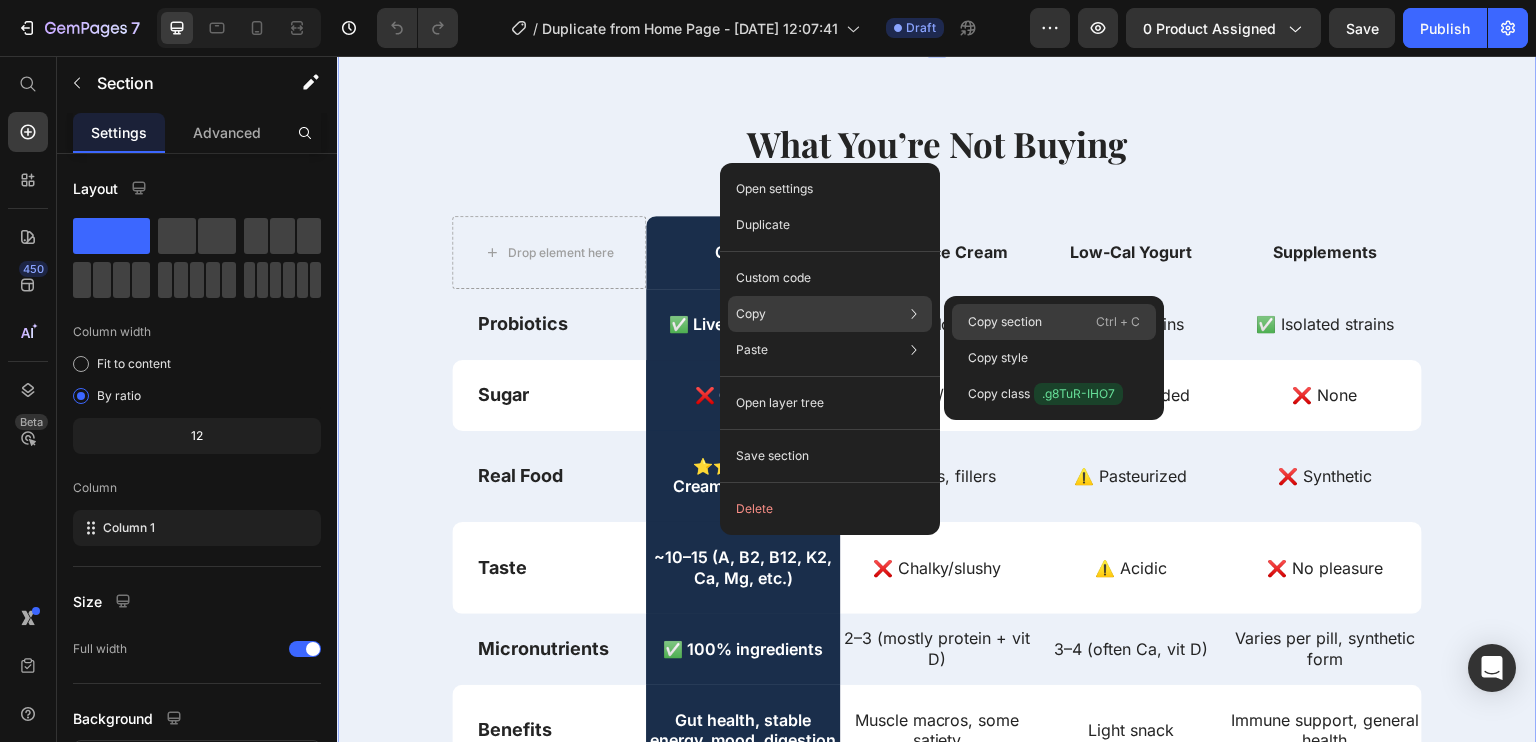 click on "Copy section" at bounding box center (1005, 322) 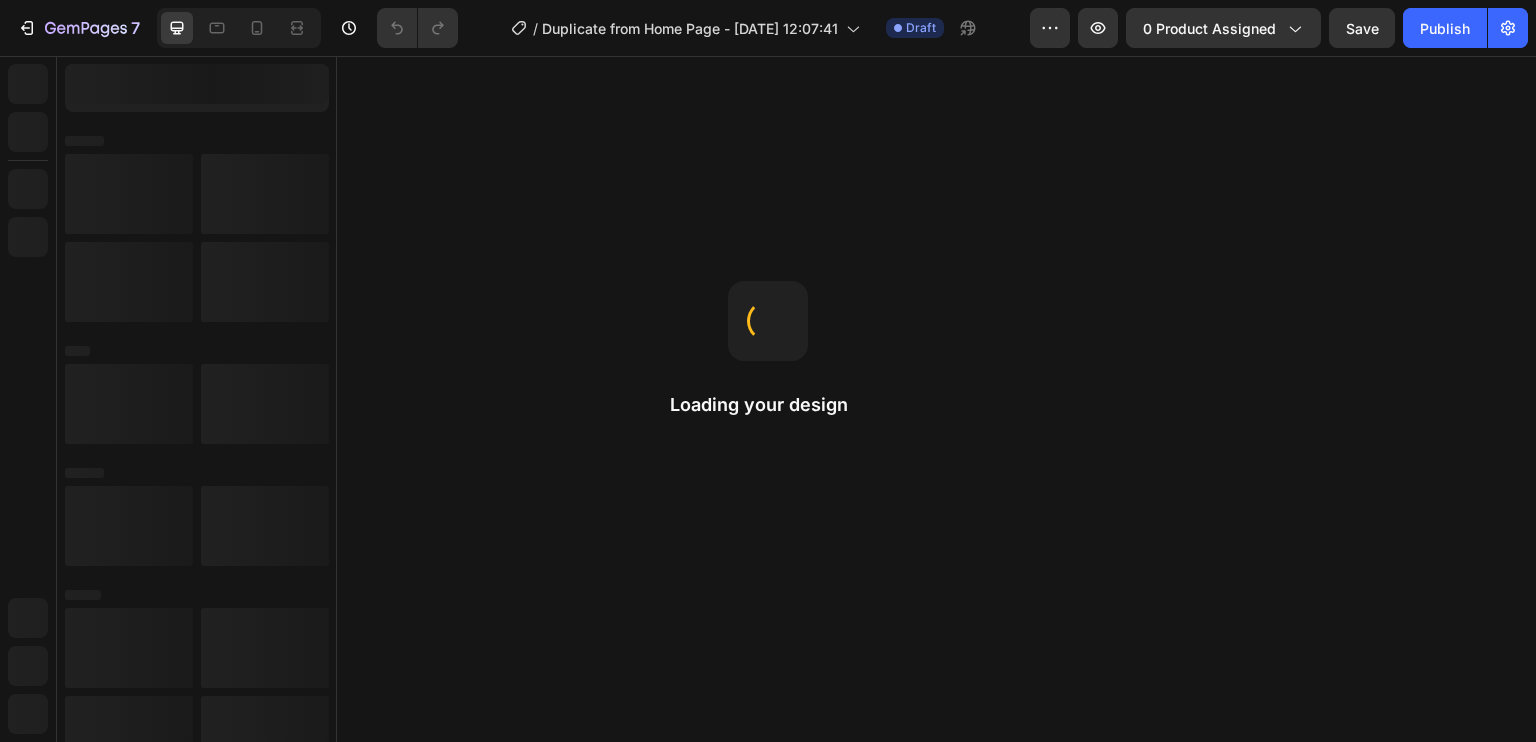 scroll, scrollTop: 0, scrollLeft: 0, axis: both 